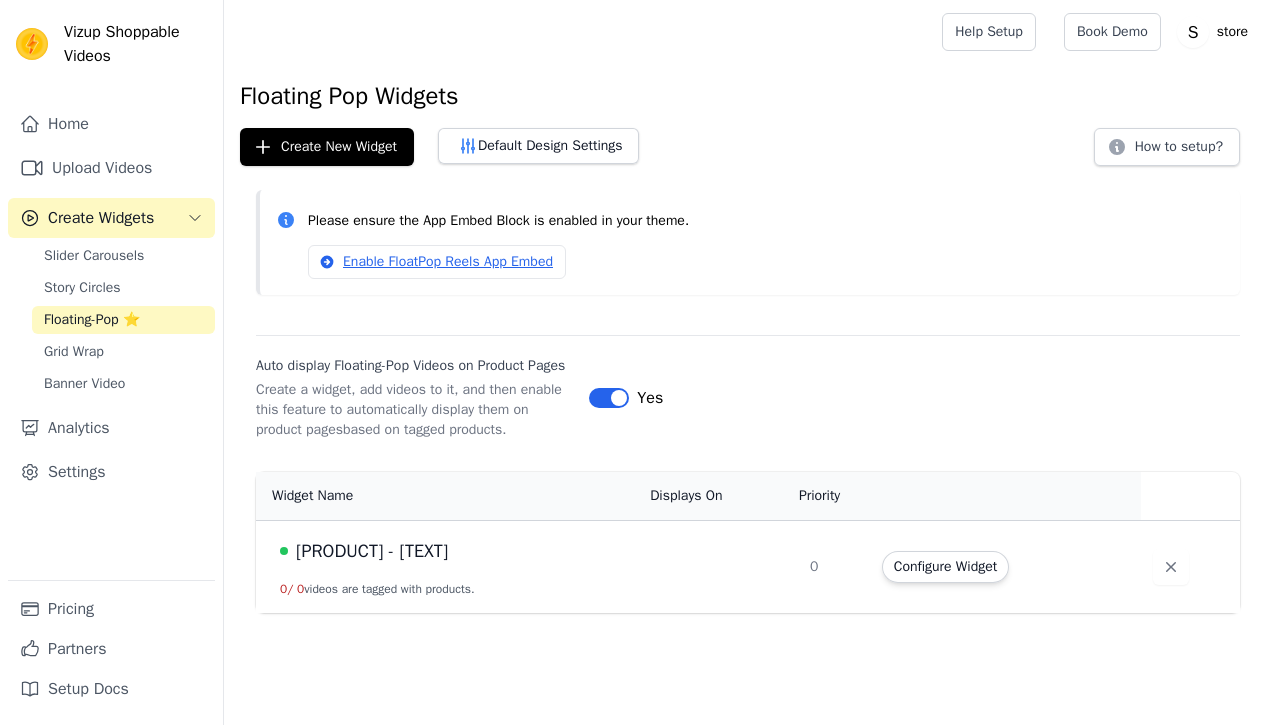 scroll, scrollTop: 0, scrollLeft: 0, axis: both 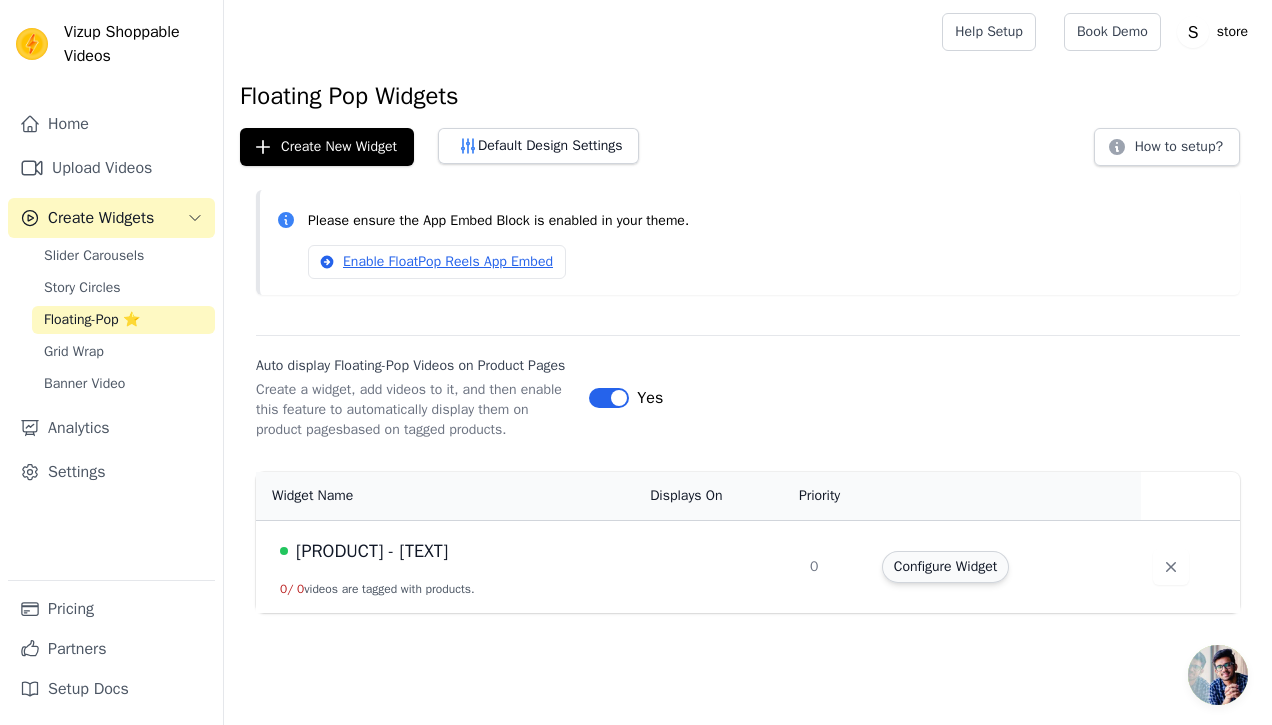 click on "Configure Widget" at bounding box center (945, 567) 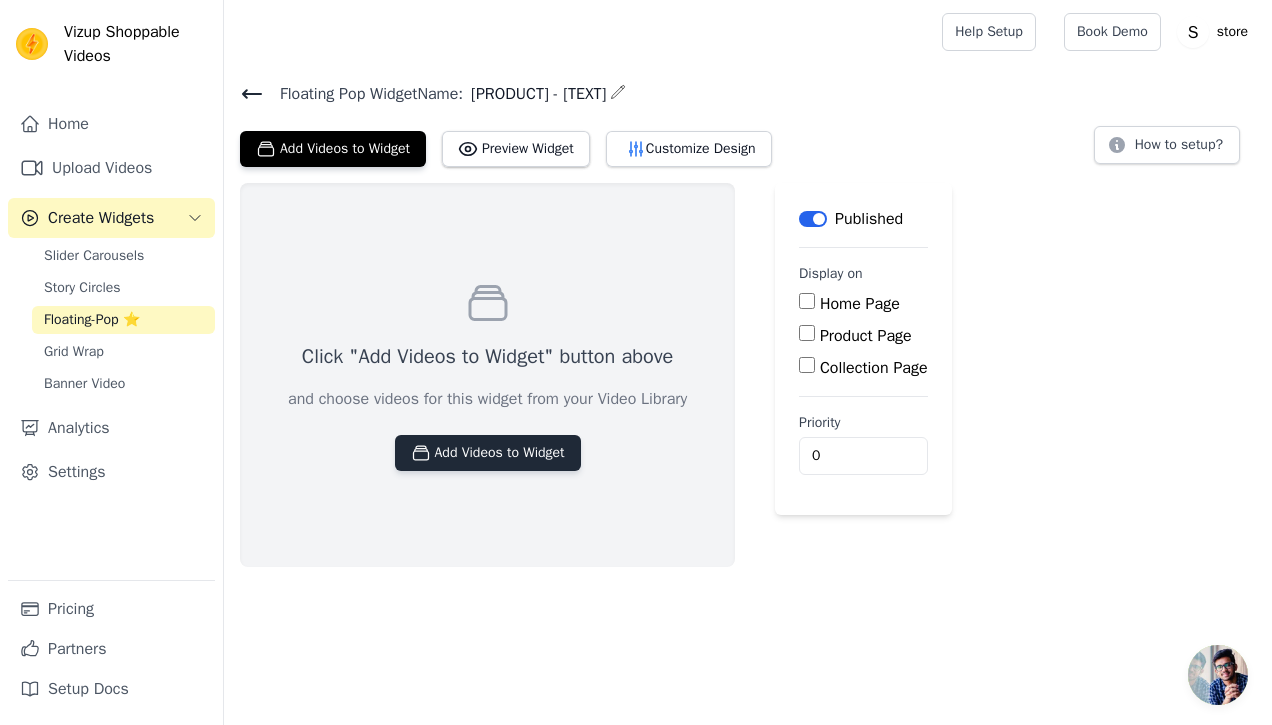 click on "Add Videos to Widget" at bounding box center (488, 453) 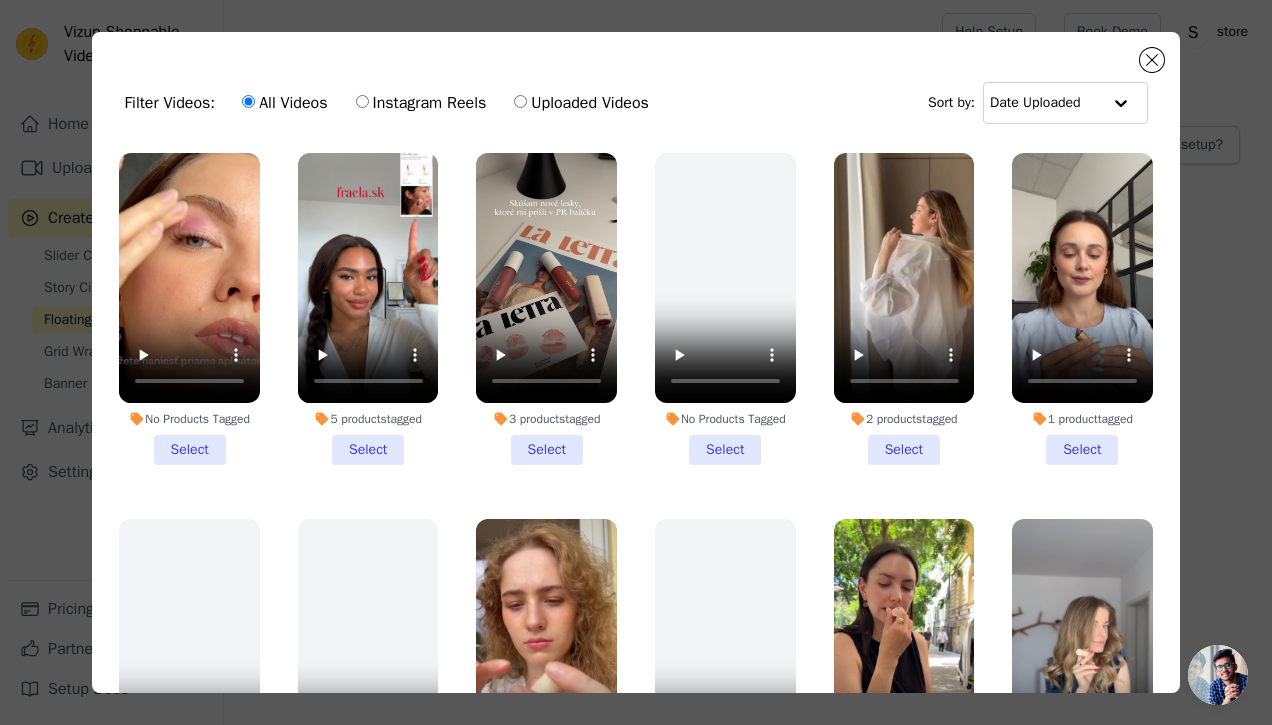 click on "No Products Tagged     Select" at bounding box center [189, 309] 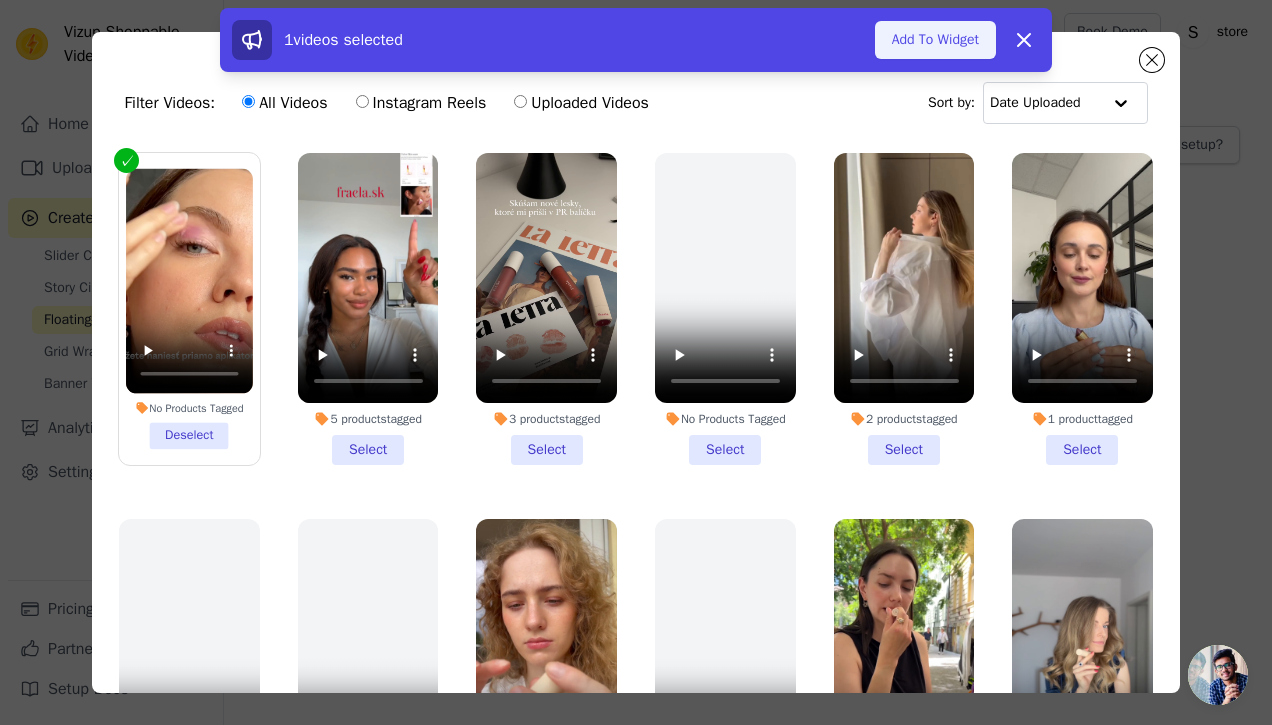 click on "Add To Widget" at bounding box center [935, 40] 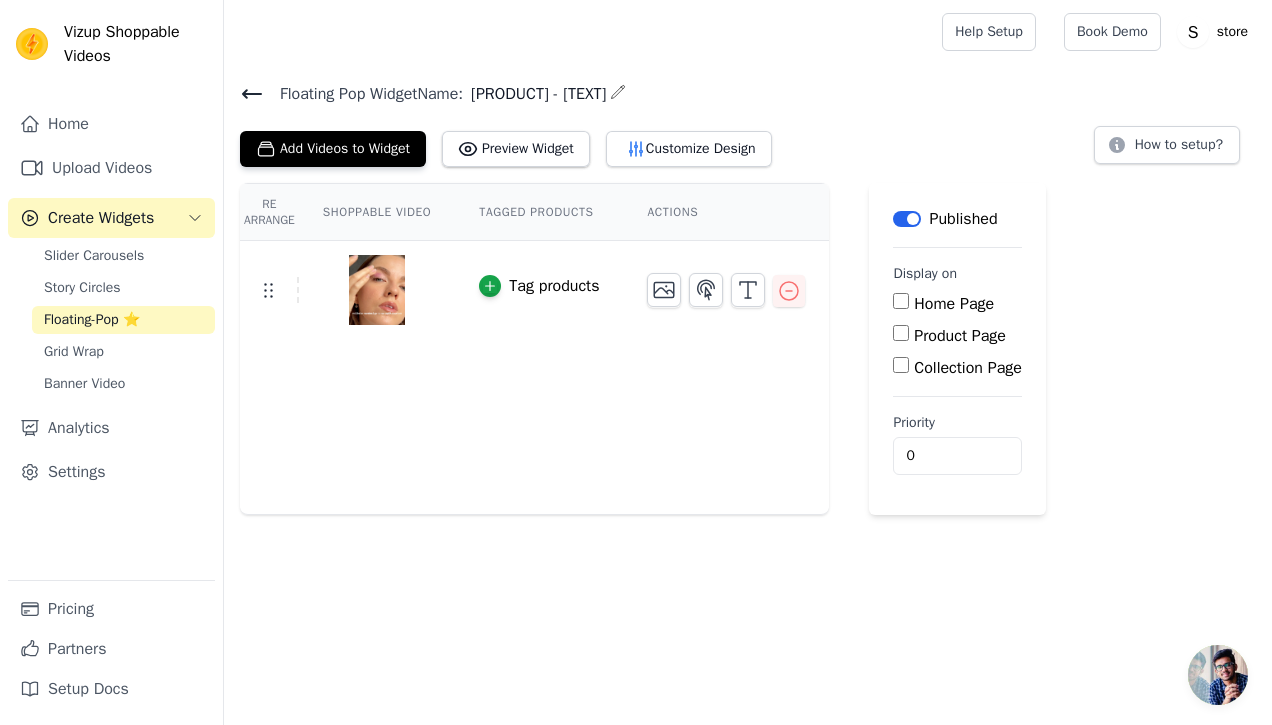 click on "Tag products" at bounding box center (554, 286) 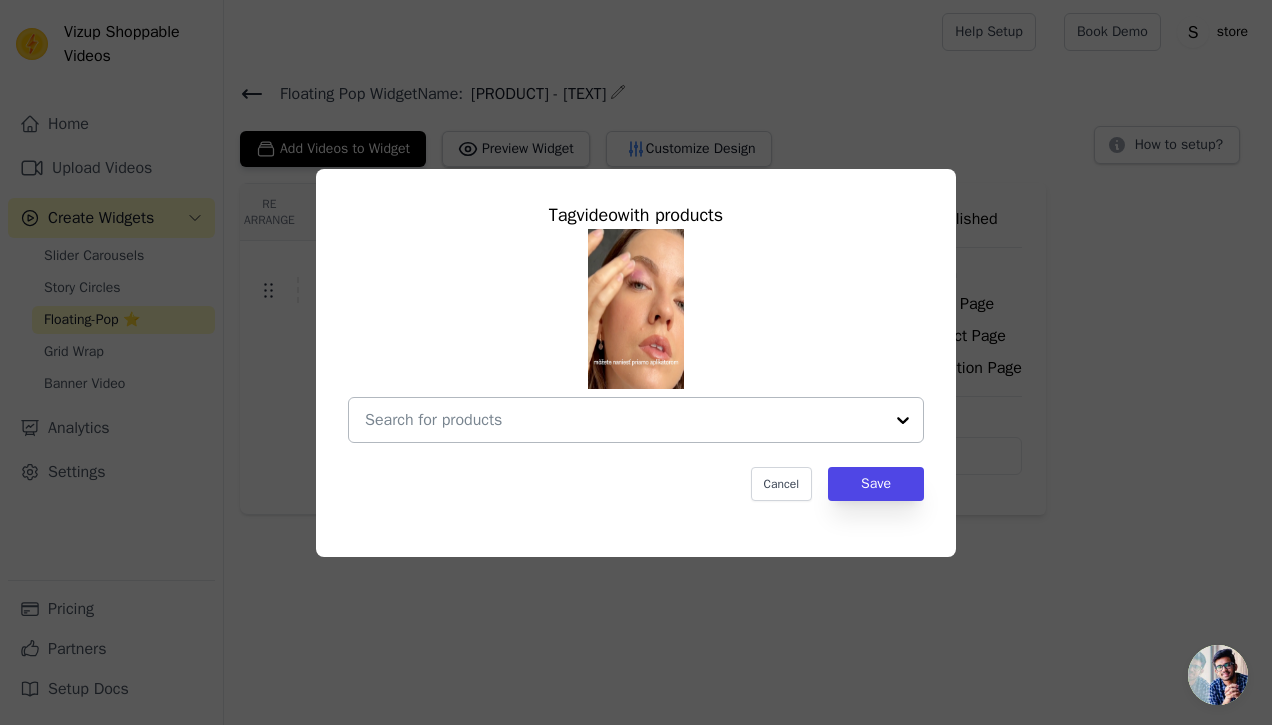 click at bounding box center [624, 420] 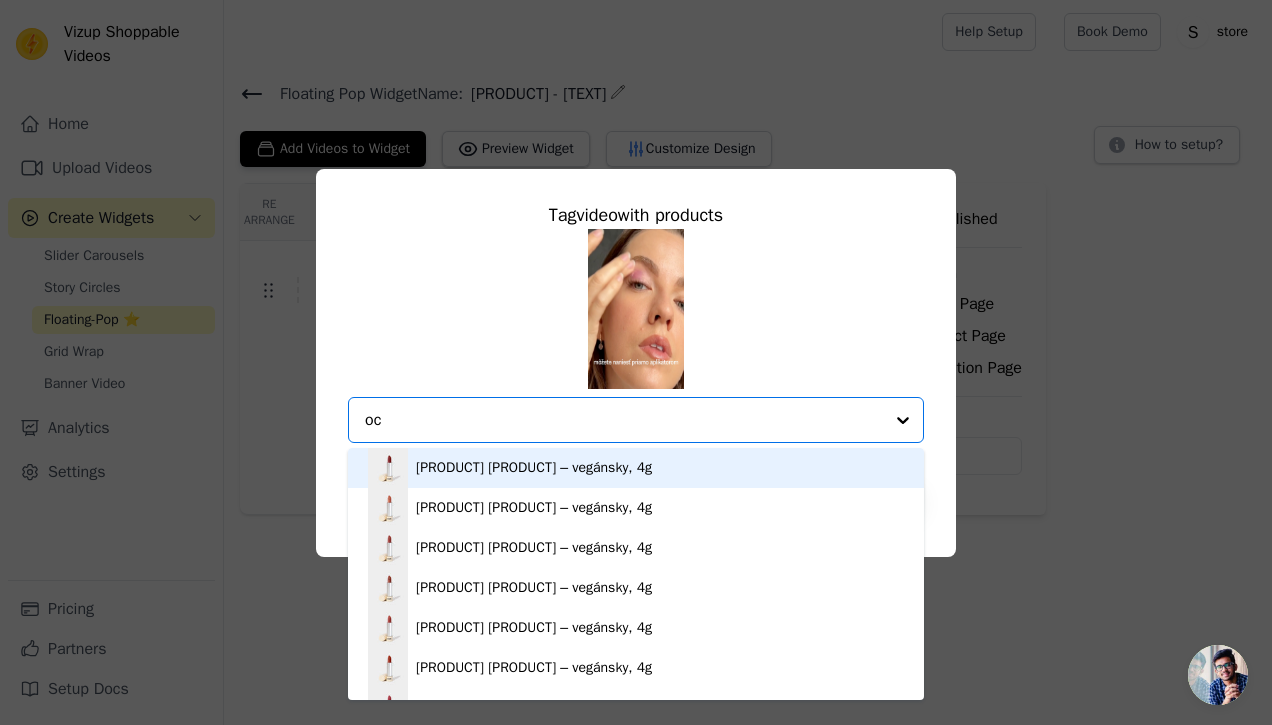 type on "ocn" 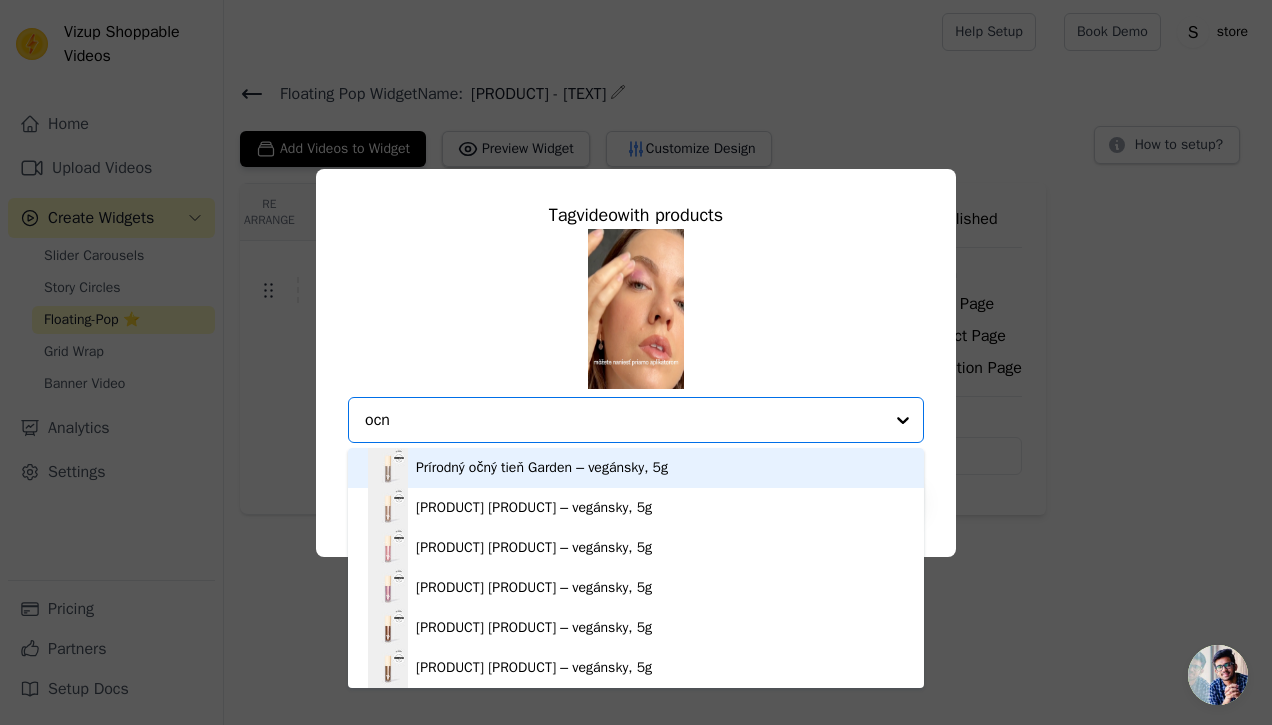 click on "Prírodný očný tieň Garden – vegánsky, 5g" at bounding box center (542, 468) 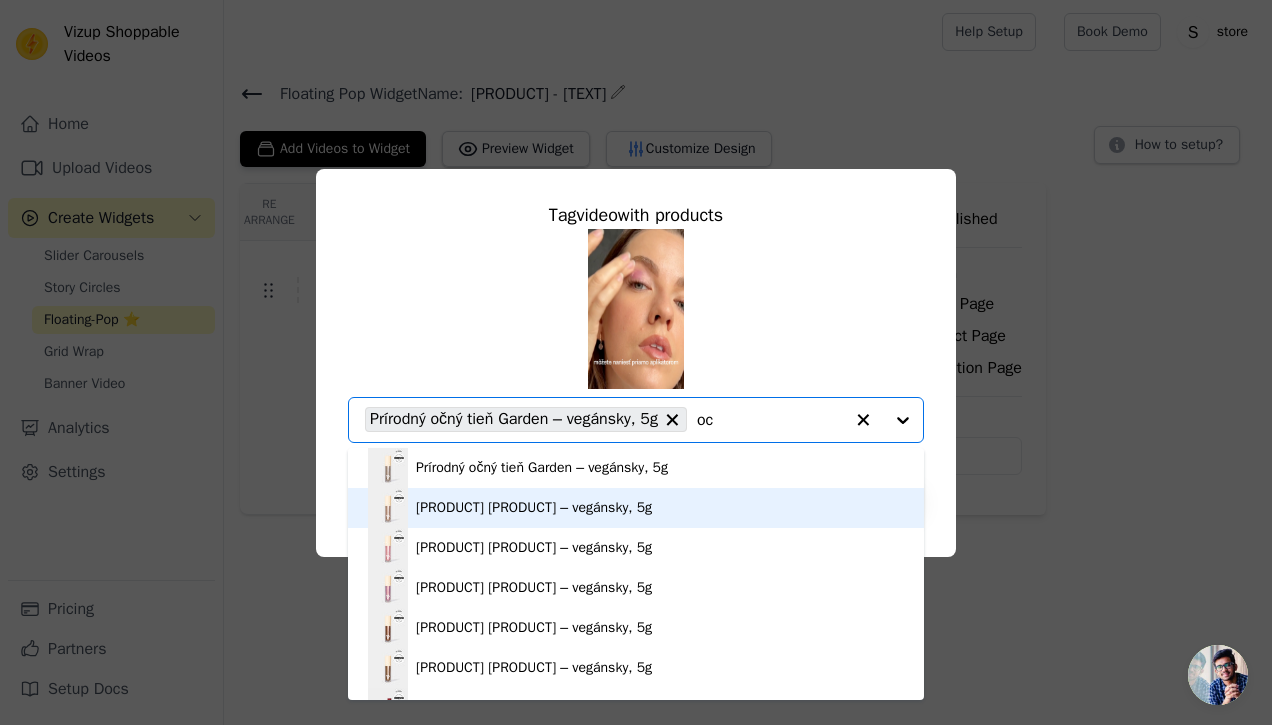 type on "ocn" 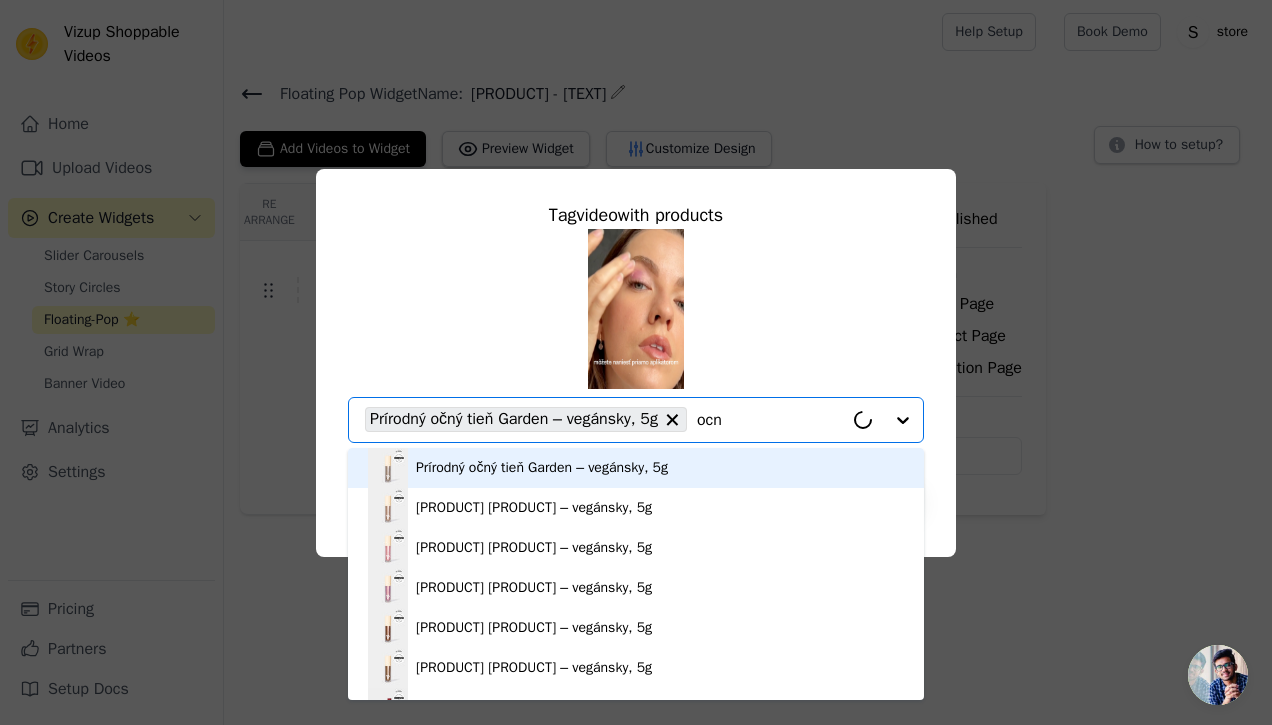 click on "Prírodný očný tieň Closer – vegánsky, 5g" at bounding box center [534, 508] 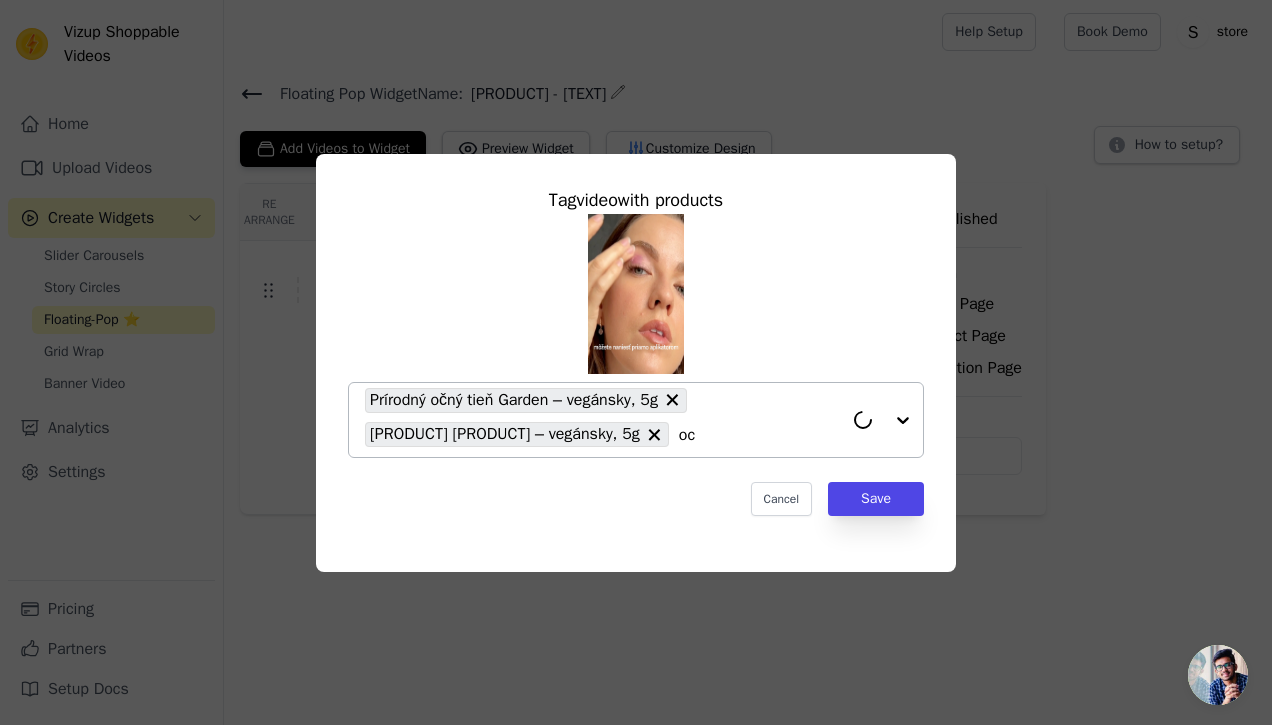 type on "ocn" 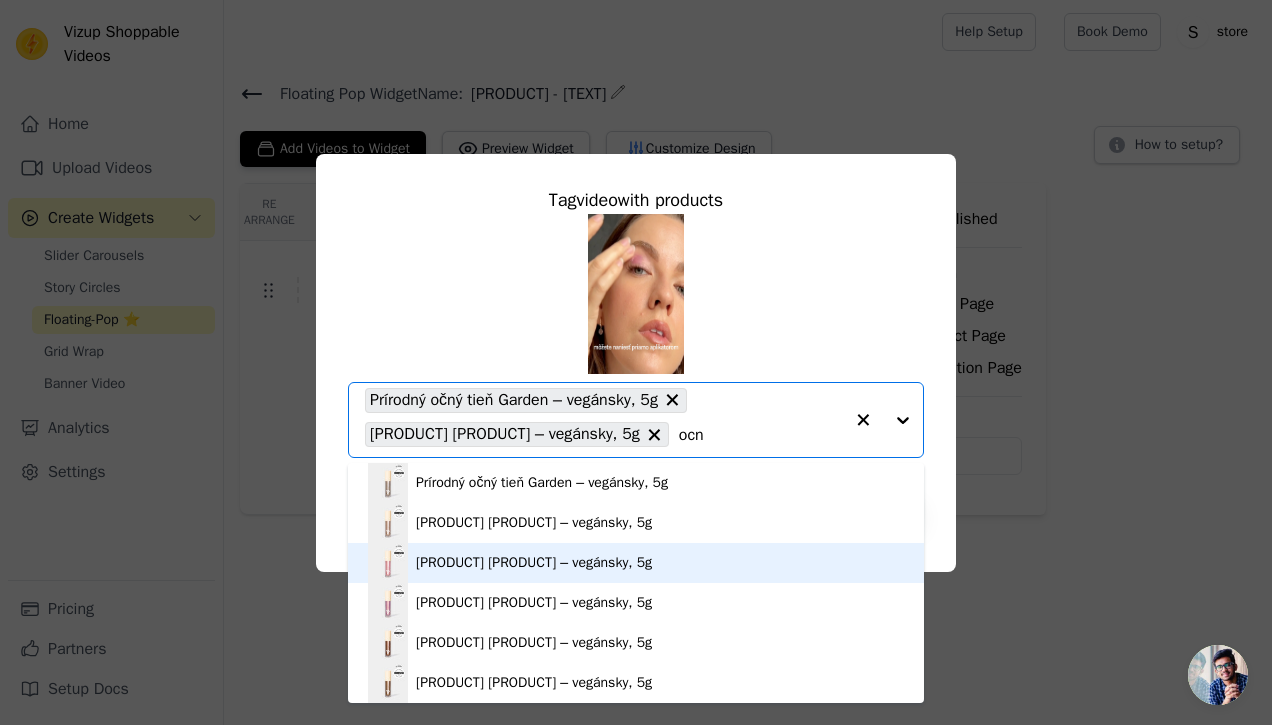 click on "Prírodný očný tieň In bloom – vegánsky, 5g" at bounding box center (534, 563) 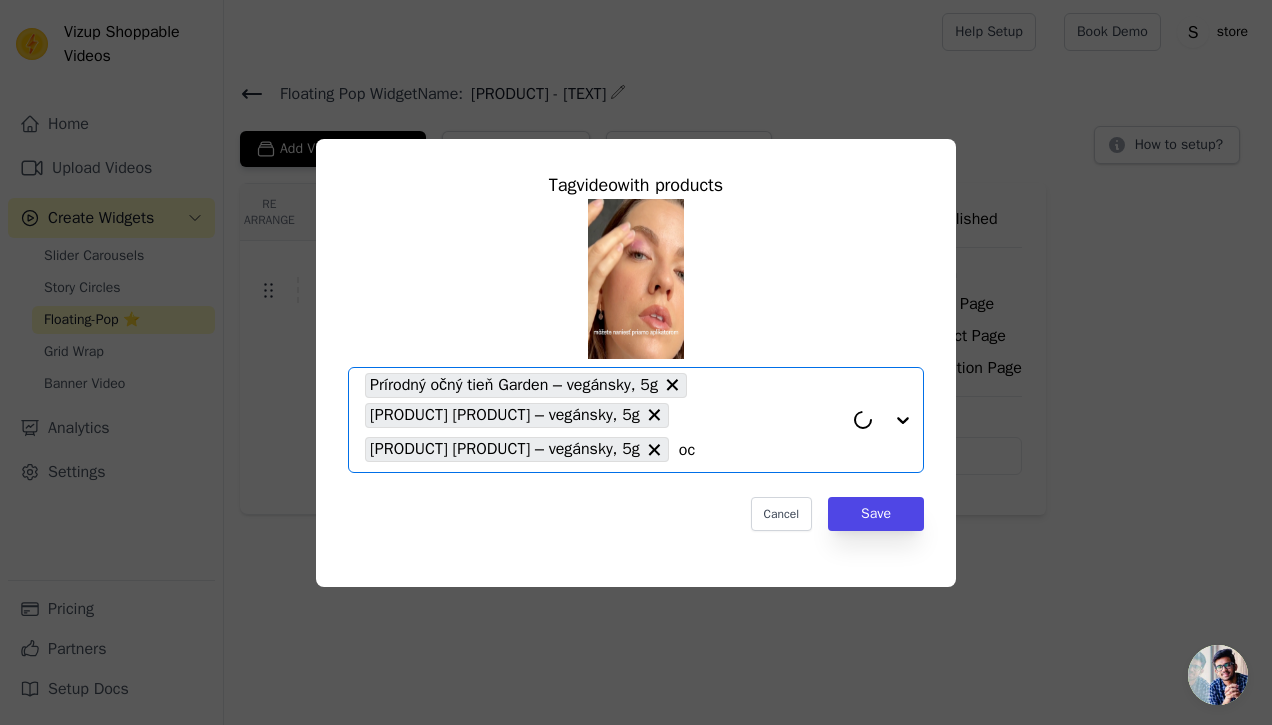 type on "ocn" 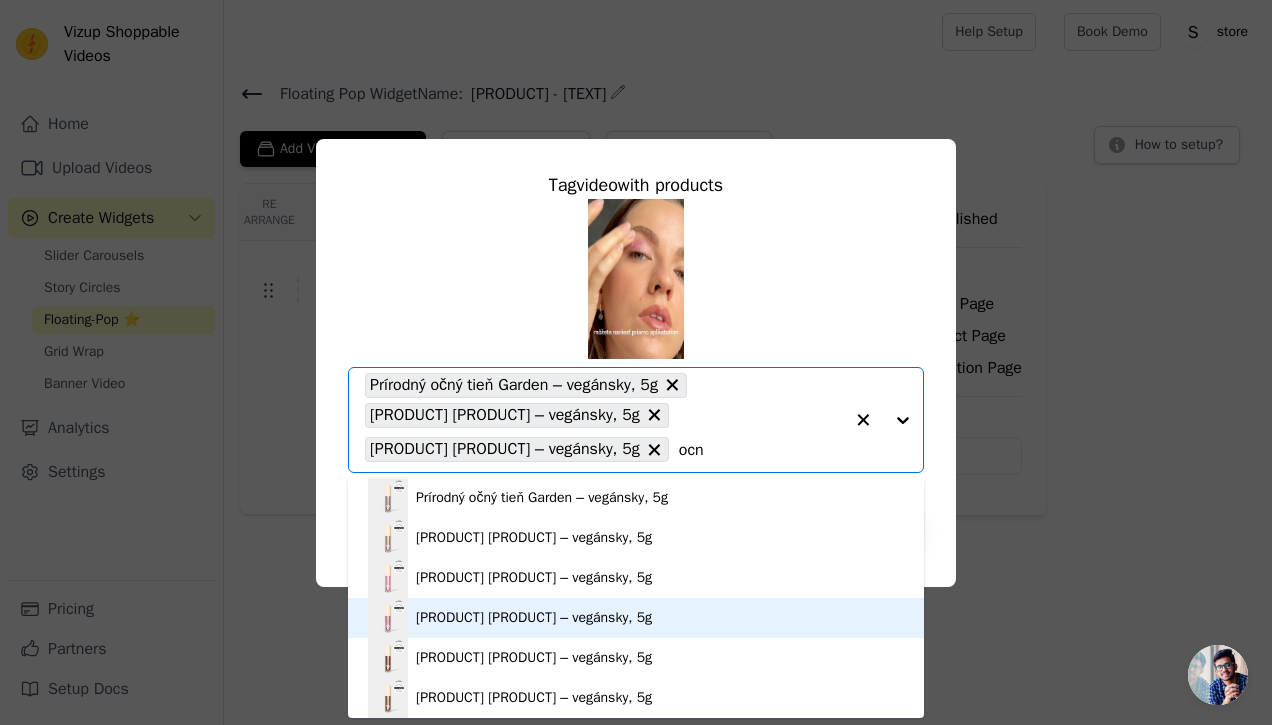 click on "Prírodný očný tieň Iris – vegánsky, 5g" at bounding box center [534, 618] 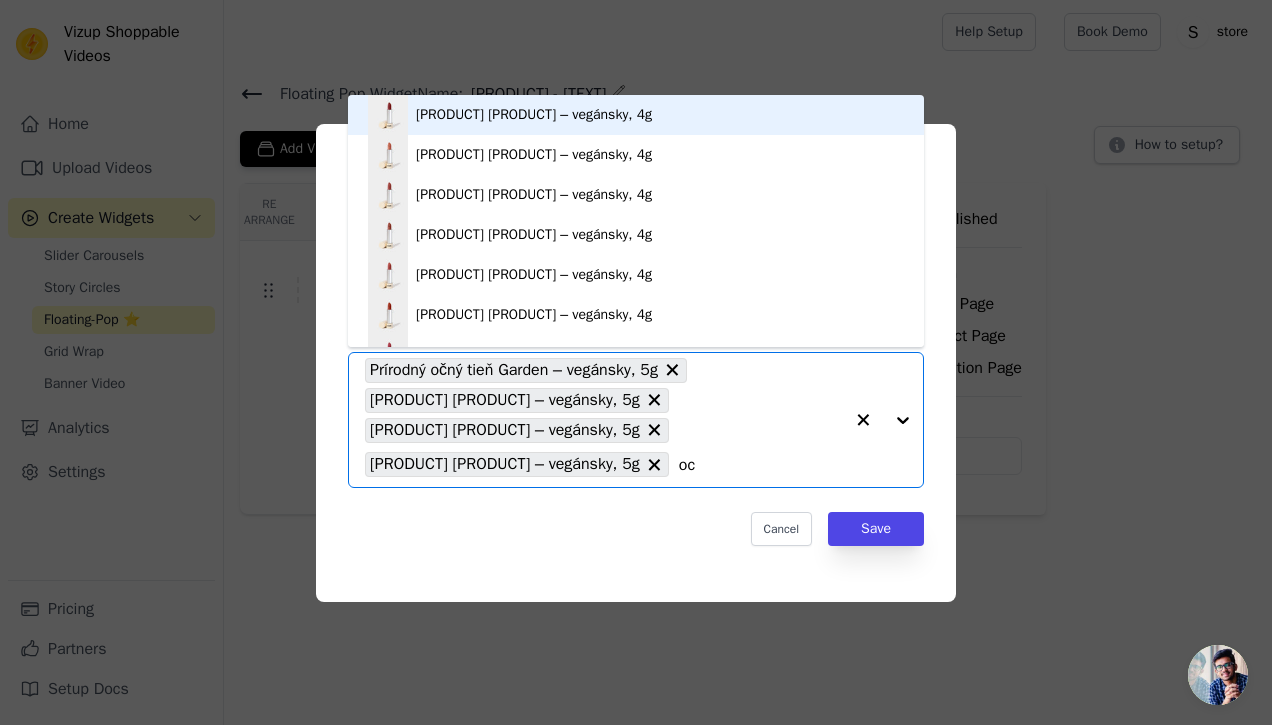 type on "ocn" 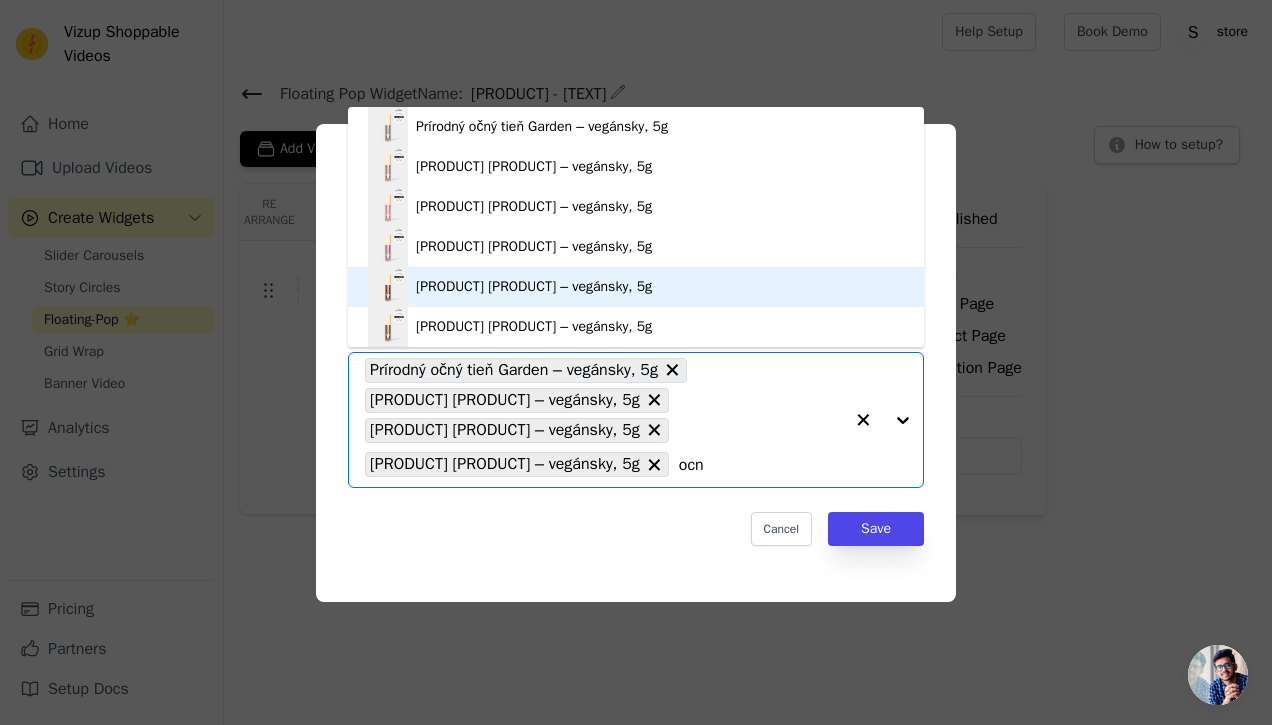 click on "Prírodný očný tieň Only you – vegánsky, 5g" at bounding box center (534, 287) 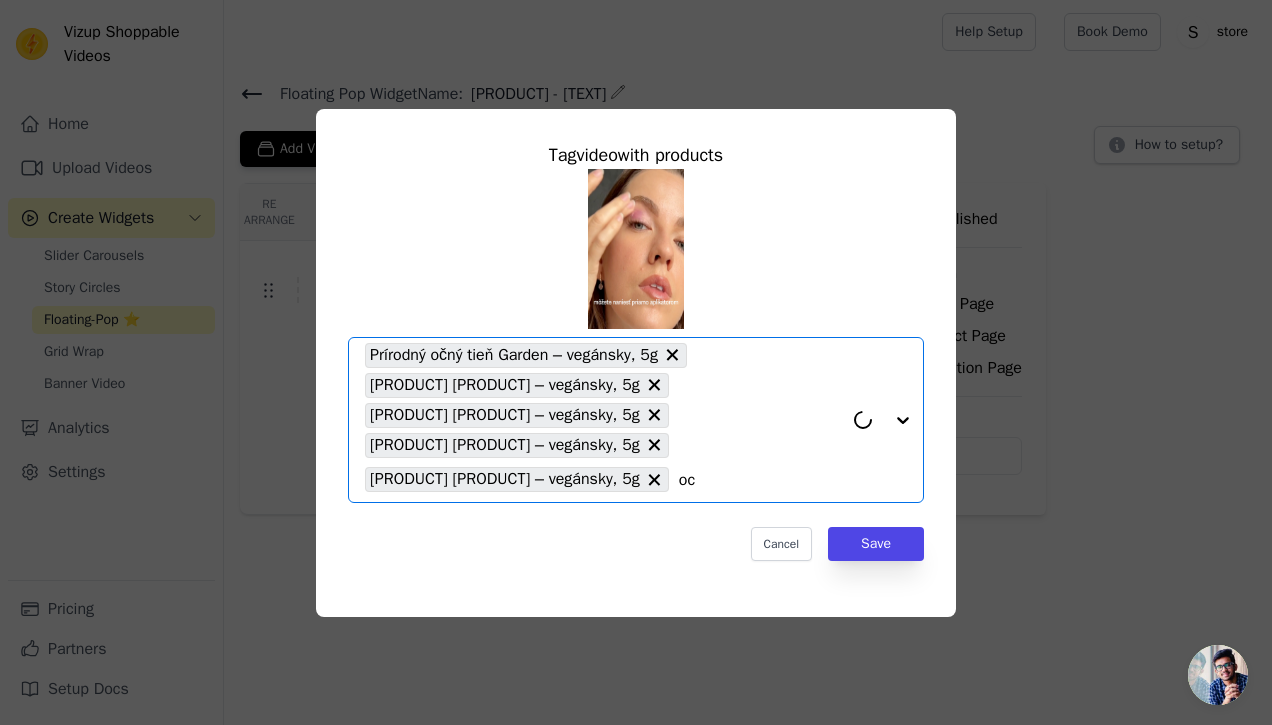 type on "ocn" 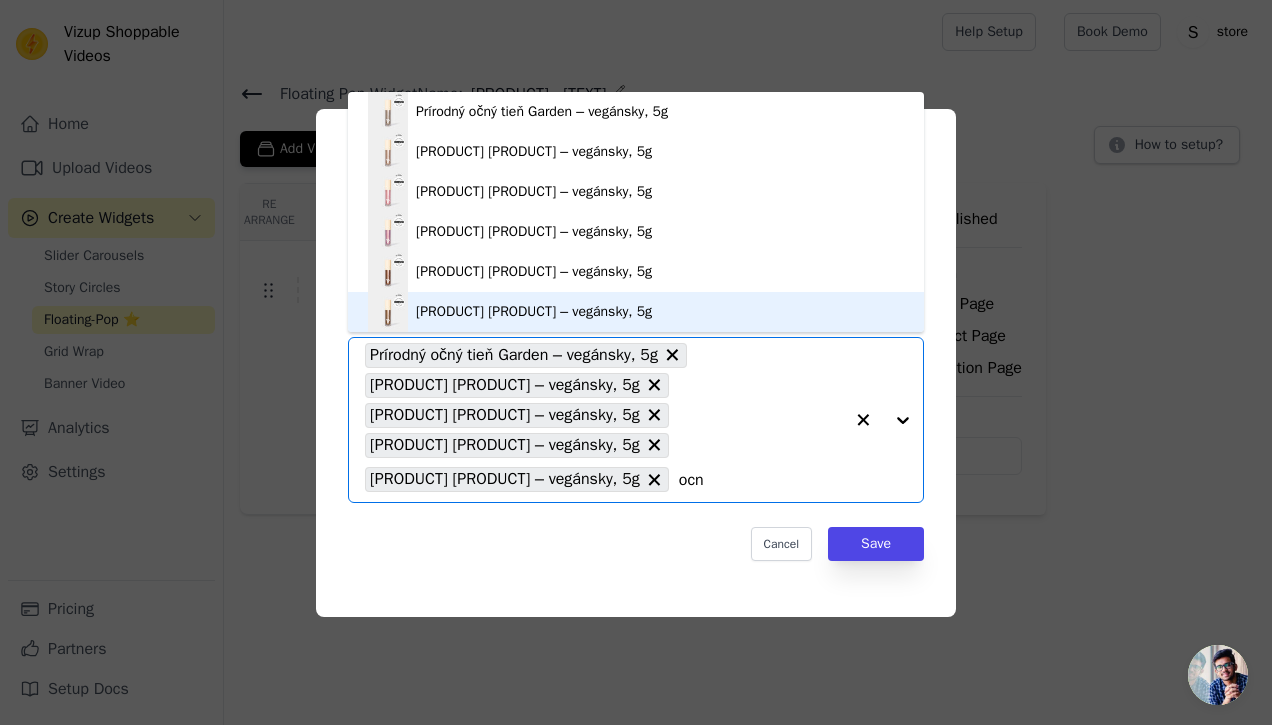 click on "Prírodný očný tieň Seasons – vegánsky, 5g" at bounding box center [534, 312] 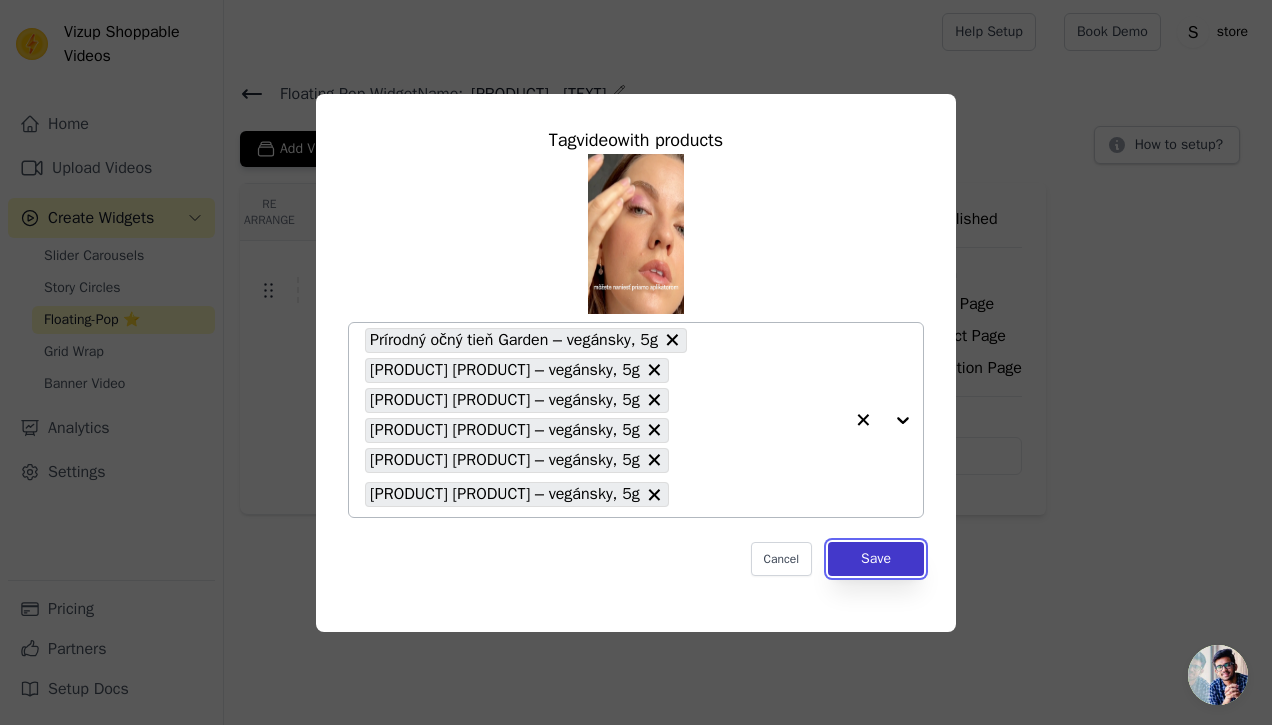 click on "Save" at bounding box center (876, 559) 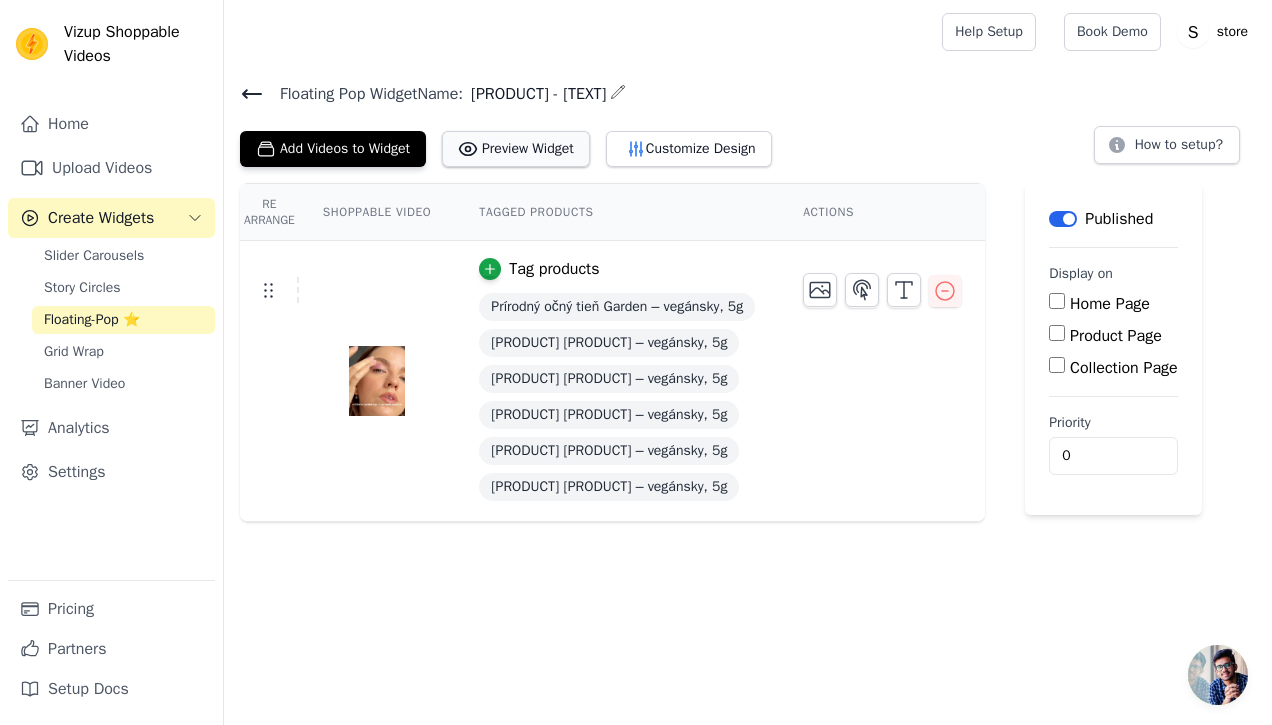 click on "Preview Widget" at bounding box center [516, 149] 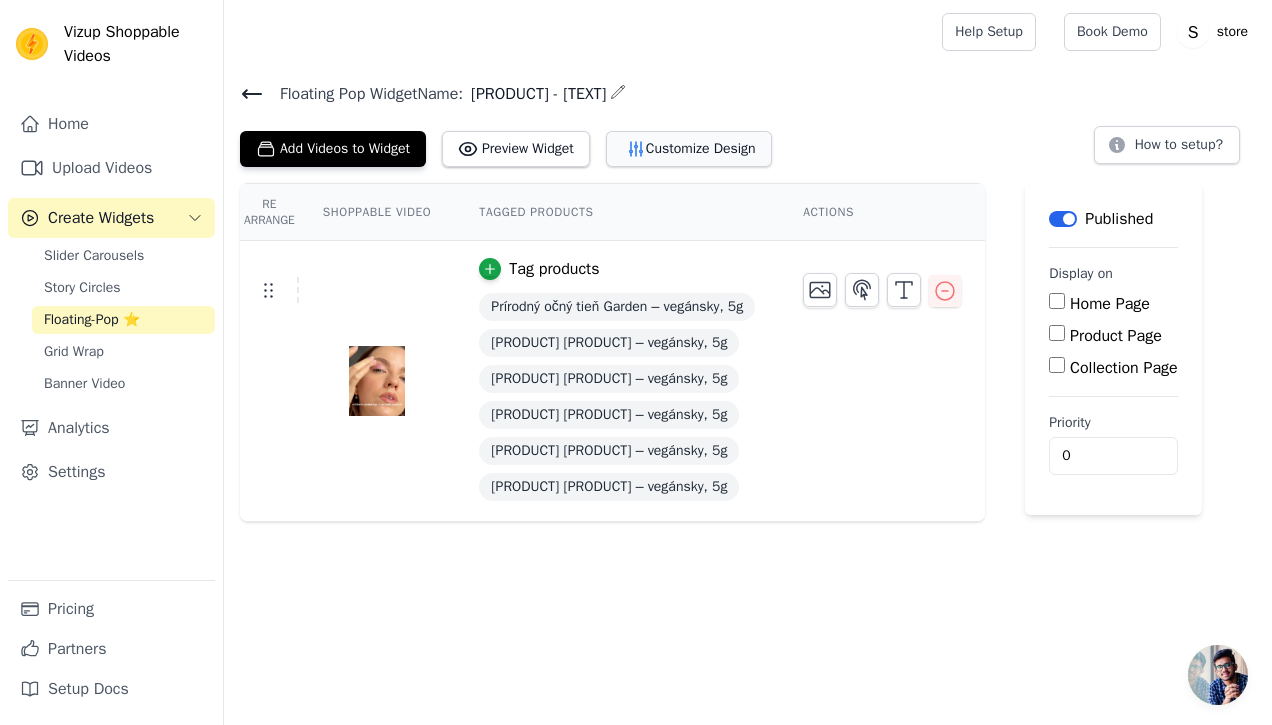 click on "Customize Design" at bounding box center [689, 149] 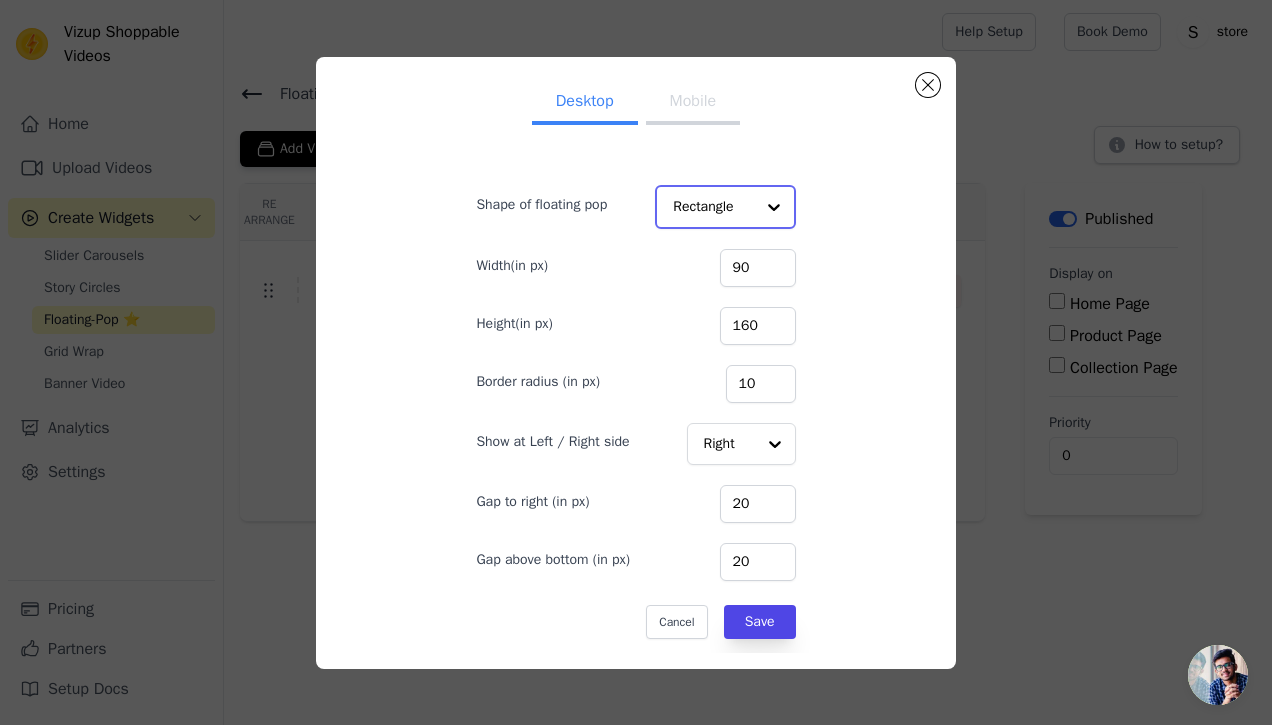 click at bounding box center (774, 207) 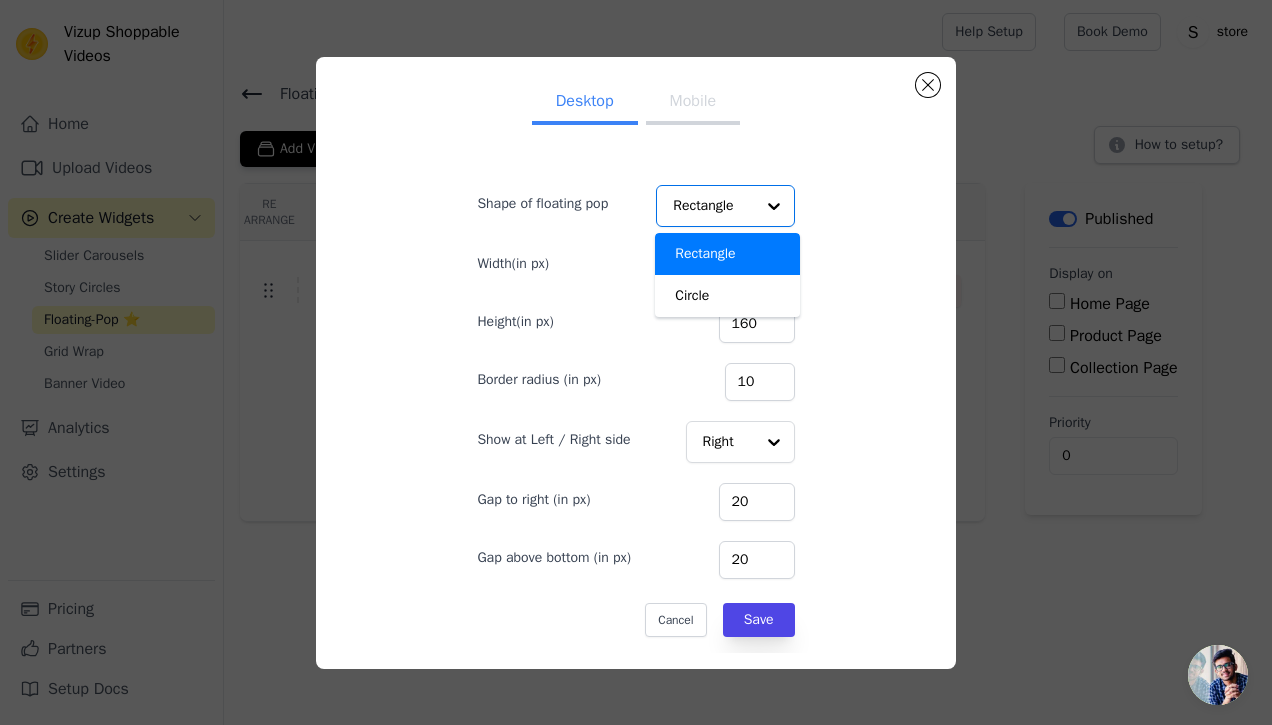 click on "Desktop Mobile   Shape of floating pop     Rectangle   Circle       Option Rectangle, selected.   You are currently focused on option Rectangle. There are 2 results available.     Rectangle               Width(in px)   90   Height(in px)   160   Border radius (in px)   10   Show at Left / Right side         Right               Gap to right (in px)   20   Gap above bottom (in px)   20   Cancel     Save" at bounding box center [636, 363] 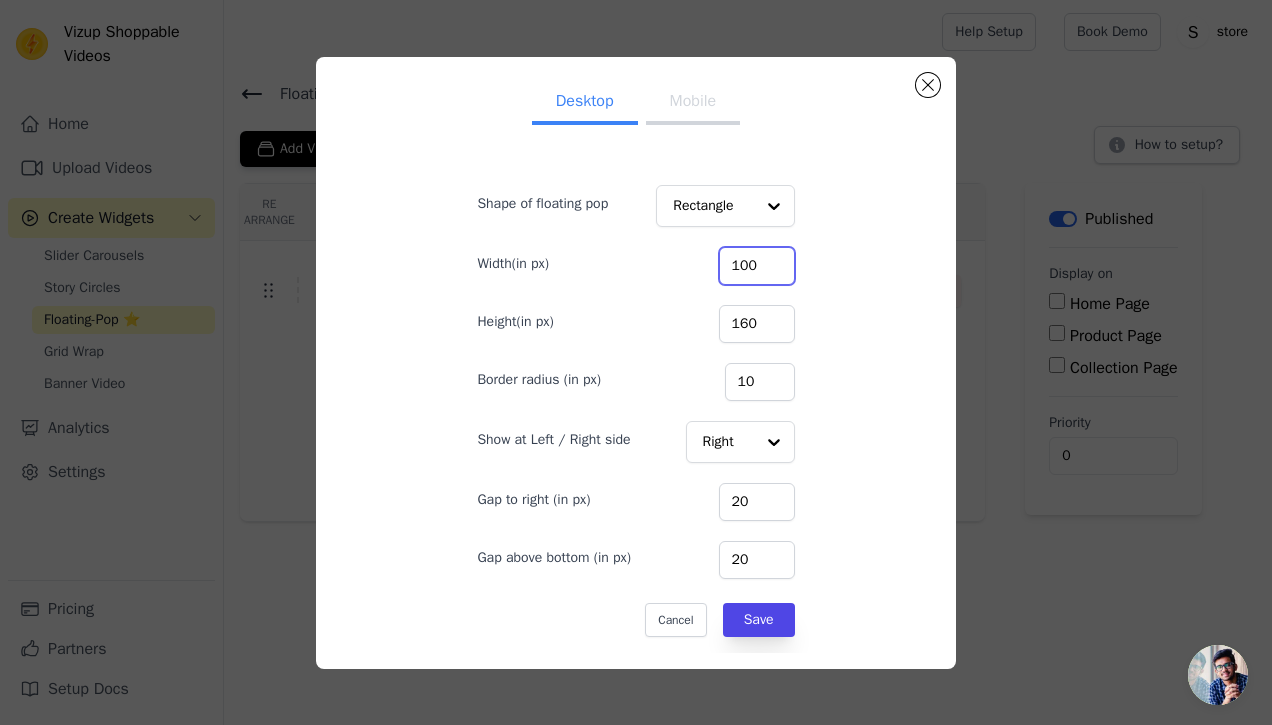click on "100" at bounding box center (757, 266) 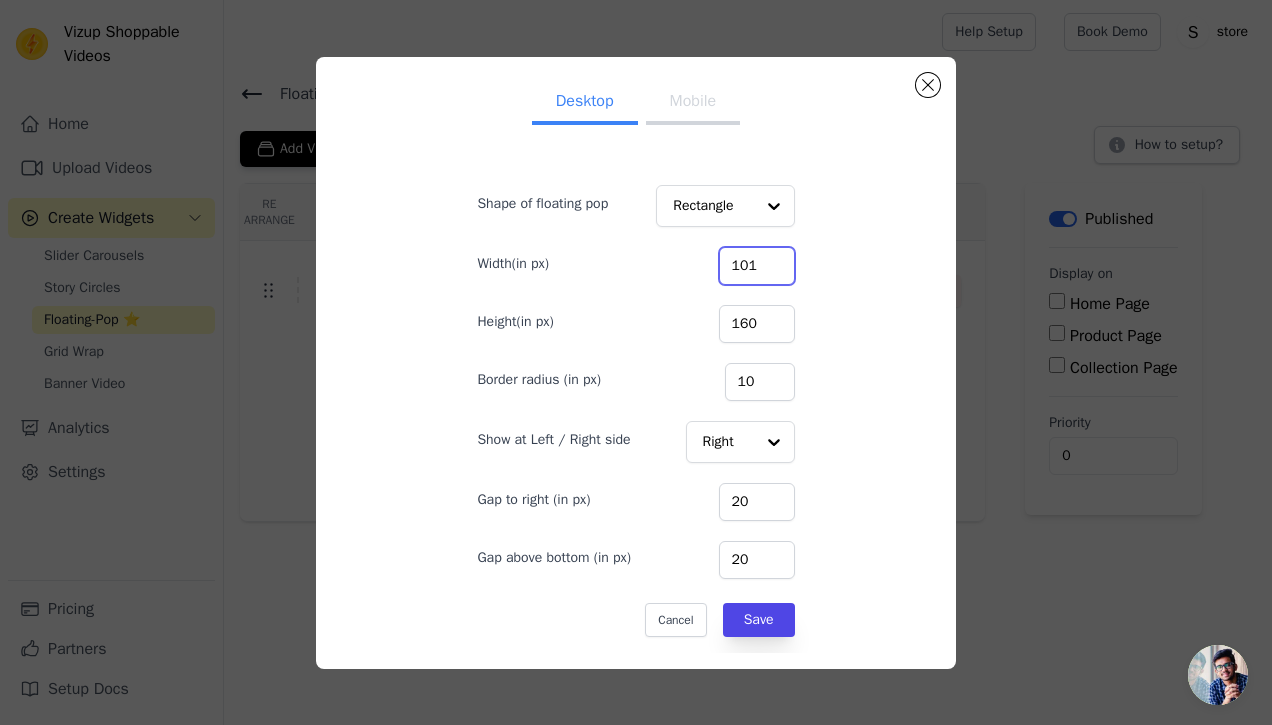 click on "101" at bounding box center [757, 266] 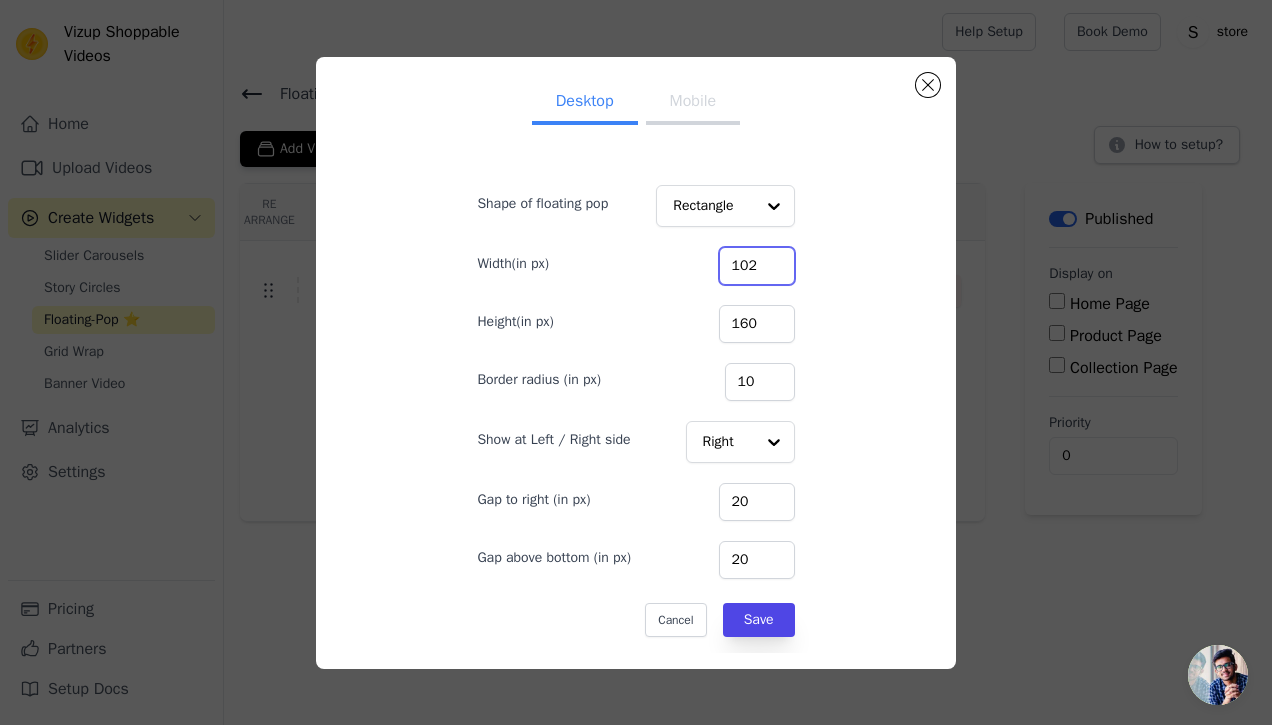 click on "102" at bounding box center (757, 266) 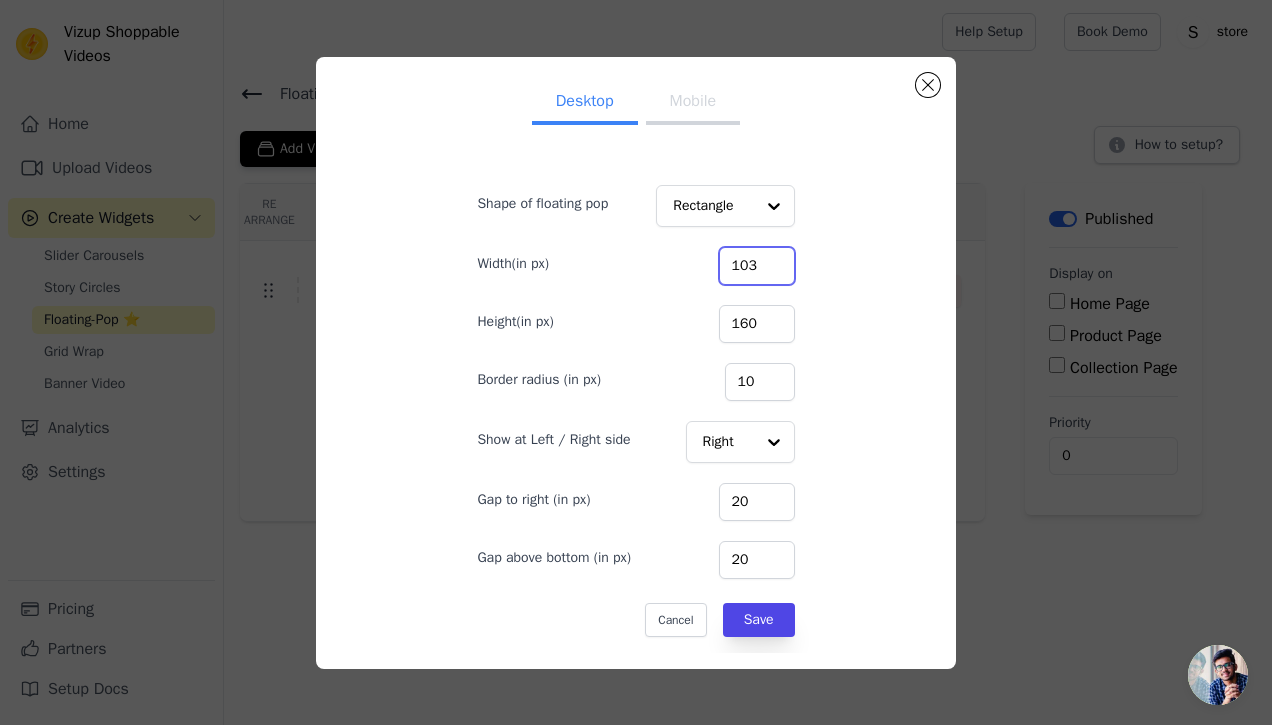 click on "103" at bounding box center (757, 266) 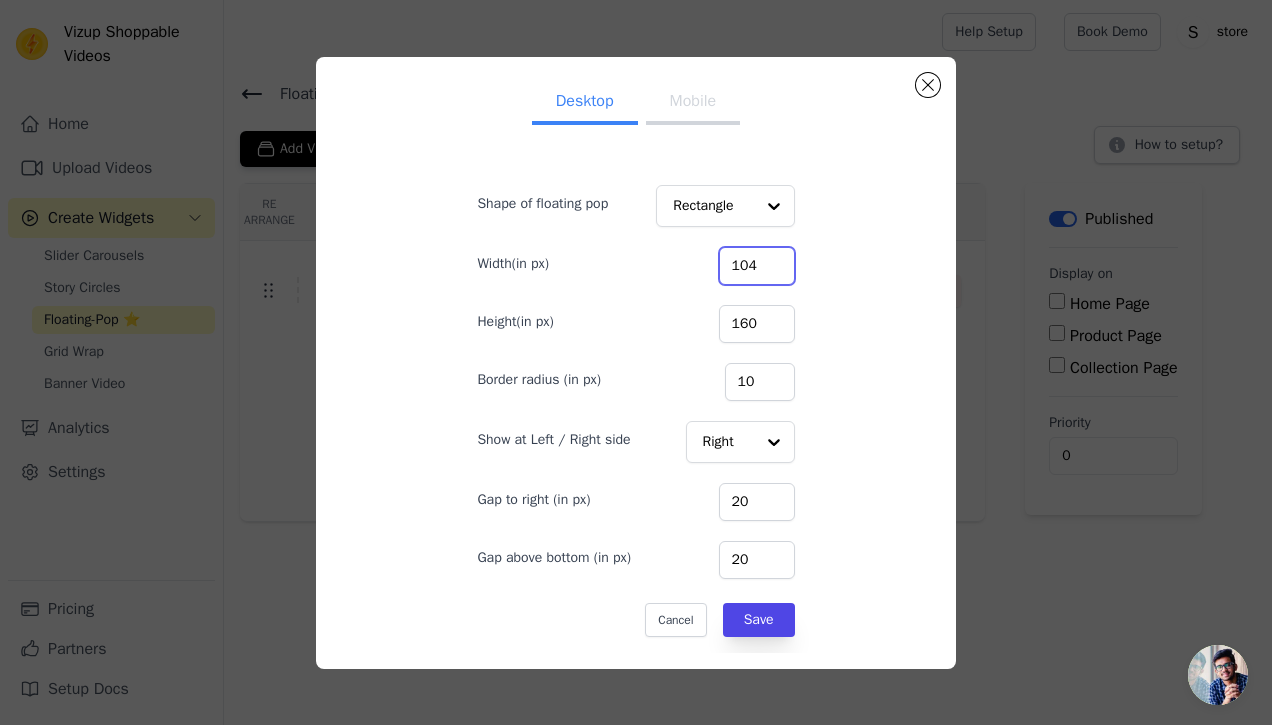 click on "104" at bounding box center (757, 266) 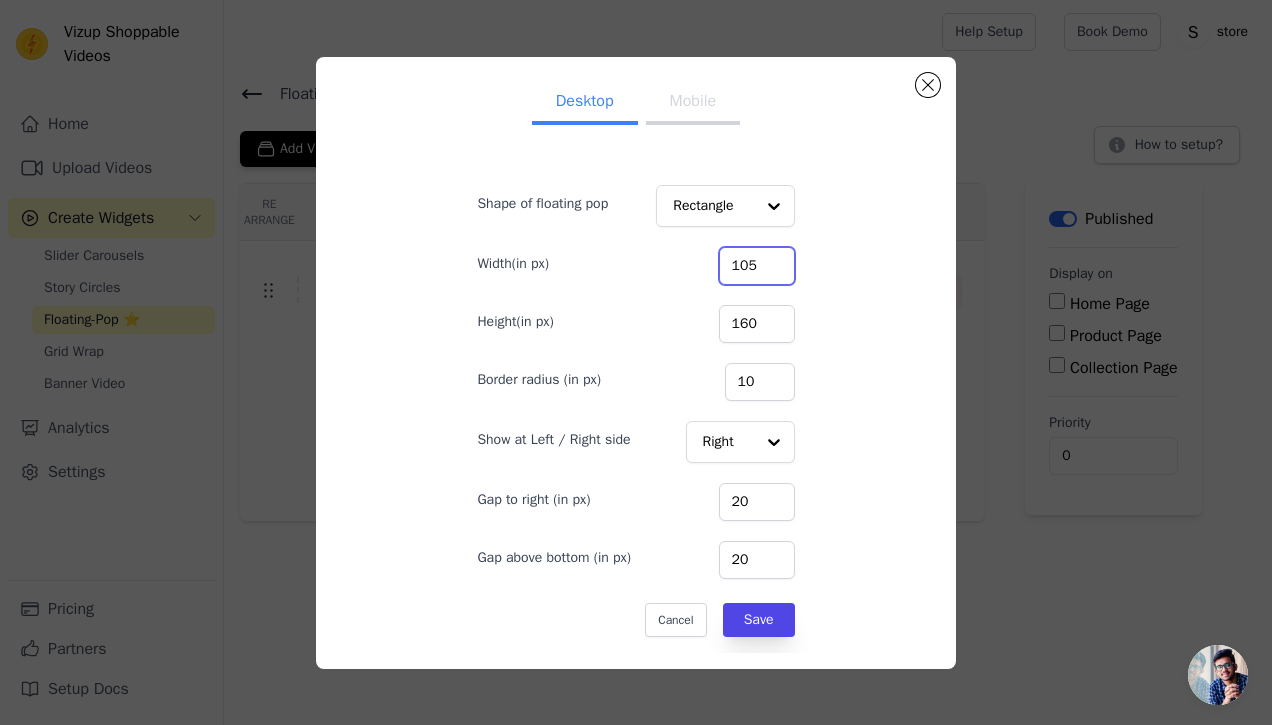 click on "105" at bounding box center (757, 266) 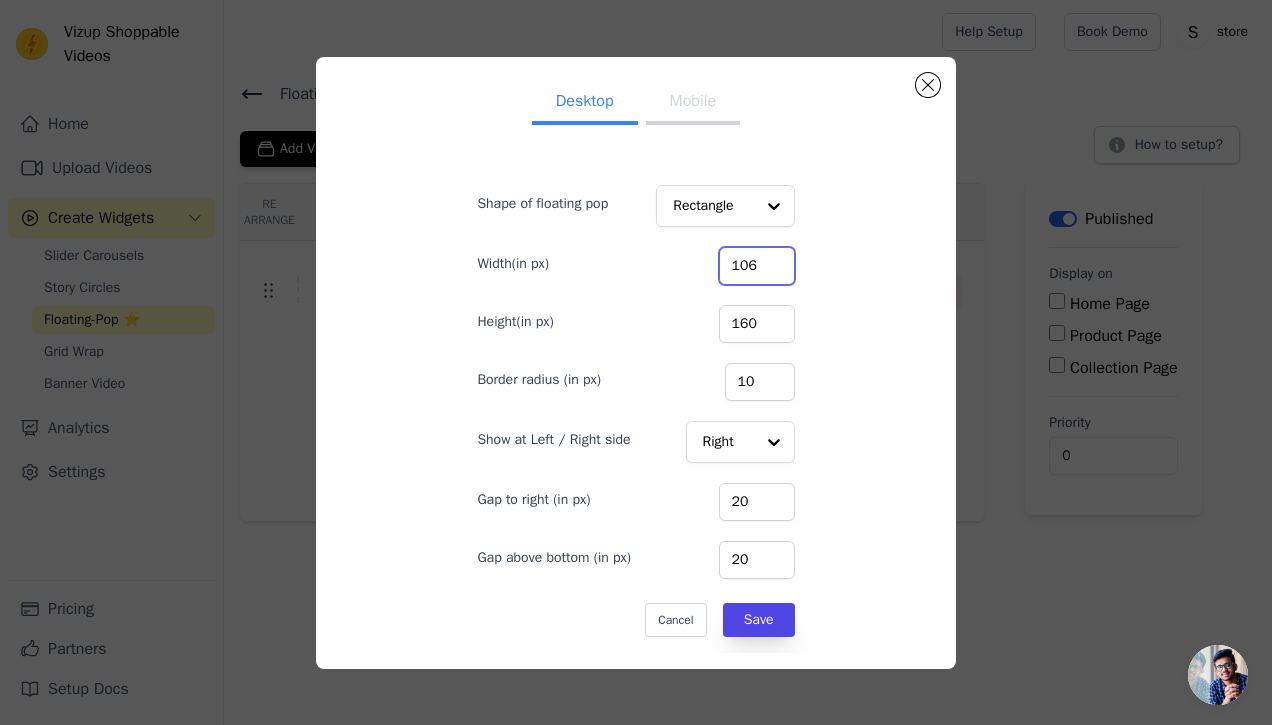 click on "106" at bounding box center [757, 266] 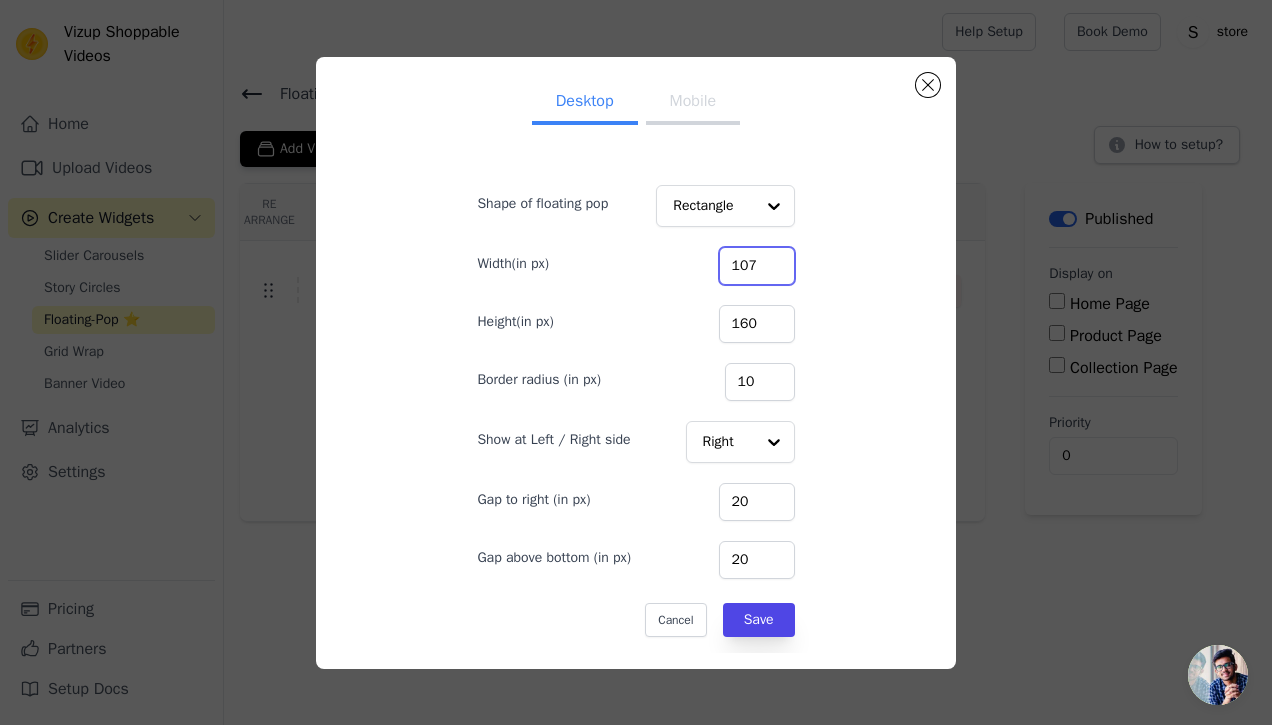 click on "107" at bounding box center [757, 266] 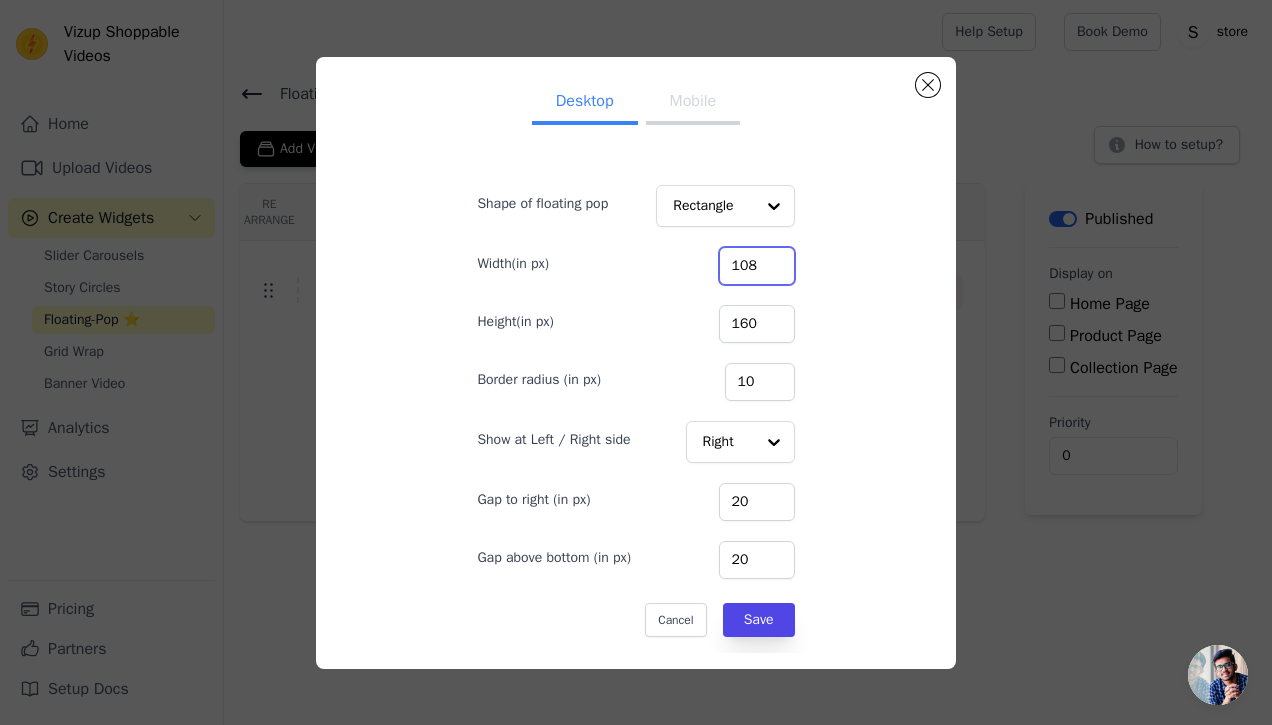 click on "108" at bounding box center [757, 266] 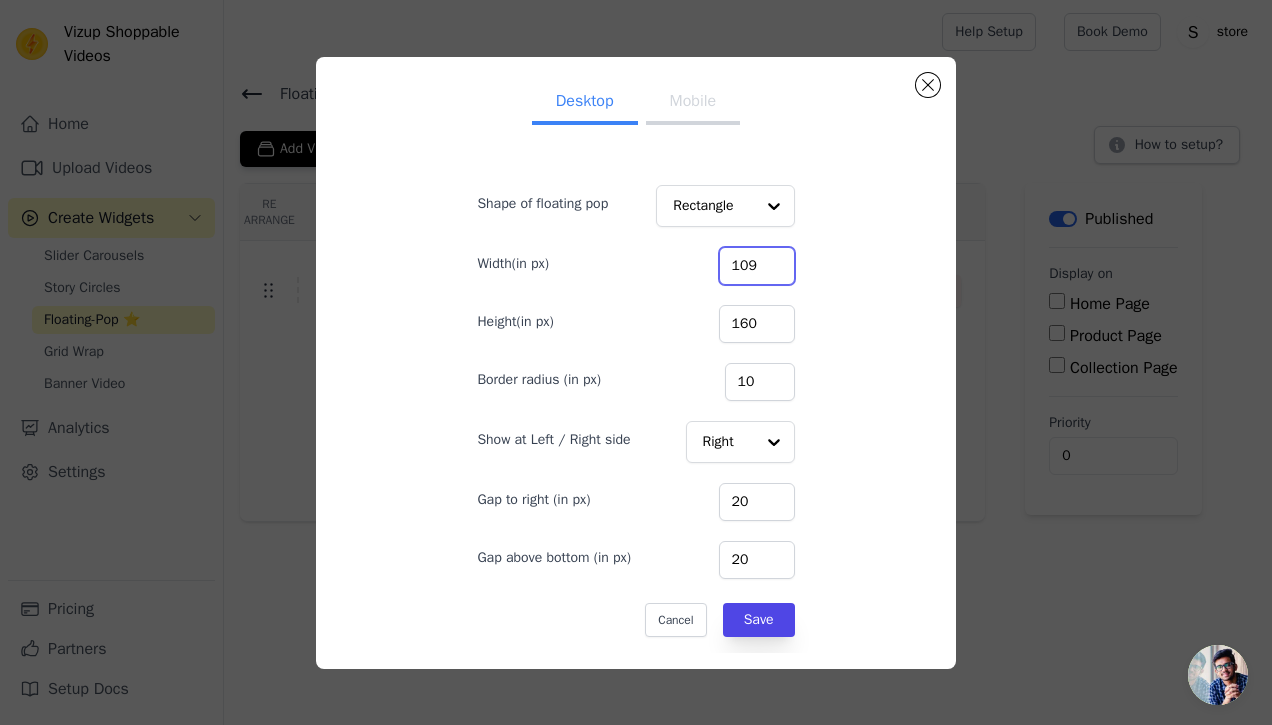 click on "109" at bounding box center [757, 266] 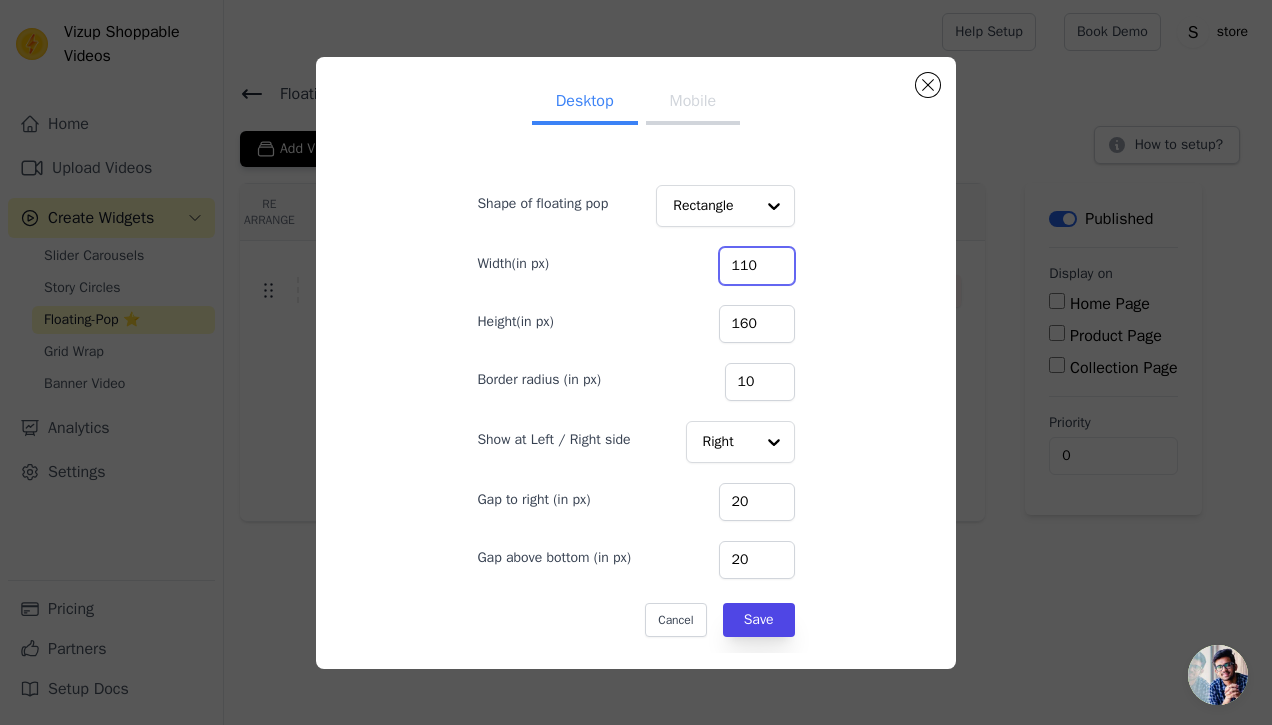 click on "110" at bounding box center (757, 266) 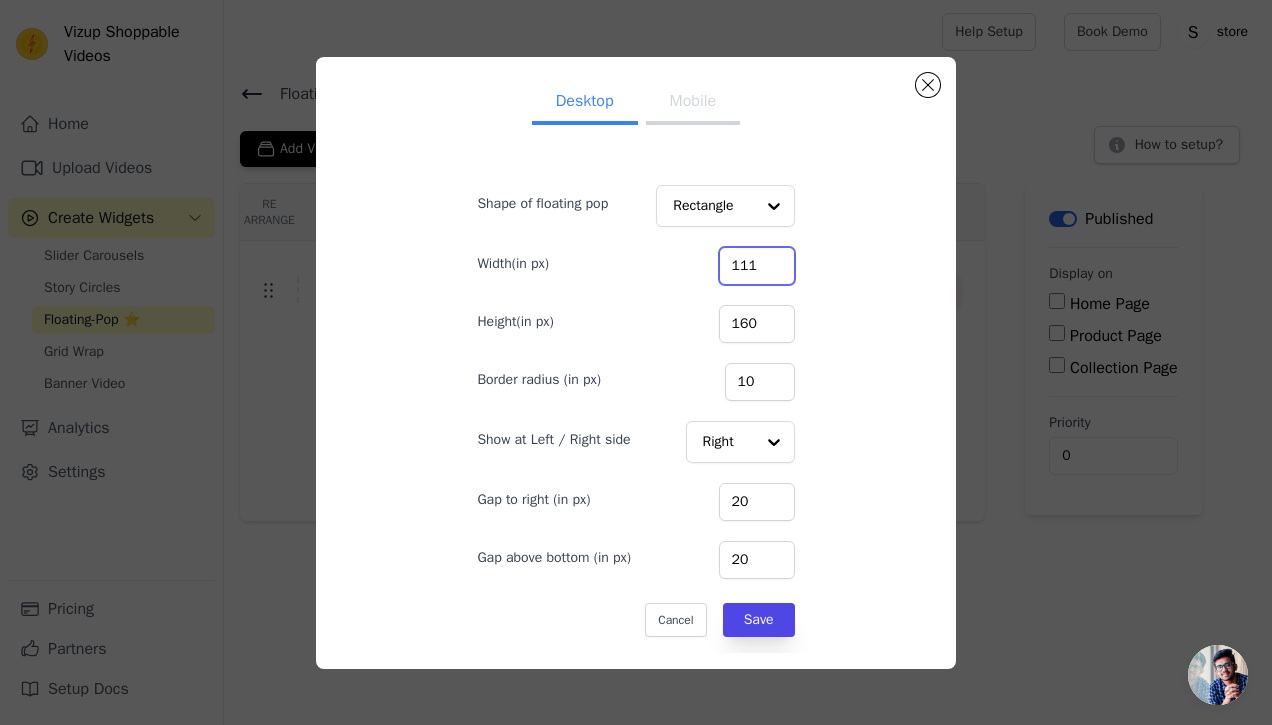 click on "111" at bounding box center [757, 266] 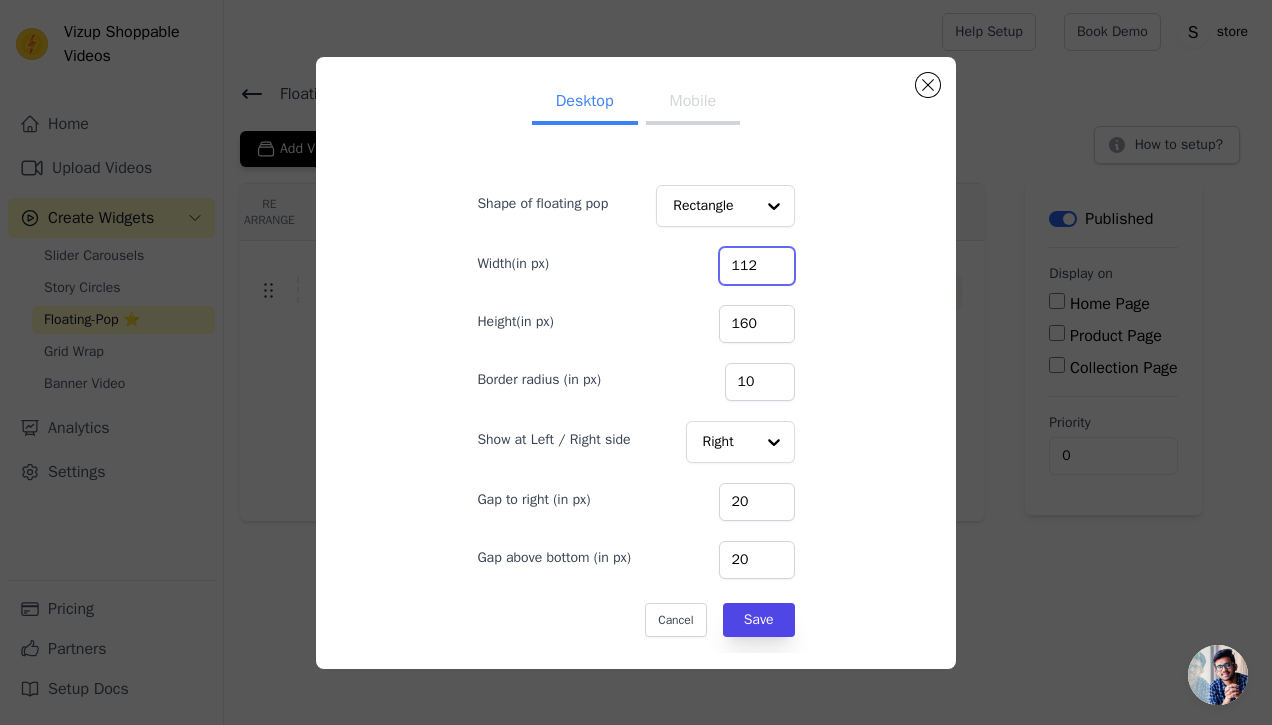 click on "112" at bounding box center (757, 266) 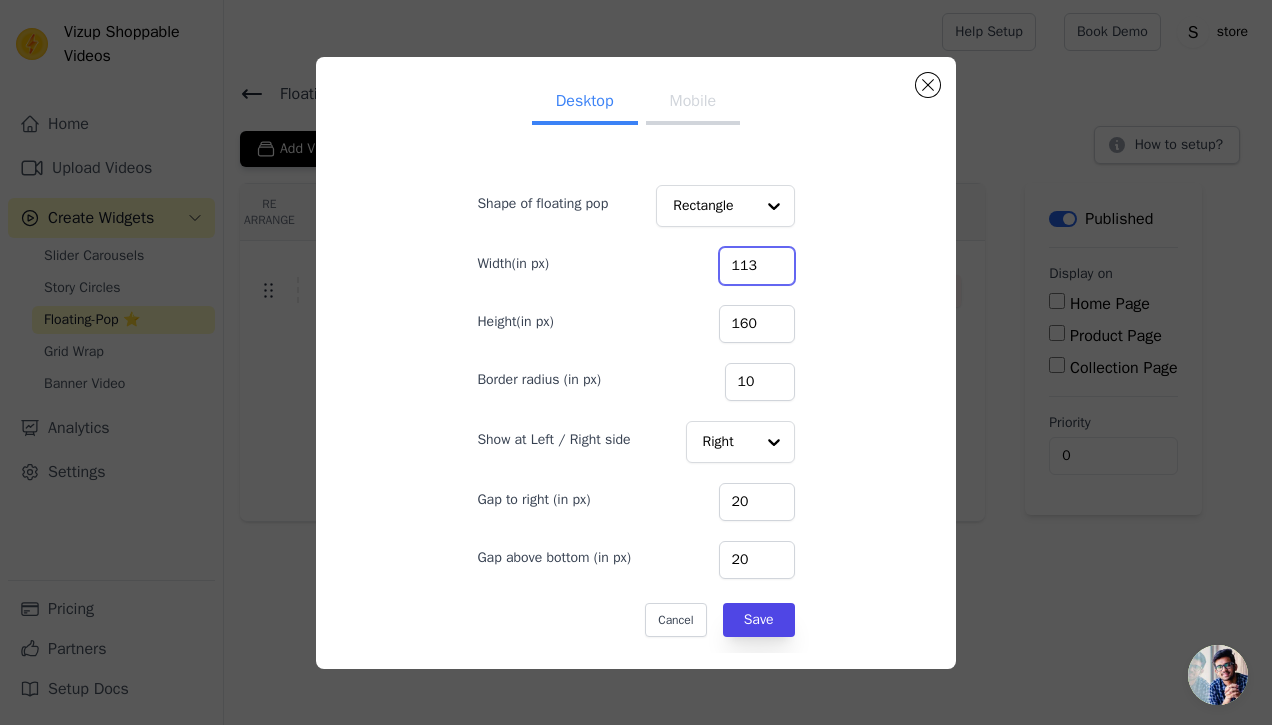 click on "113" at bounding box center (757, 266) 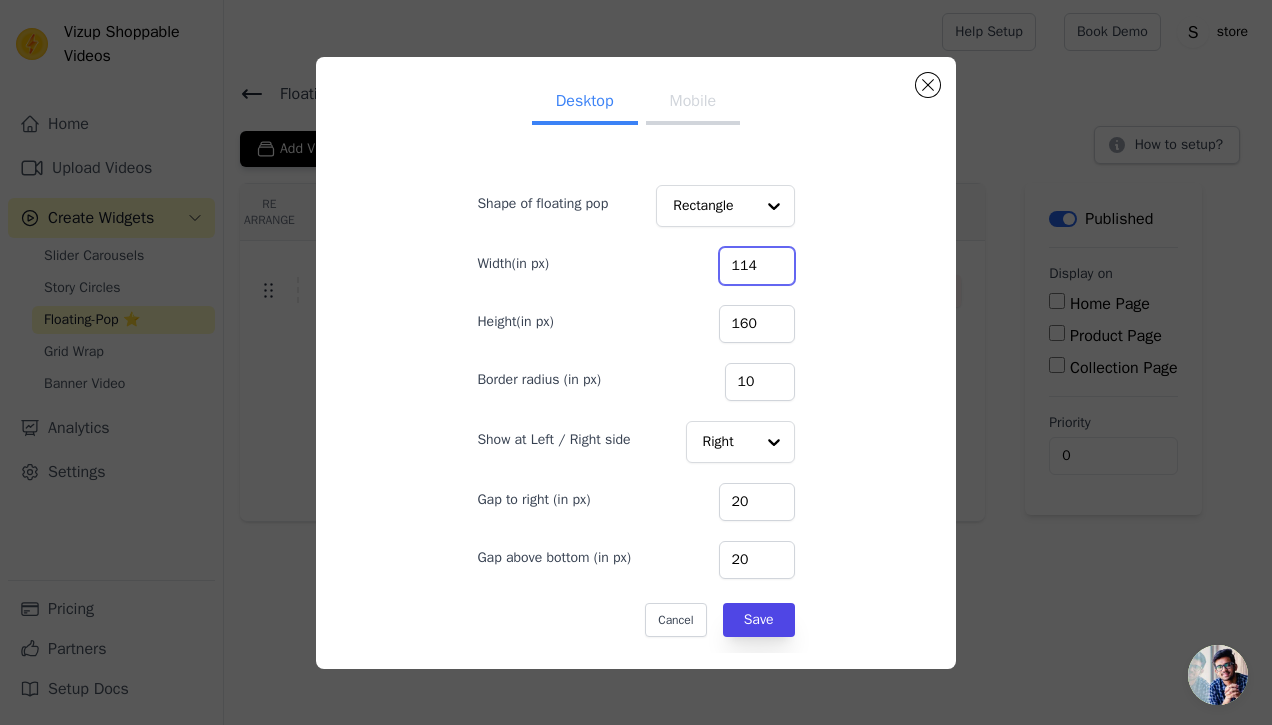 click on "114" at bounding box center [757, 266] 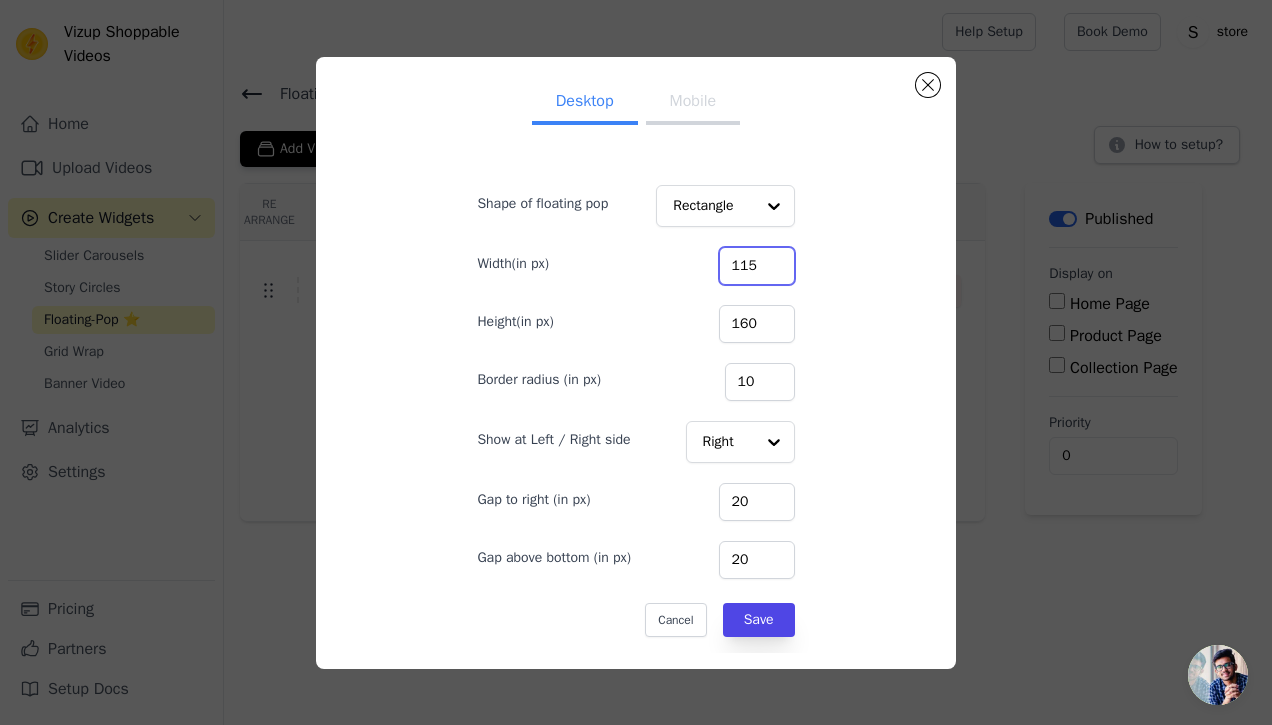 click on "115" at bounding box center [757, 266] 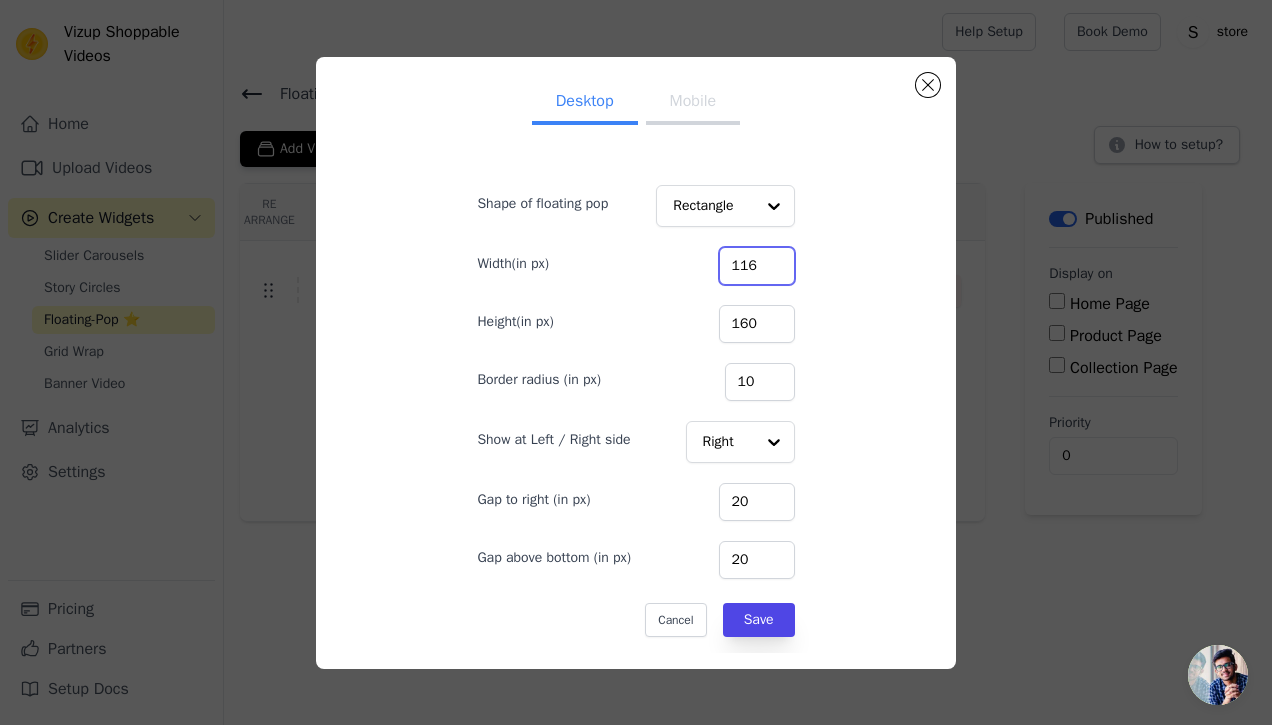 click on "116" at bounding box center [757, 266] 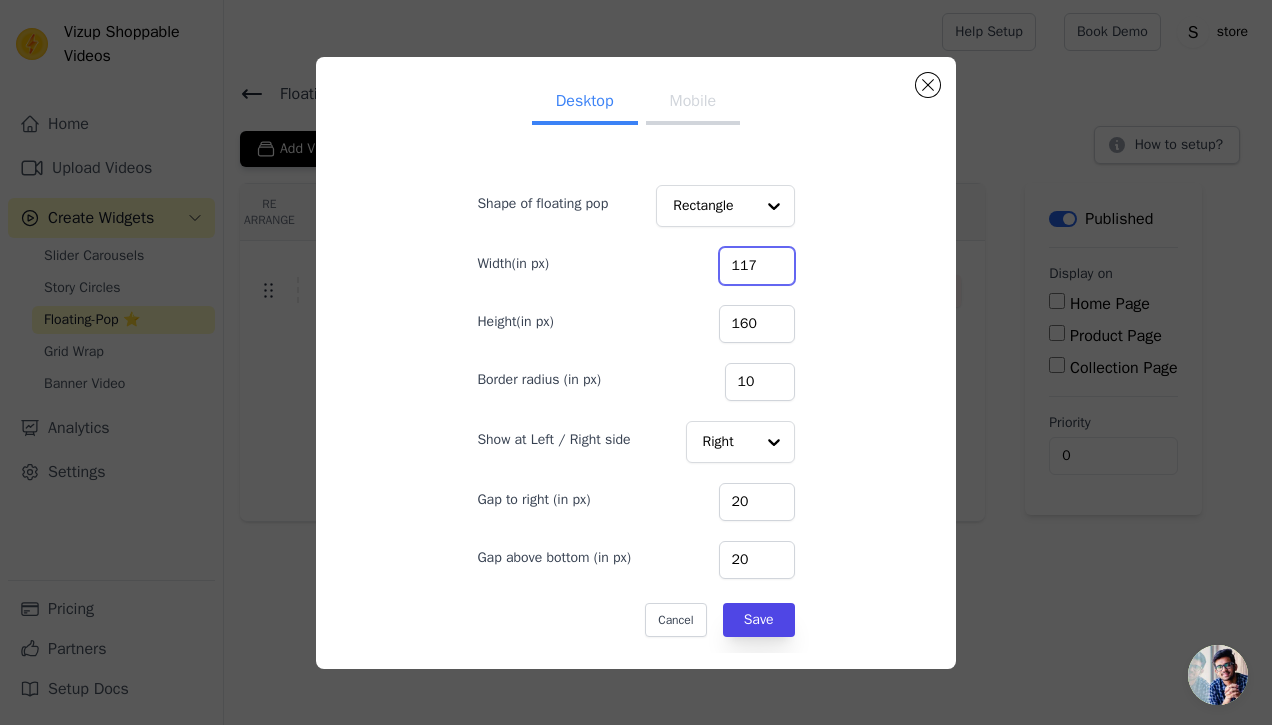 click on "117" at bounding box center [757, 266] 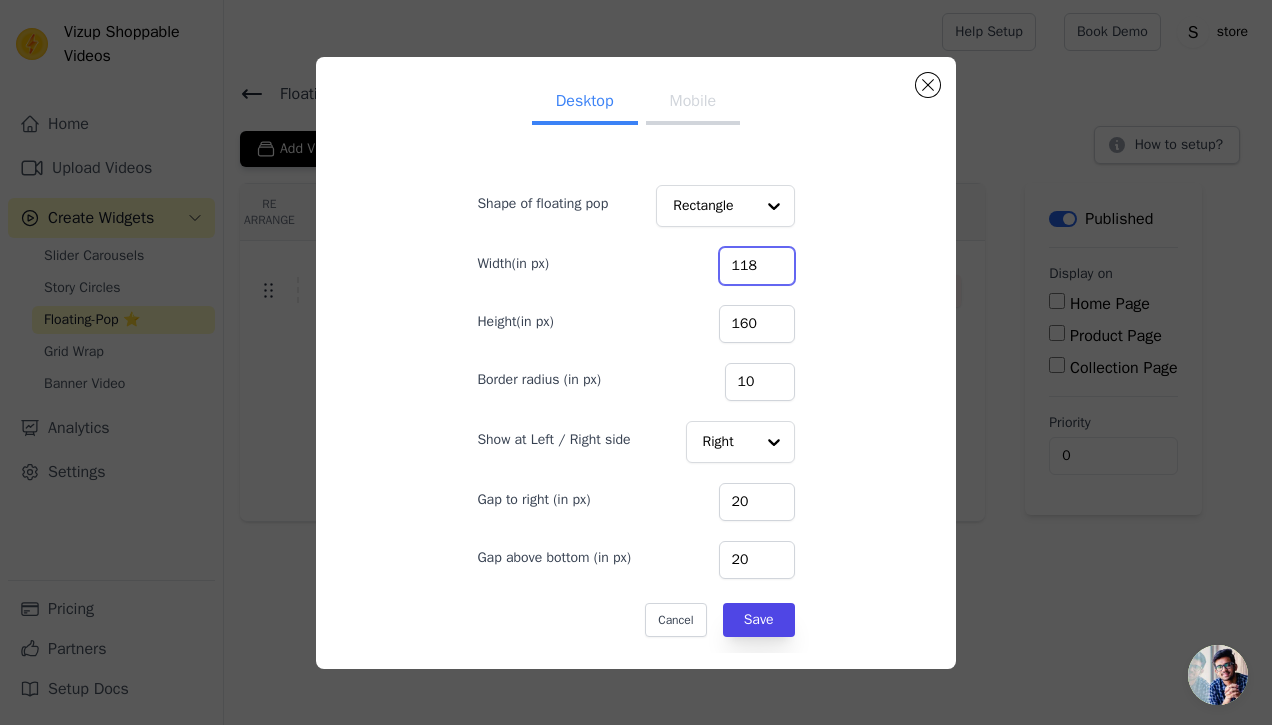 click on "118" at bounding box center [757, 266] 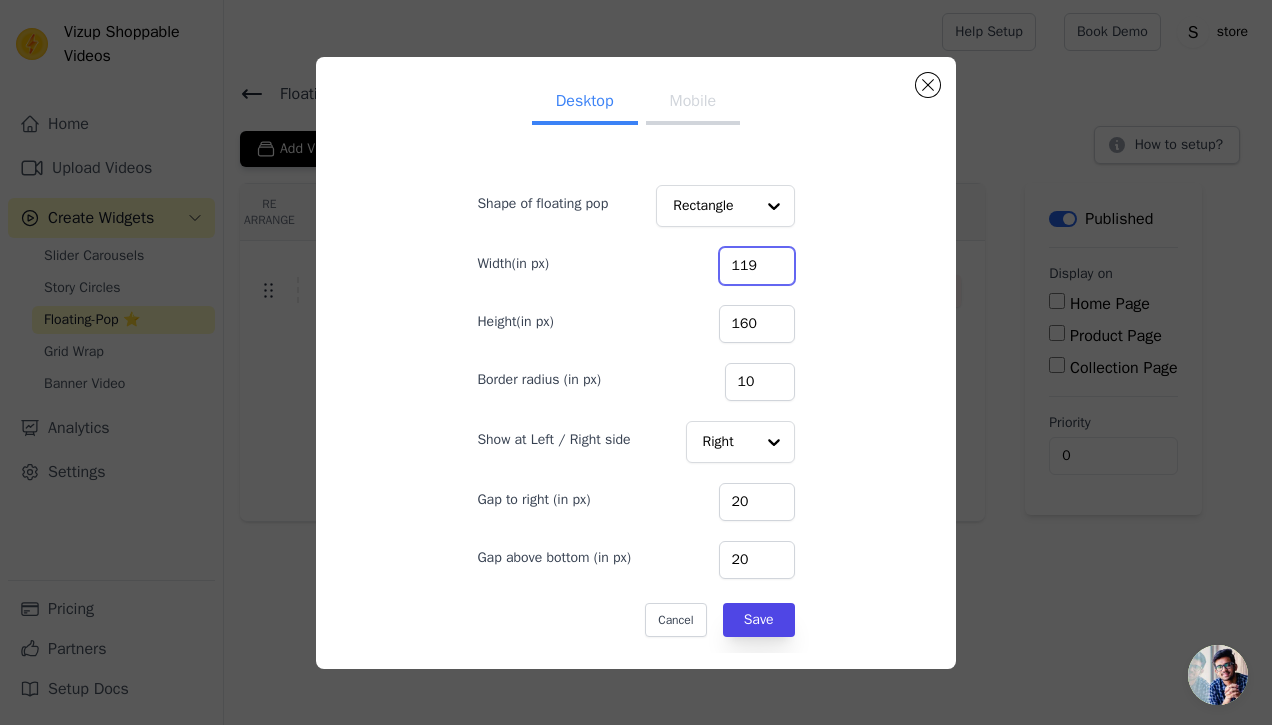 click on "119" at bounding box center (757, 266) 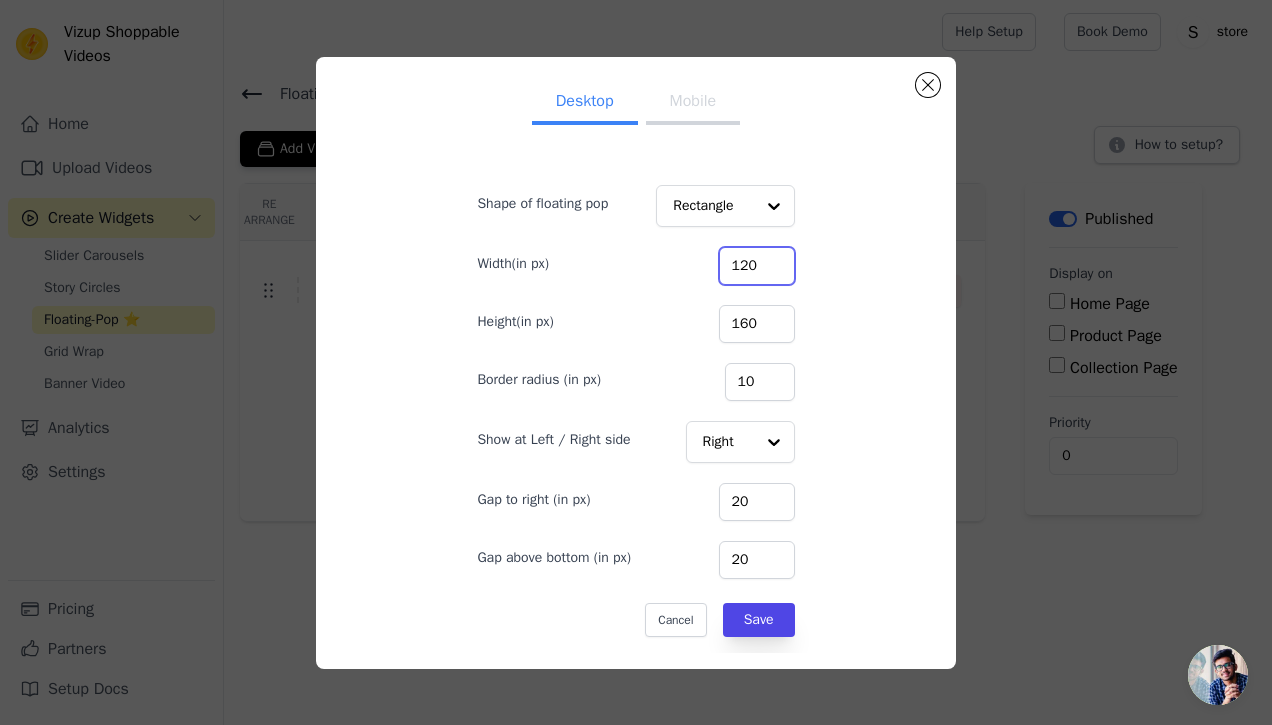 type on "120" 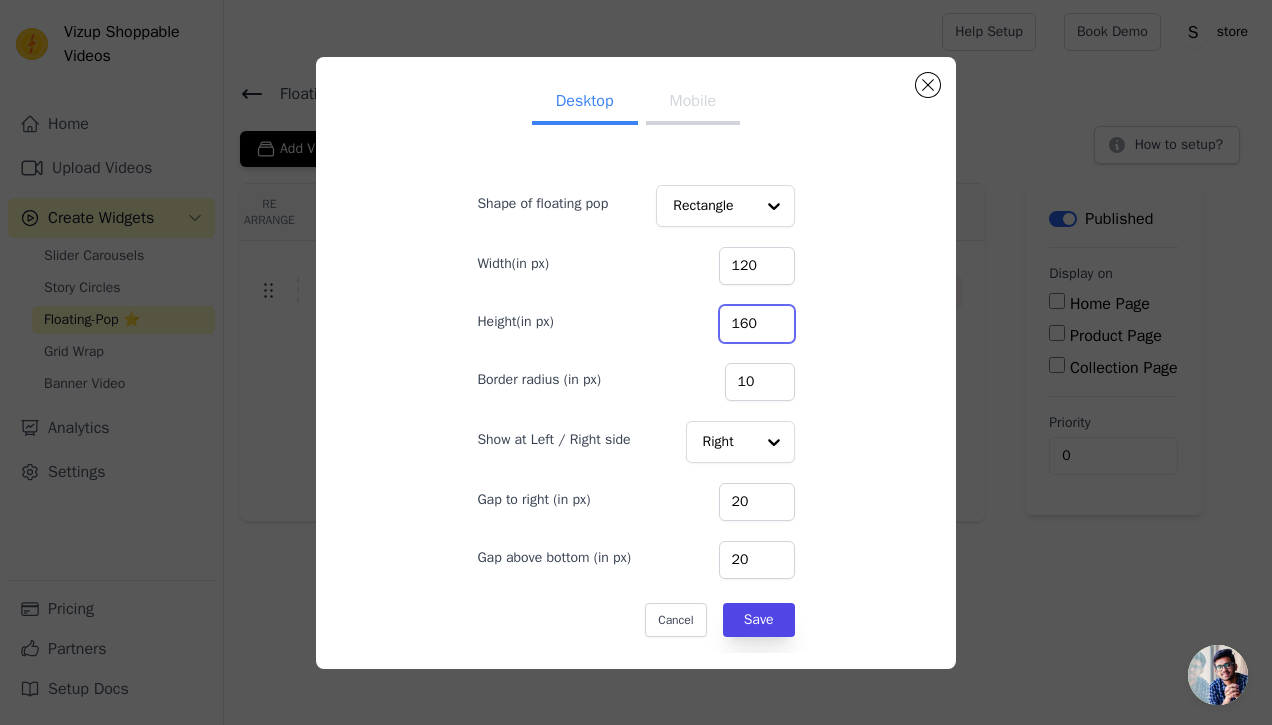click on "160" at bounding box center [757, 324] 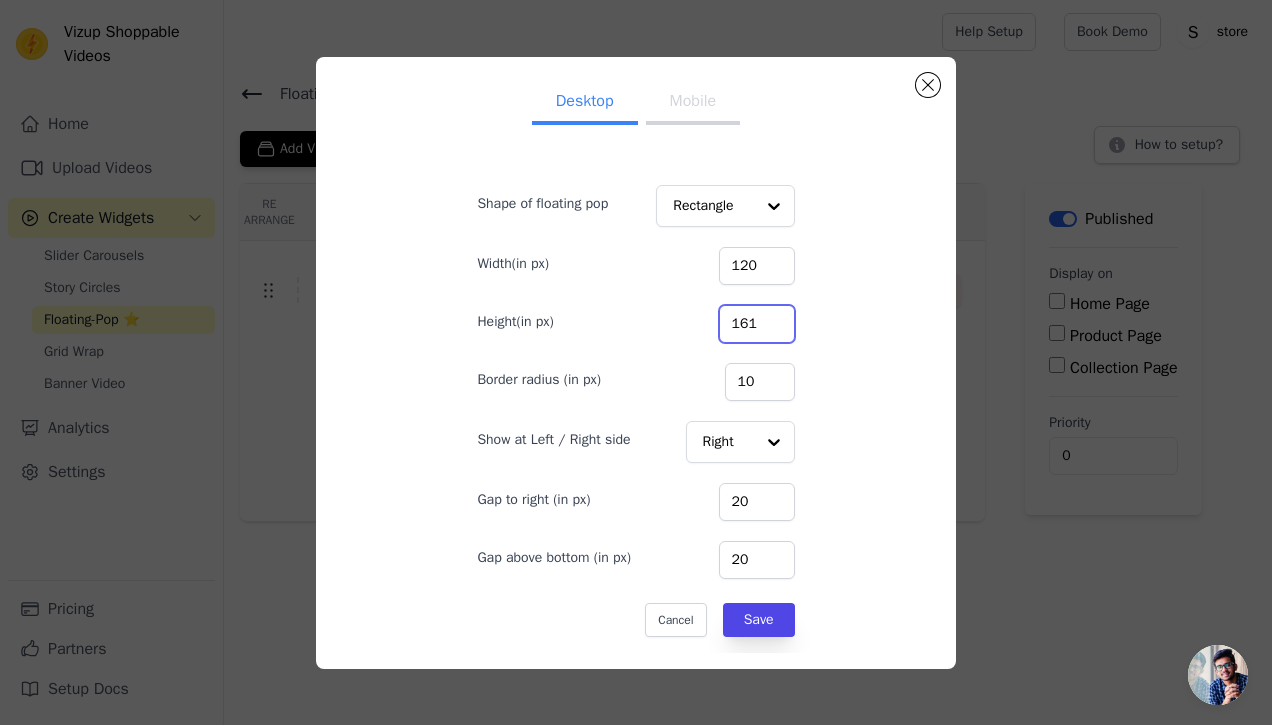 click on "161" at bounding box center [757, 324] 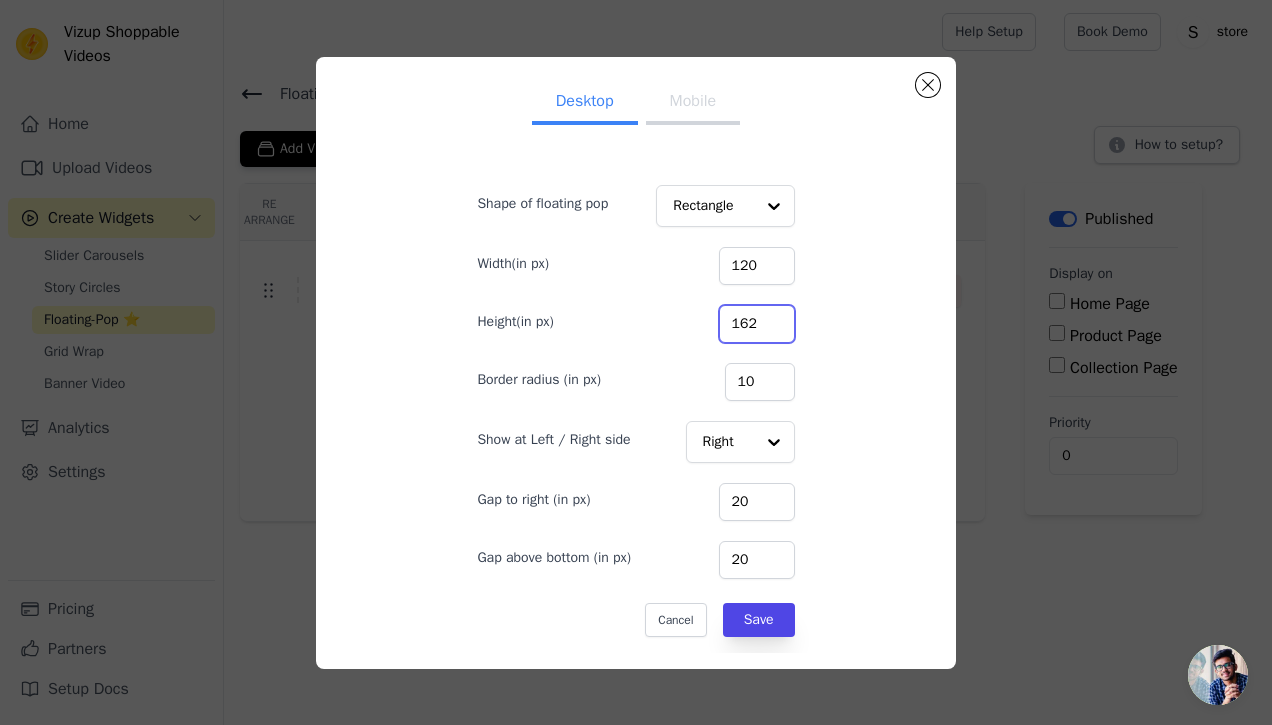 click on "162" at bounding box center (757, 324) 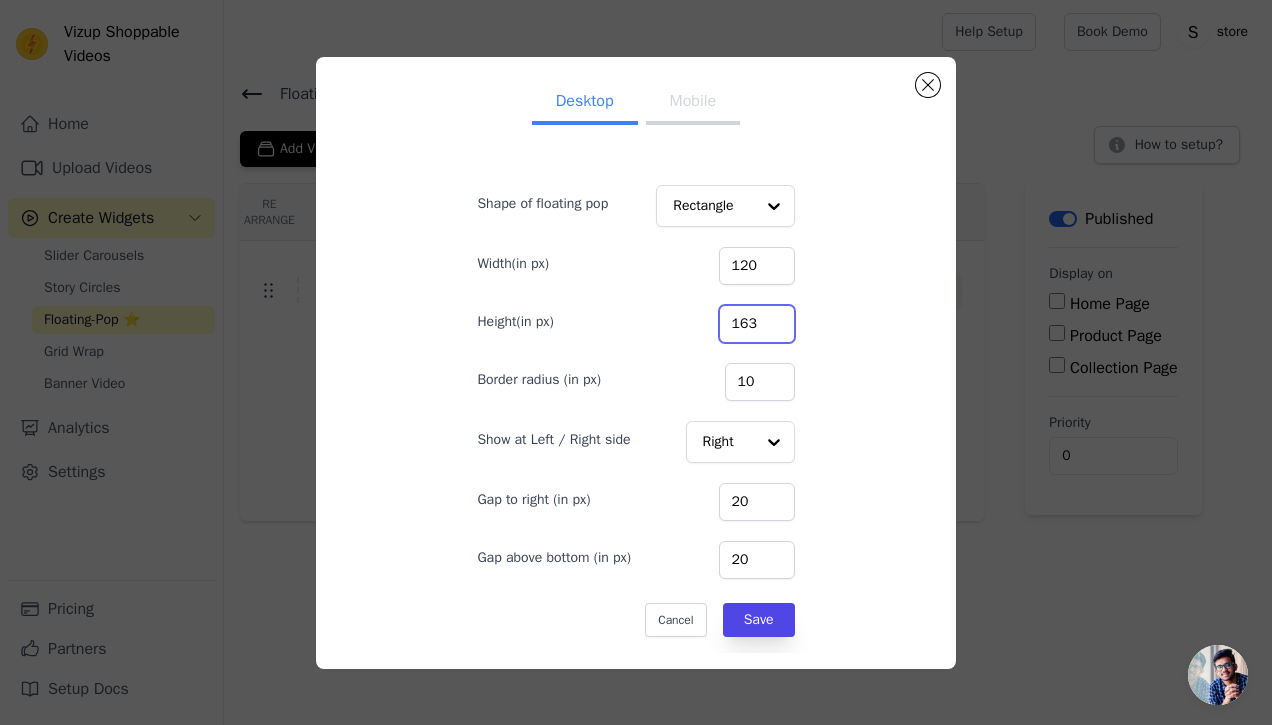 click on "163" at bounding box center (757, 324) 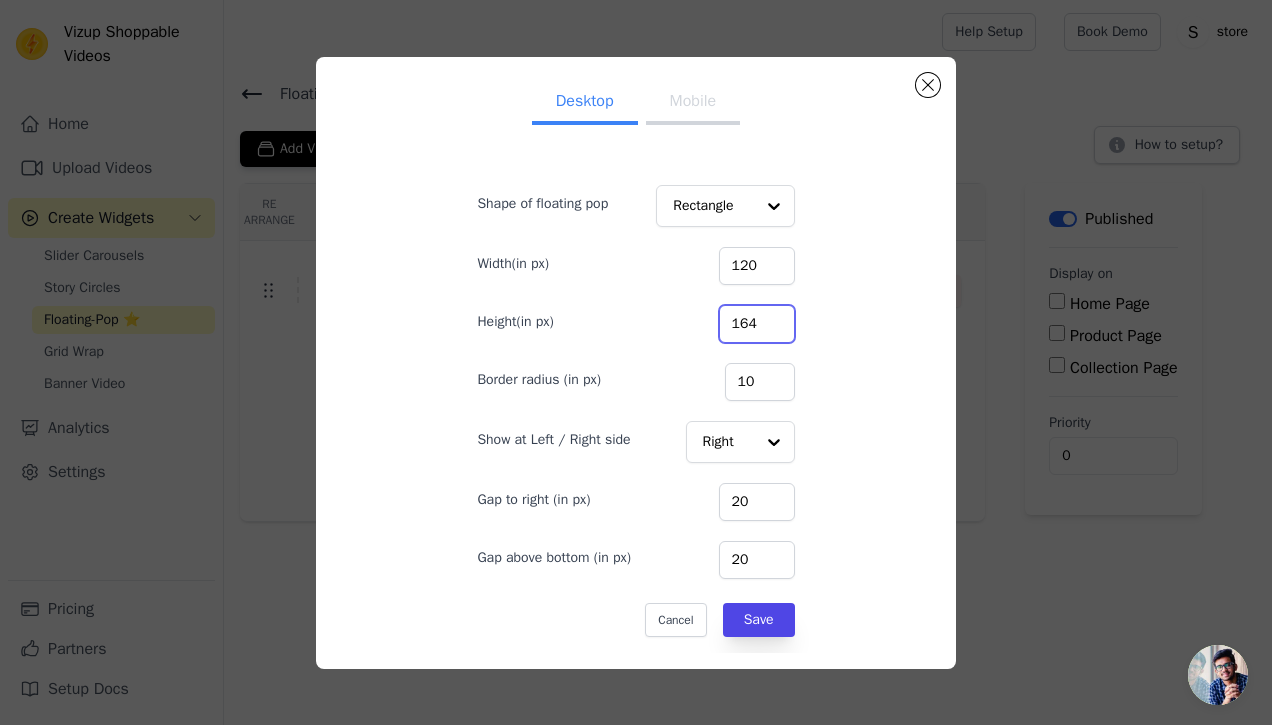click on "164" at bounding box center (757, 324) 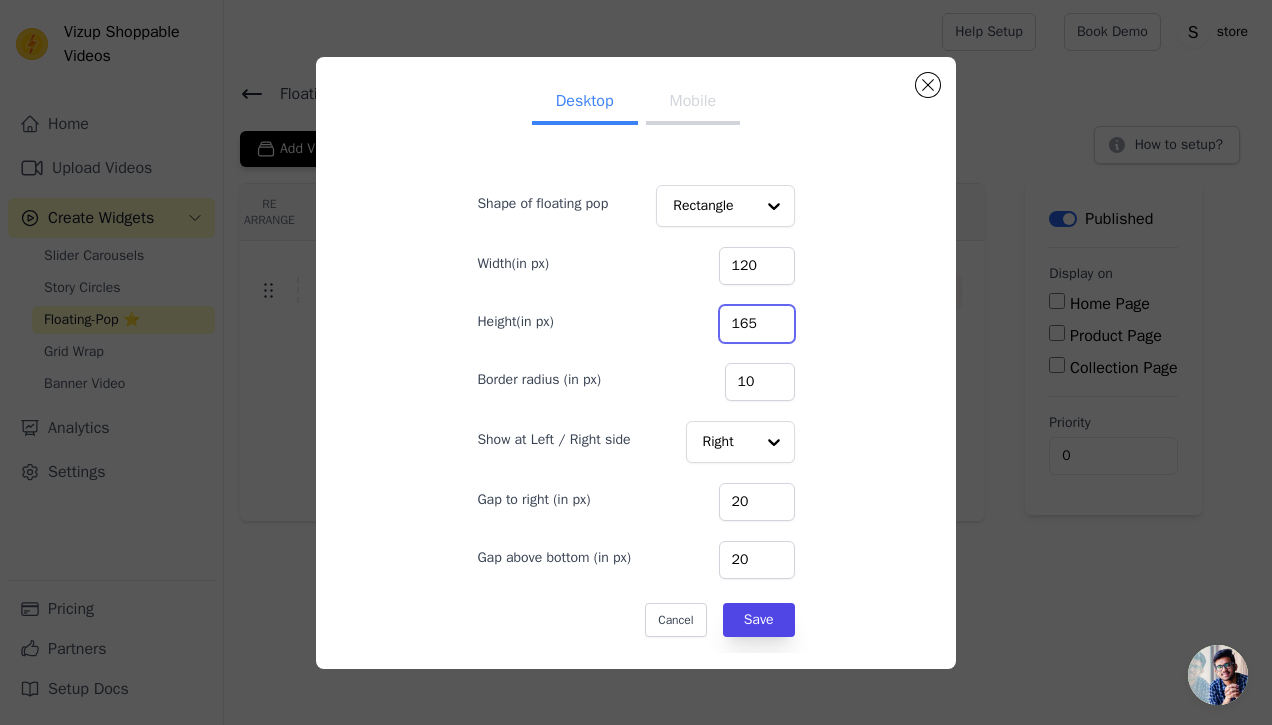 click on "165" at bounding box center (757, 324) 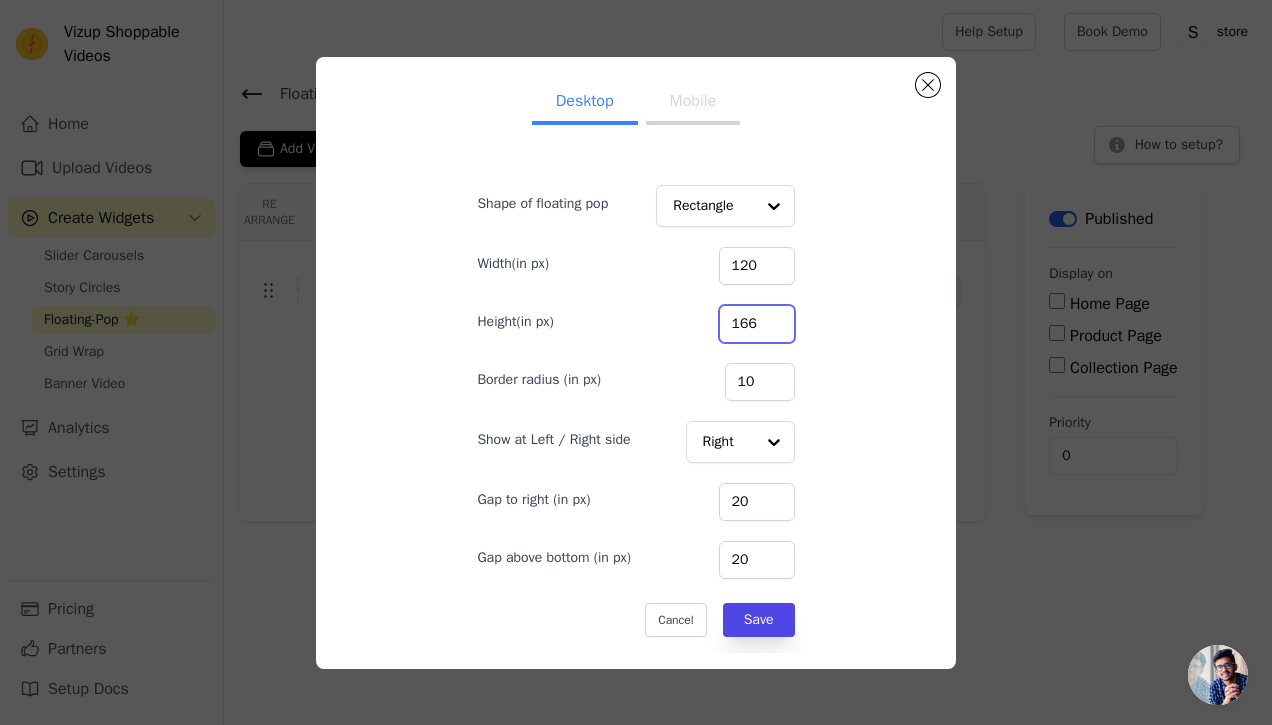 click on "166" at bounding box center [757, 324] 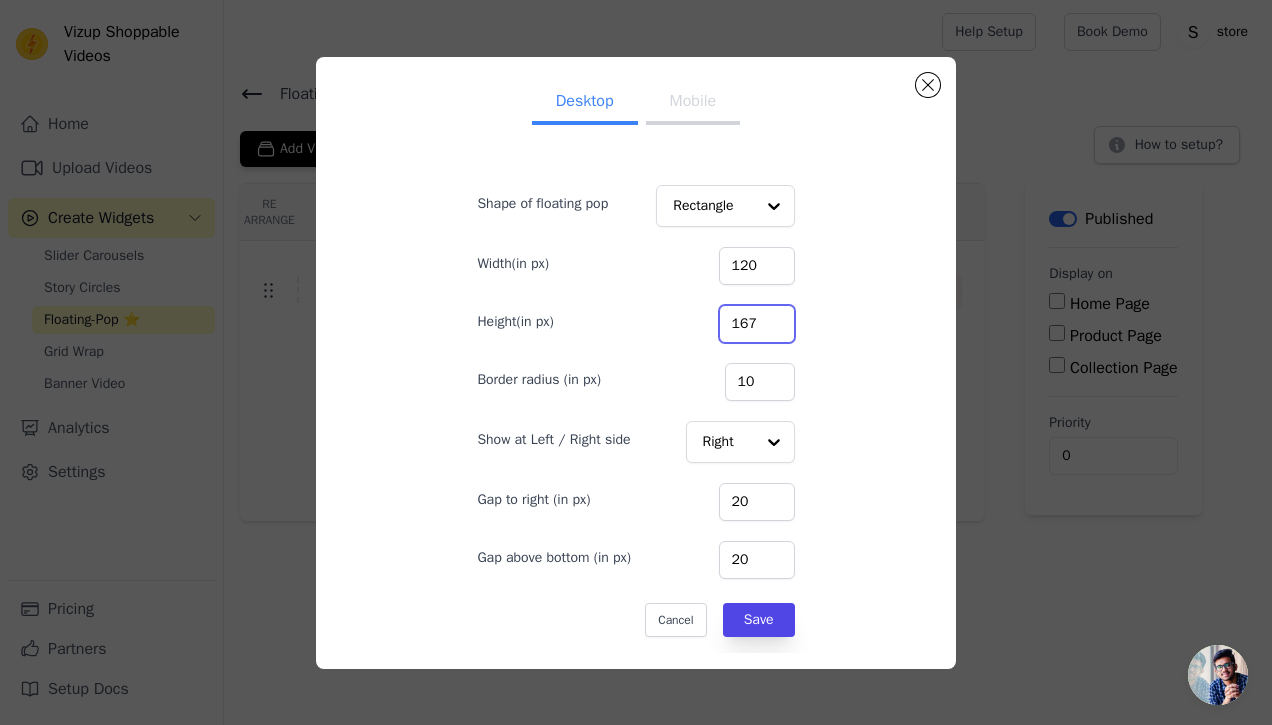 click on "167" at bounding box center (757, 324) 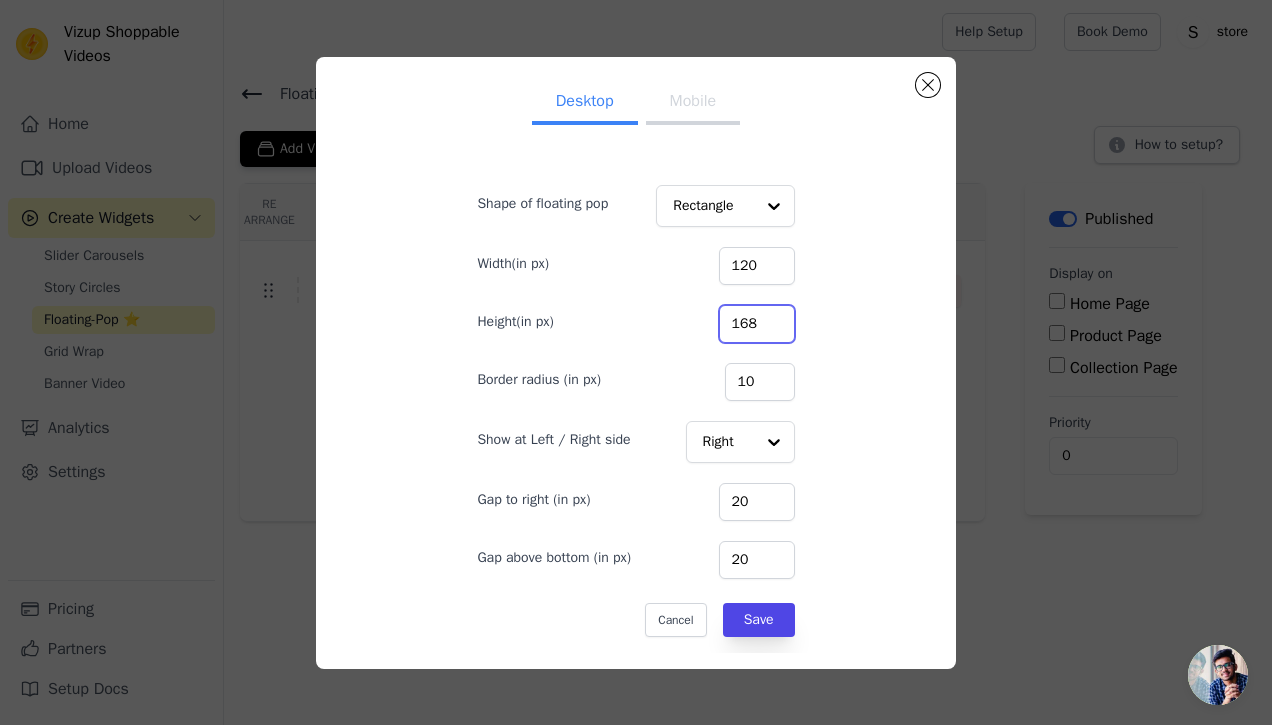 click on "168" at bounding box center [757, 324] 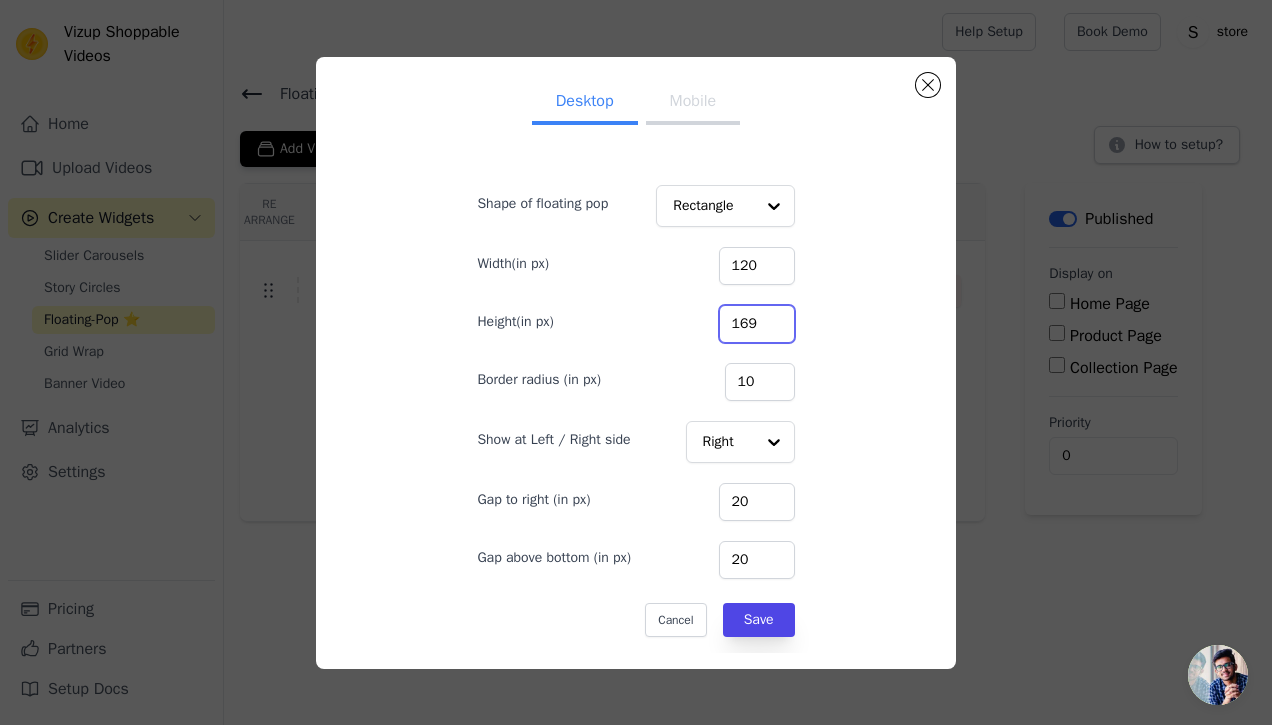 click on "169" at bounding box center (757, 324) 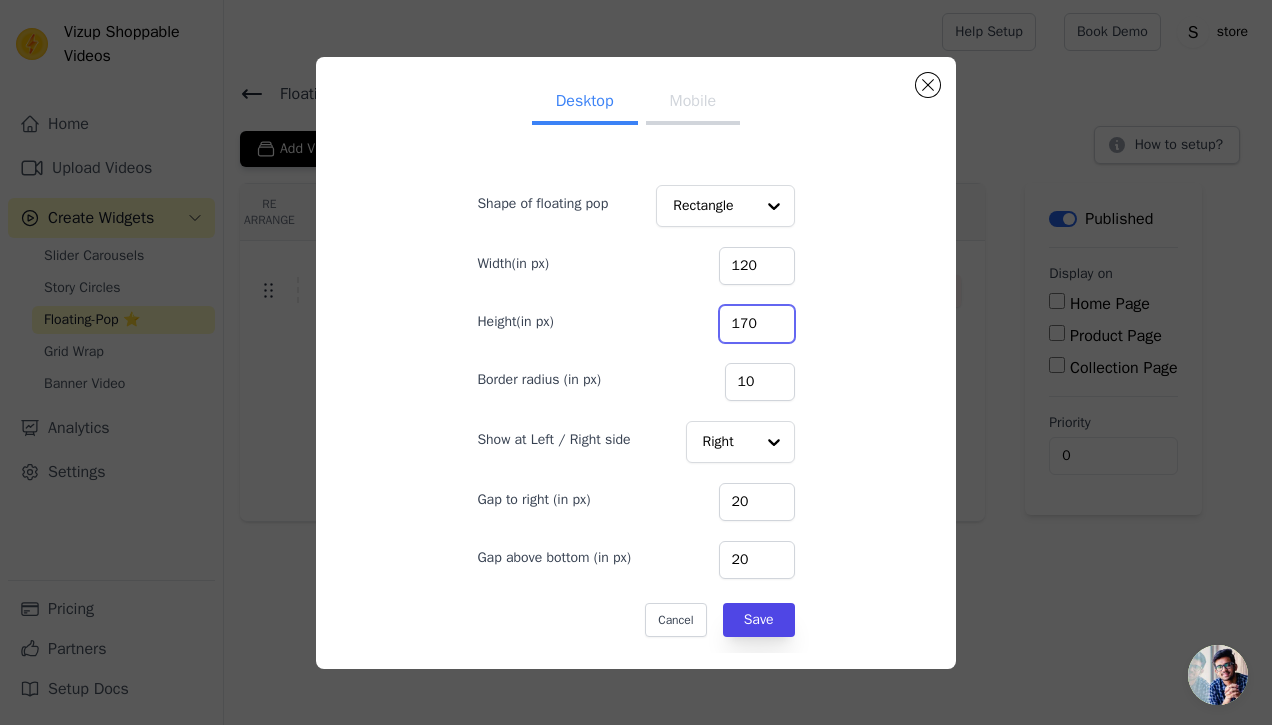 click on "170" at bounding box center (757, 324) 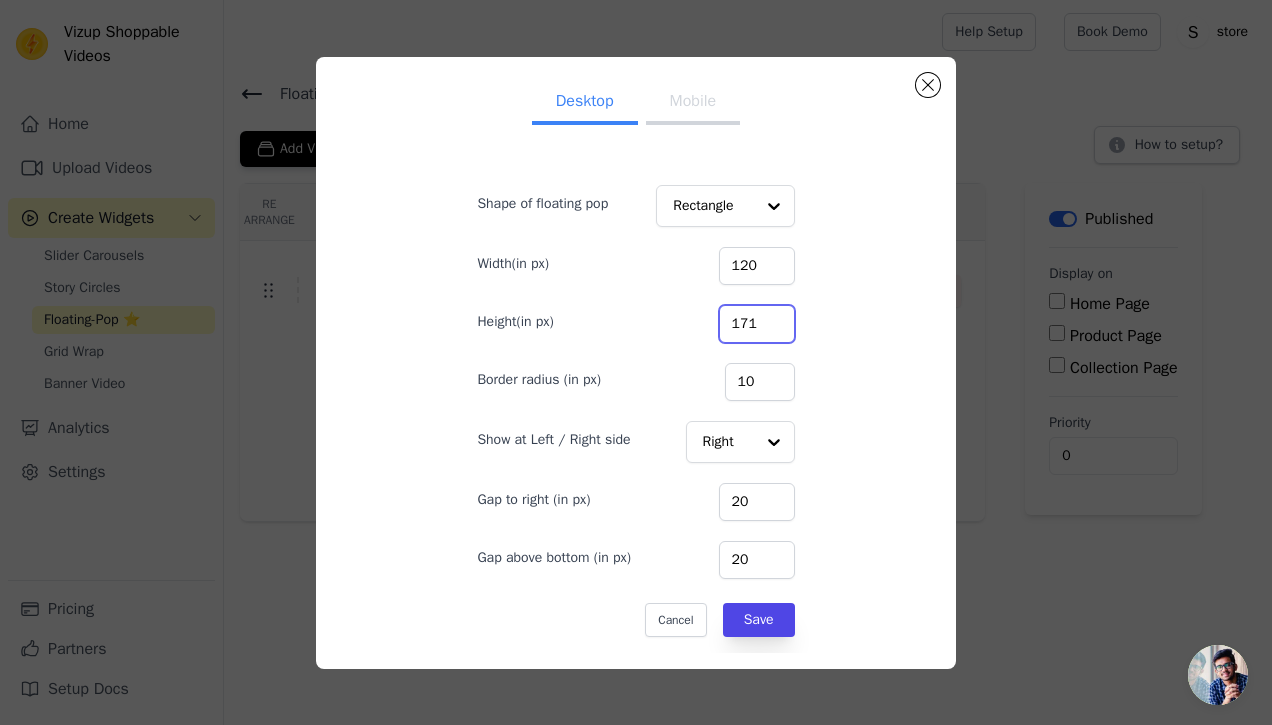 click on "171" at bounding box center [757, 324] 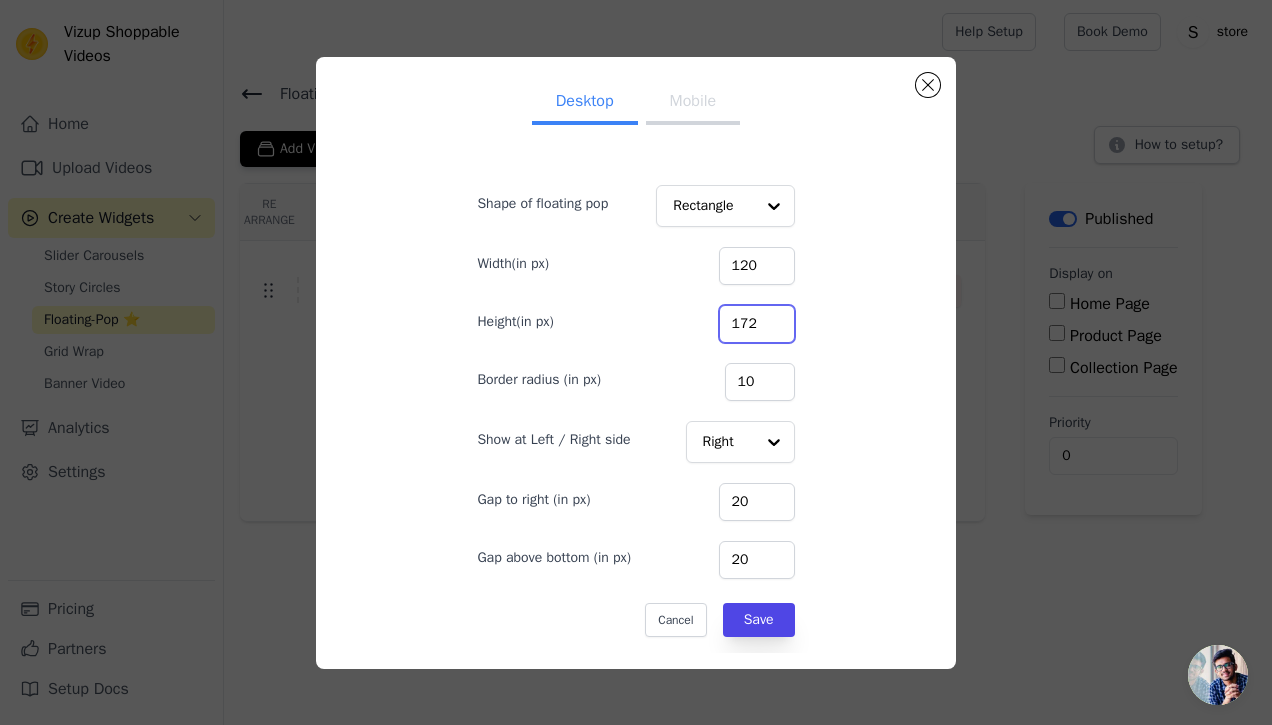 click on "172" at bounding box center [757, 324] 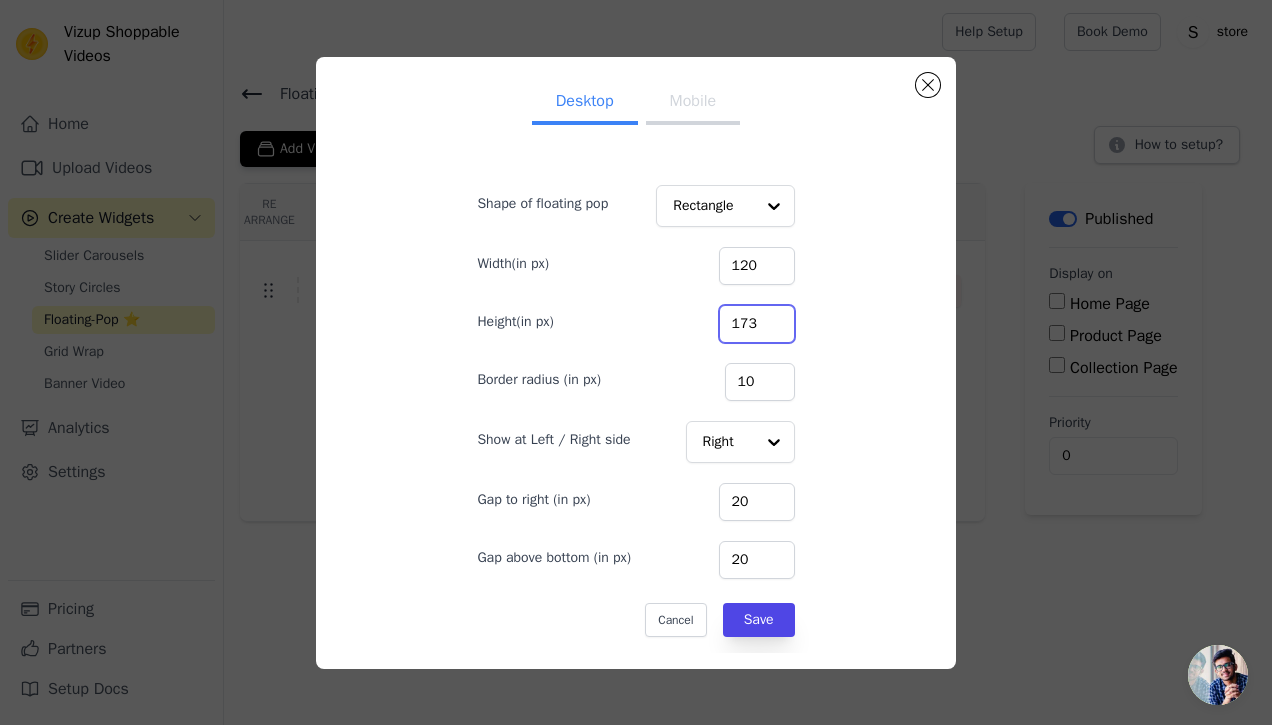 click on "173" at bounding box center (757, 324) 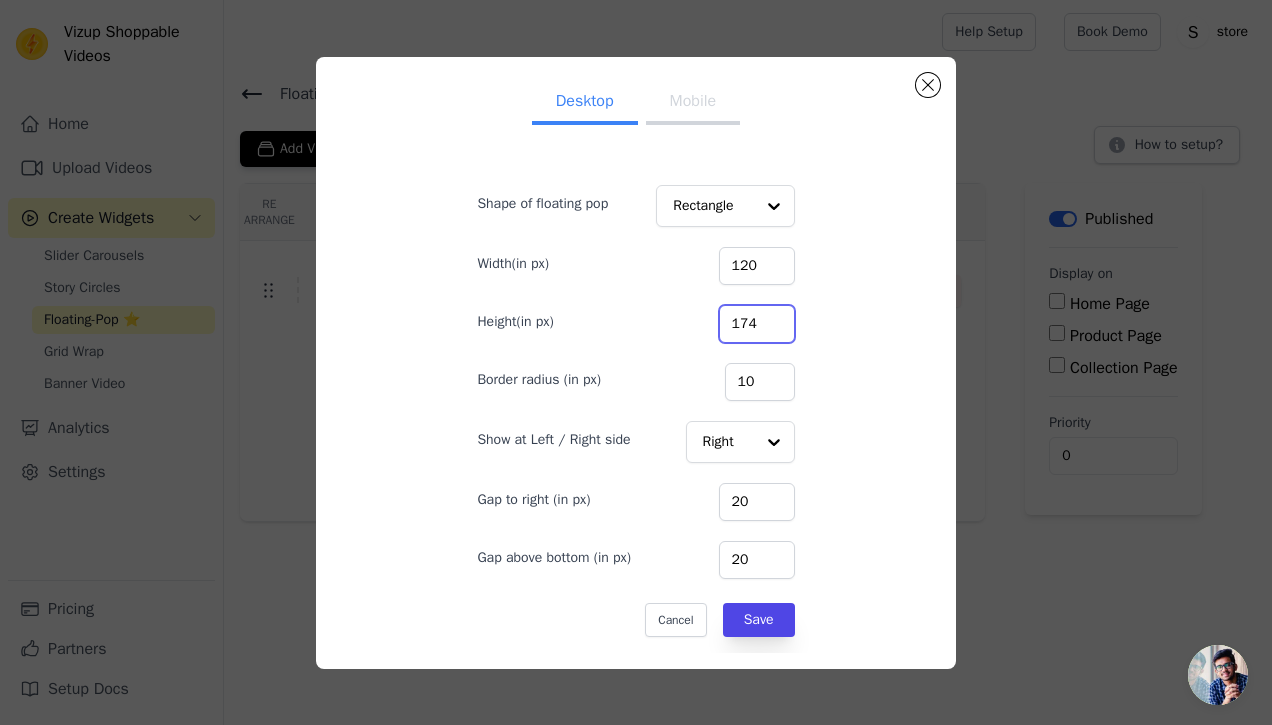 click on "174" at bounding box center (757, 324) 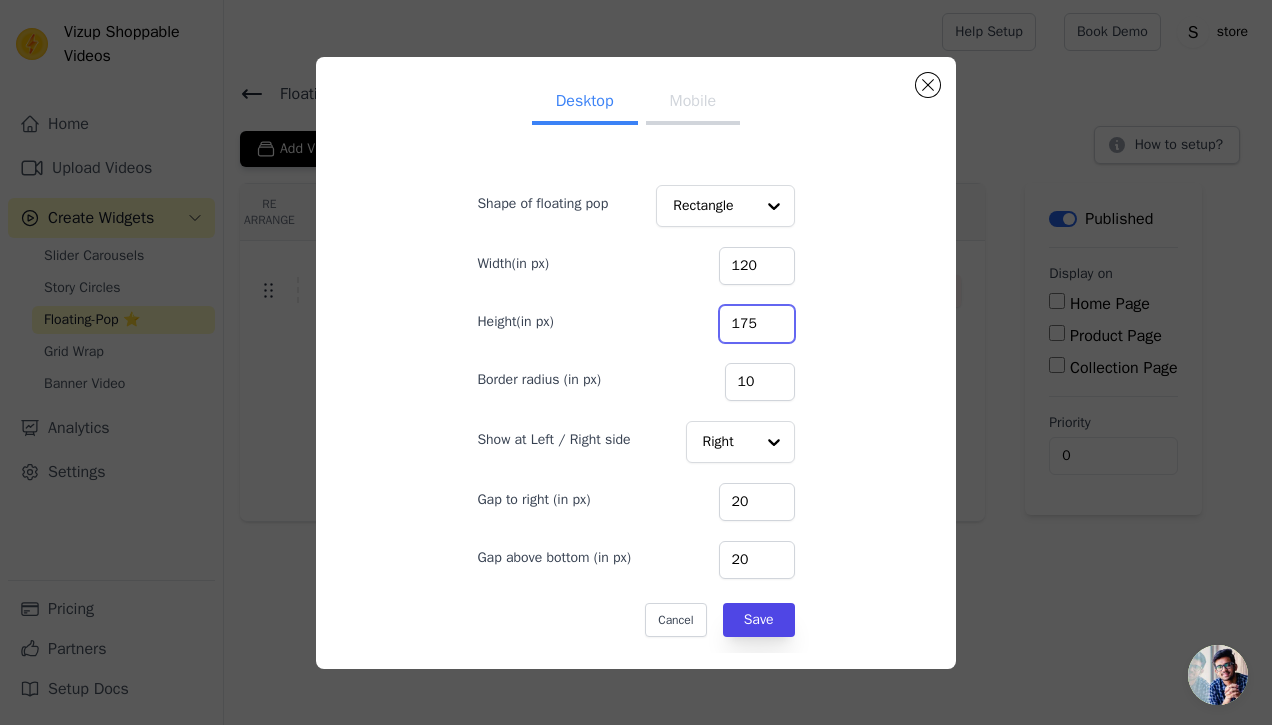 click on "175" at bounding box center [757, 324] 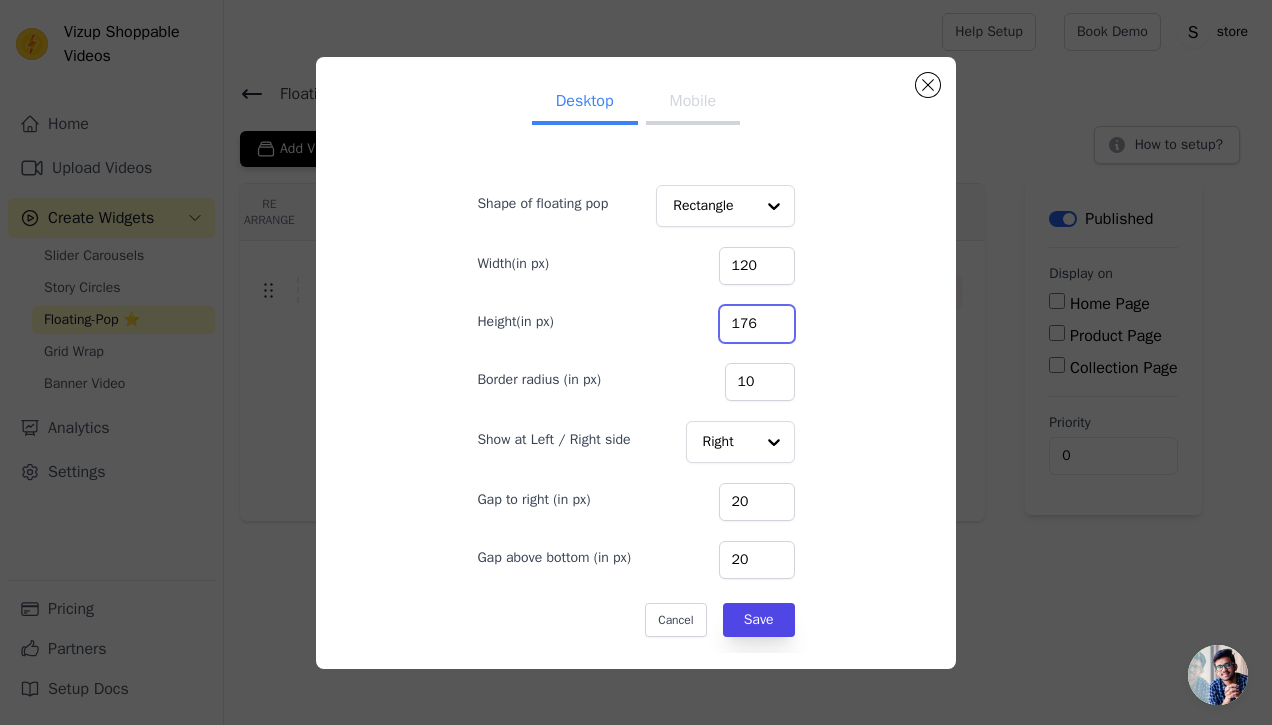 click on "176" at bounding box center (757, 324) 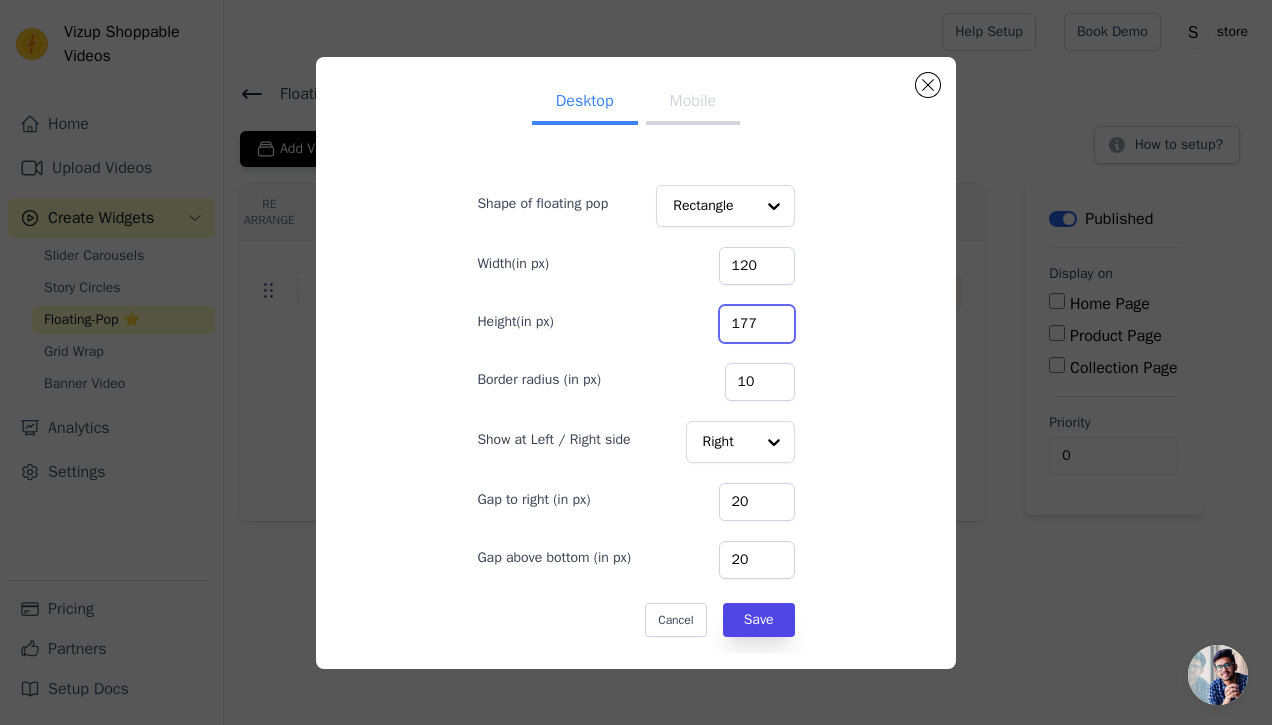 click on "177" at bounding box center (757, 324) 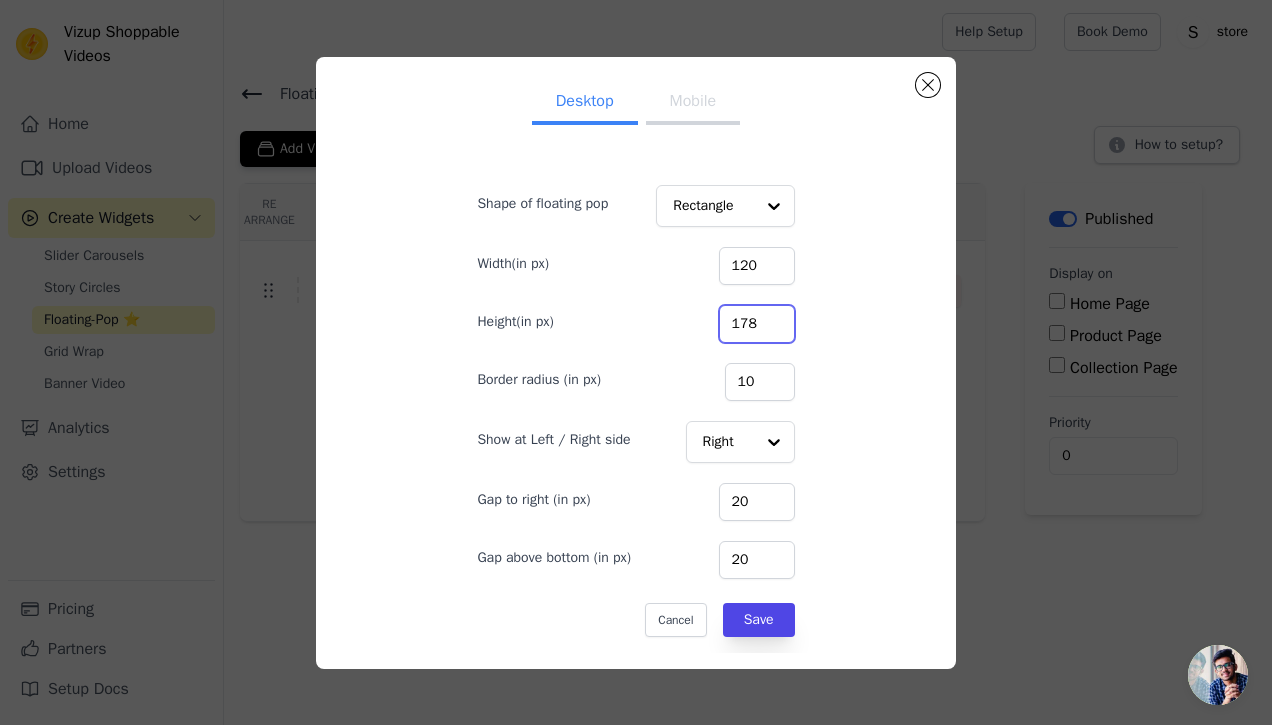 click on "178" at bounding box center [757, 324] 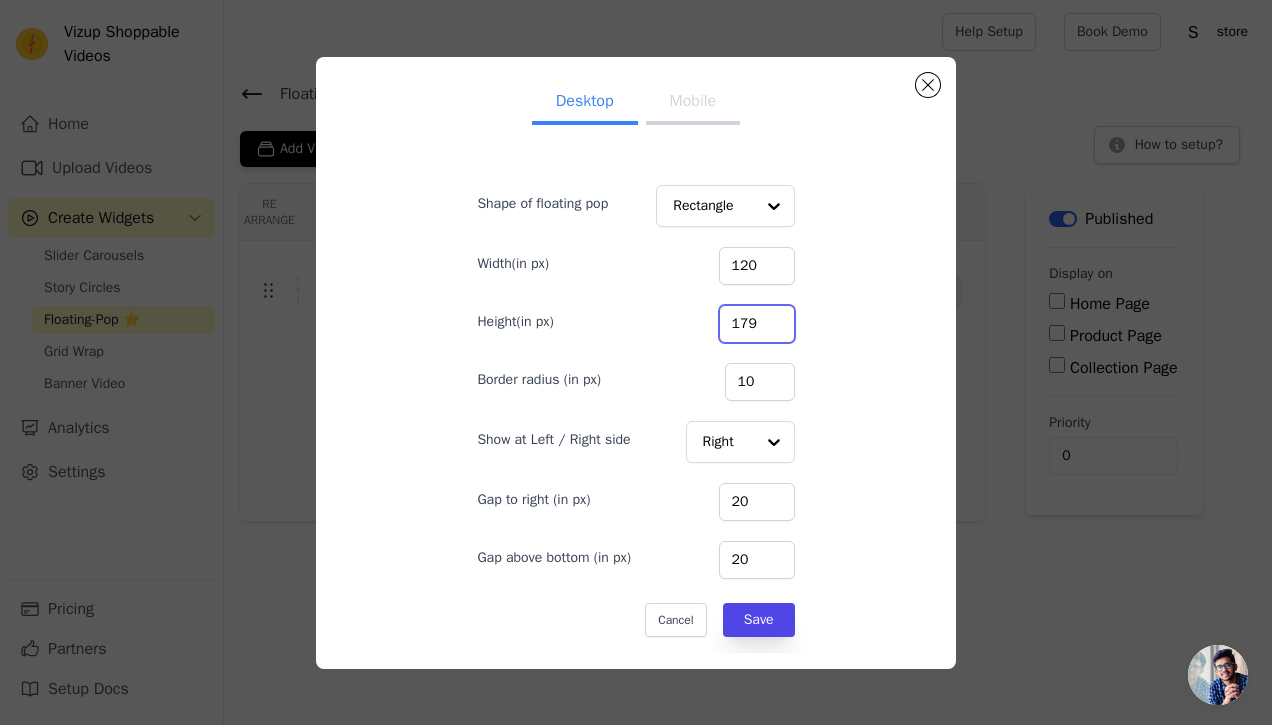 click on "179" at bounding box center (757, 324) 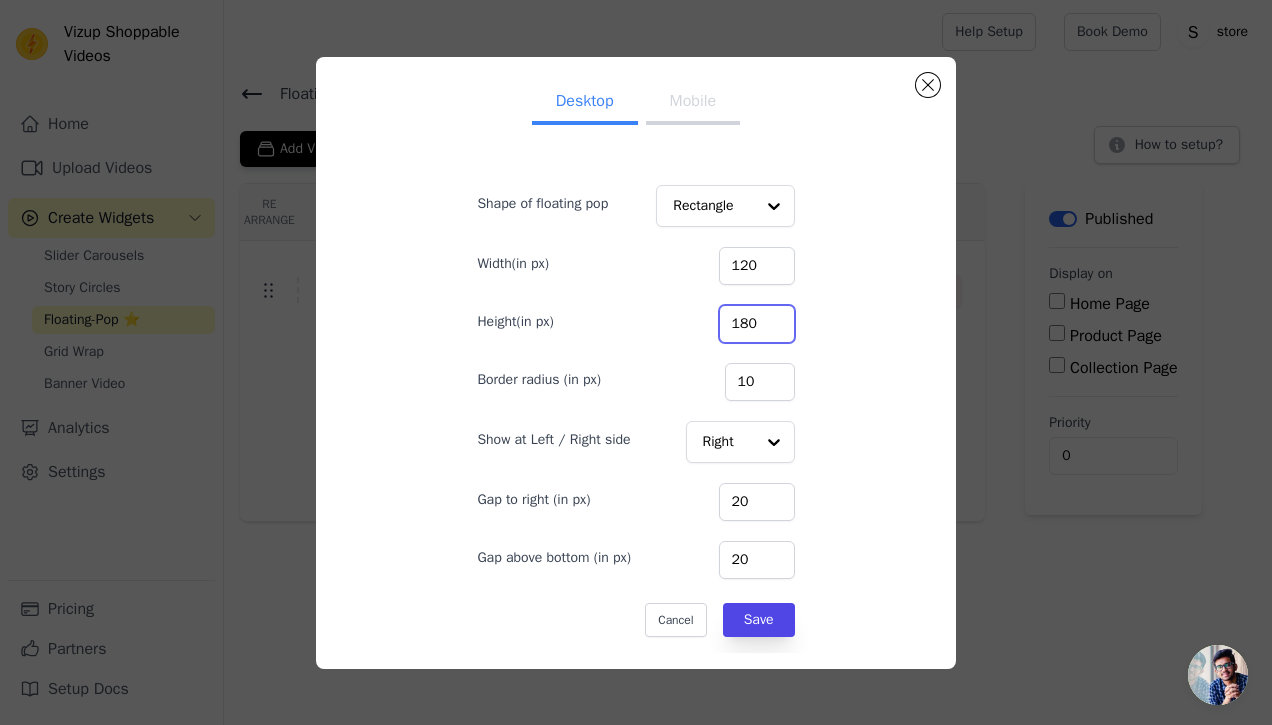 click on "180" at bounding box center (757, 324) 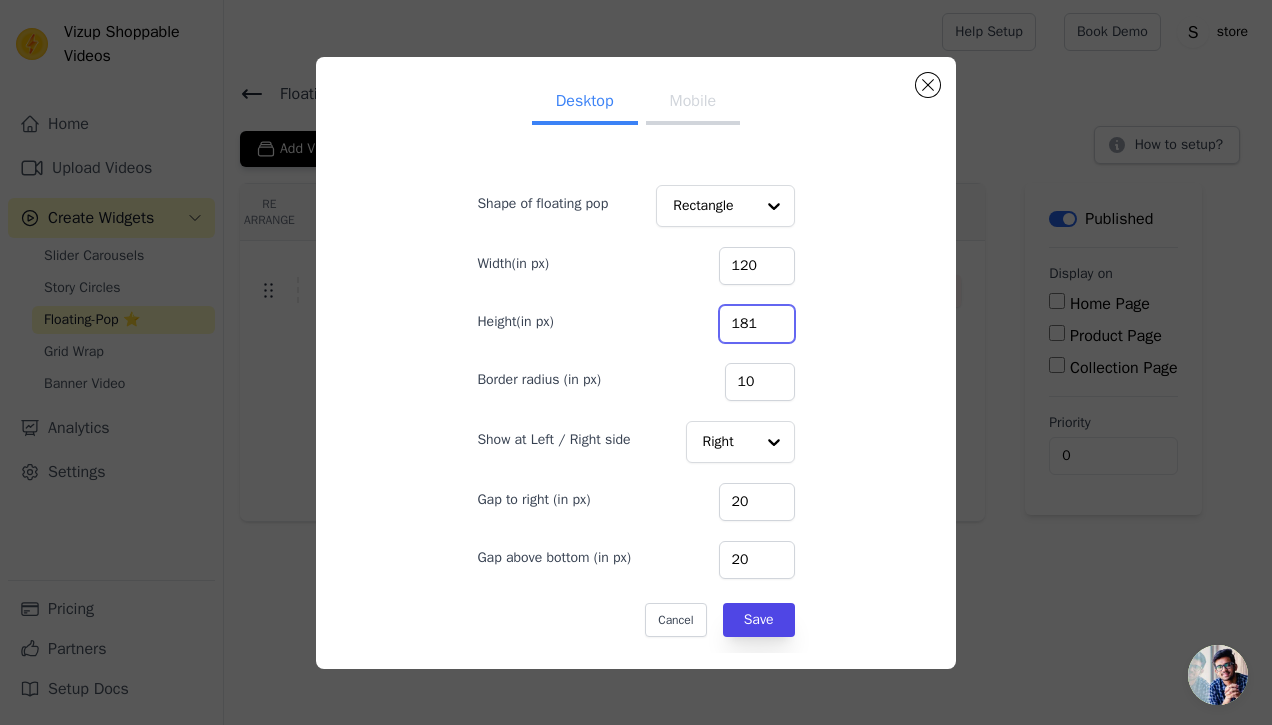 click on "181" at bounding box center (757, 324) 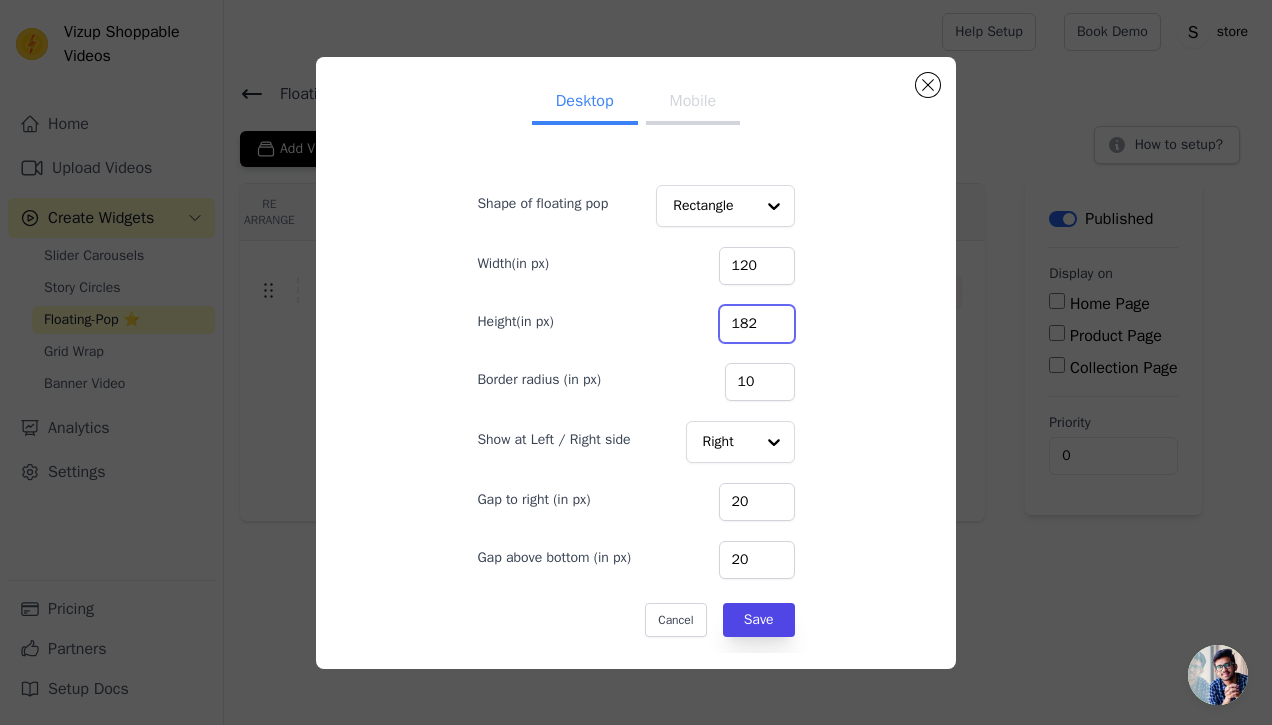 click on "182" at bounding box center [757, 324] 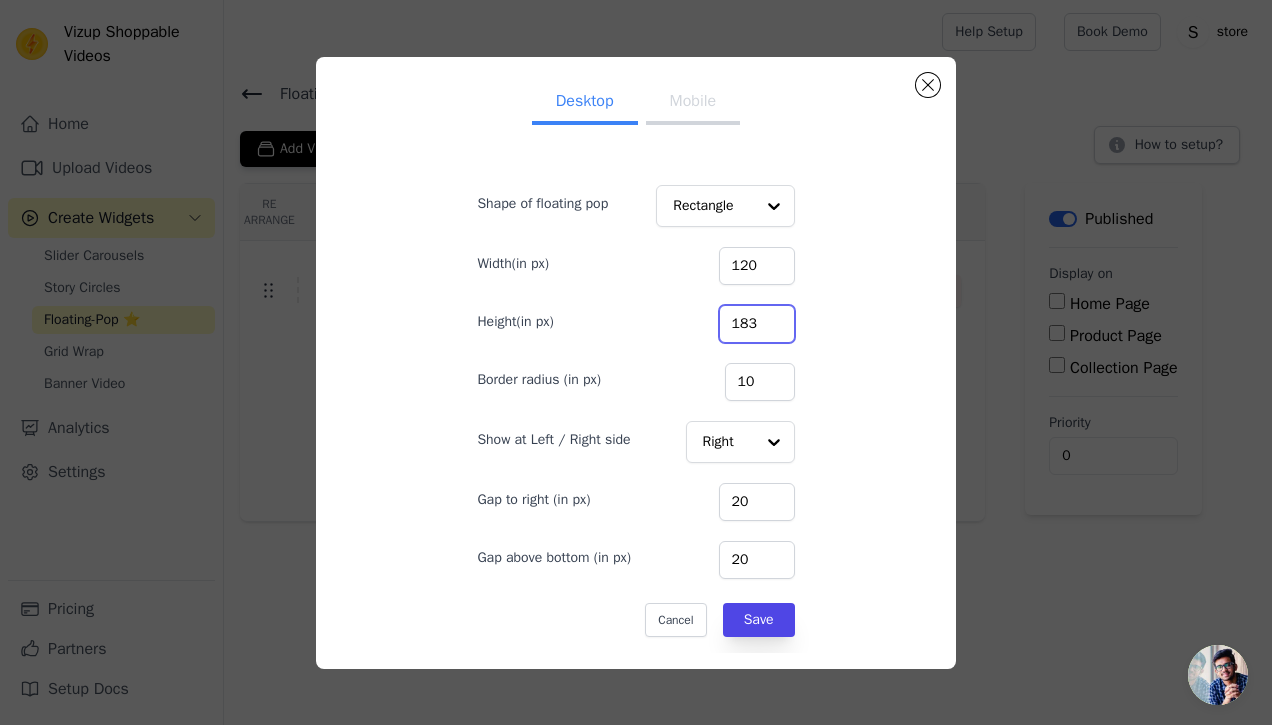 click on "183" at bounding box center [757, 324] 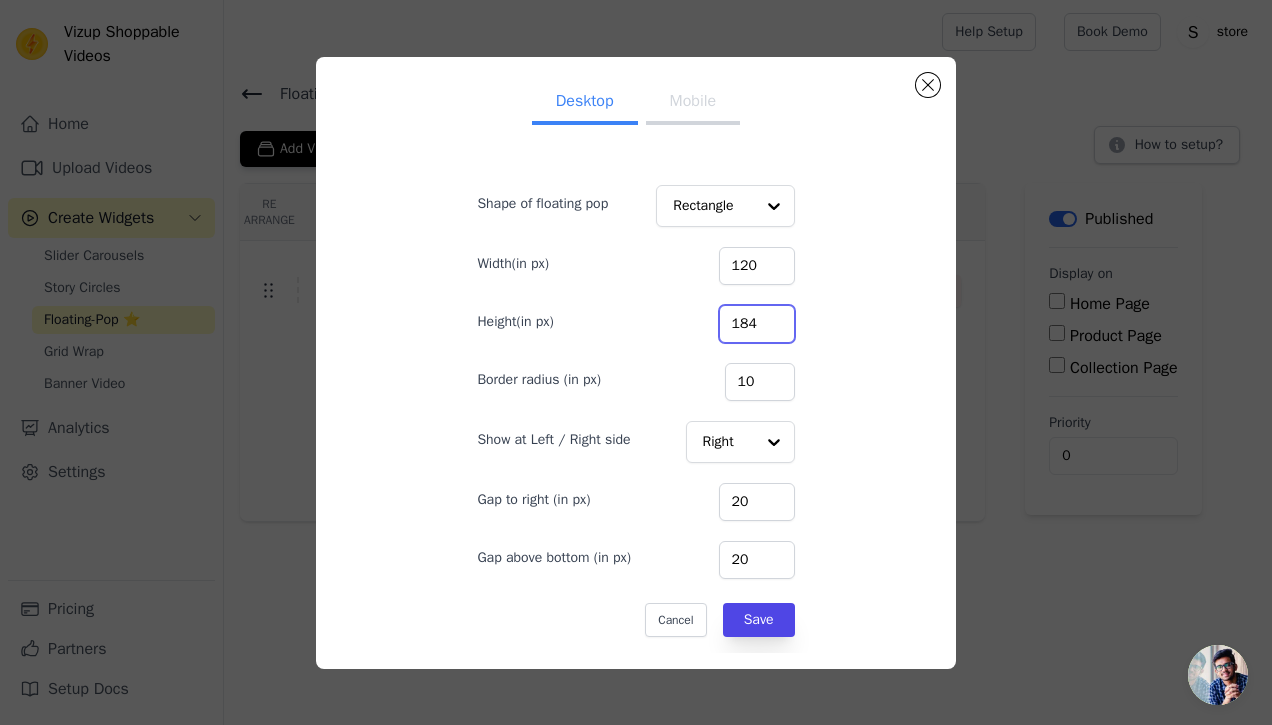 click on "184" at bounding box center [757, 324] 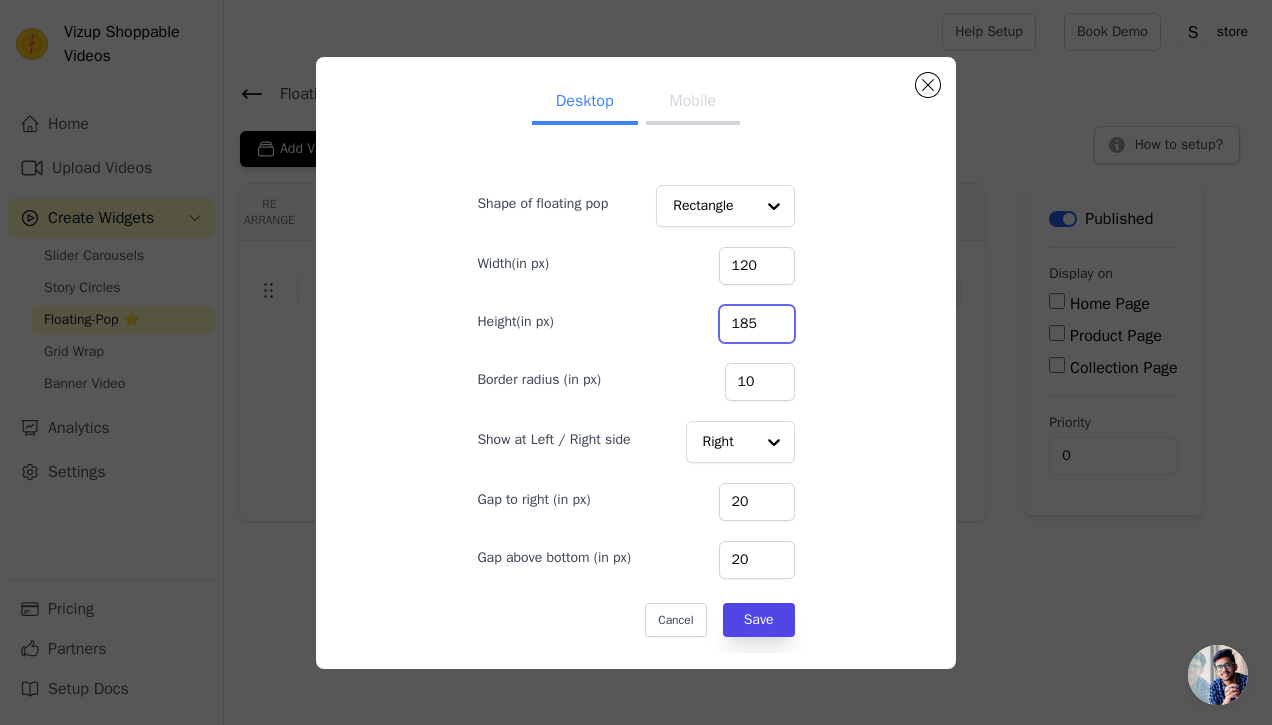 click on "185" at bounding box center (757, 324) 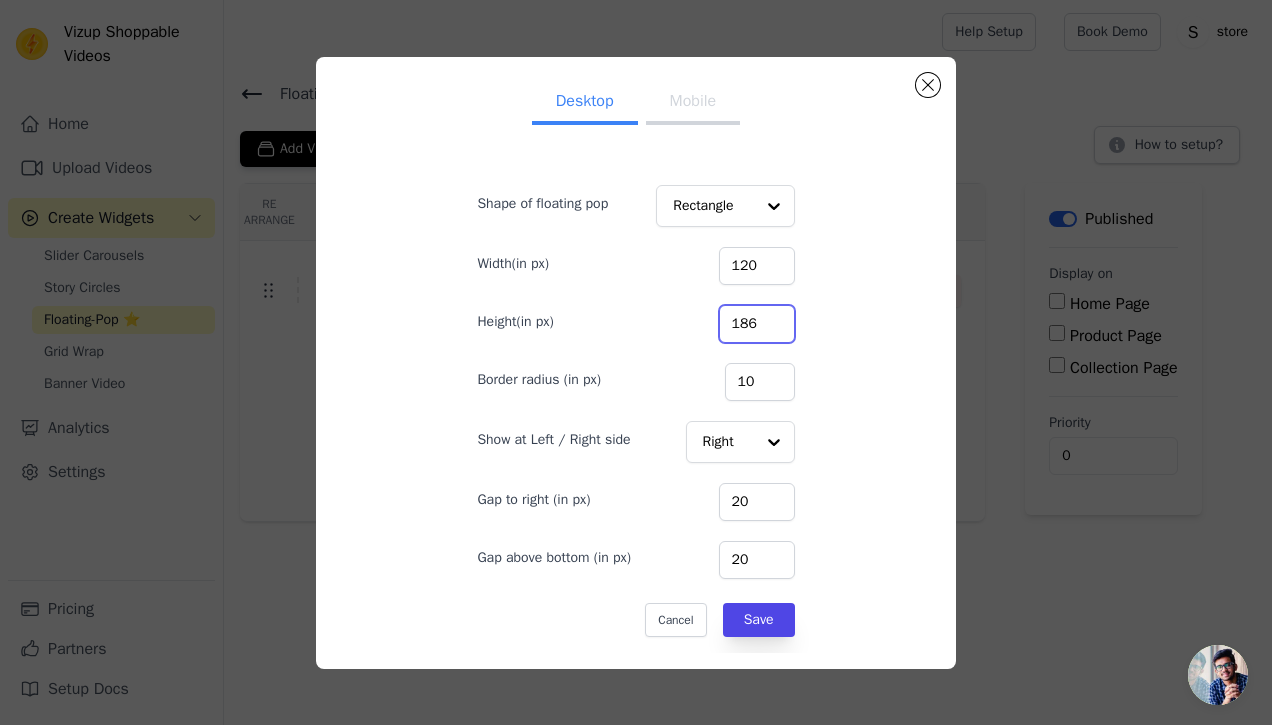 click on "186" at bounding box center [757, 324] 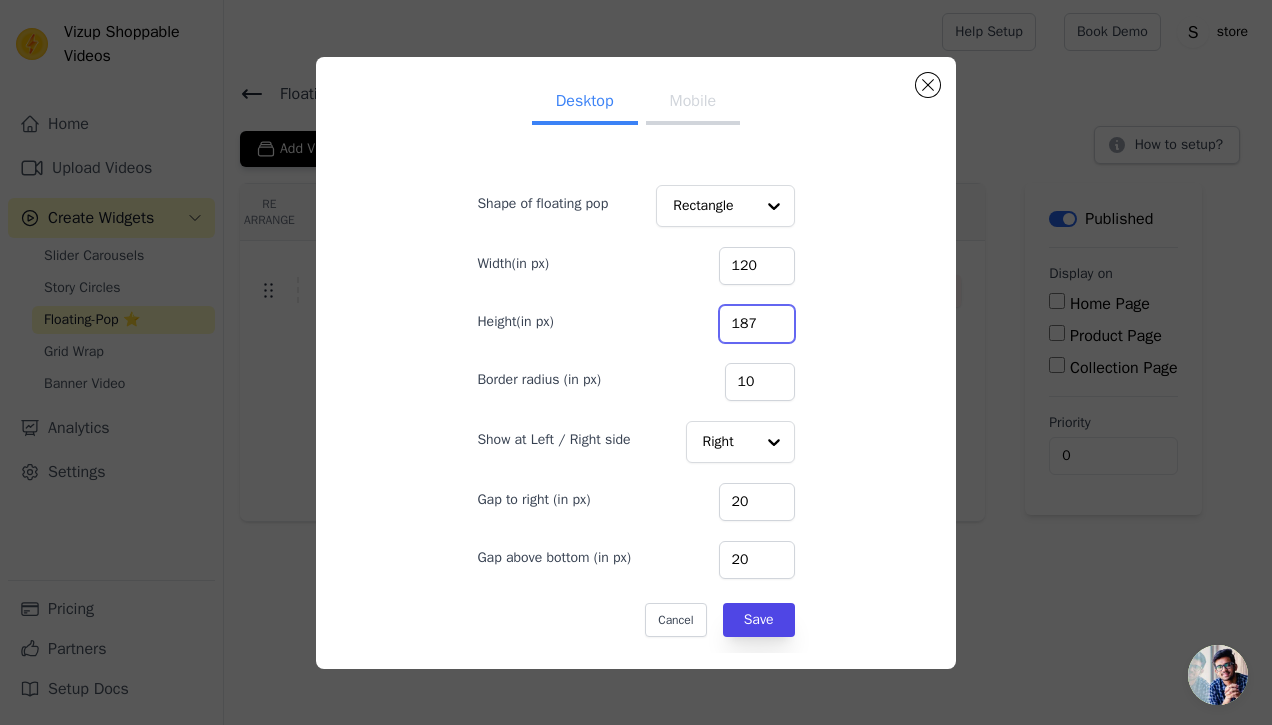 click on "187" at bounding box center [757, 324] 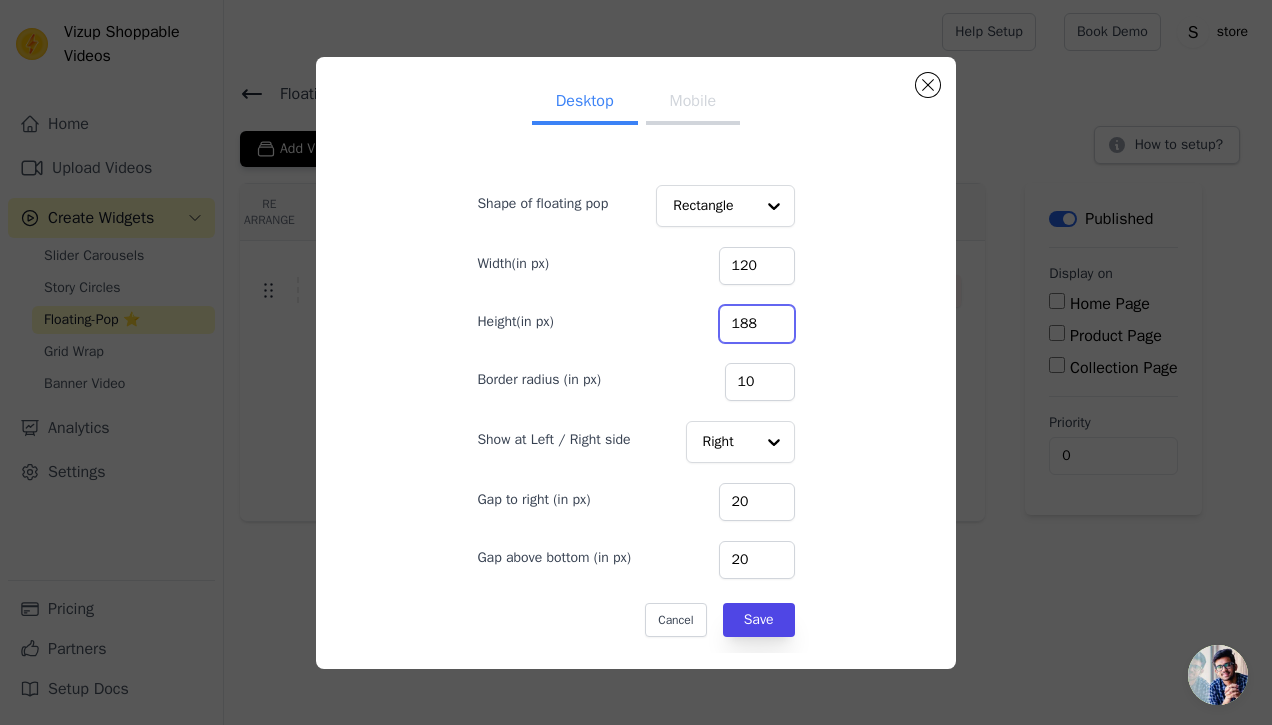 click on "188" at bounding box center (757, 324) 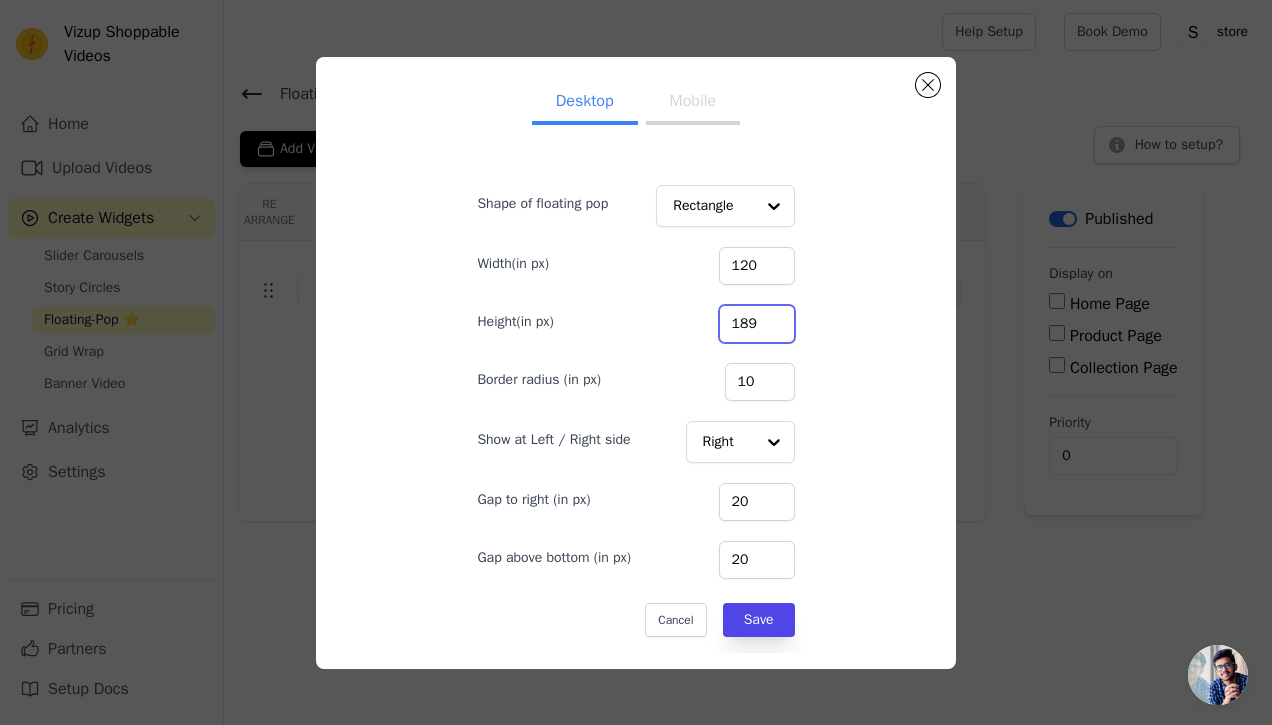 click on "189" at bounding box center [757, 324] 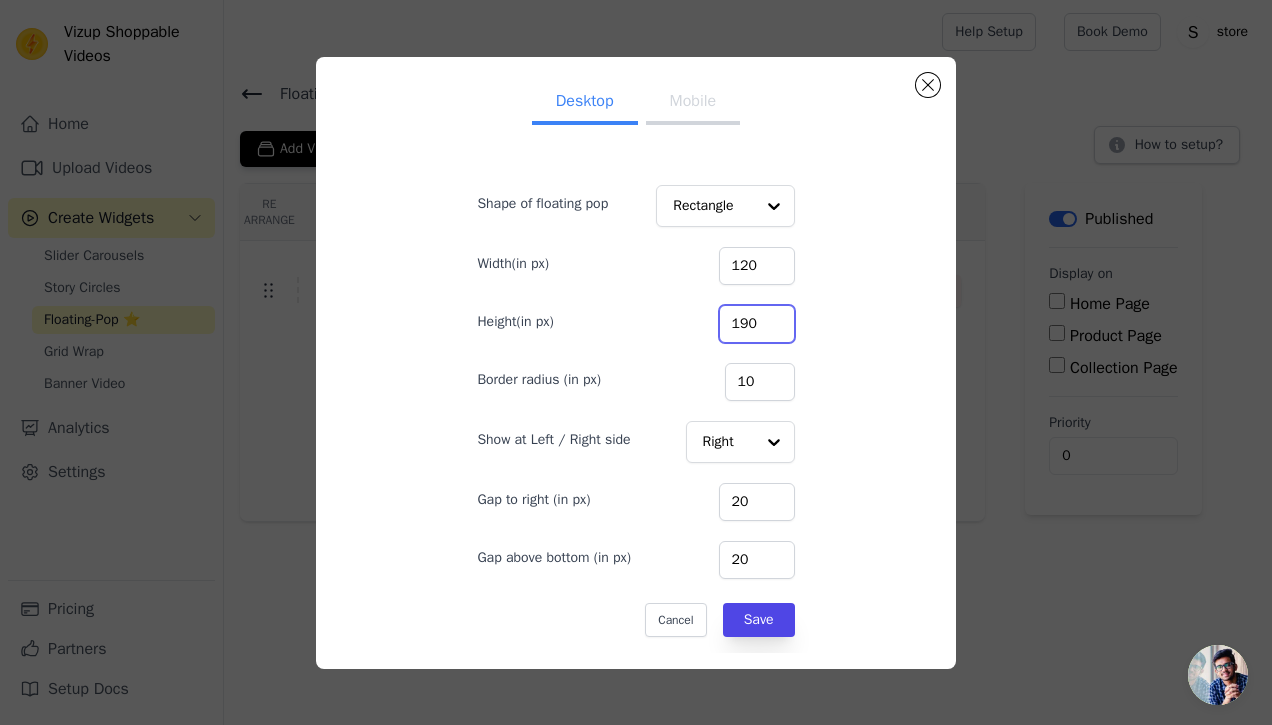 click on "190" at bounding box center [757, 324] 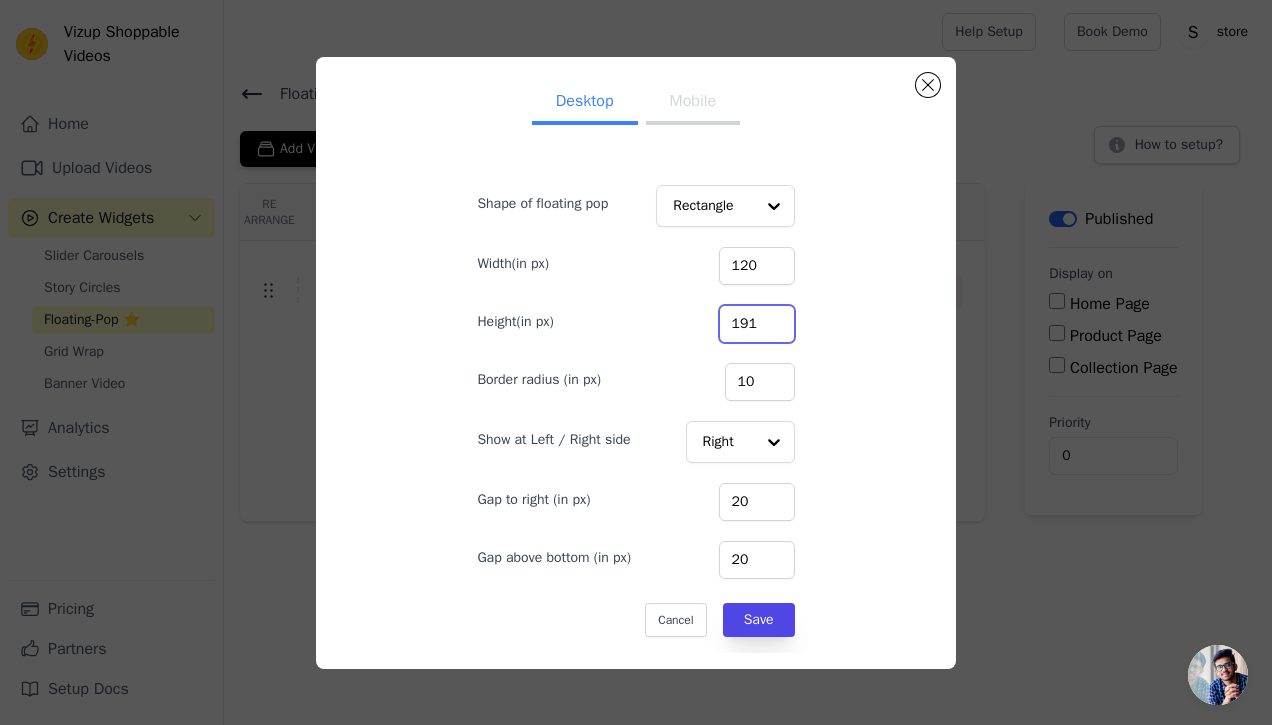 click on "191" at bounding box center (757, 324) 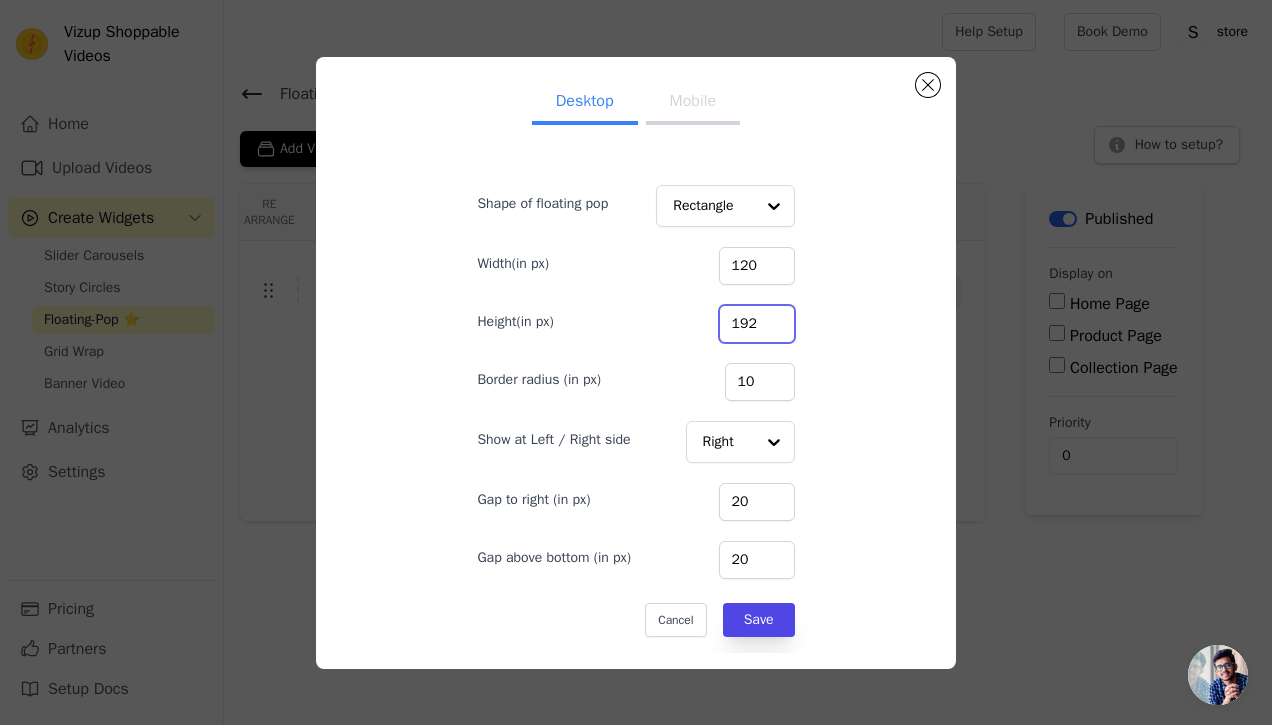 click on "192" at bounding box center (757, 324) 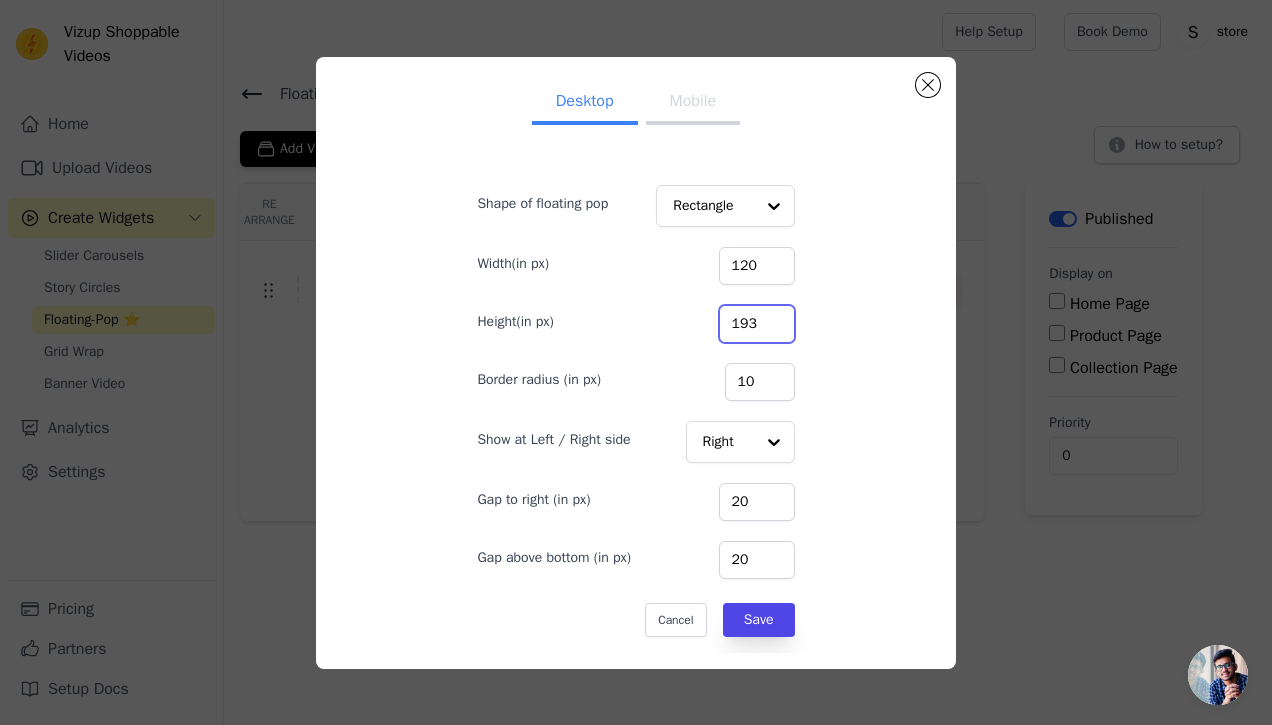 click on "193" at bounding box center [757, 324] 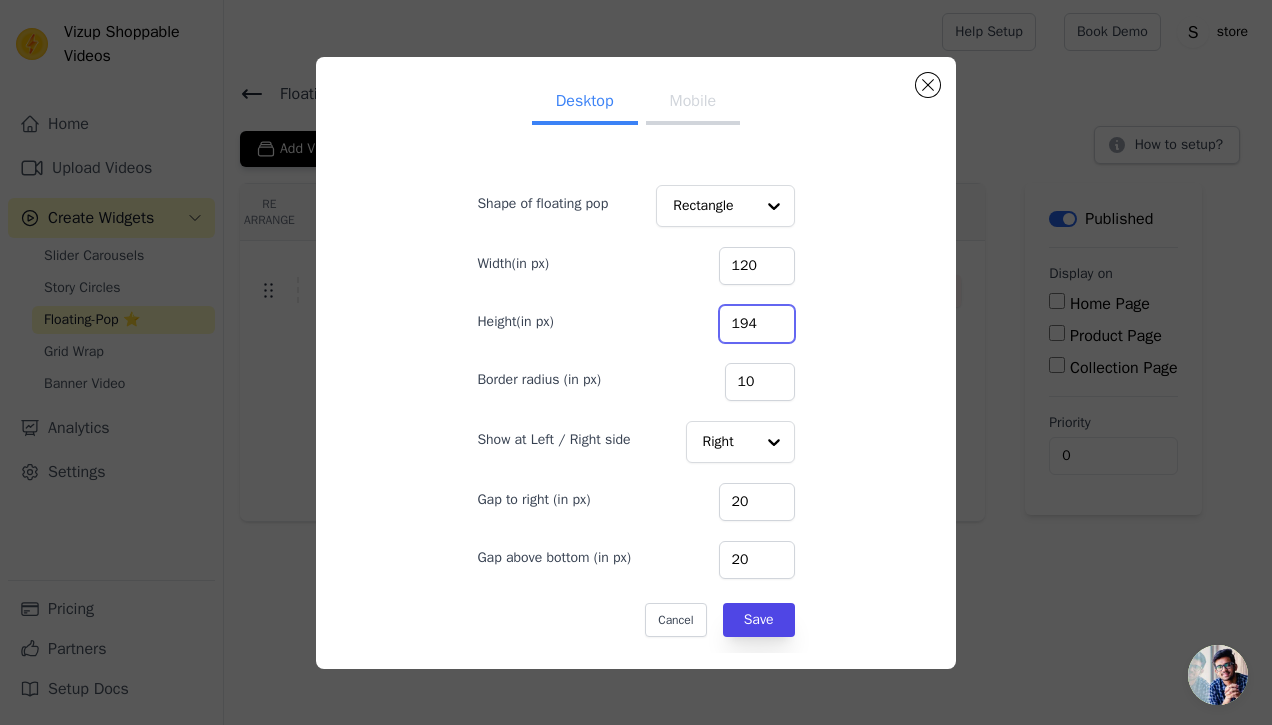click on "194" at bounding box center (757, 324) 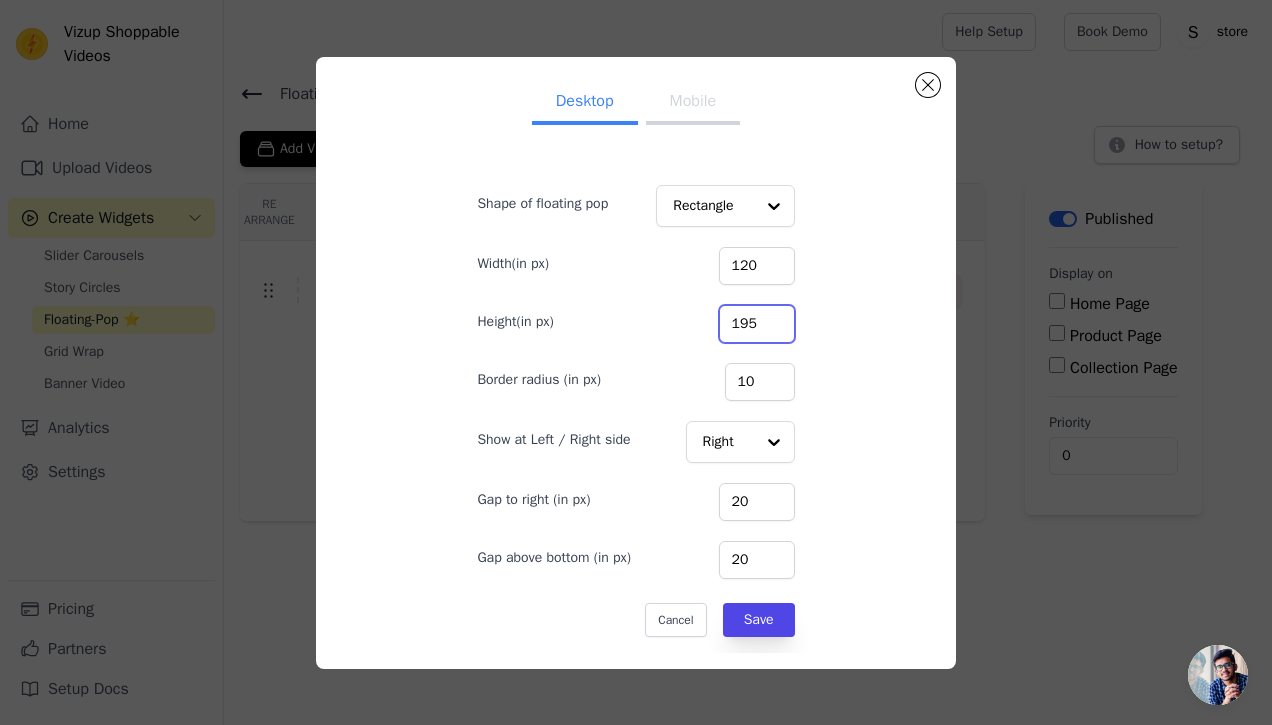 click on "195" at bounding box center (757, 324) 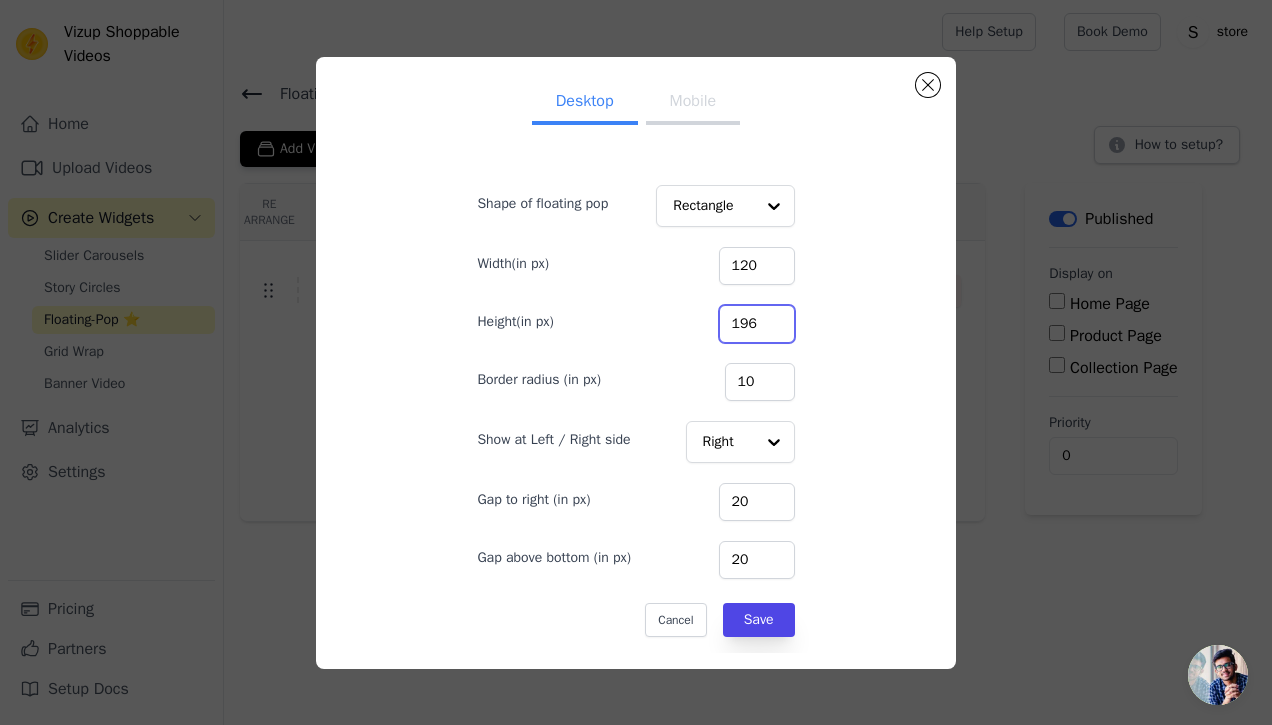 click on "196" at bounding box center (757, 324) 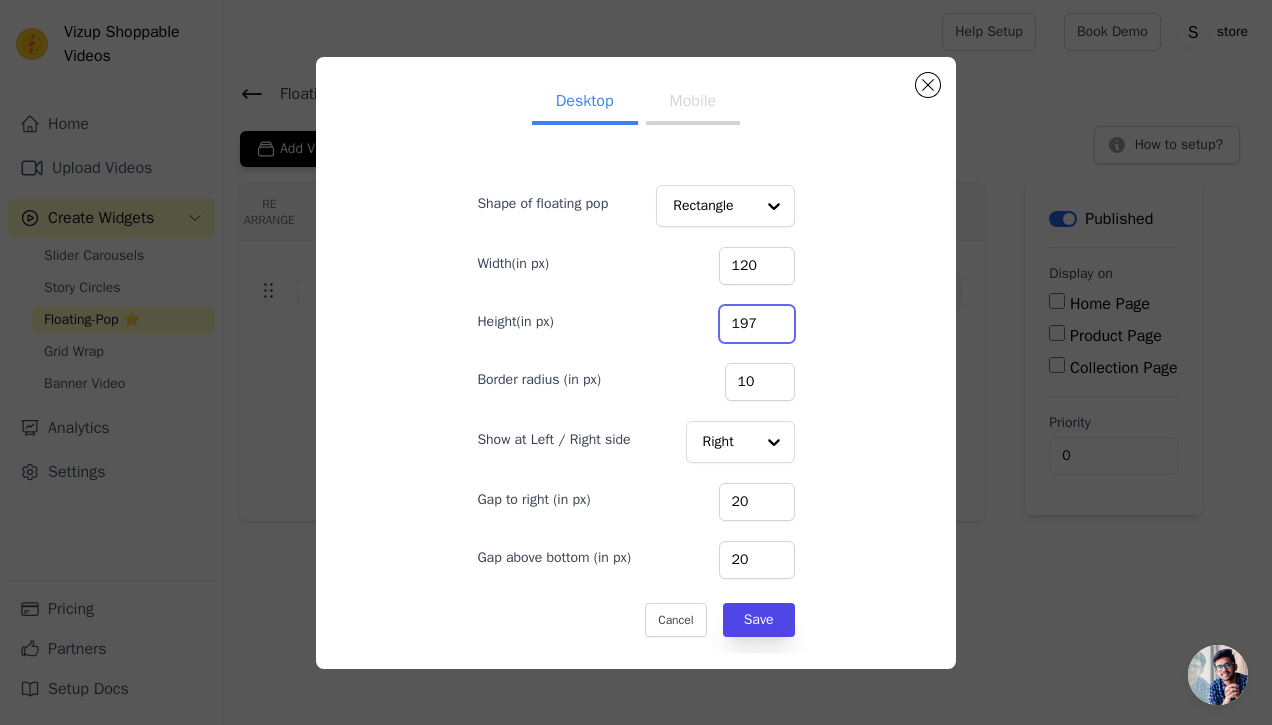 click on "197" at bounding box center (757, 324) 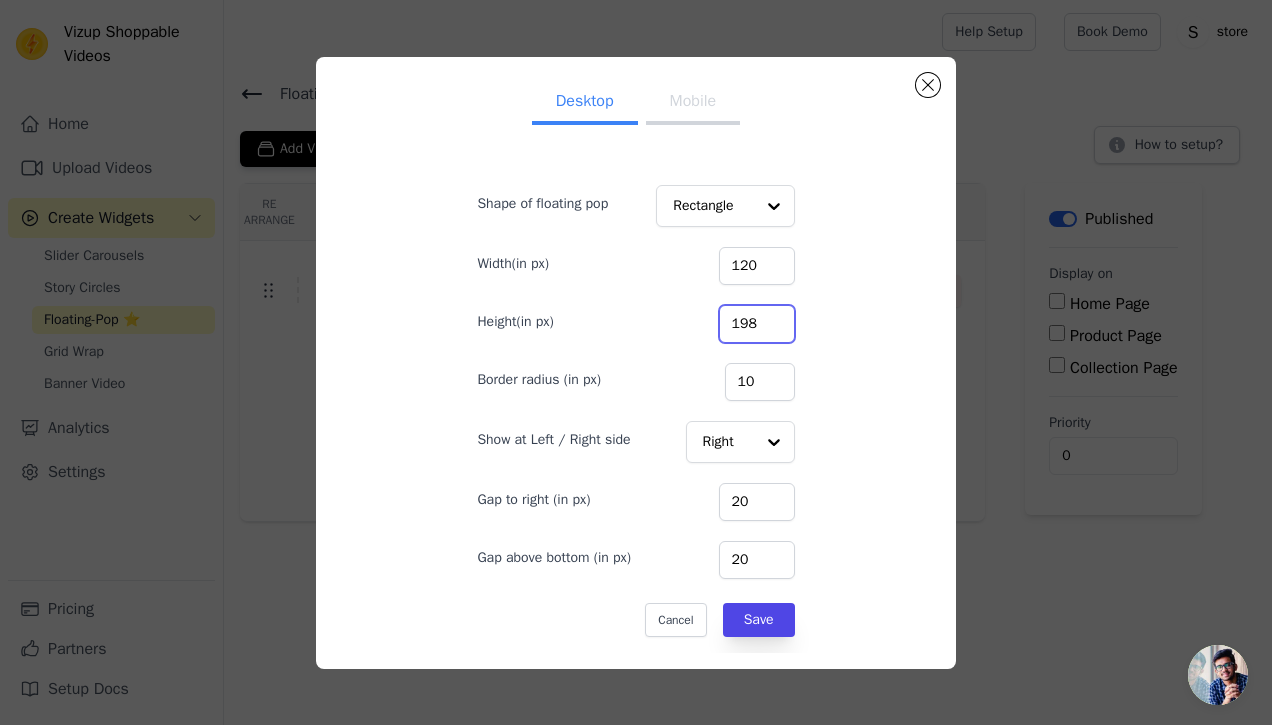 click on "198" at bounding box center [757, 324] 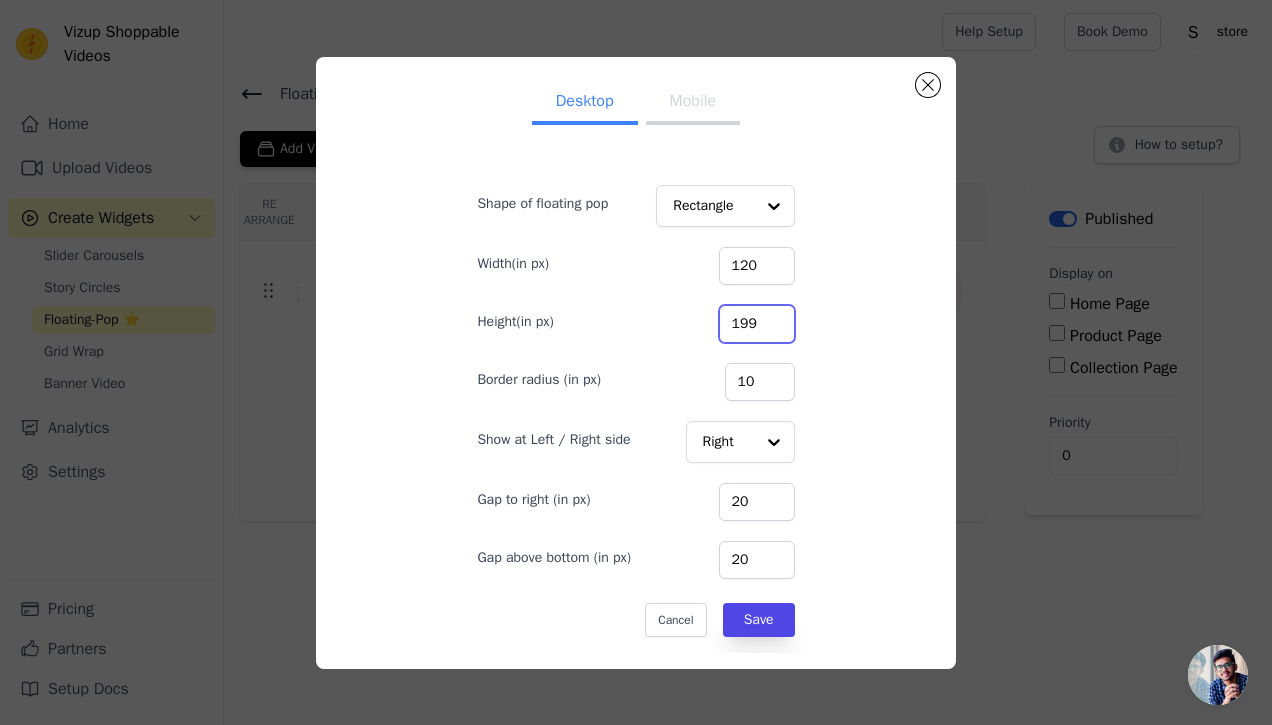 click on "199" at bounding box center [757, 324] 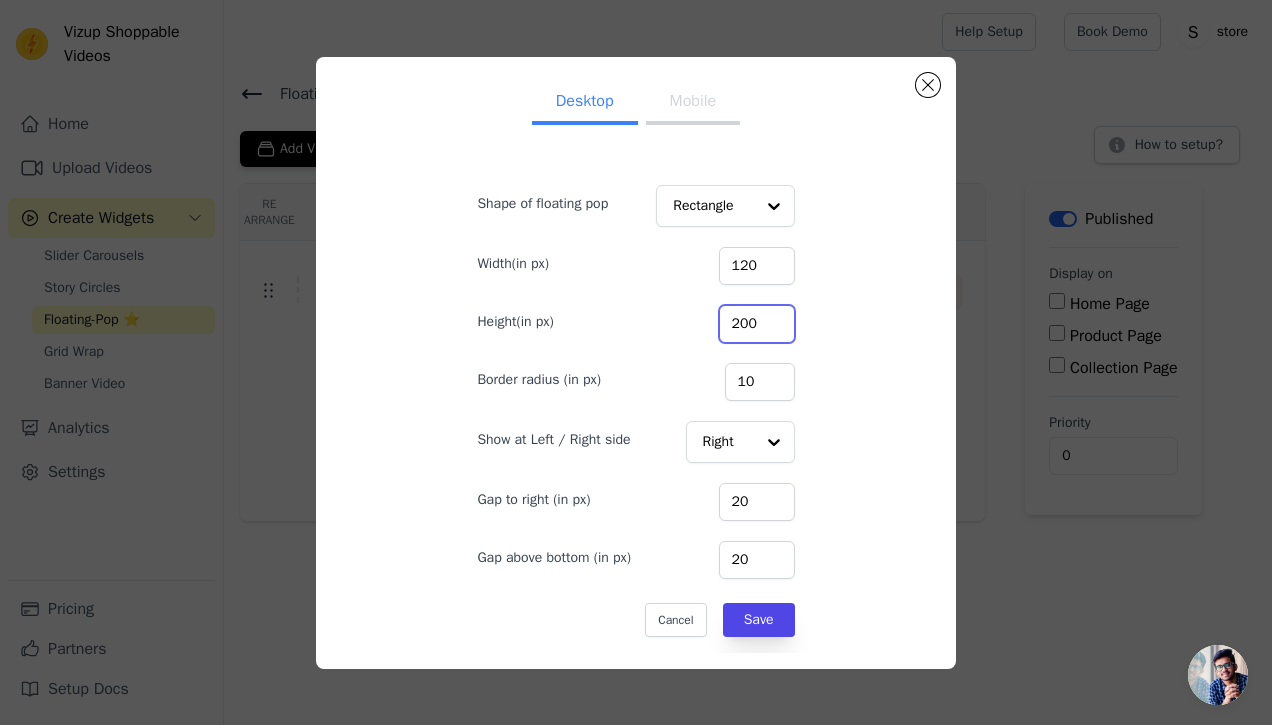 type on "200" 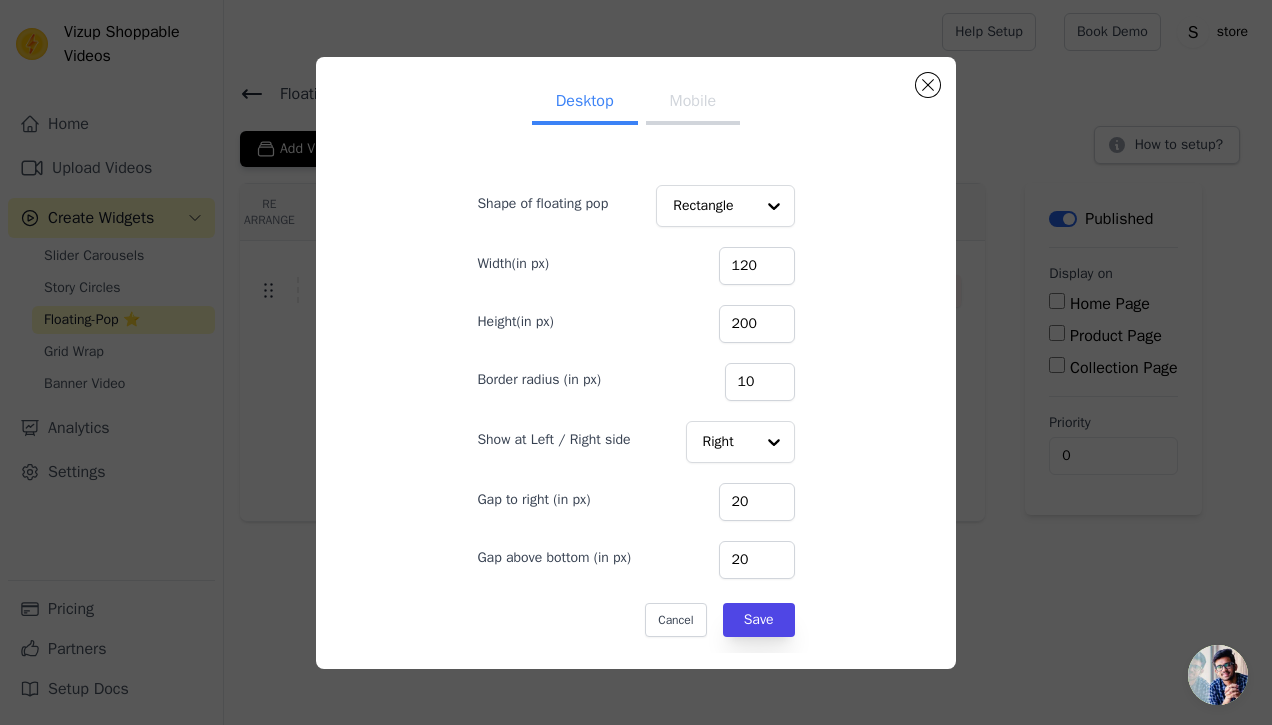 click on "Desktop Mobile   Shape of floating pop         Rectangle               Width(in px)   120   Height(in px)   200   Border radius (in px)   10   Show at Left / Right side         Right               Gap to right (in px)   20   Gap above bottom (in px)   20   Cancel     Save" at bounding box center [635, 363] 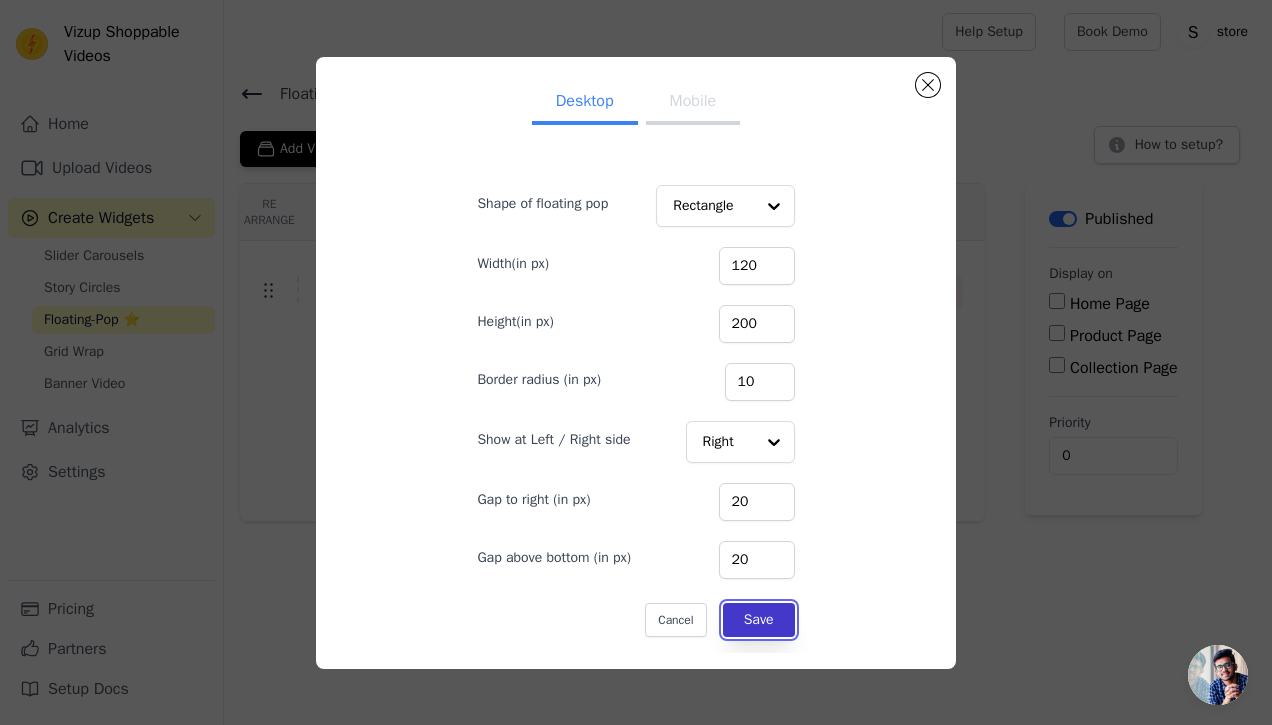 click on "Save" at bounding box center (759, 620) 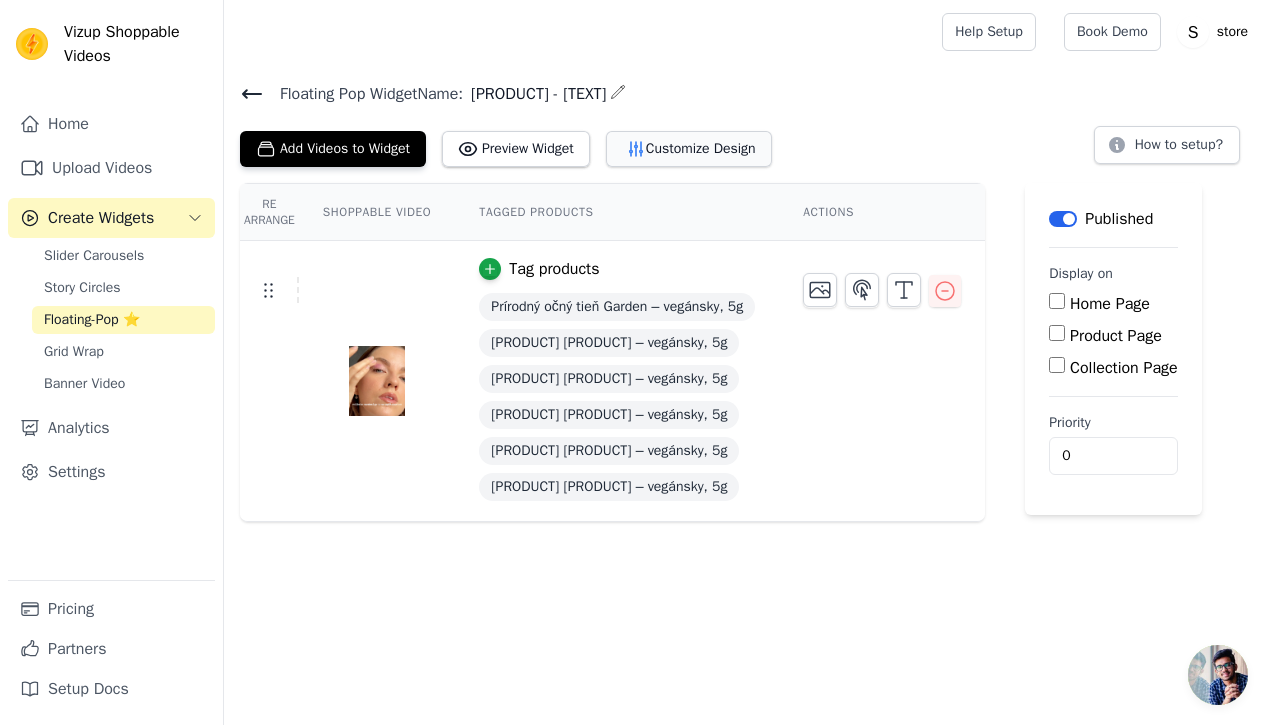 click on "Customize Design" at bounding box center [689, 149] 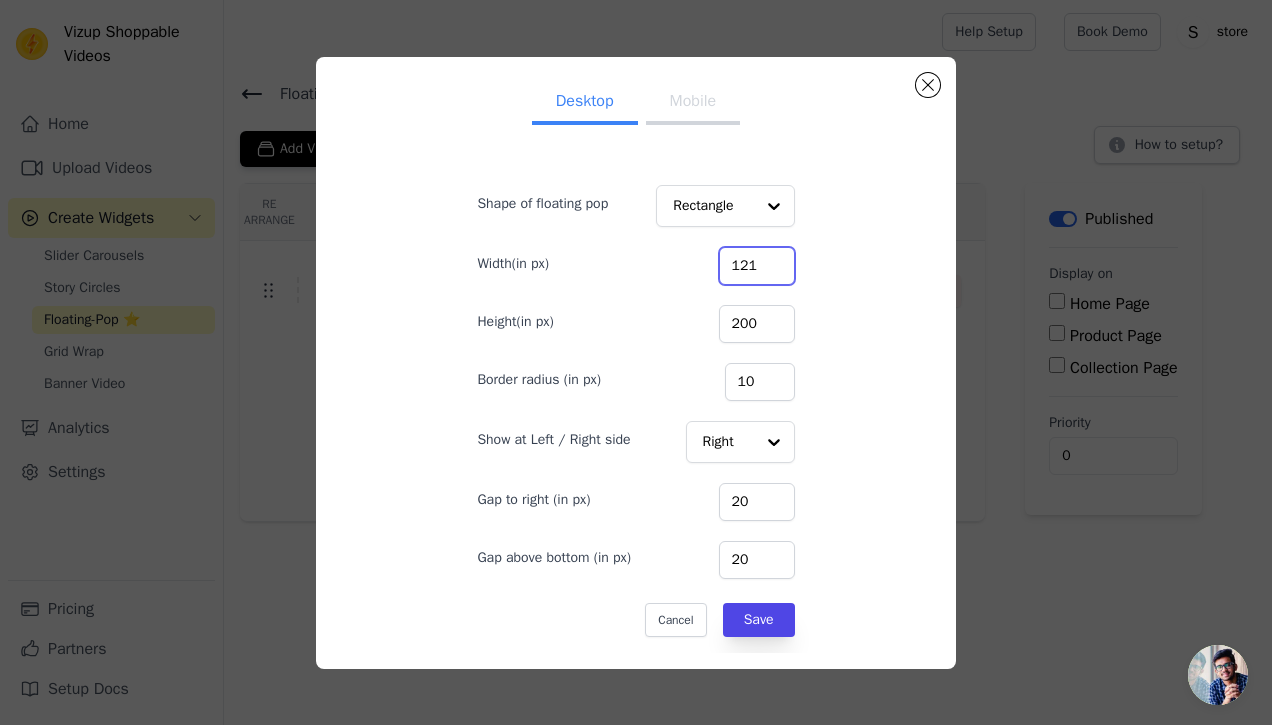 click on "121" at bounding box center (757, 266) 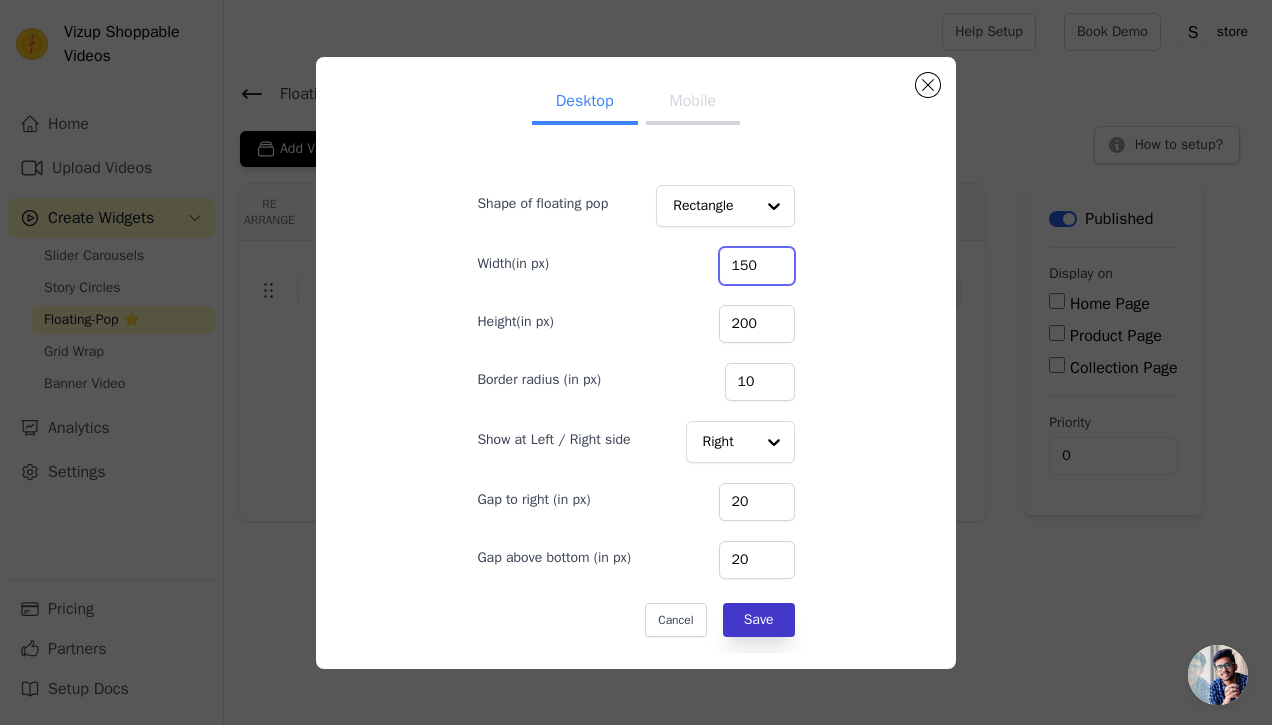 type on "150" 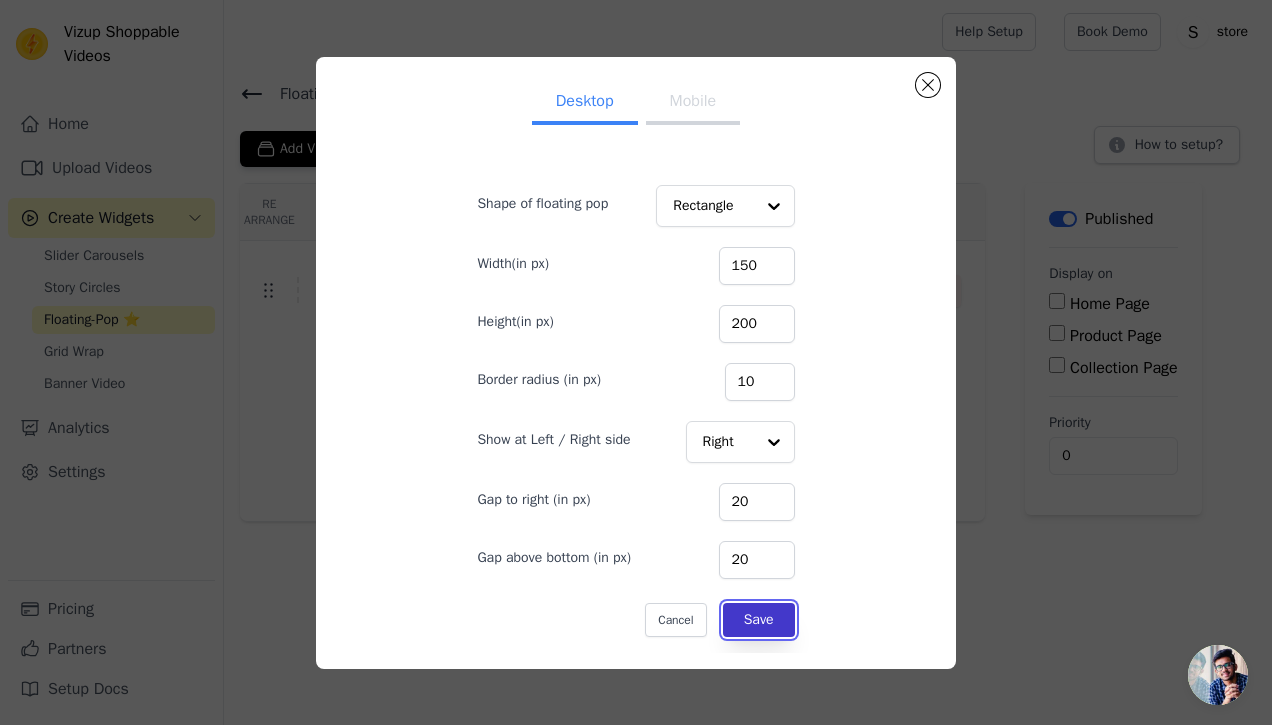 click on "Save" at bounding box center [759, 620] 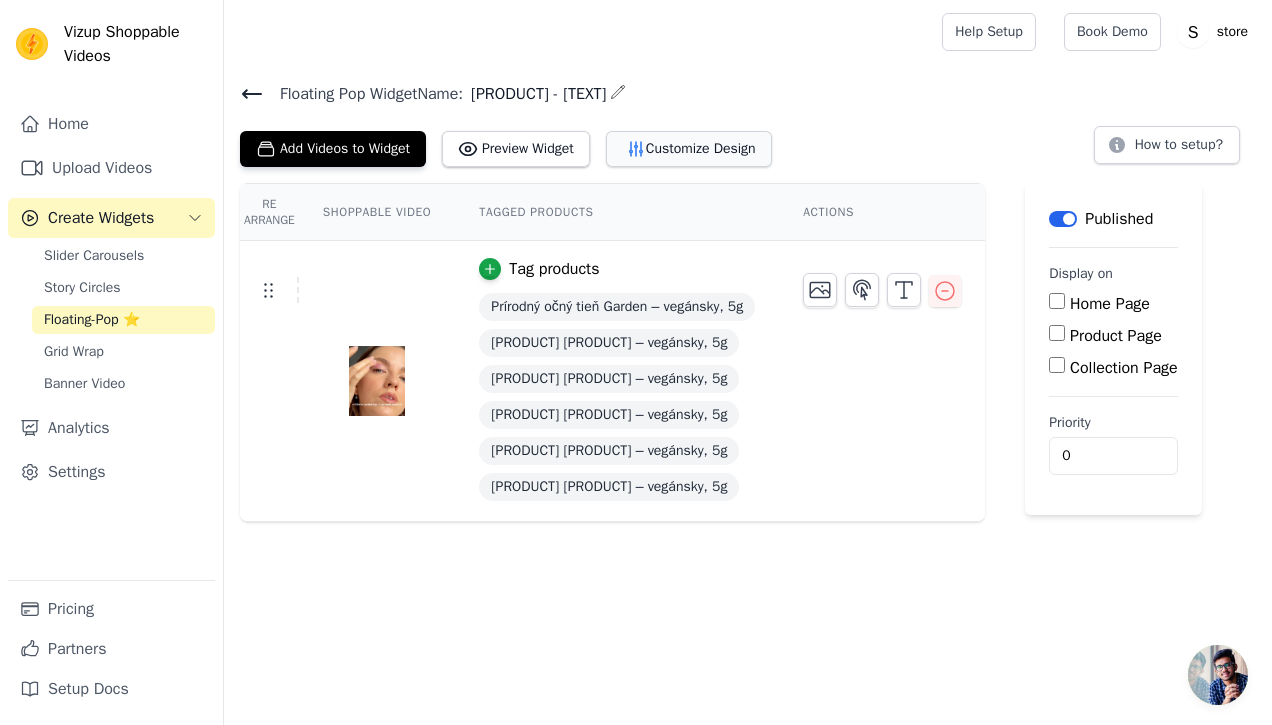 click on "Customize Design" at bounding box center [689, 149] 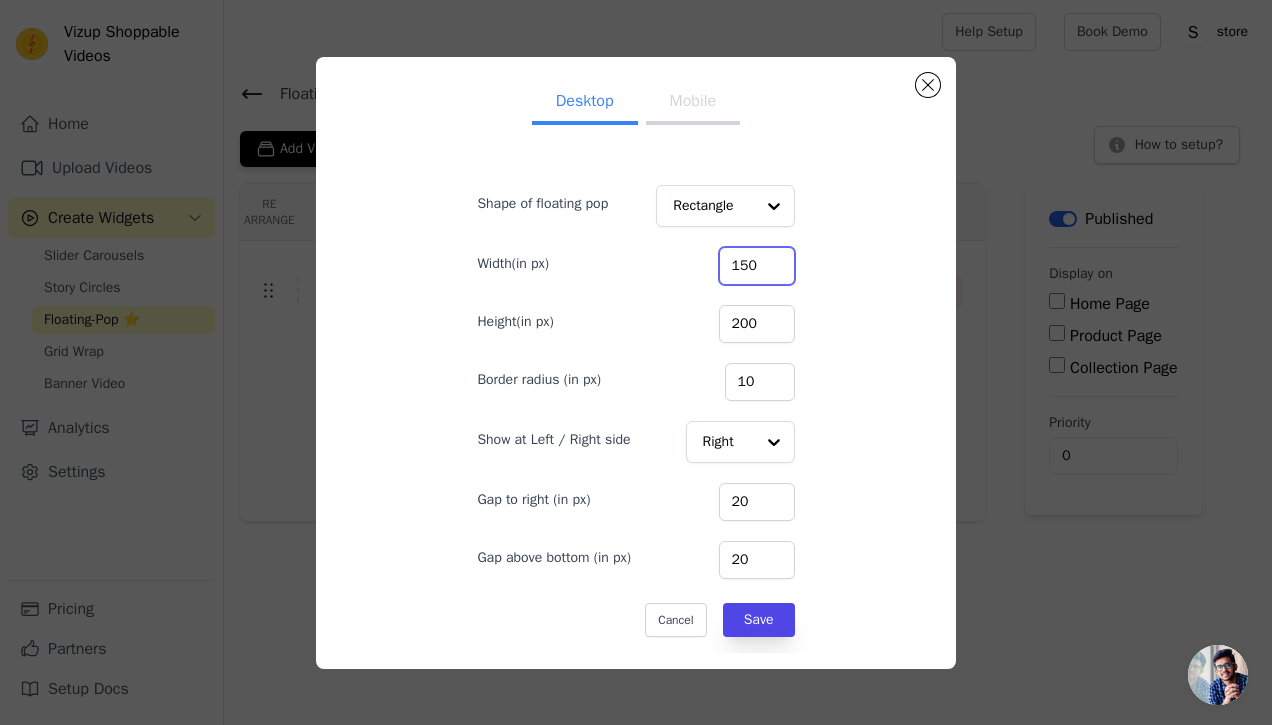 click on "150" at bounding box center [757, 266] 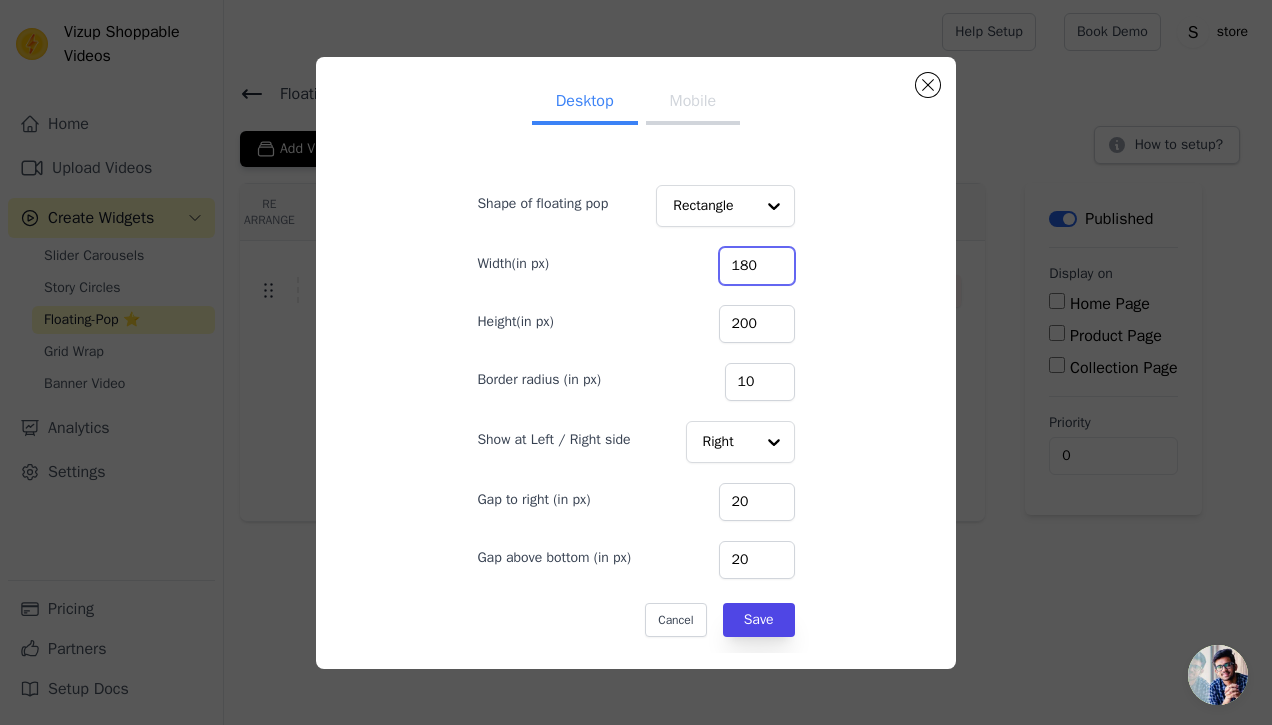 type on "180" 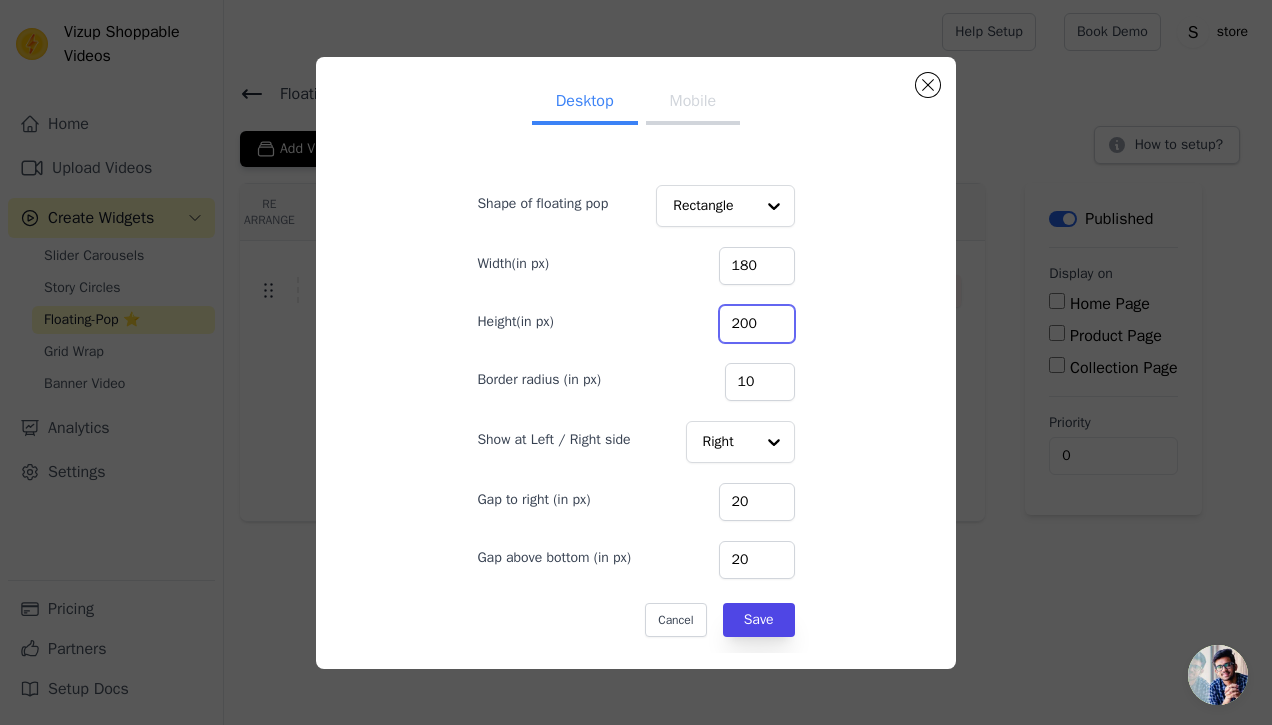 click on "200" at bounding box center [757, 324] 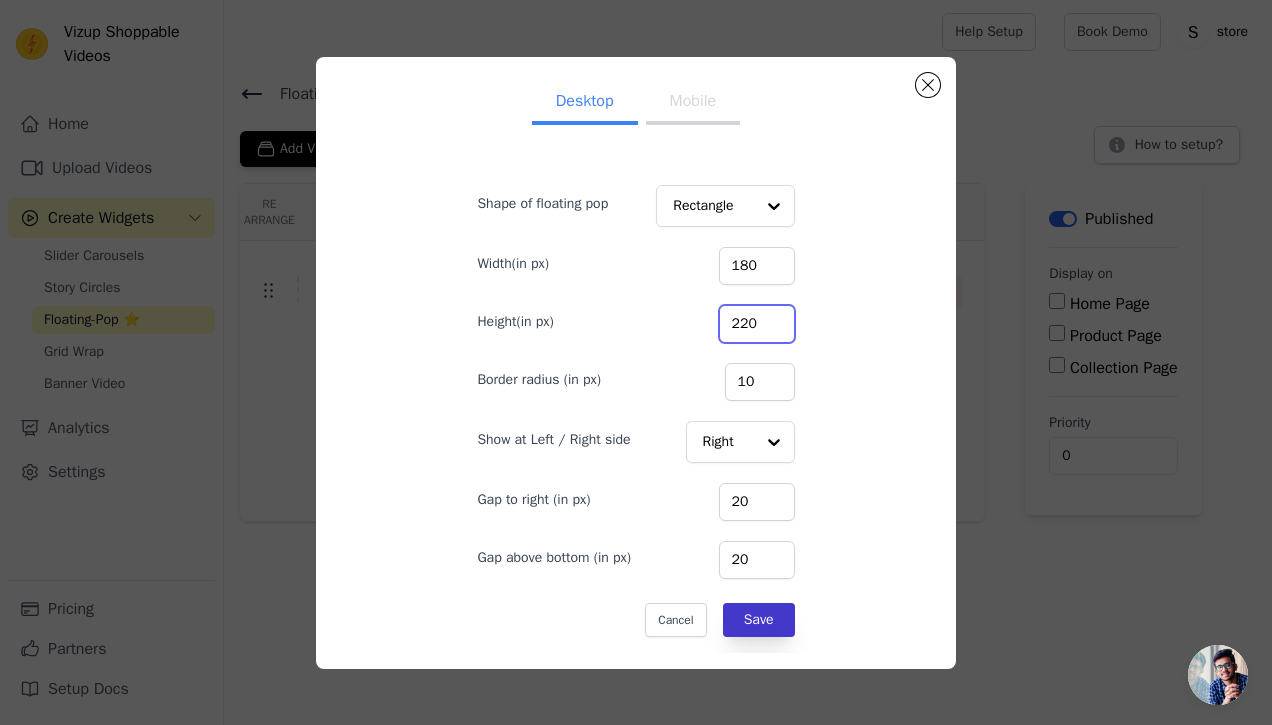 type on "220" 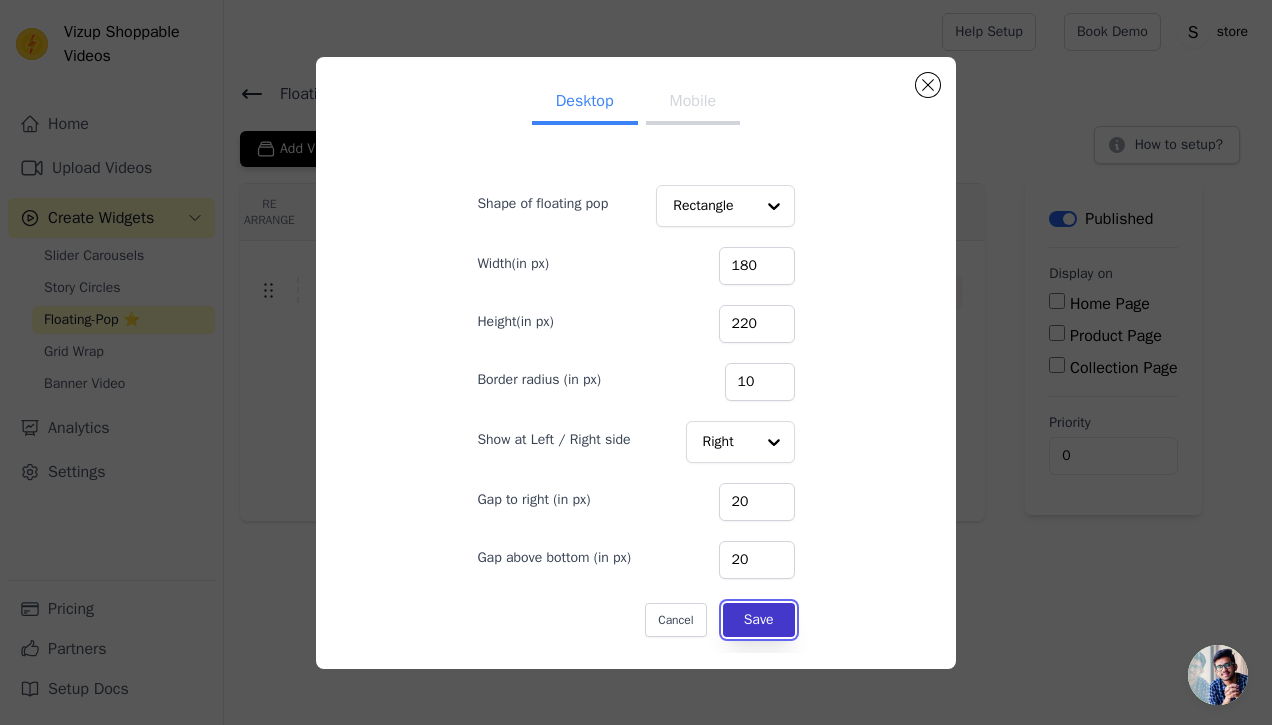 click on "Save" at bounding box center [759, 620] 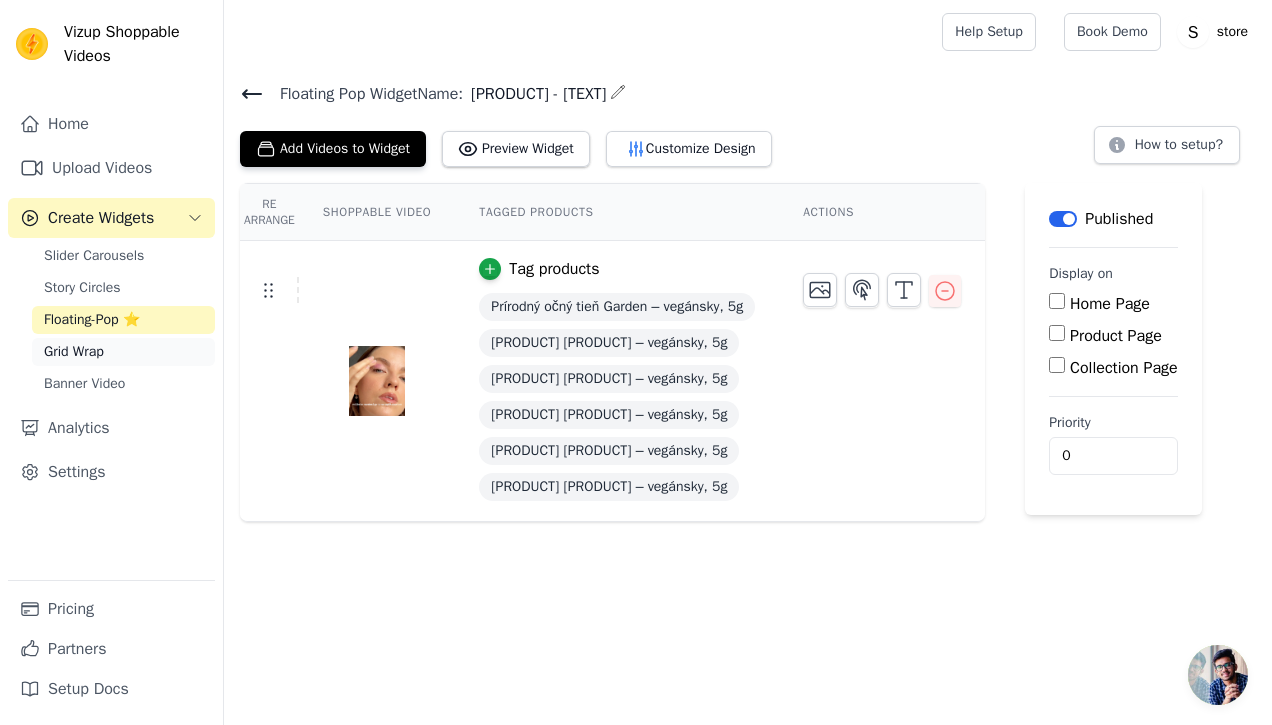 click on "Grid Wrap" at bounding box center (74, 352) 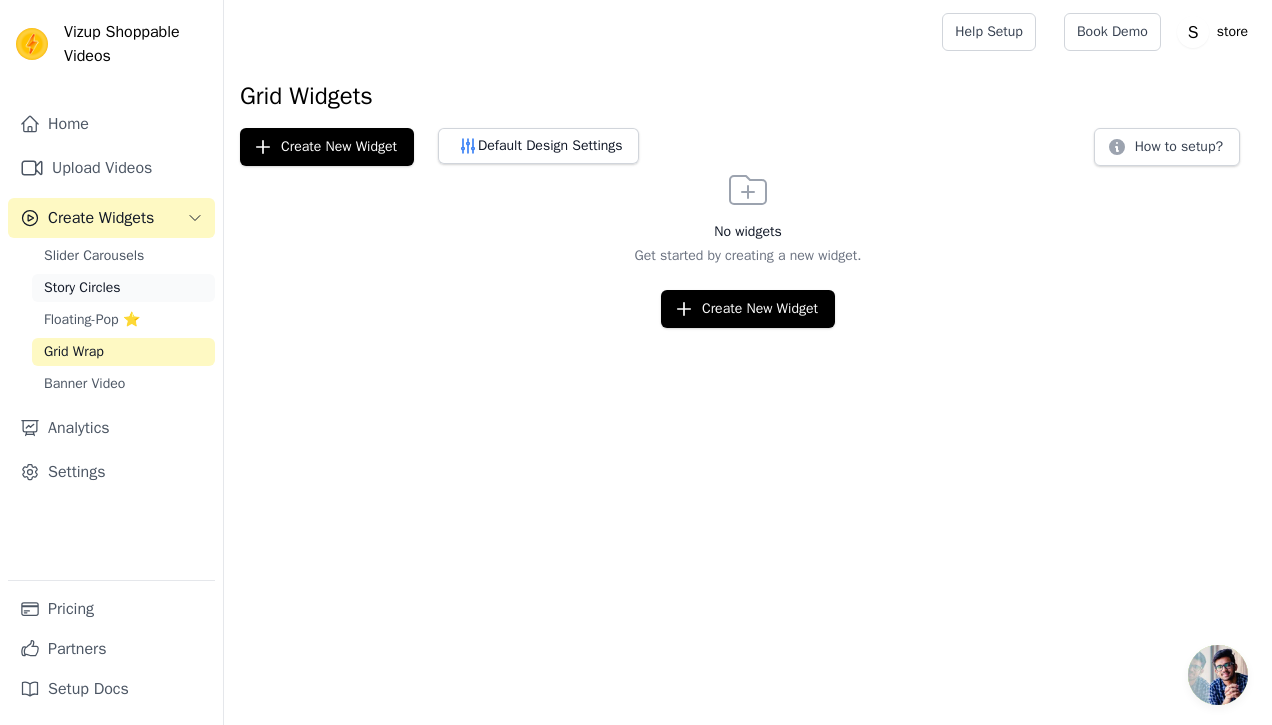 click on "Story Circles" at bounding box center (82, 288) 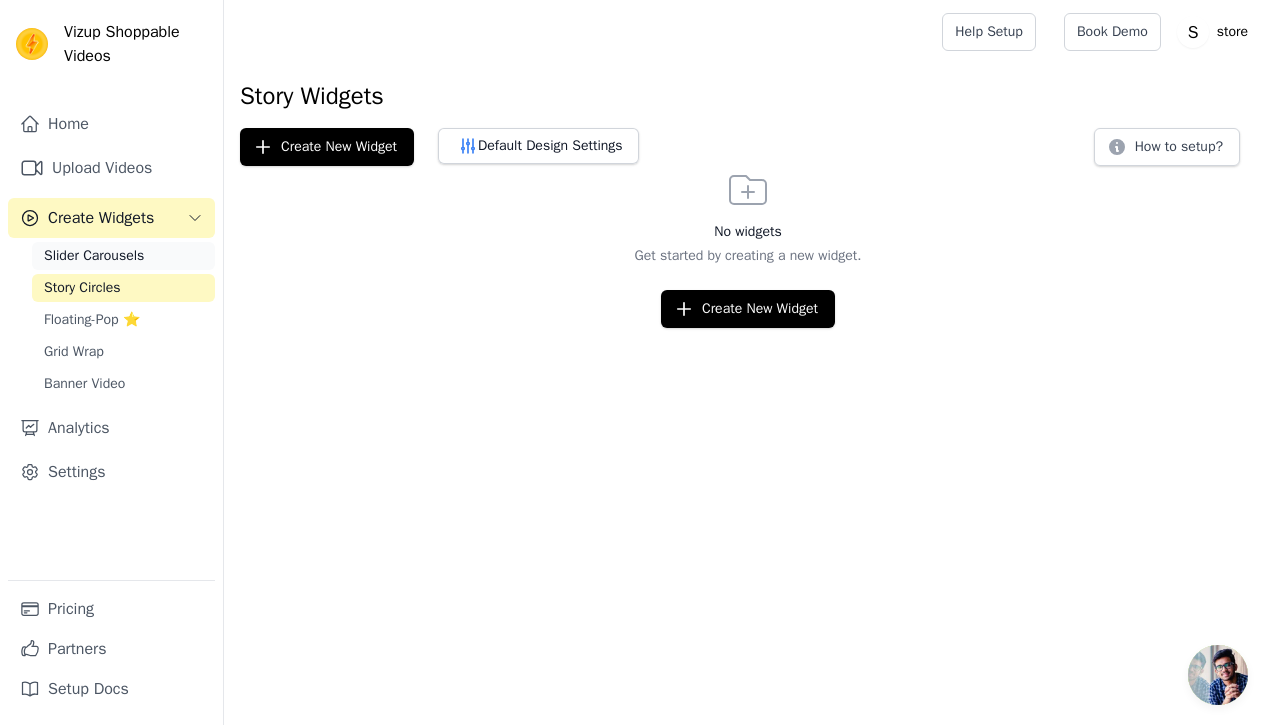 click on "Slider Carousels" at bounding box center (94, 256) 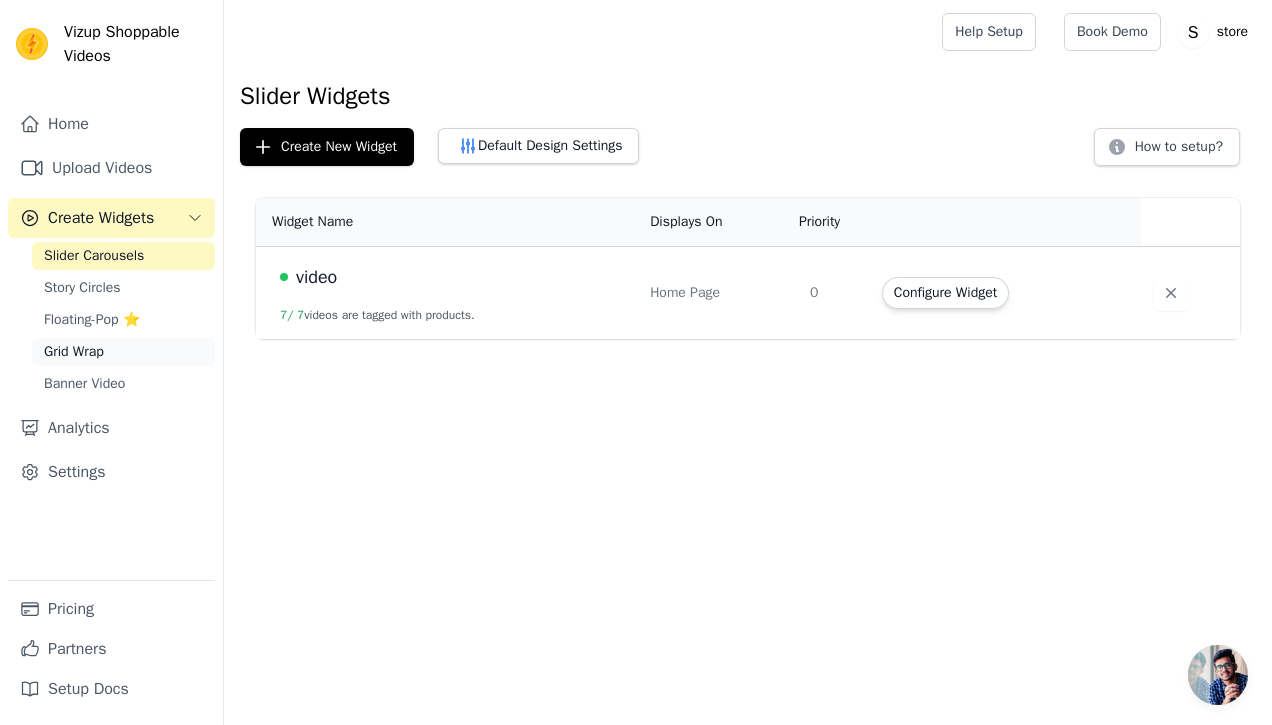 click on "Grid Wrap" at bounding box center [123, 352] 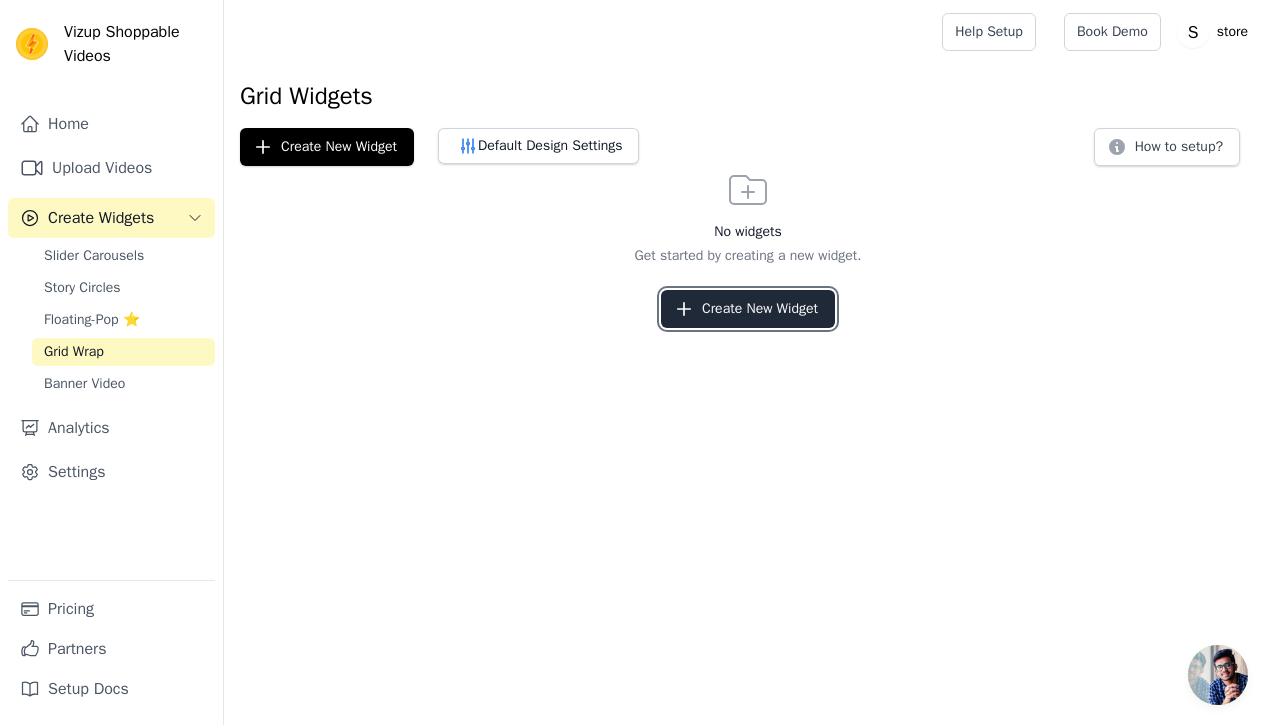 click on "Create New Widget" at bounding box center [748, 309] 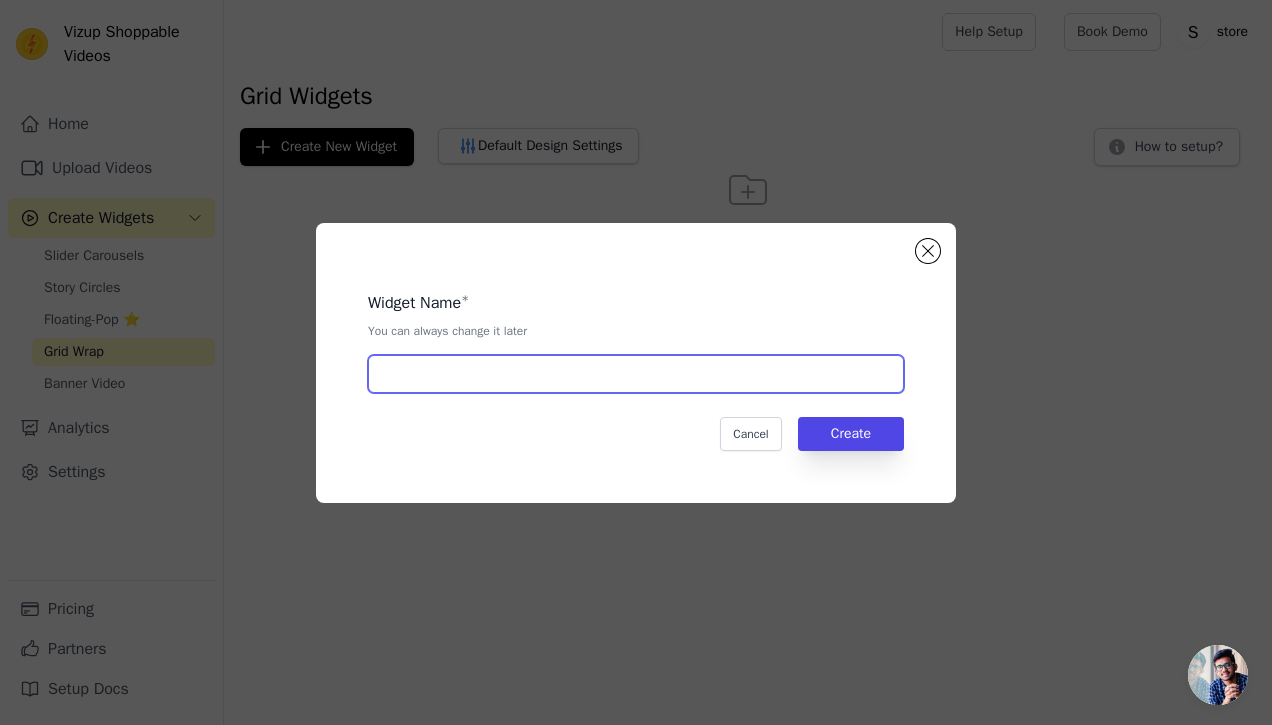 click at bounding box center (636, 374) 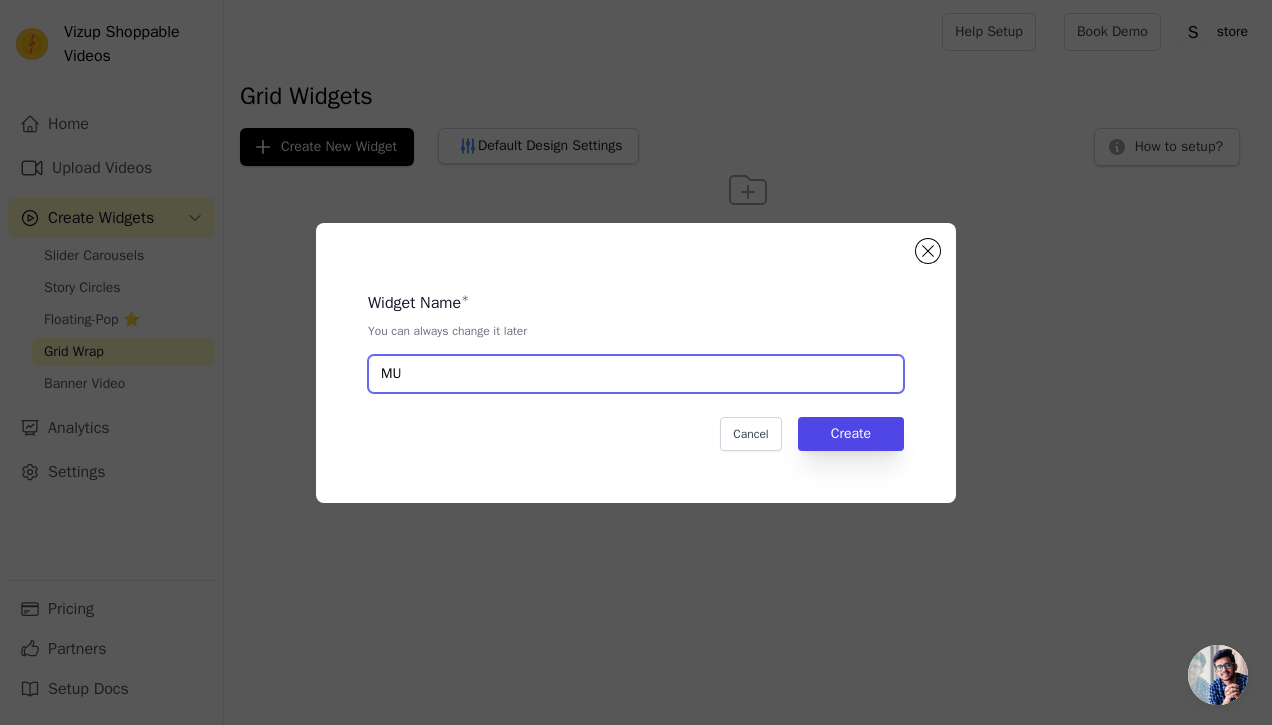 type on "M" 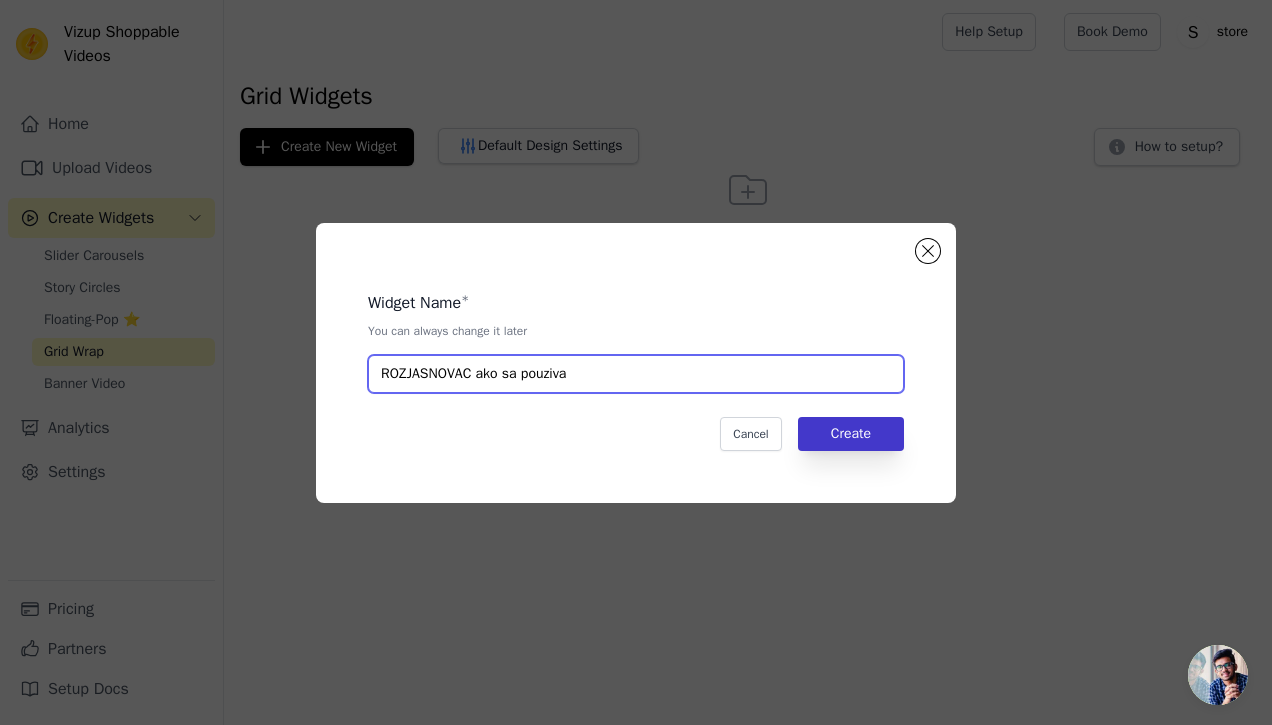 type on "ROZJASNOVAC ako sa pouziva" 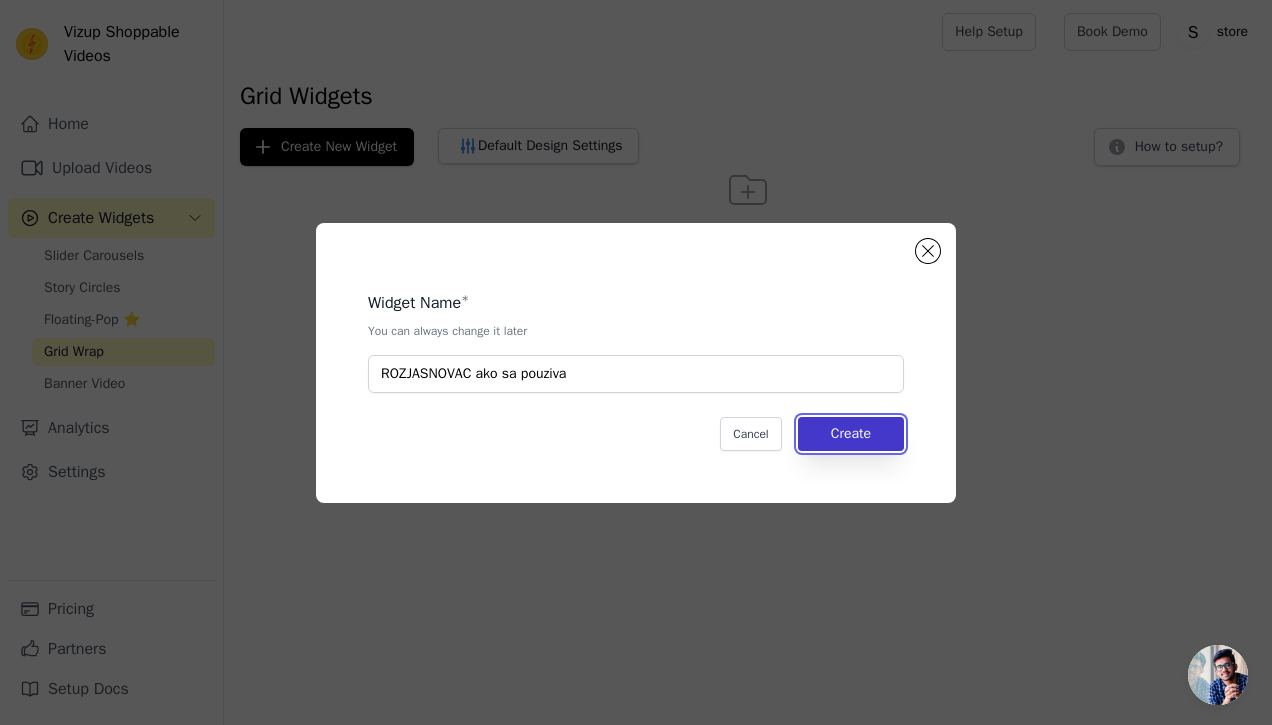 click on "Create" at bounding box center [851, 434] 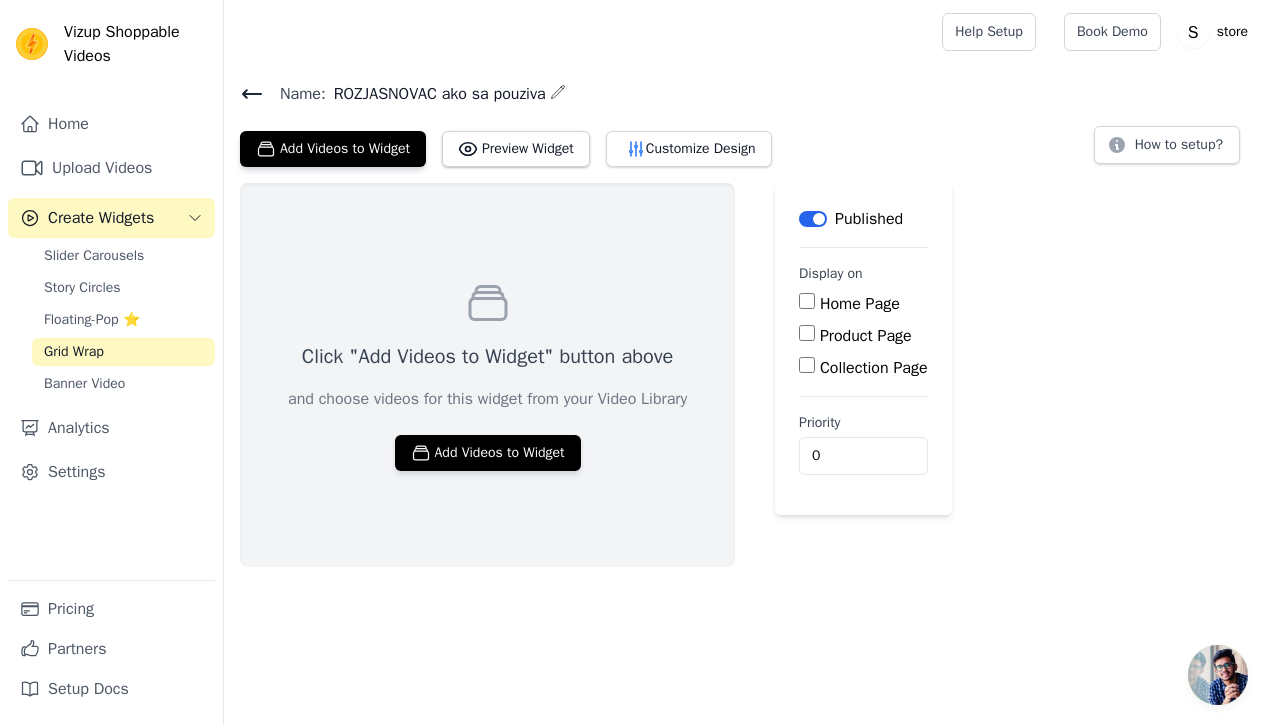 click on "Click "Add Videos to Widget" button above   and choose videos for this widget from your Video Library
Add Videos to Widget" at bounding box center (487, 375) 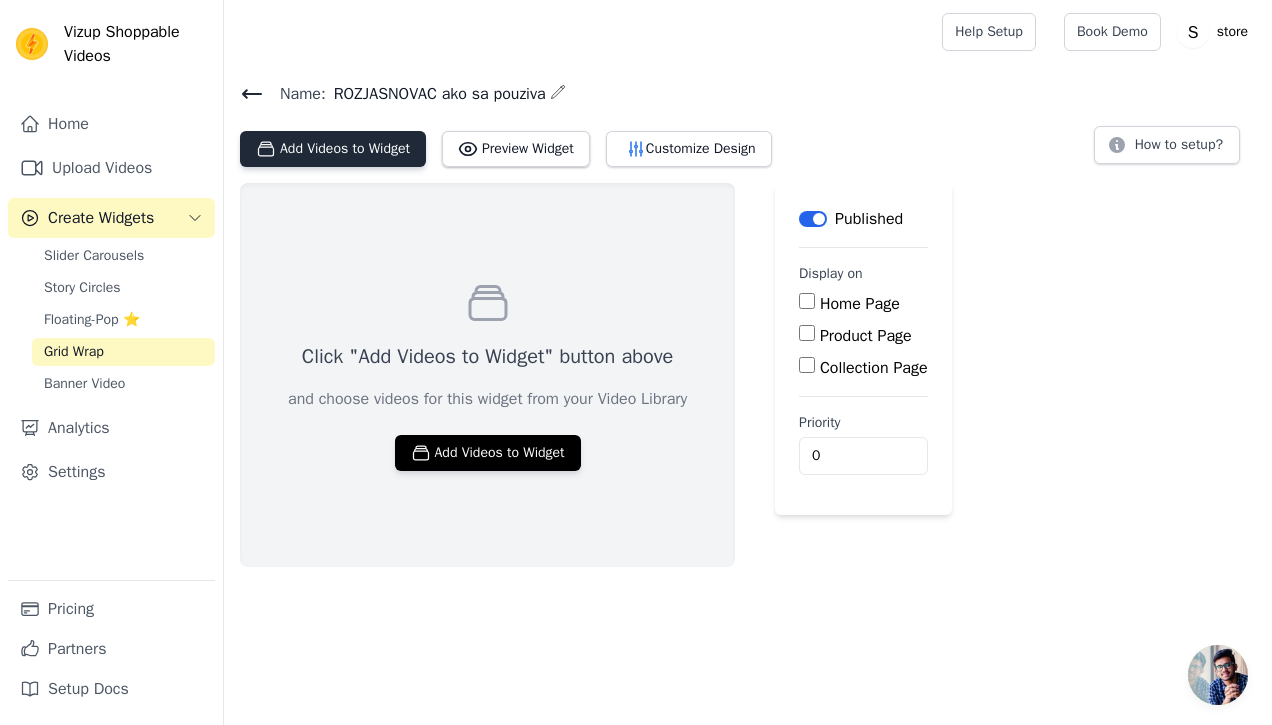 click on "Add Videos to Widget" at bounding box center (333, 149) 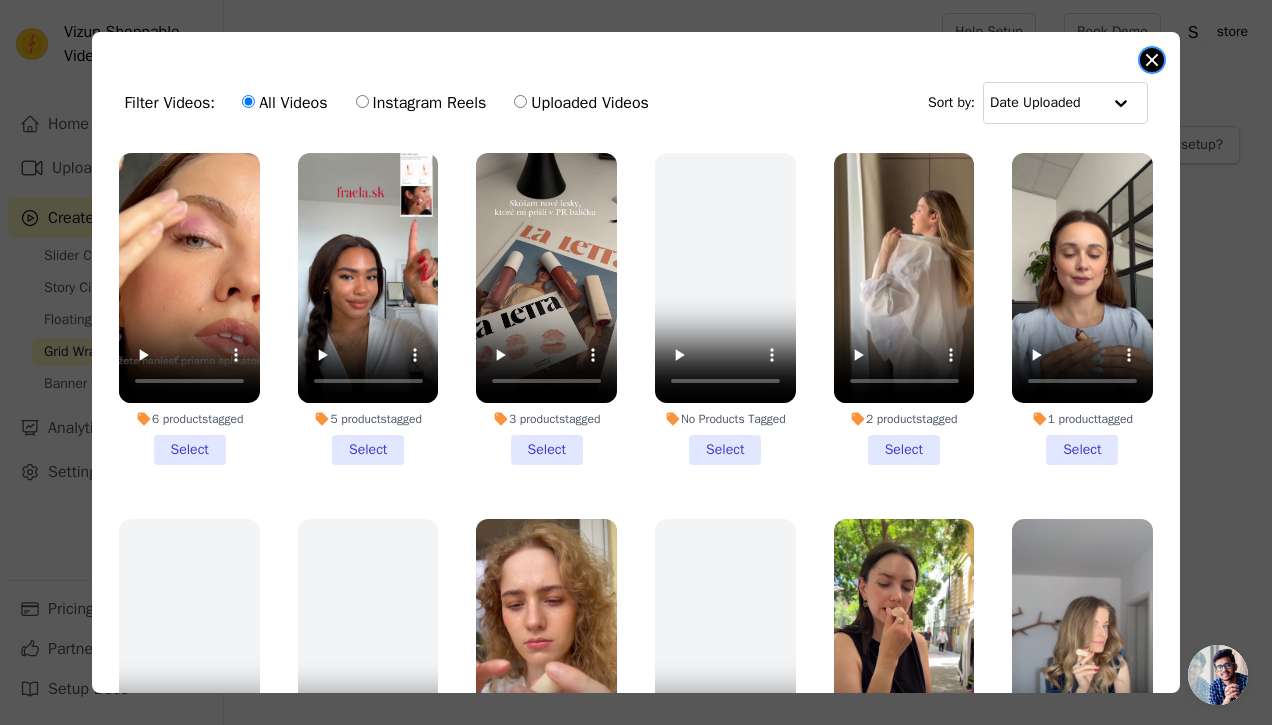click at bounding box center (1152, 60) 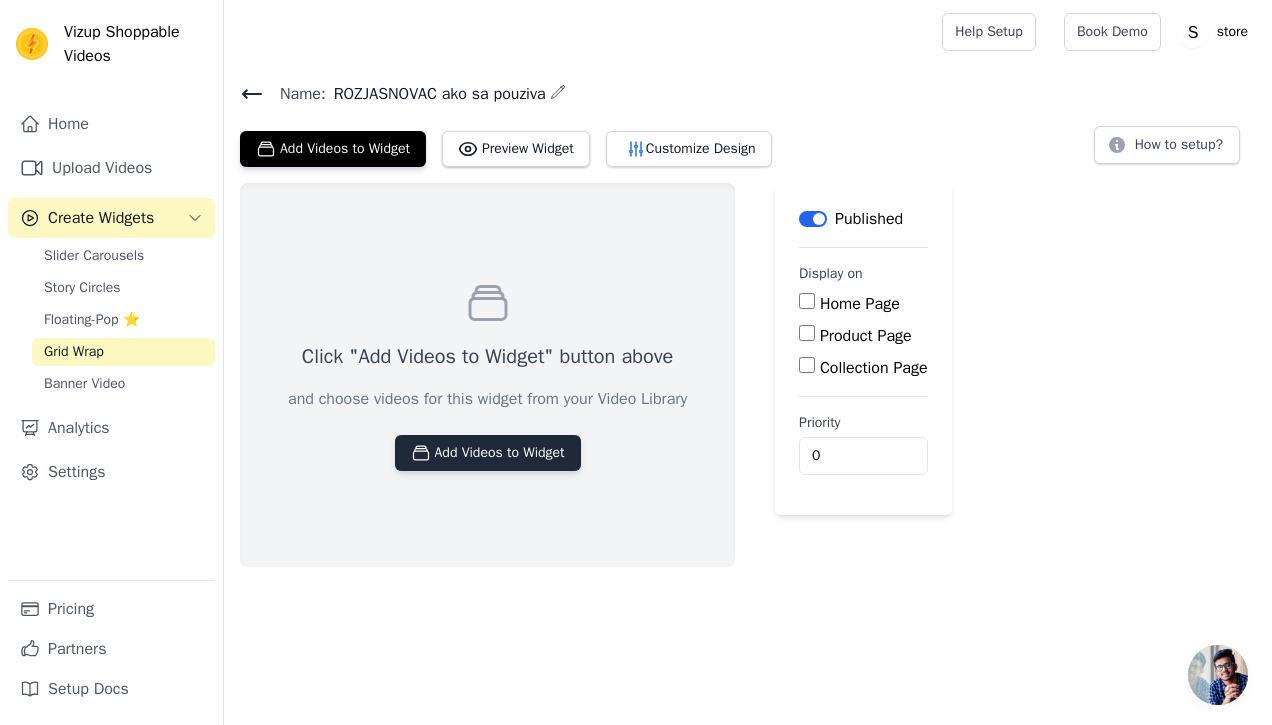 click on "Add Videos to Widget" at bounding box center [488, 453] 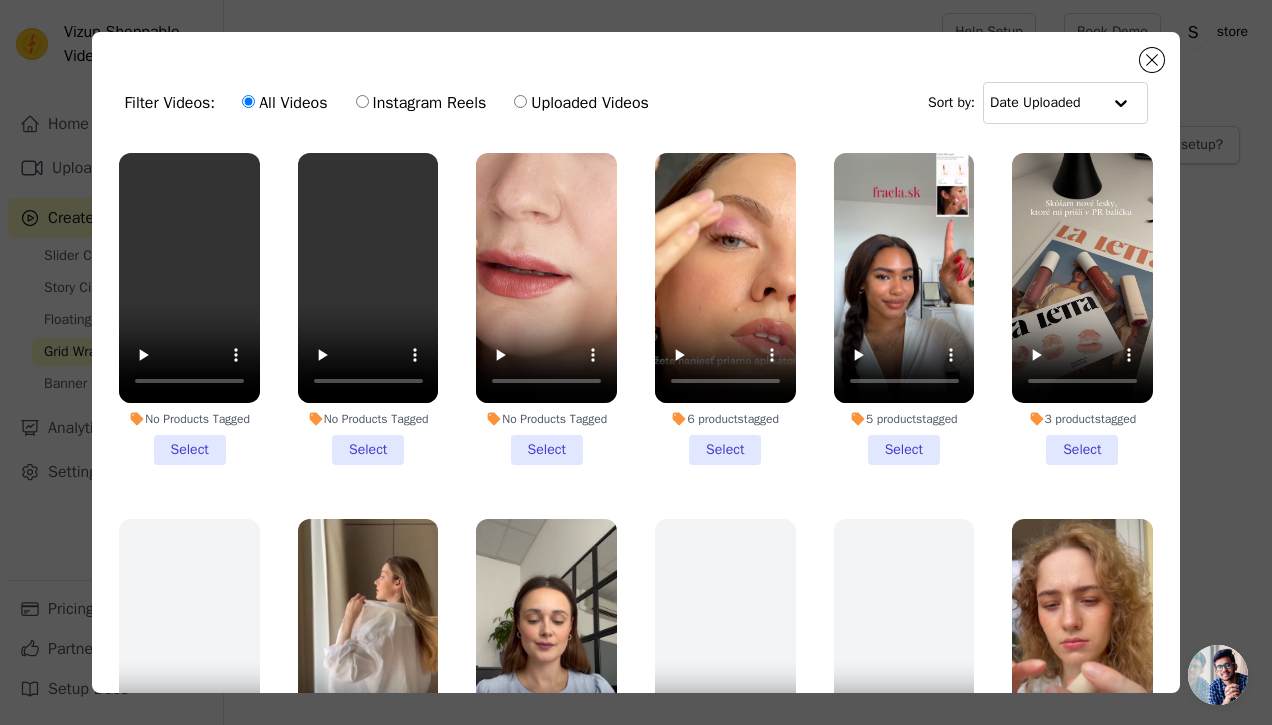 click on "No Products Tagged     Select" at bounding box center [546, 309] 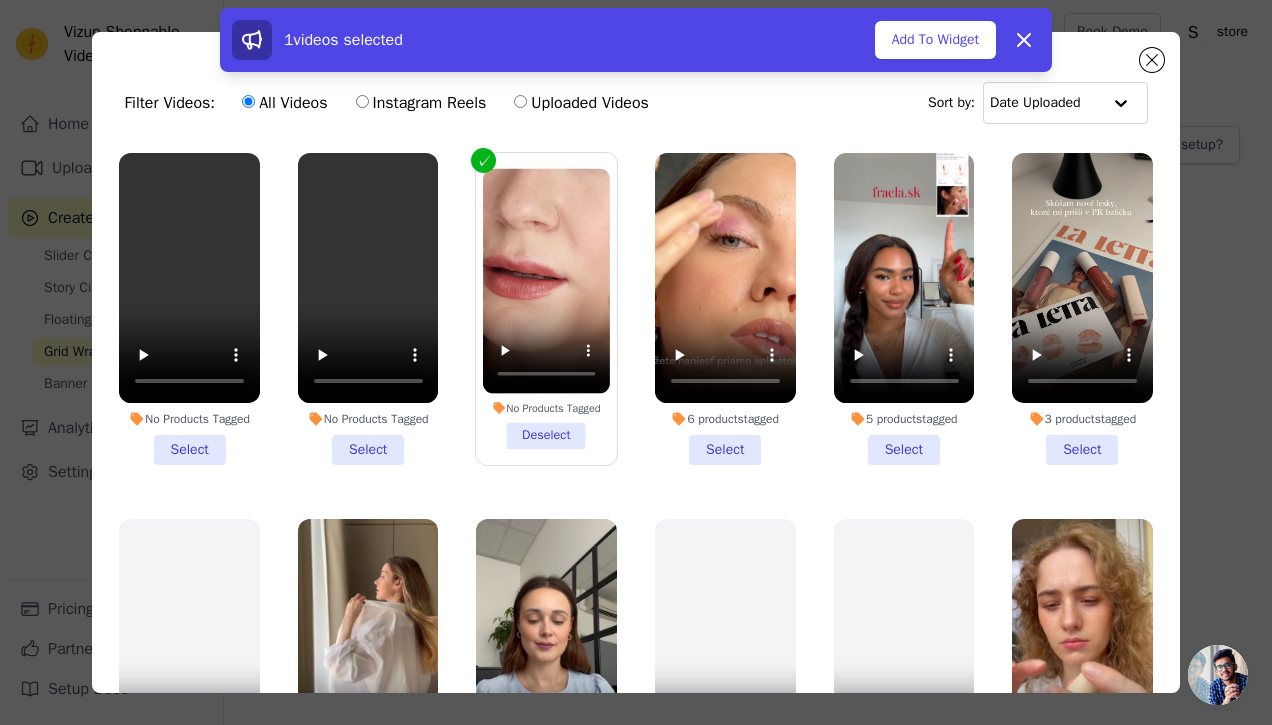 click on "No Products Tagged     Select" at bounding box center [368, 309] 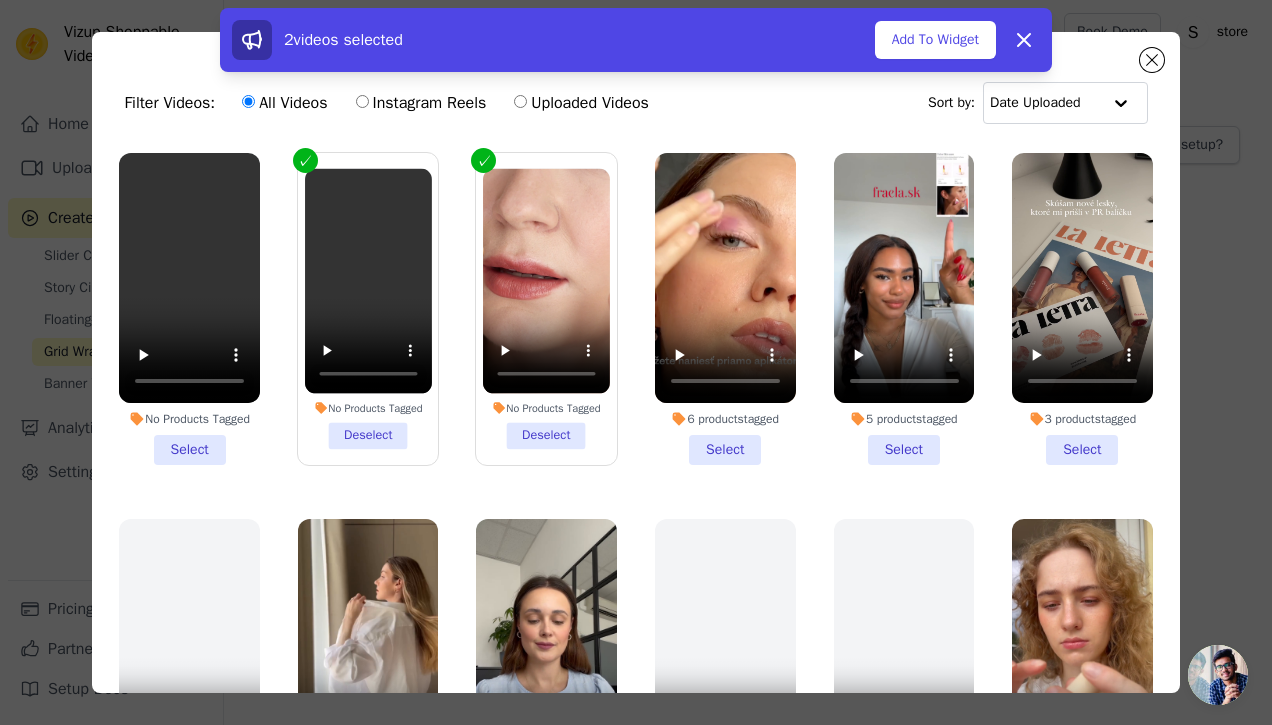 click on "No Products Tagged     Select" at bounding box center (189, 309) 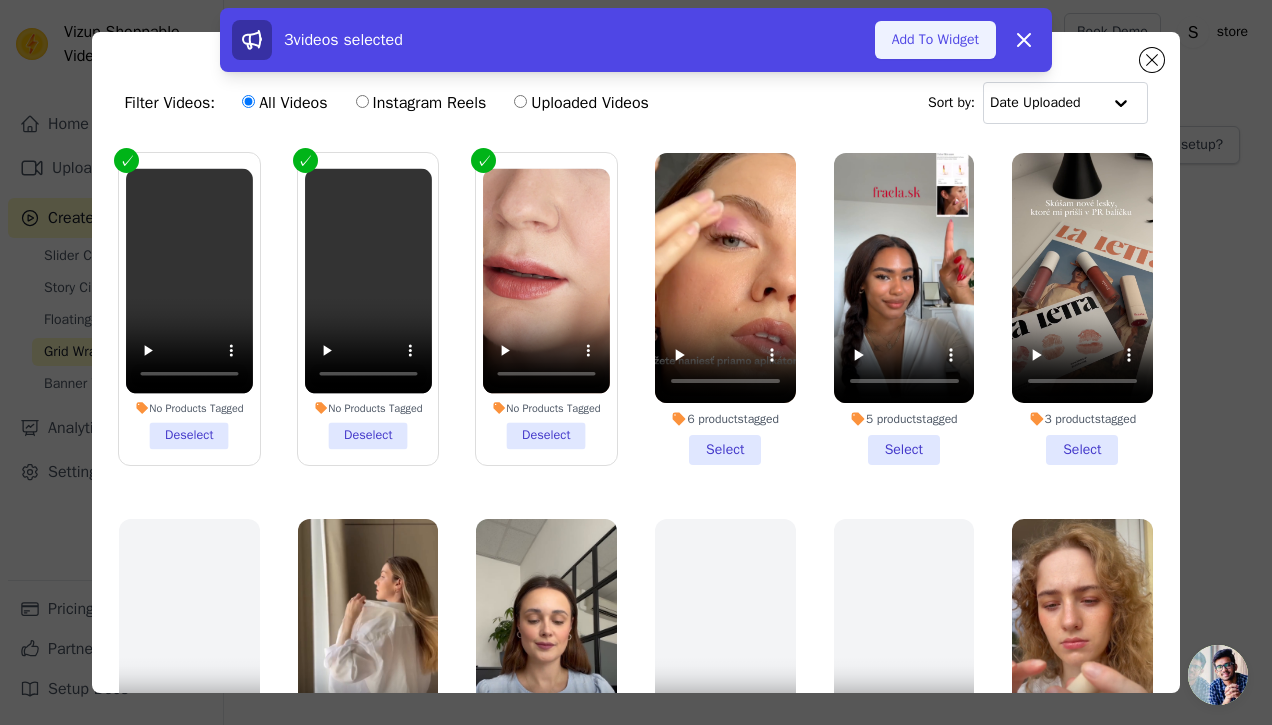 click on "Add To Widget" at bounding box center (935, 40) 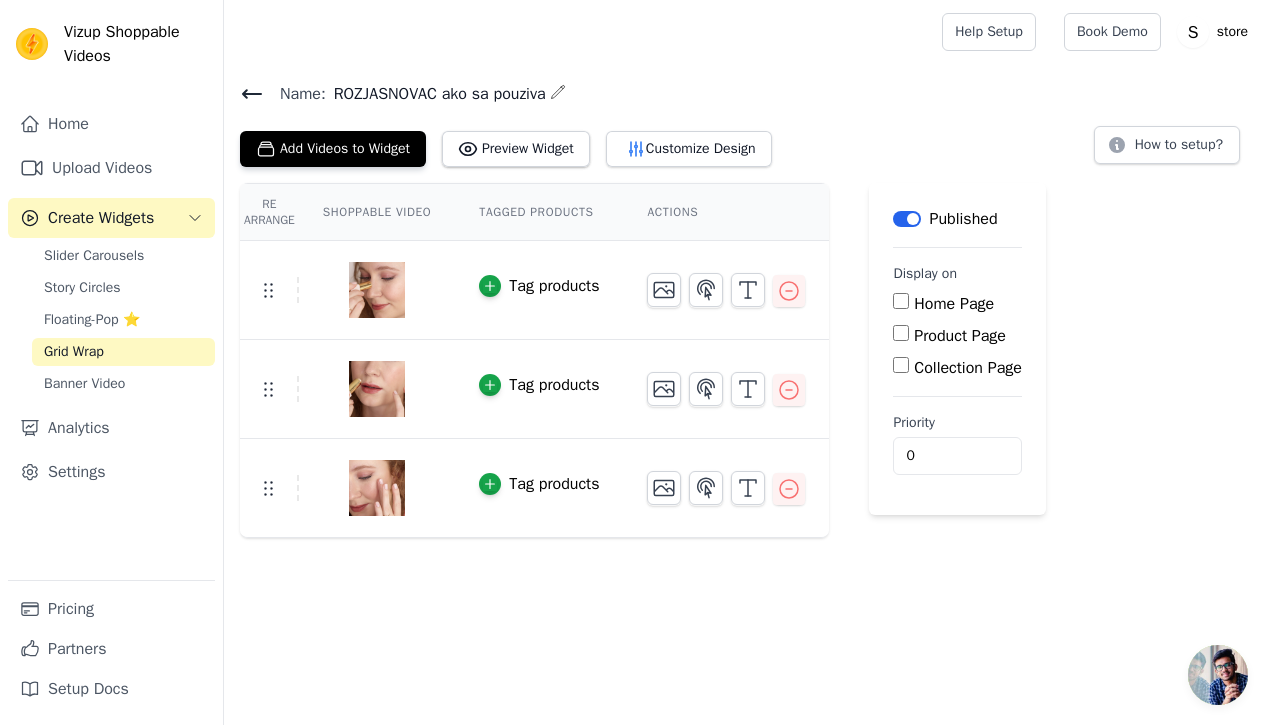 click on "Tag products" at bounding box center [554, 286] 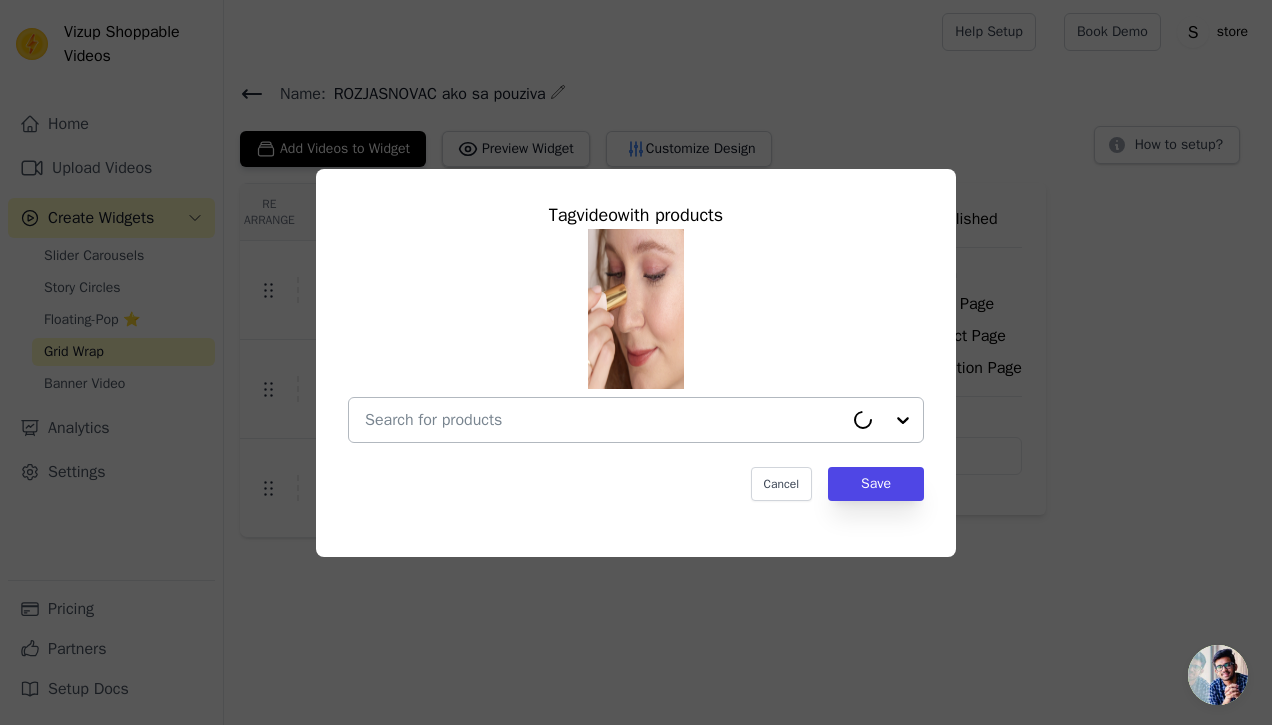 click at bounding box center [604, 420] 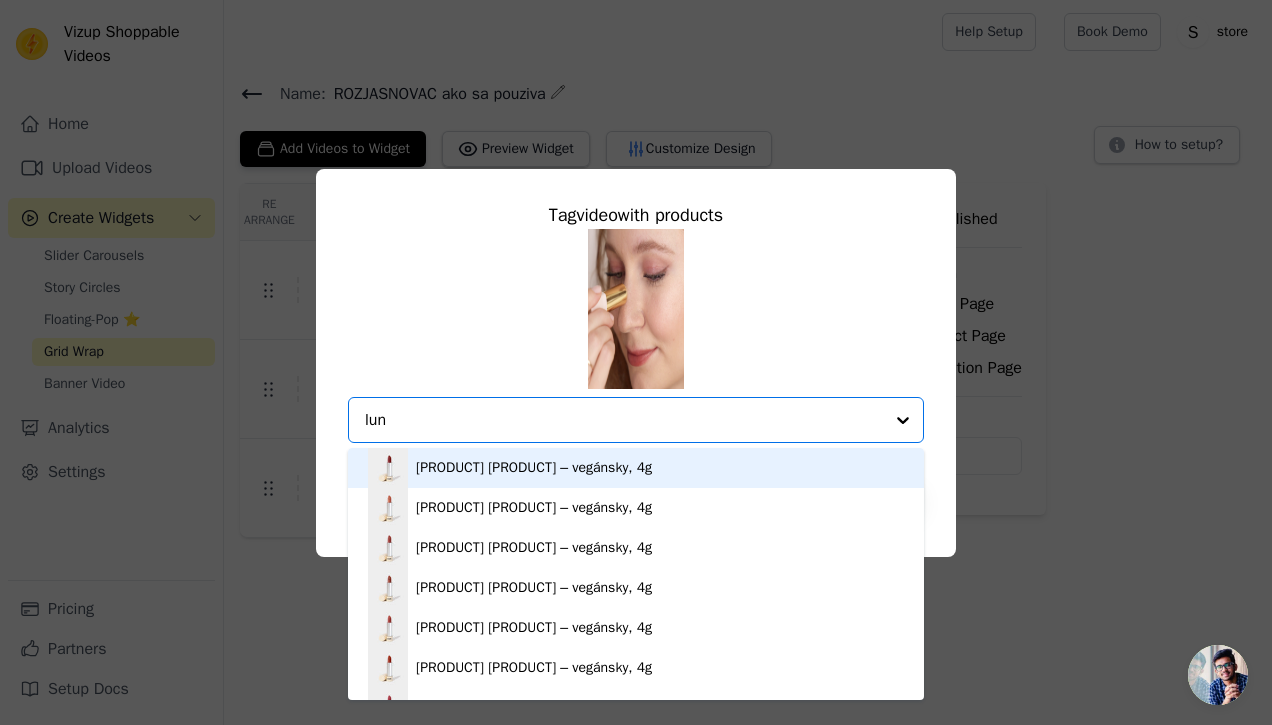 type on "luna" 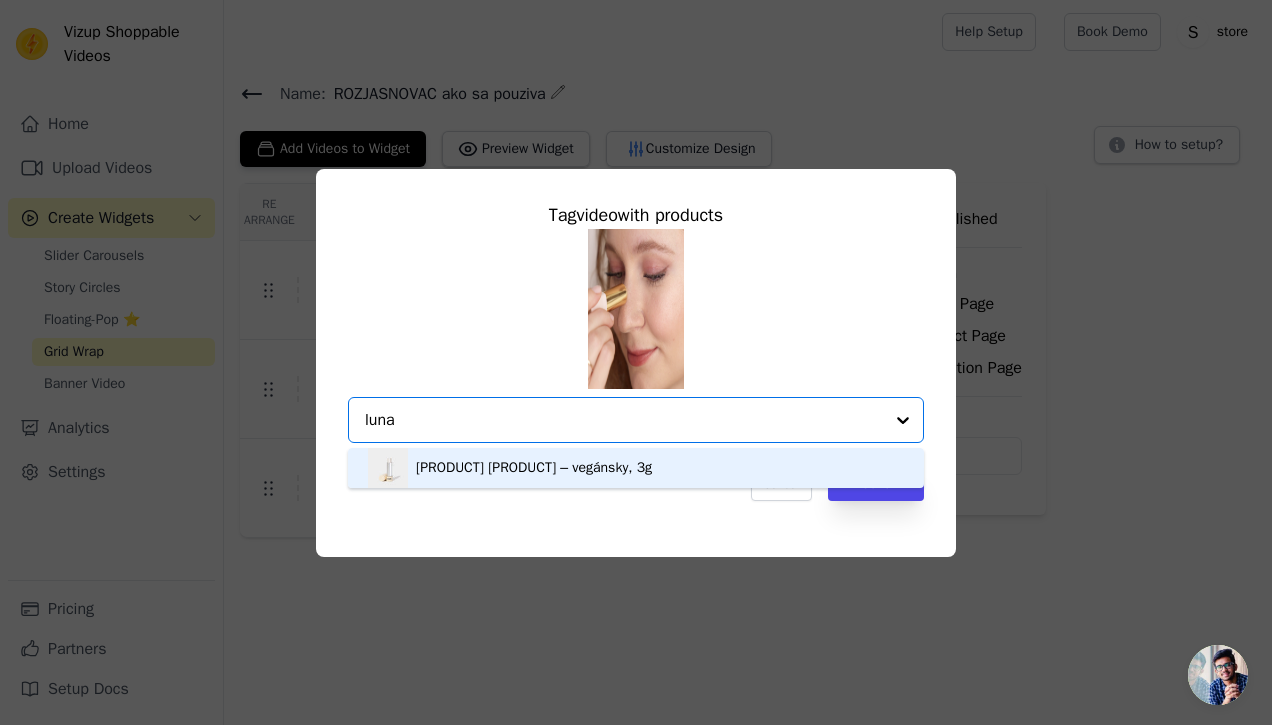 click on "Prírodný rozjasňovač Luna – vegánsky, 3g" at bounding box center (534, 468) 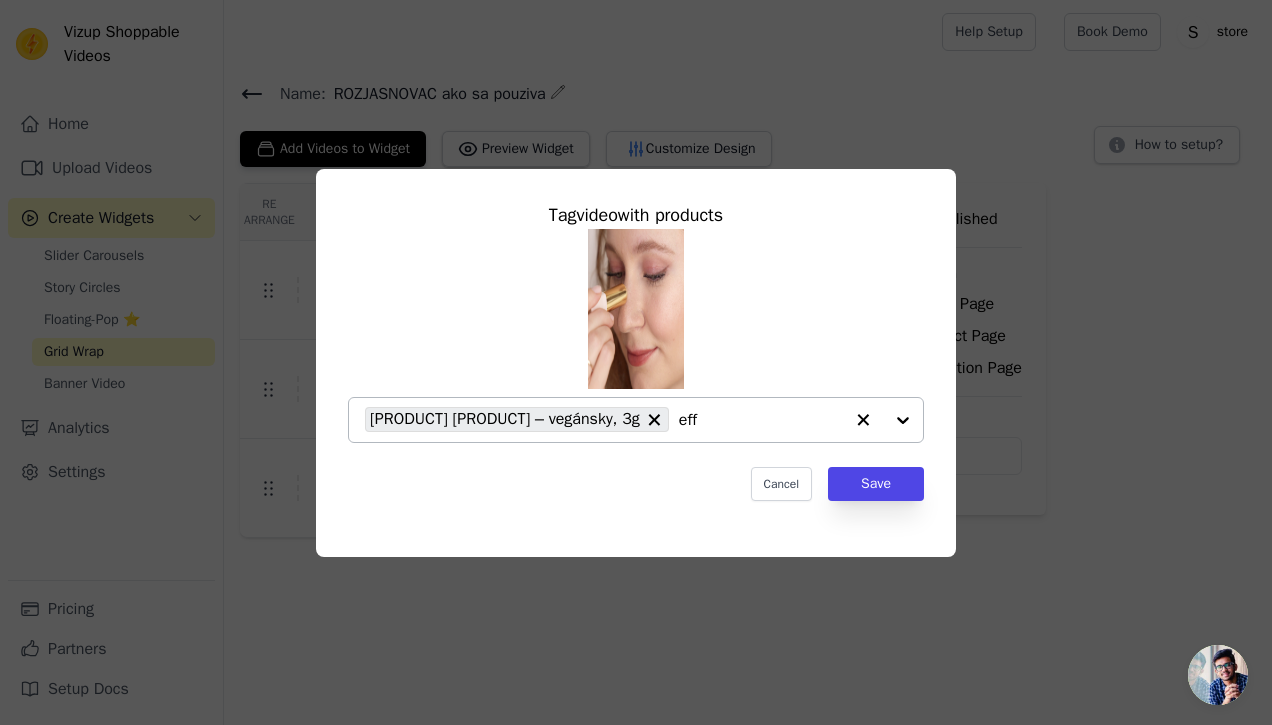 type on "effr" 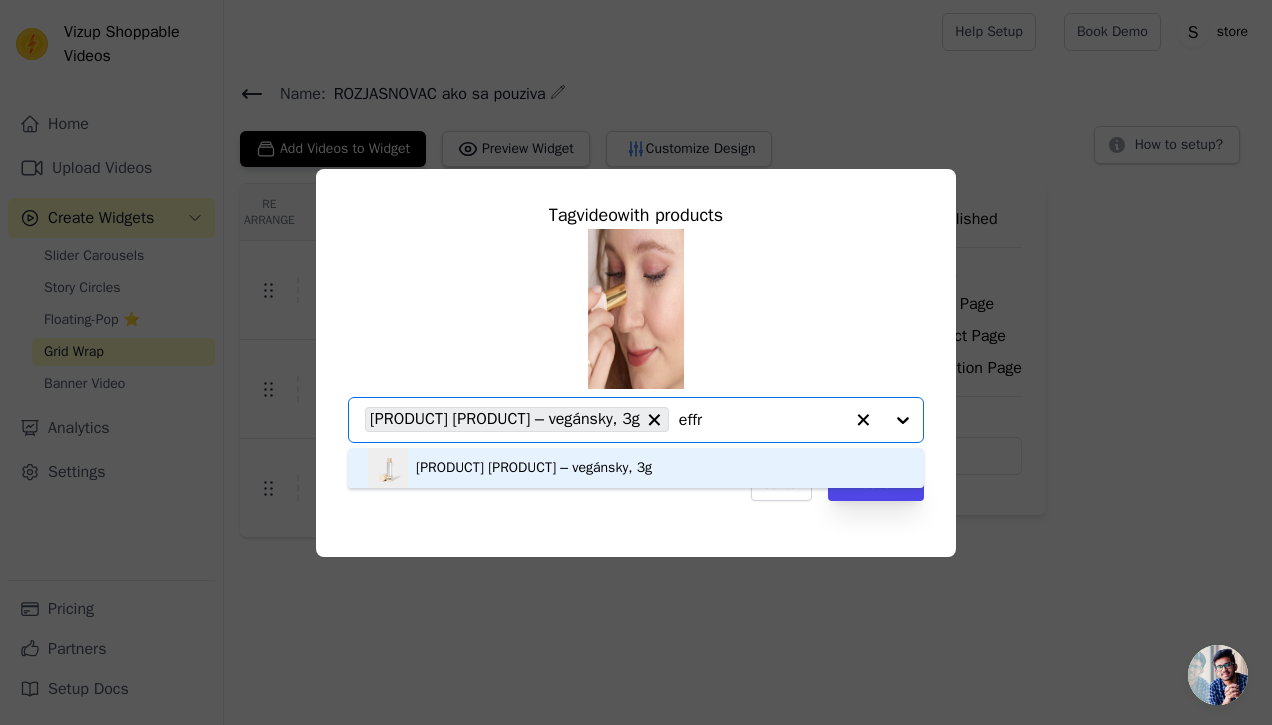 click on "Prírodný rozjasňovač Effrons – vegánsky, 3g" at bounding box center [534, 468] 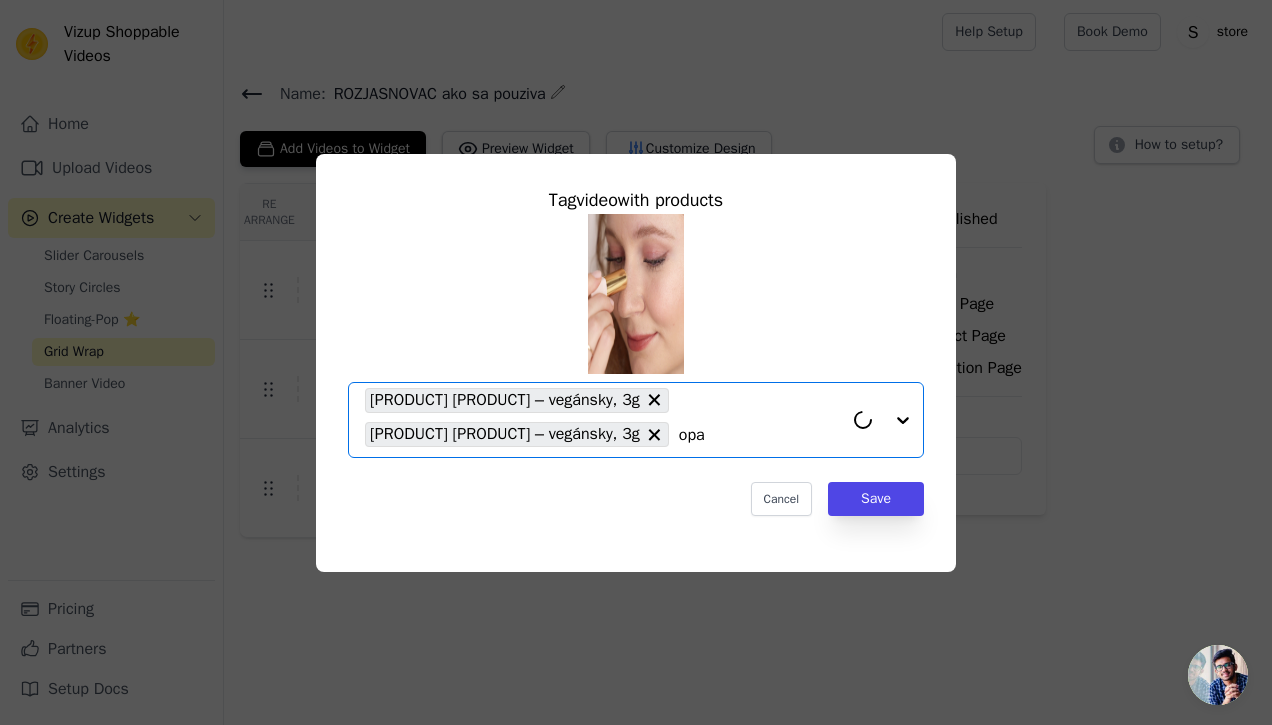 type on "opal" 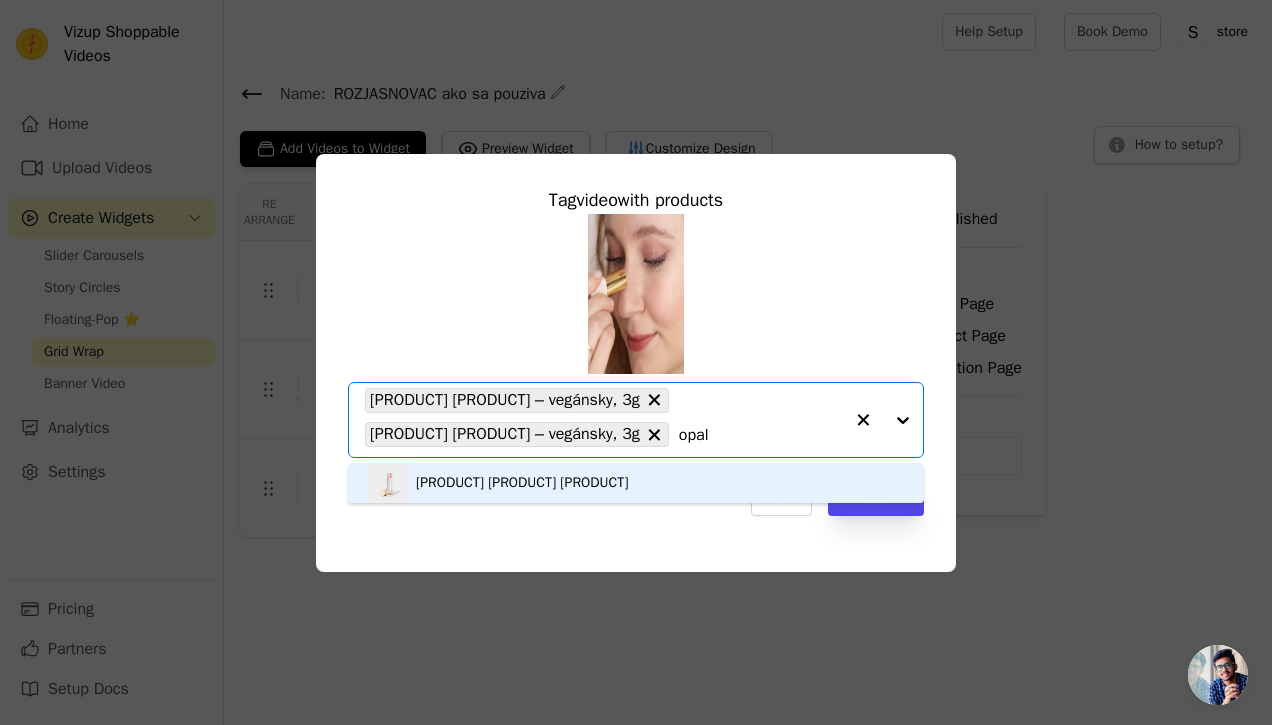 click on "Prírodný rozjasňovač Opal – vegánsky, 3g" at bounding box center [522, 483] 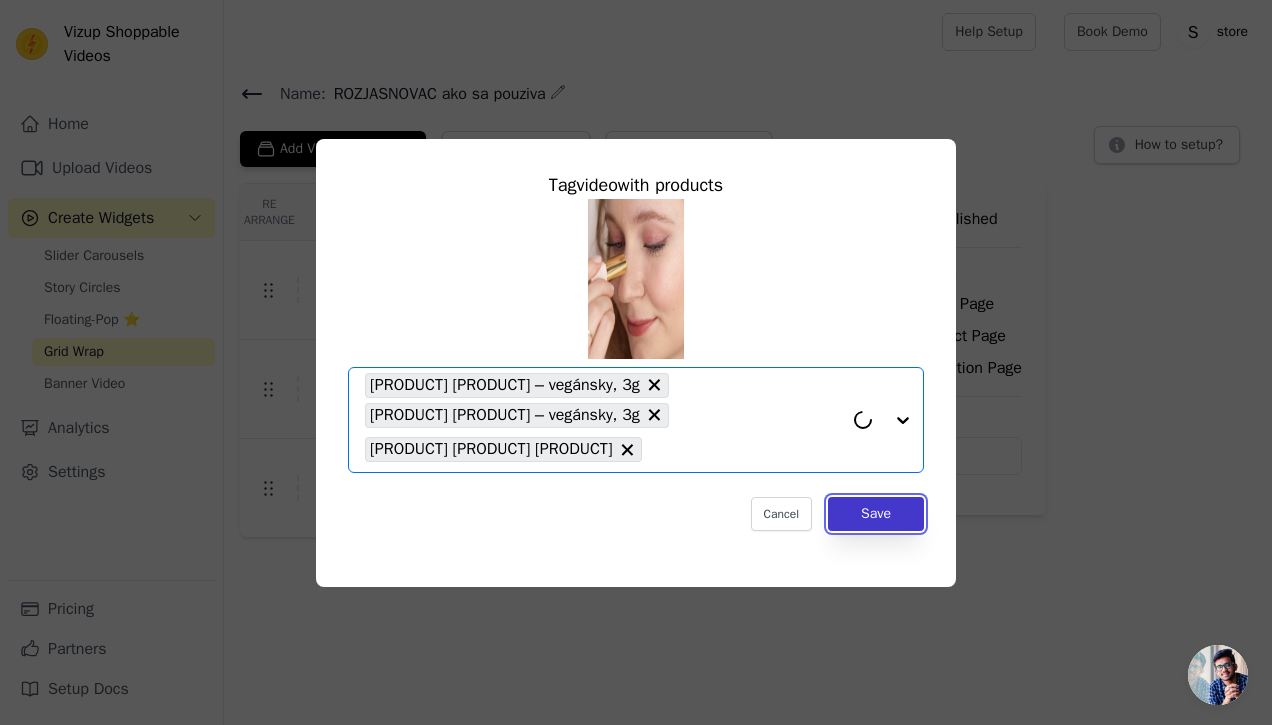 click on "Save" at bounding box center [876, 514] 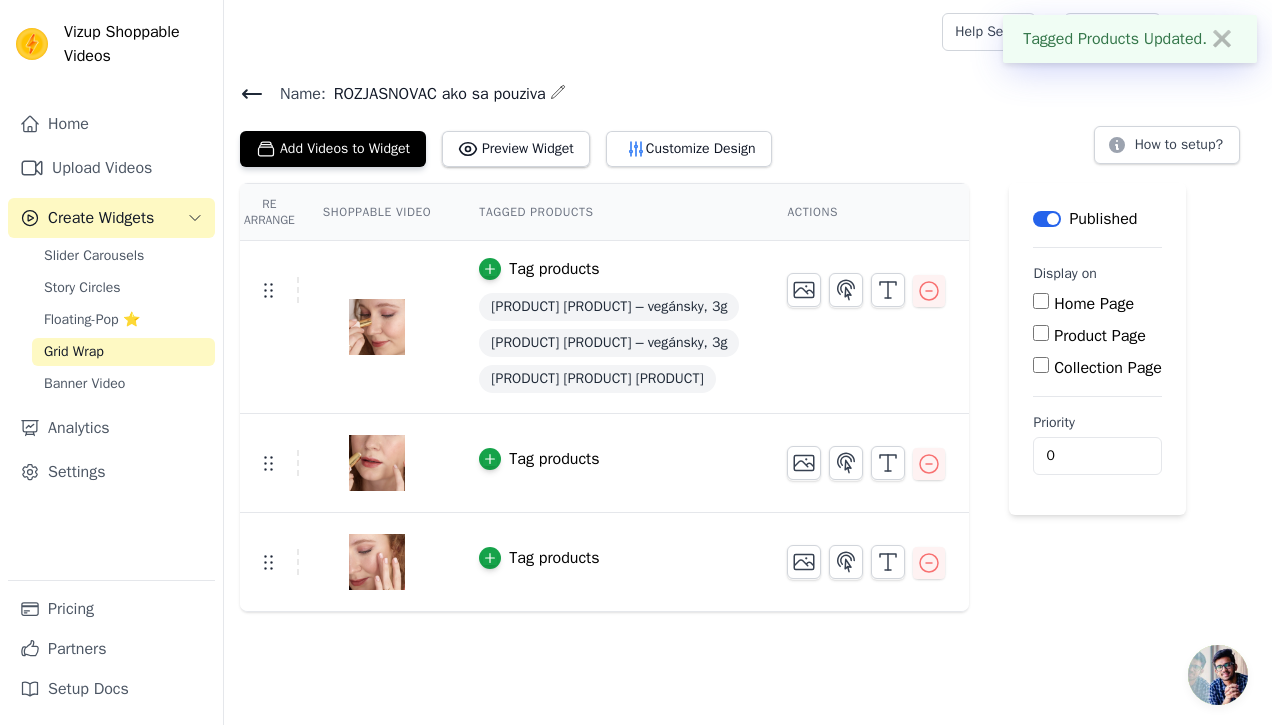 click on "Tag products" at bounding box center [554, 459] 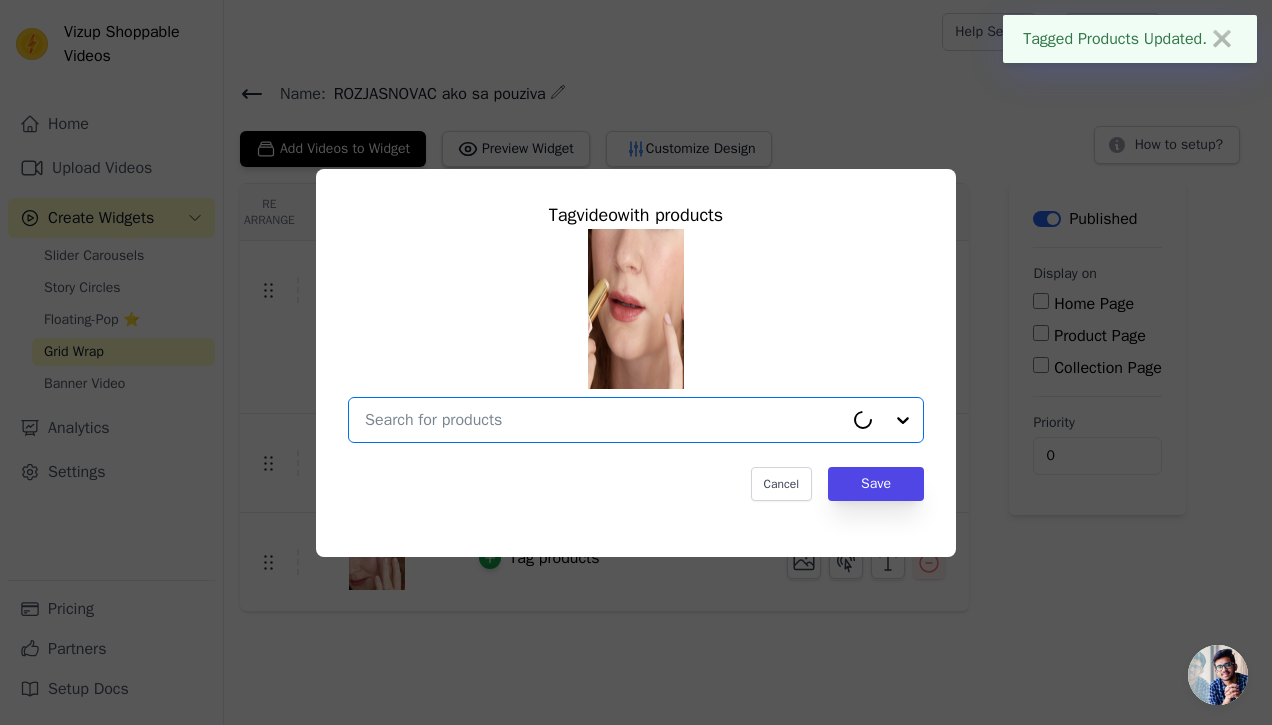 click at bounding box center [604, 420] 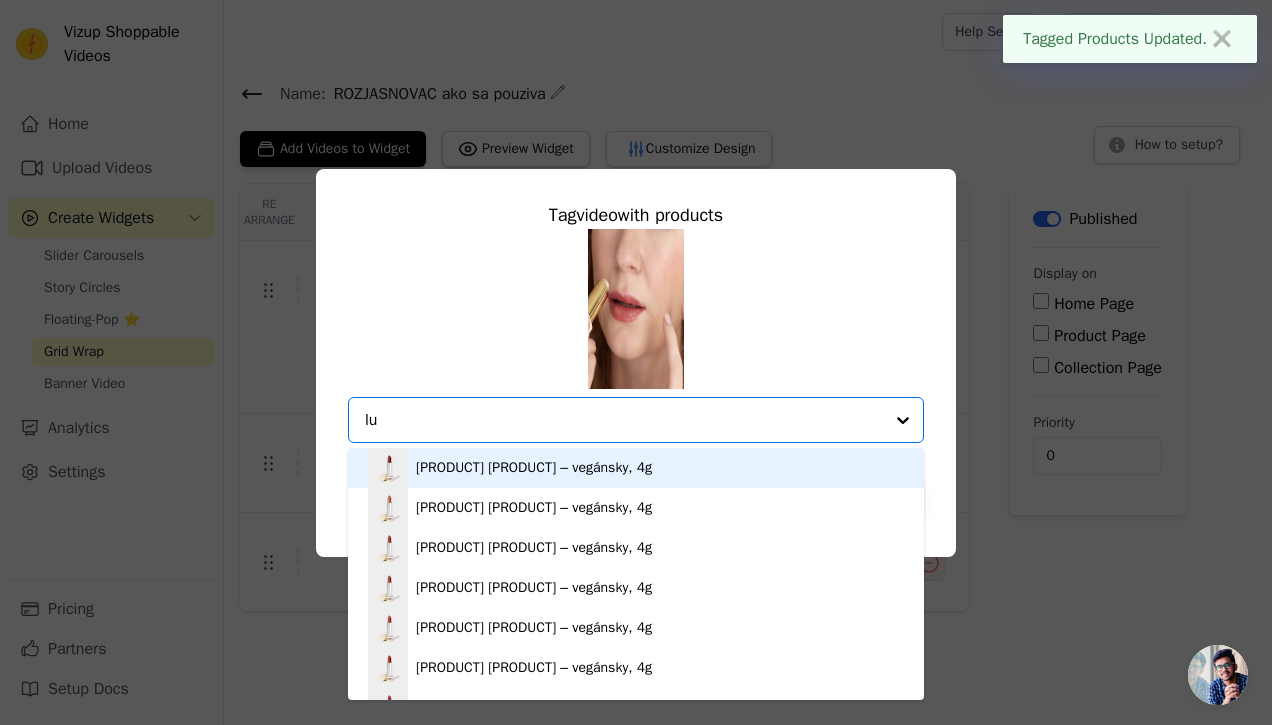 type on "lun" 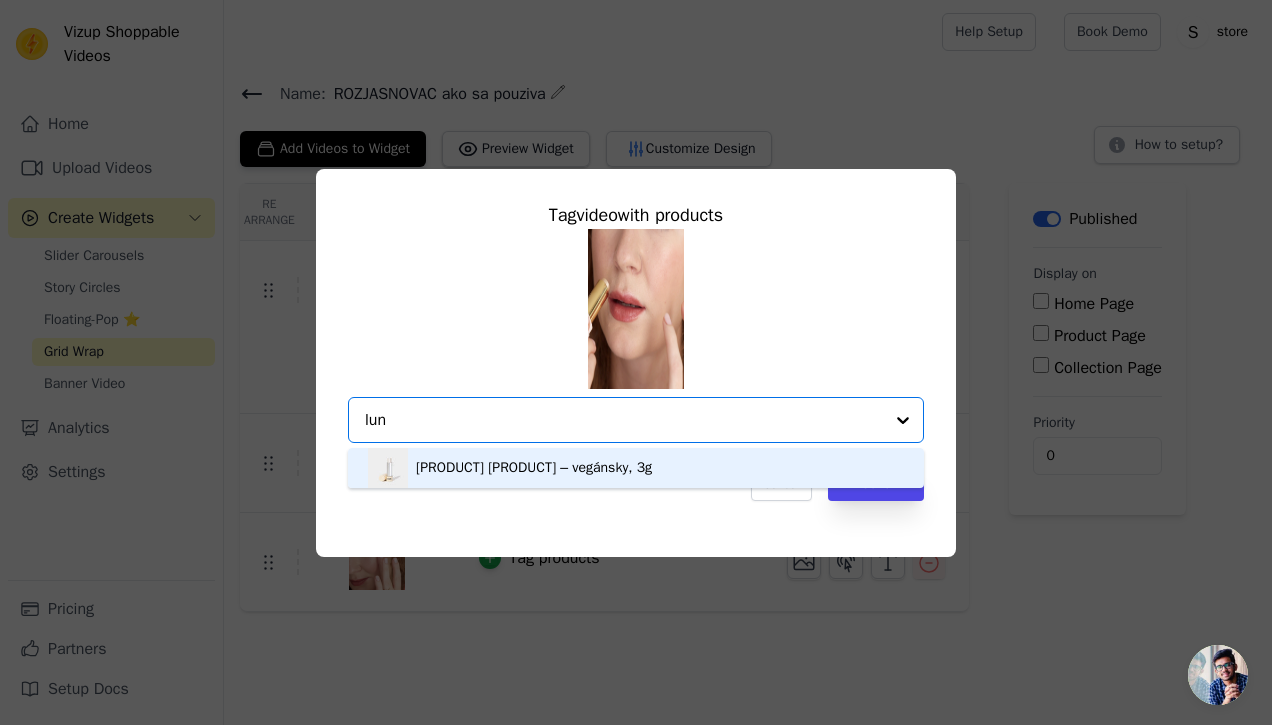 click on "Prírodný rozjasňovač Luna – vegánsky, 3g" at bounding box center (636, 468) 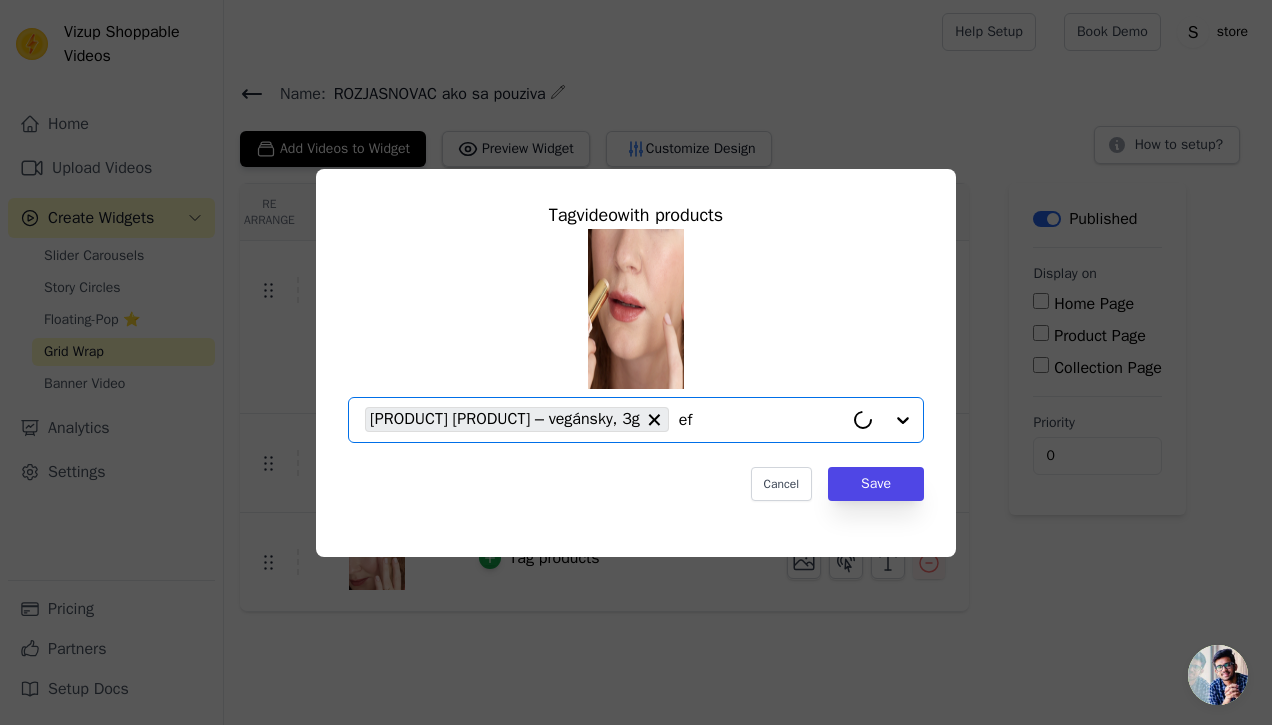 type on "eff" 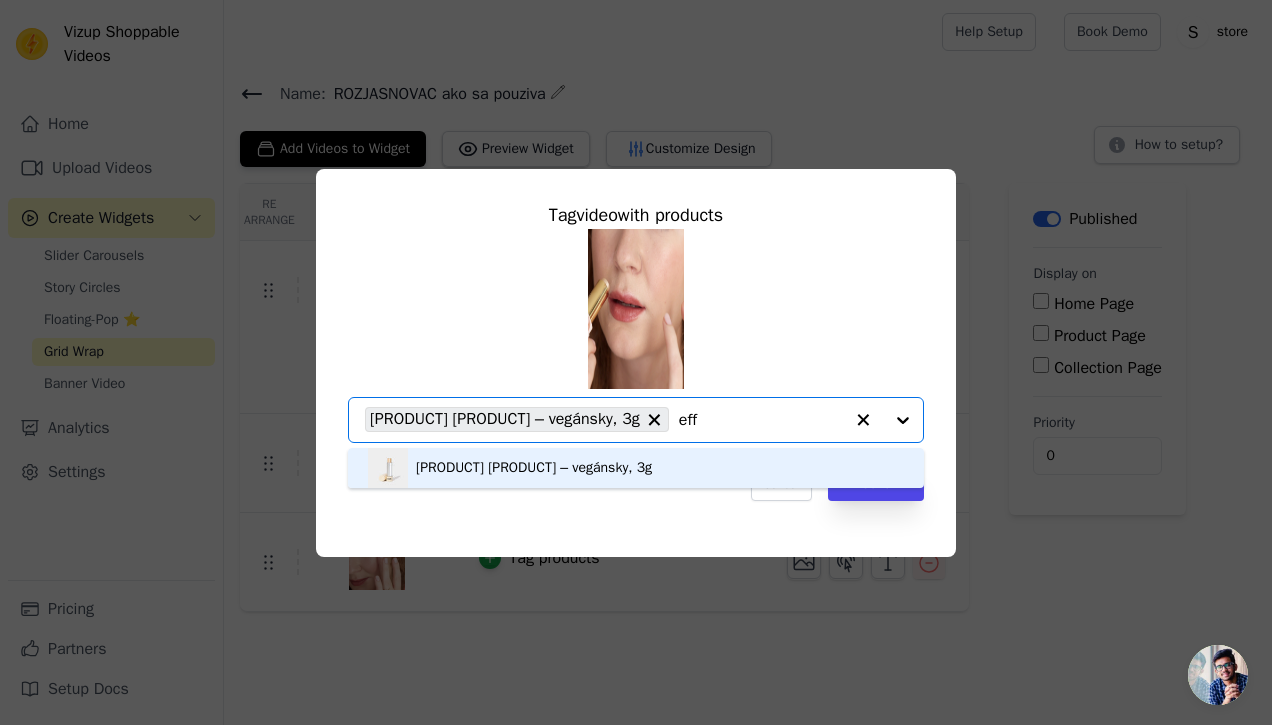 click on "Prírodný rozjasňovač Effrons – vegánsky, 3g" at bounding box center [534, 468] 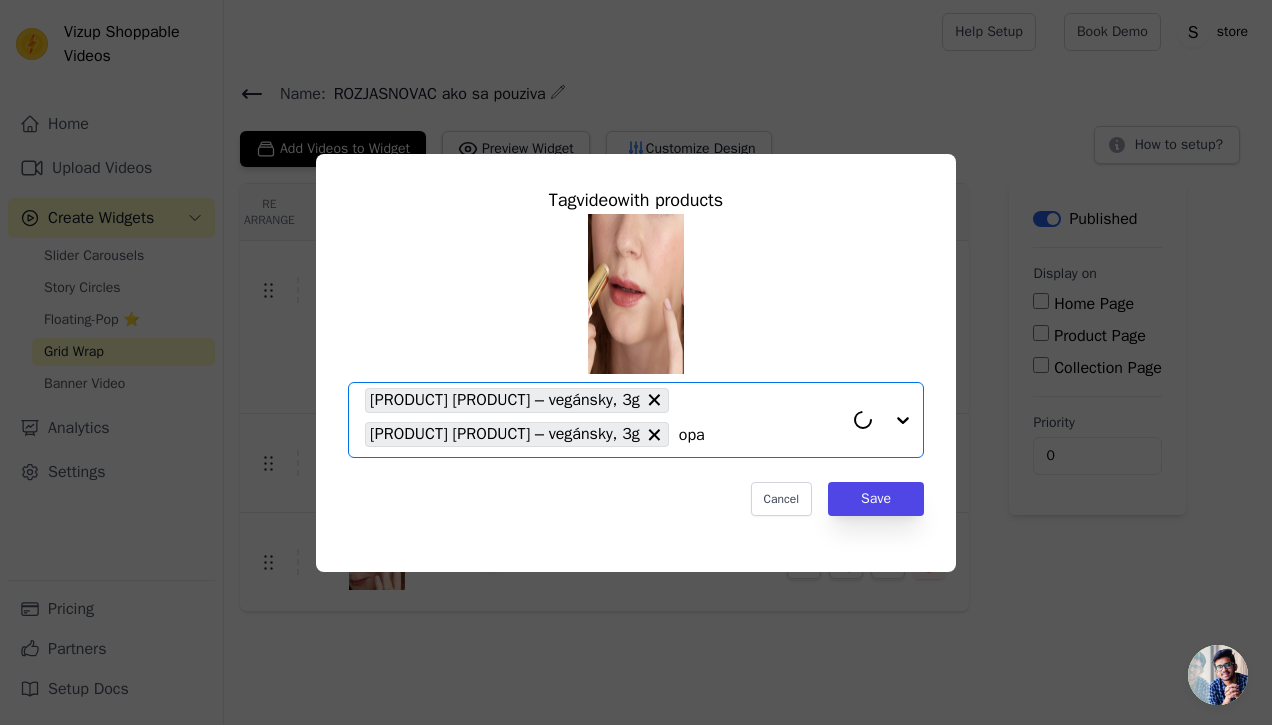 type on "opal" 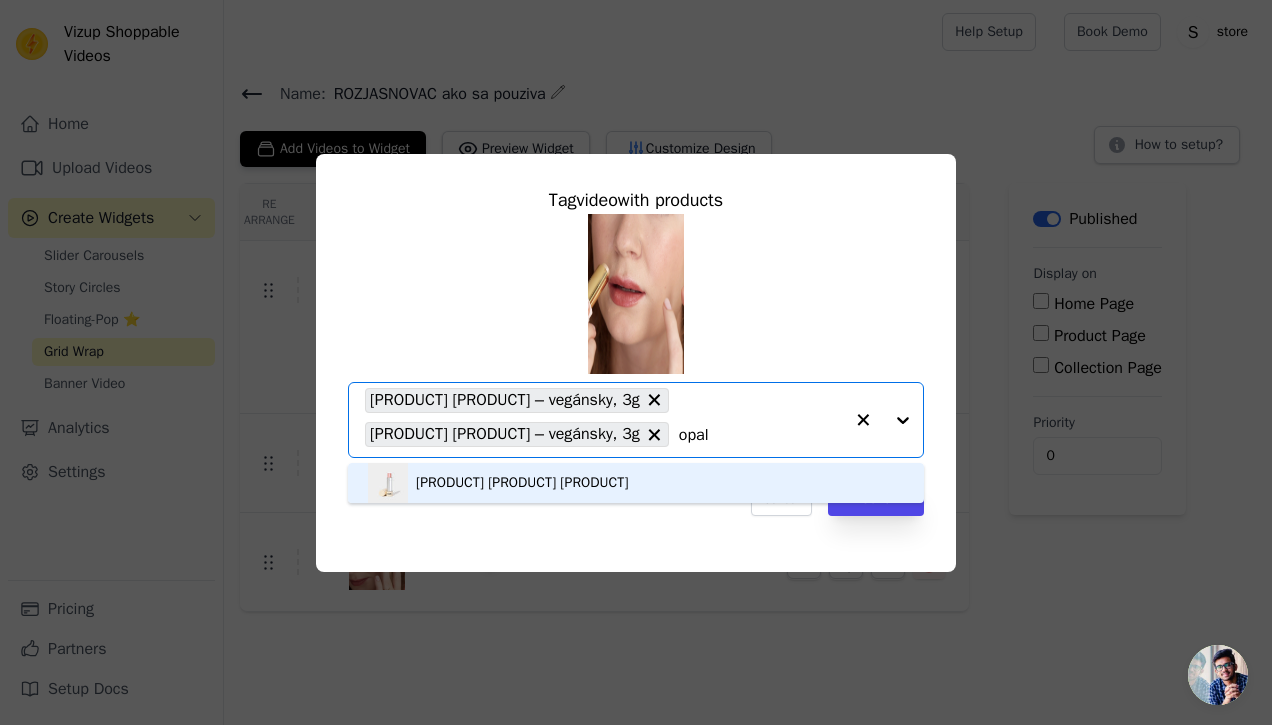 click on "Prírodný rozjasňovač Opal – vegánsky, 3g" at bounding box center (522, 483) 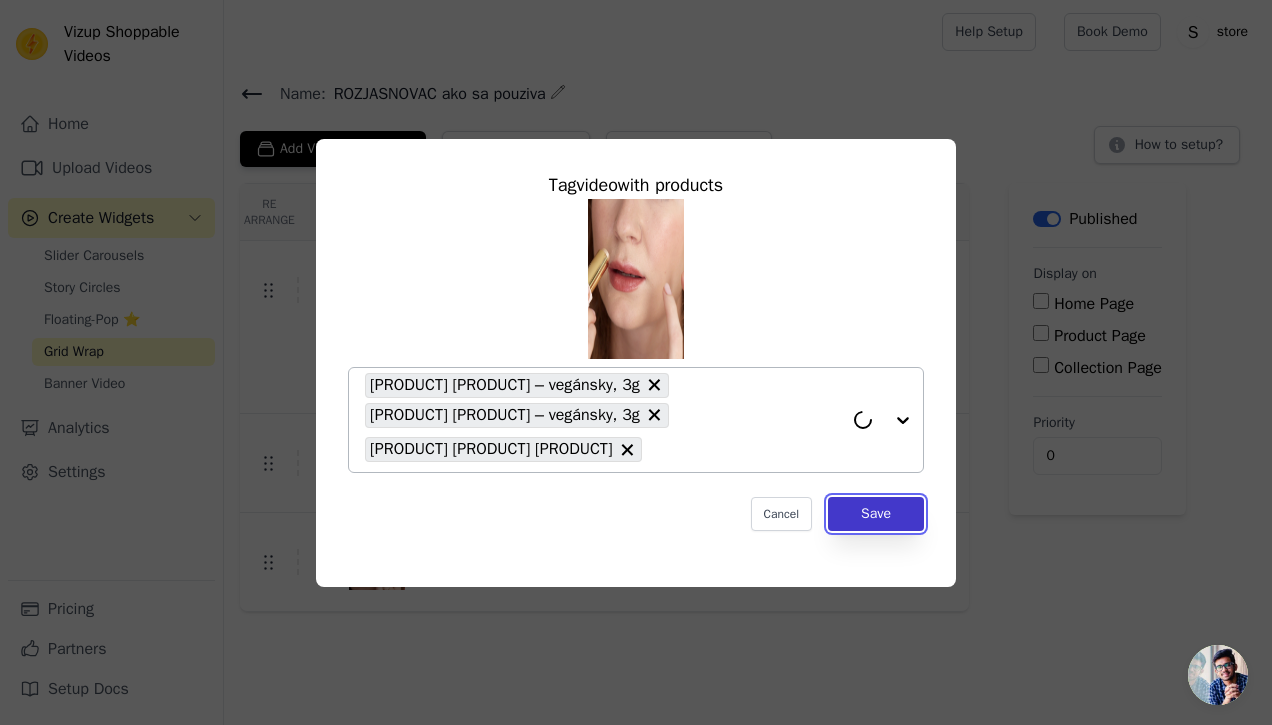 click on "Save" at bounding box center (876, 514) 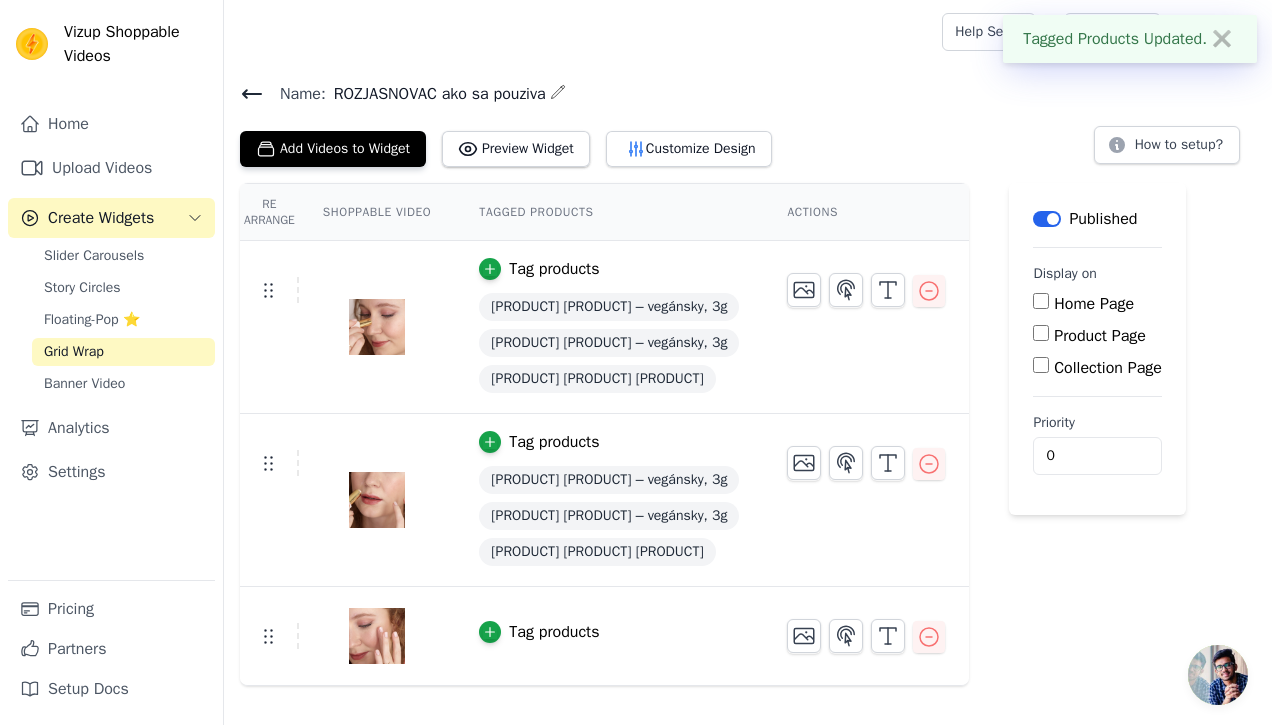 click on "Tag products" at bounding box center (554, 632) 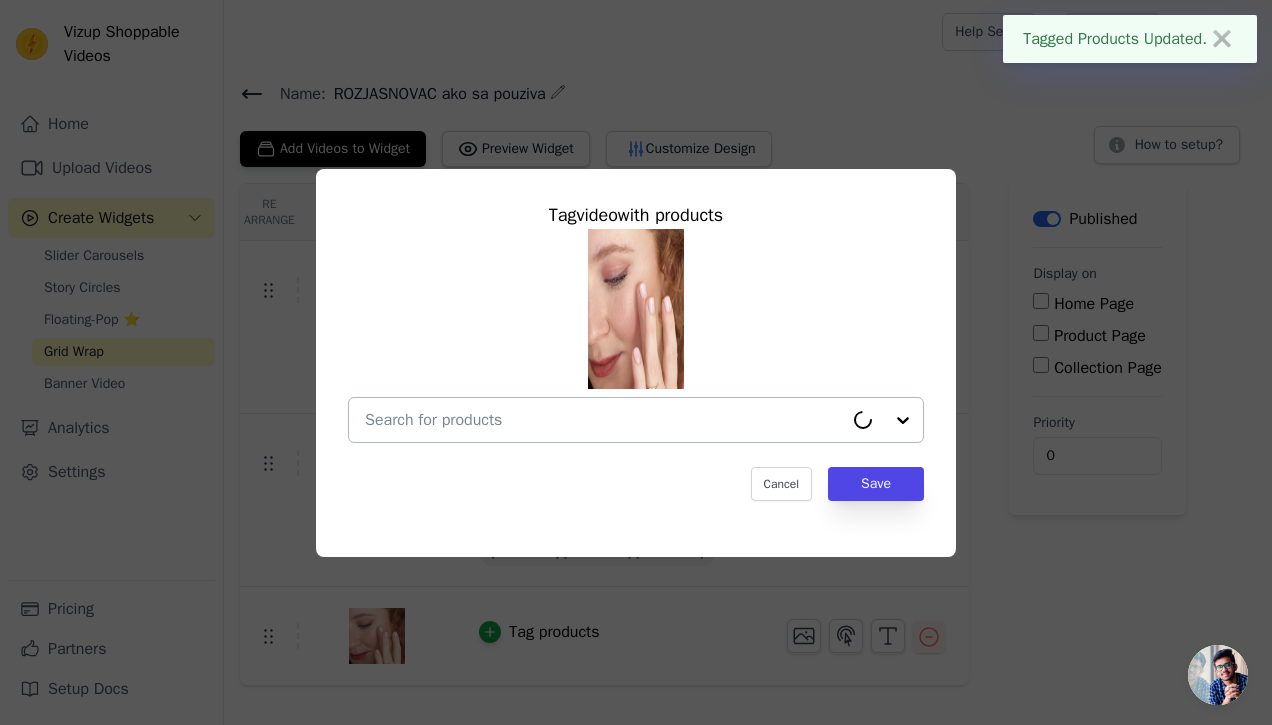 click at bounding box center (604, 420) 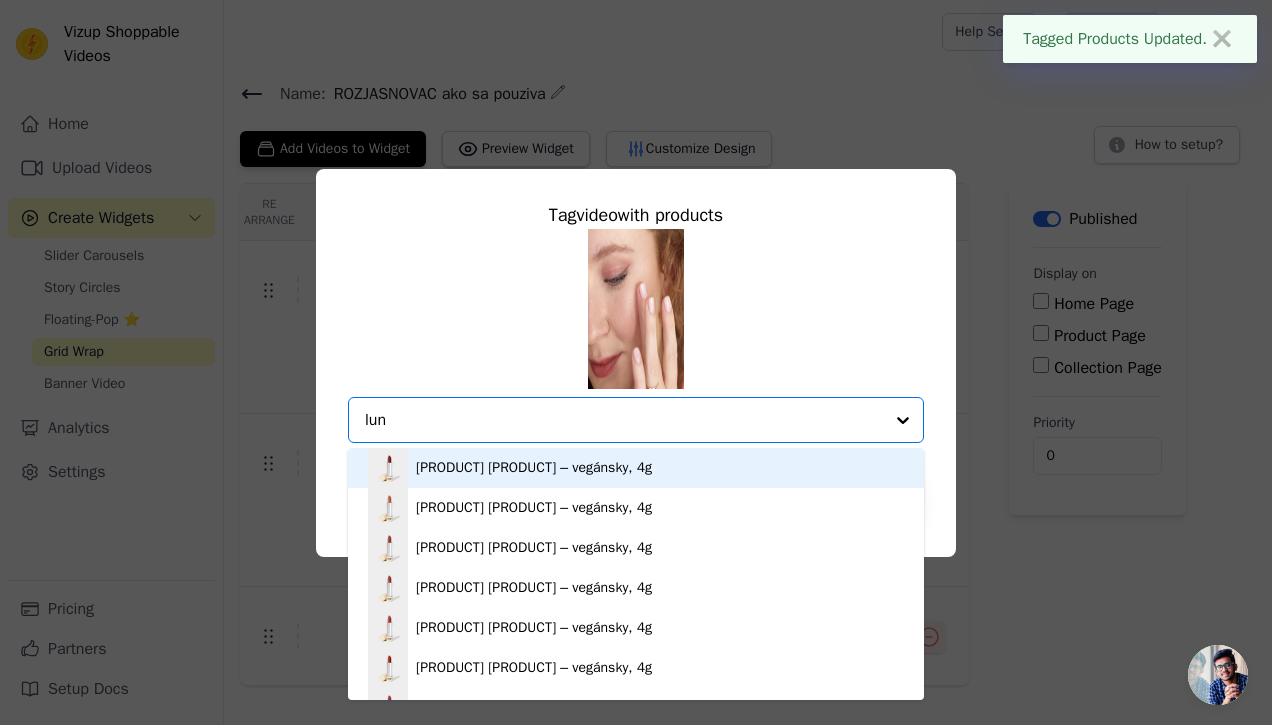 type on "luna" 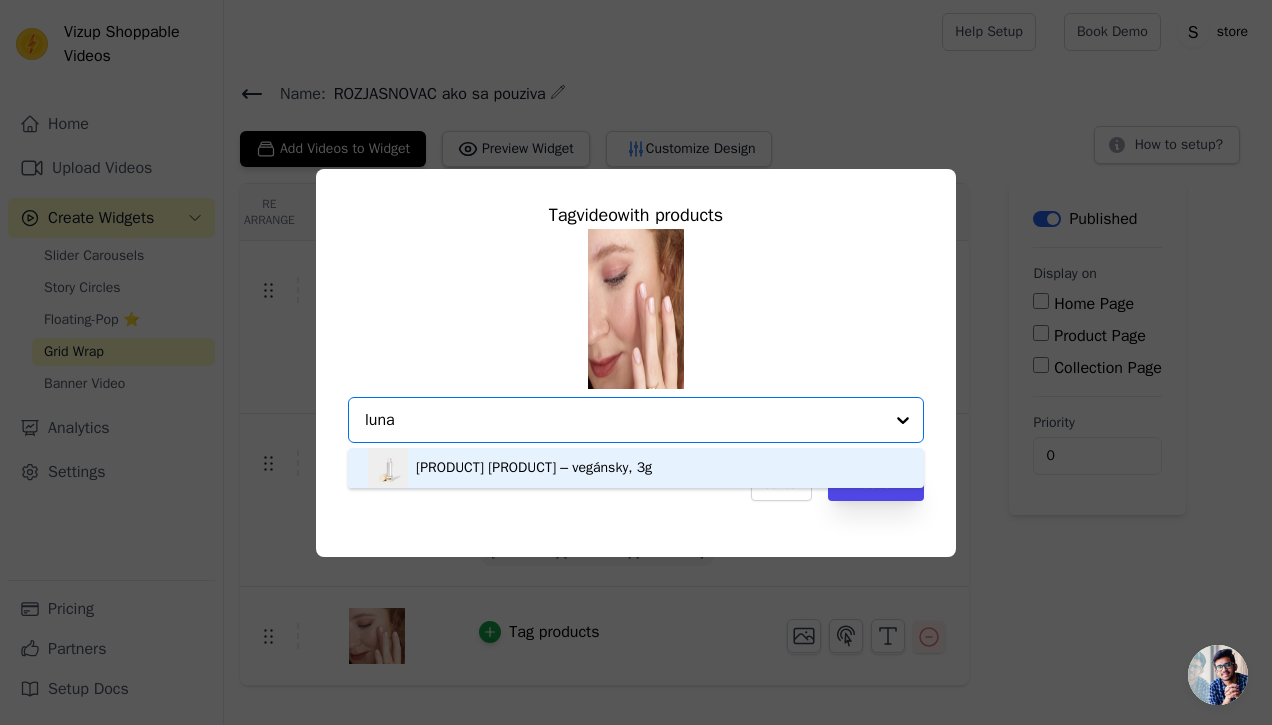 click on "Prírodný rozjasňovač Luna – vegánsky, 3g" at bounding box center (534, 468) 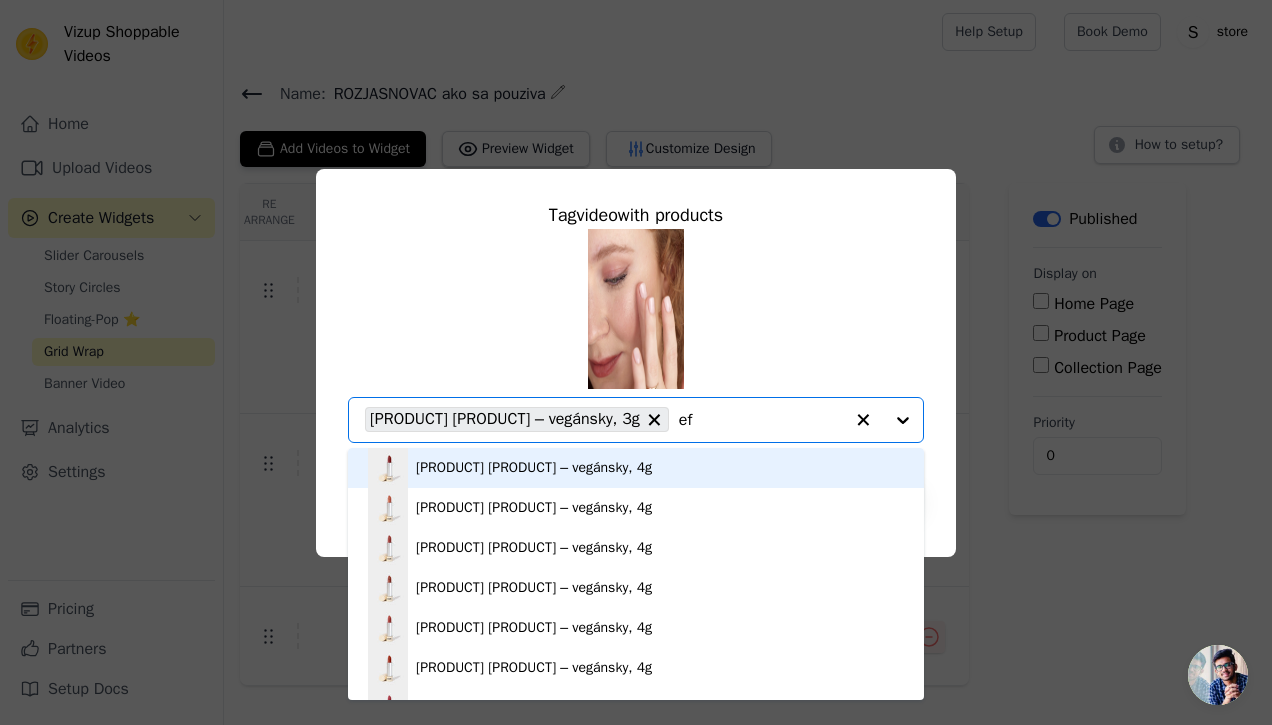 type on "eff" 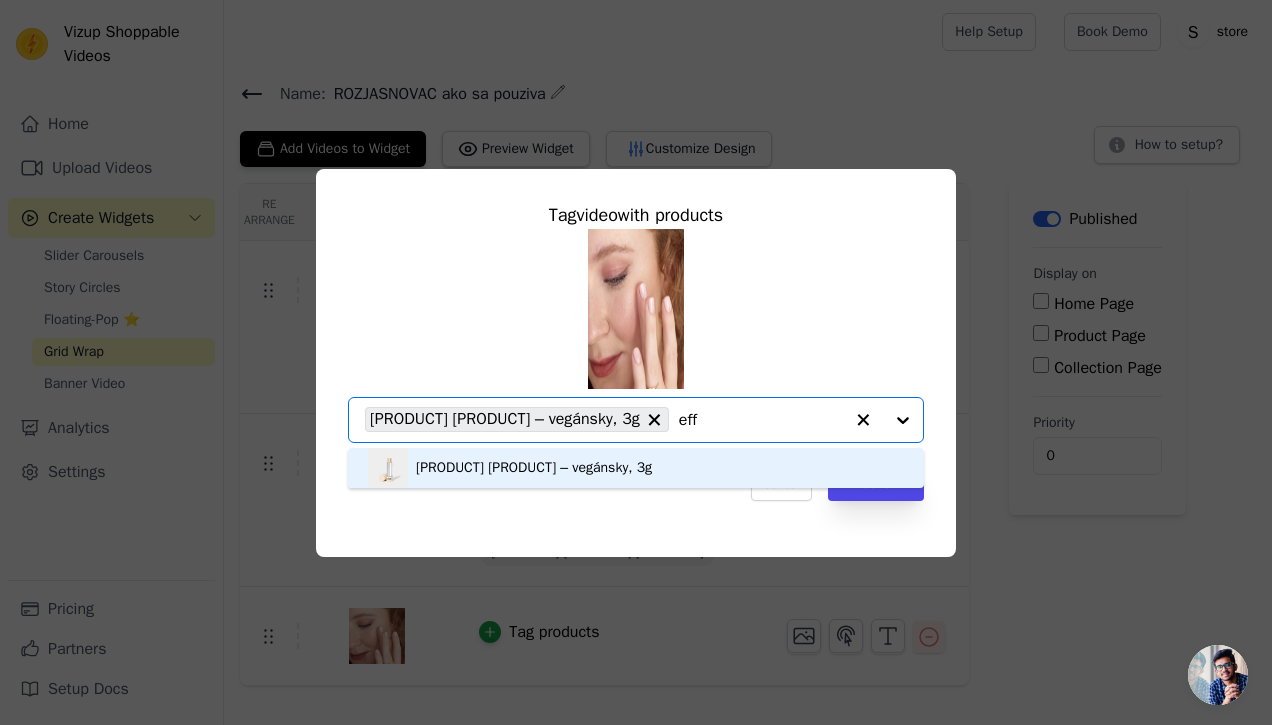 click on "Prírodný rozjasňovač Effrons – vegánsky, 3g" at bounding box center (534, 468) 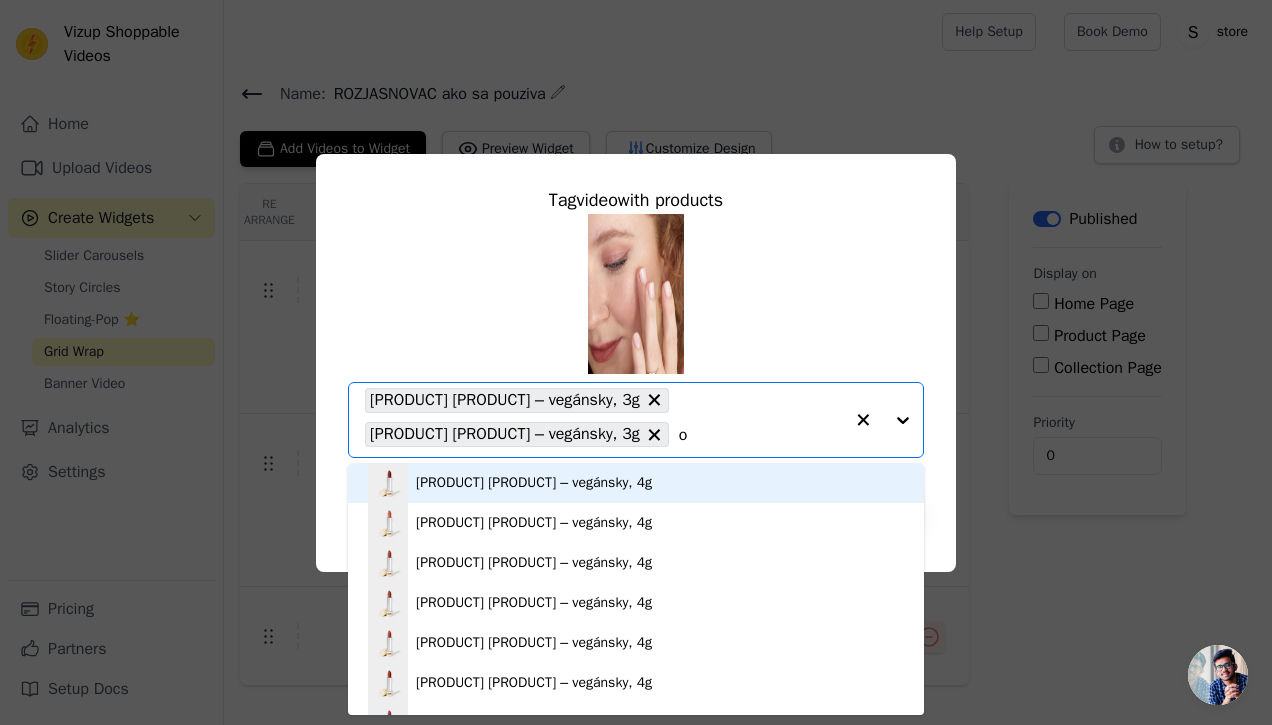 type on "op" 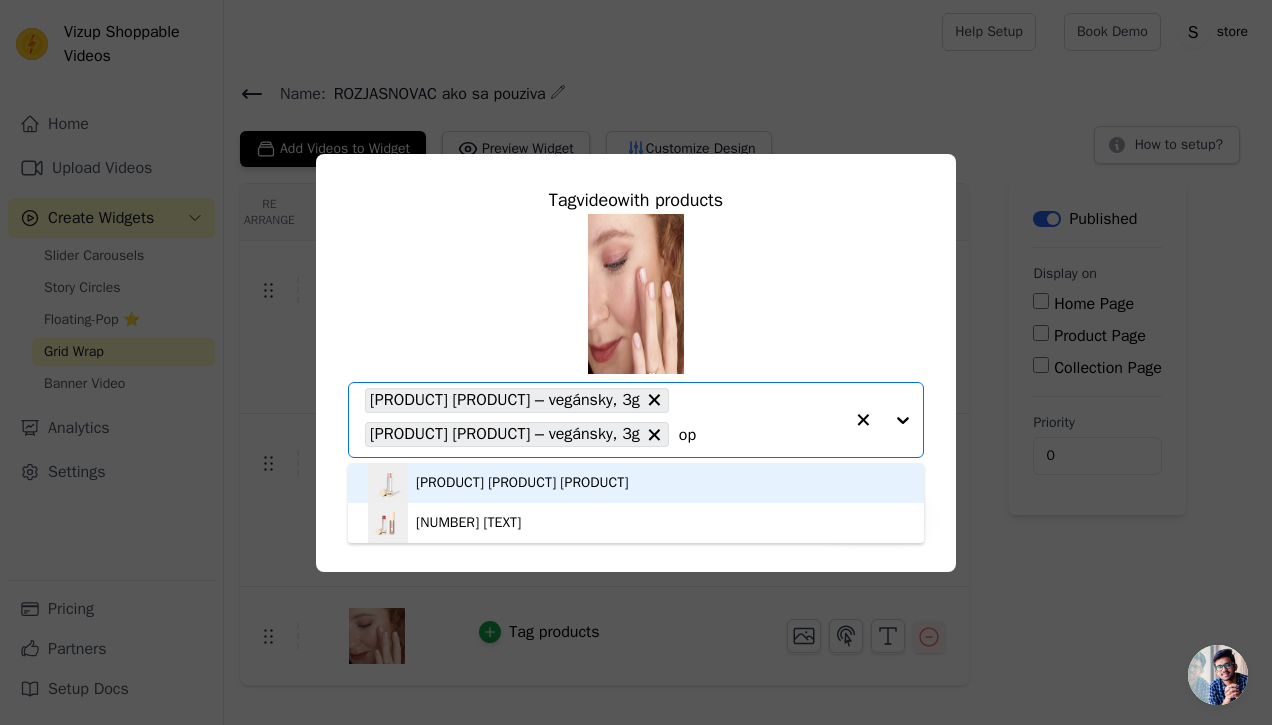 click on "Prírodný rozjasňovač Opal – vegánsky, 3g" at bounding box center (522, 483) 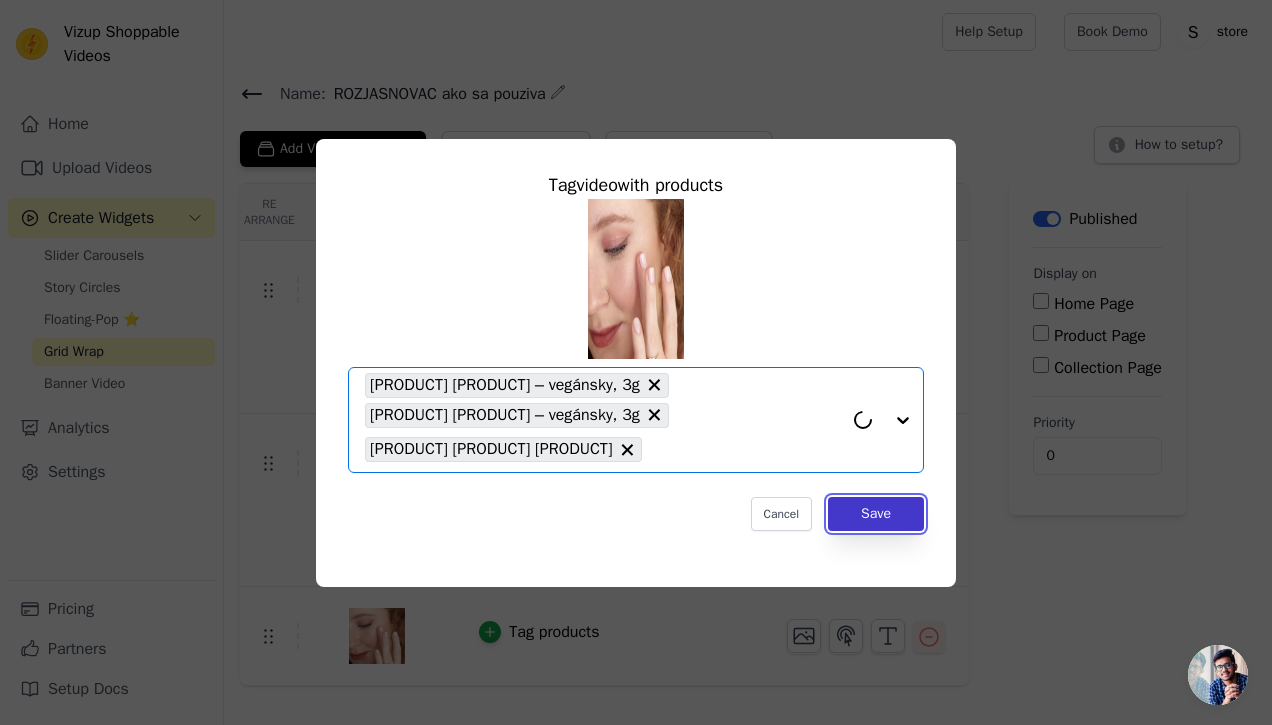 click on "Save" at bounding box center (876, 514) 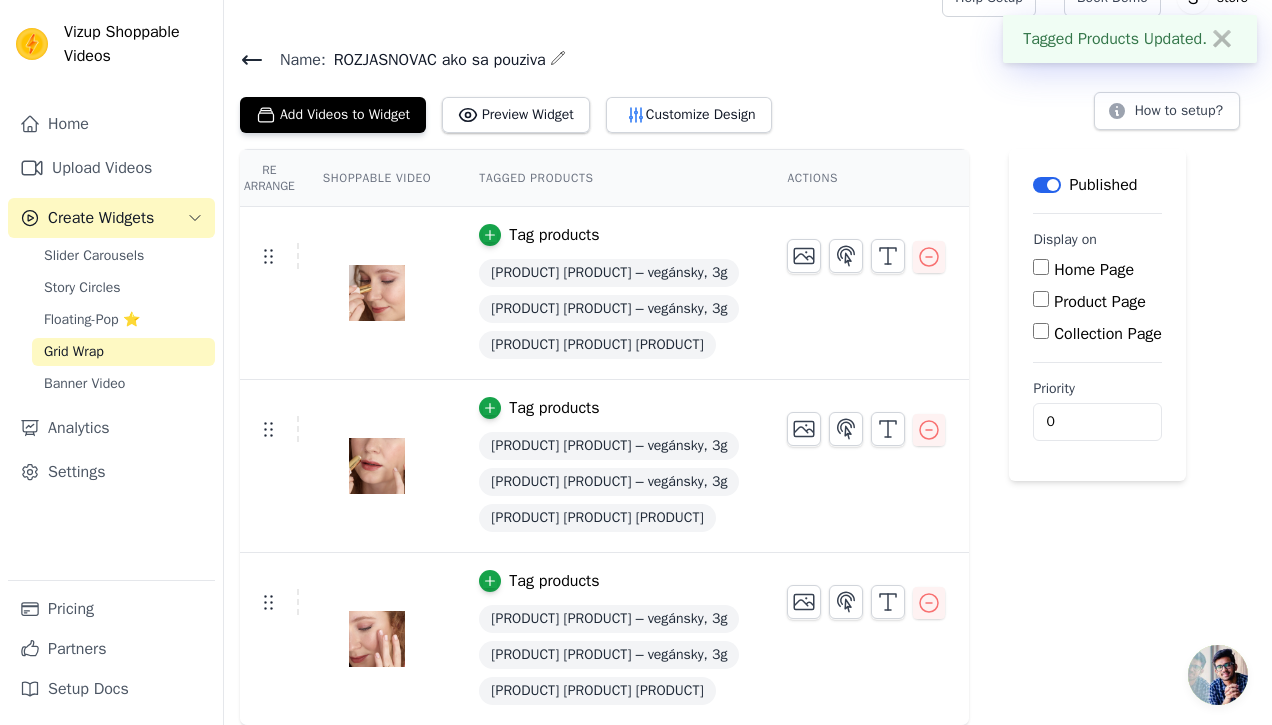 scroll, scrollTop: 0, scrollLeft: 0, axis: both 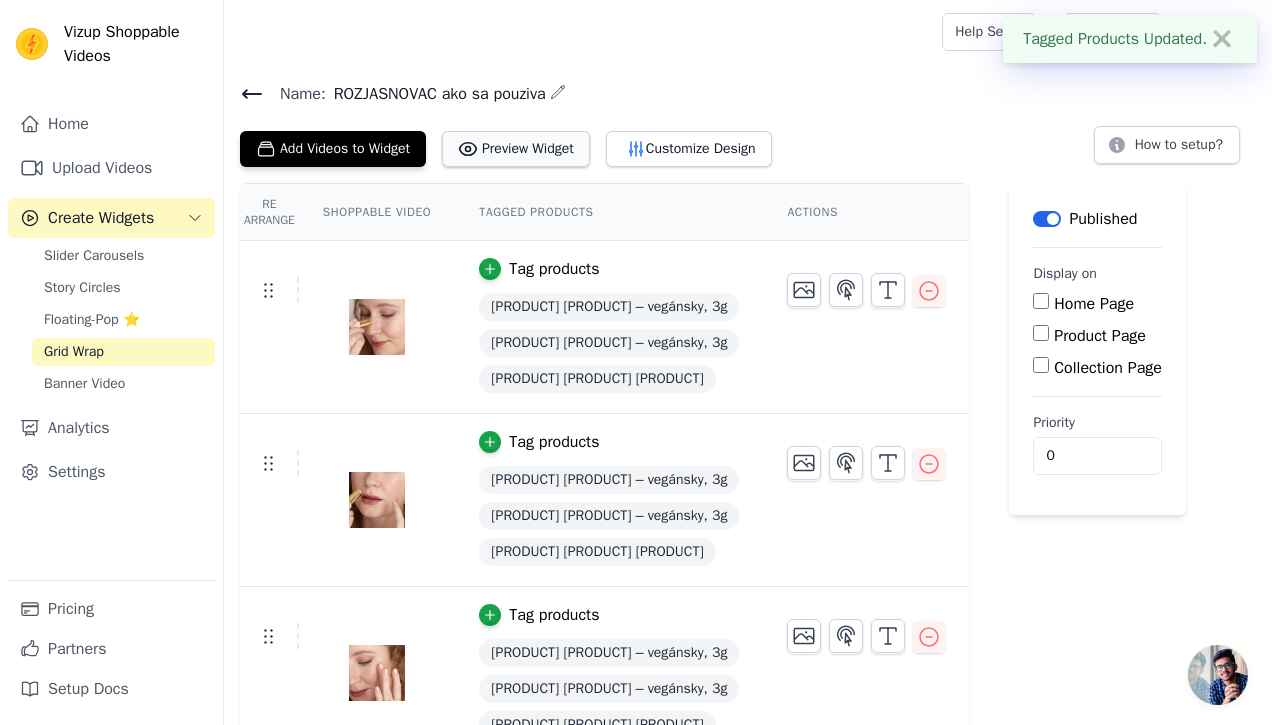 click on "Preview Widget" at bounding box center [516, 149] 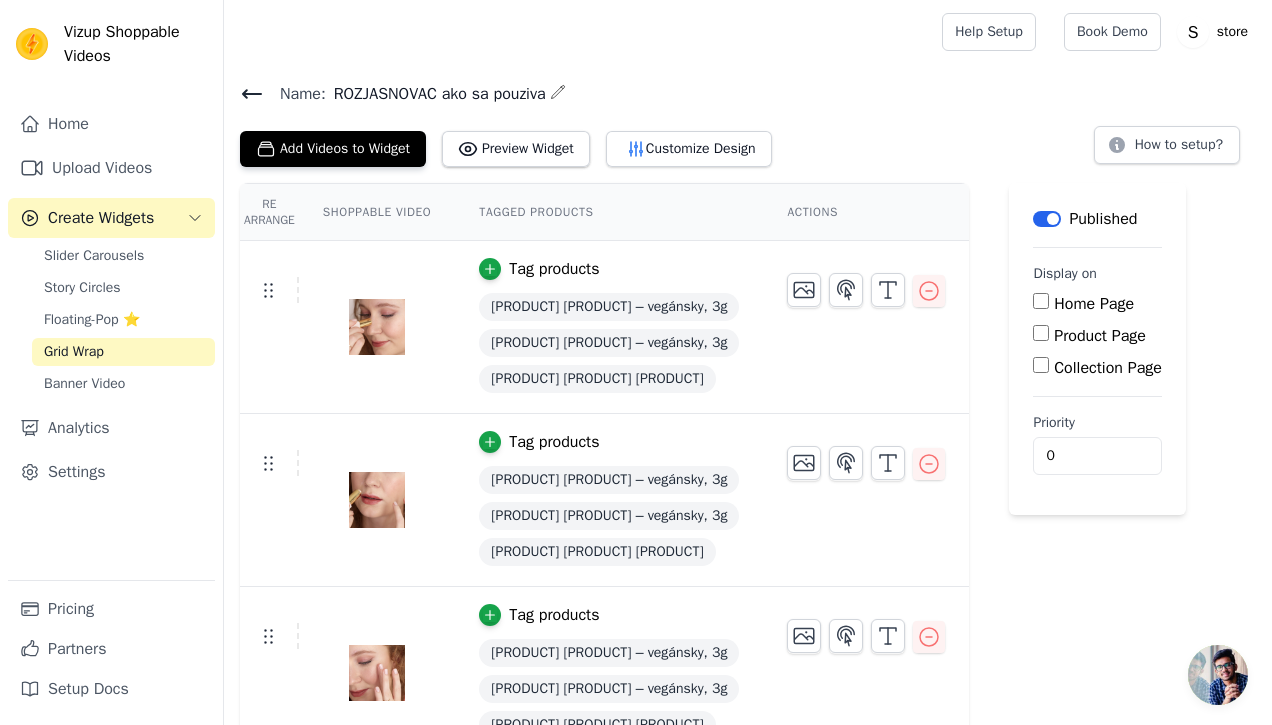 scroll, scrollTop: 34, scrollLeft: 0, axis: vertical 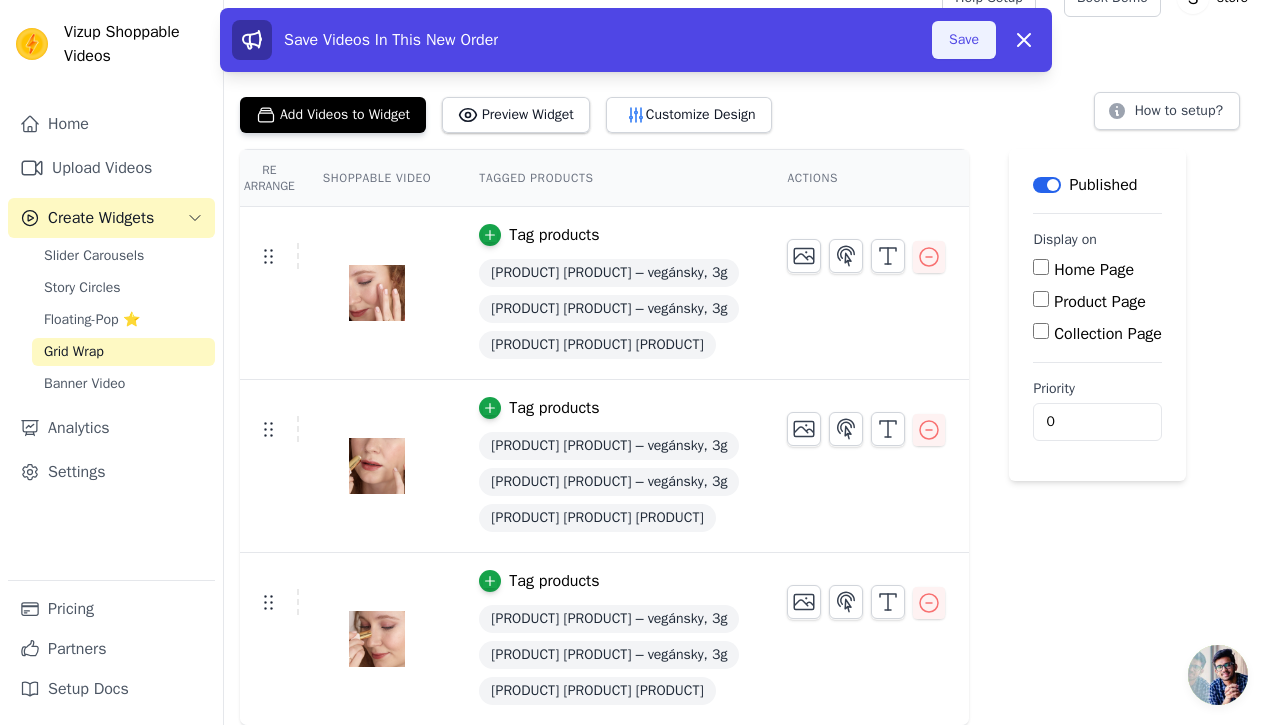 click on "Save" at bounding box center [964, 40] 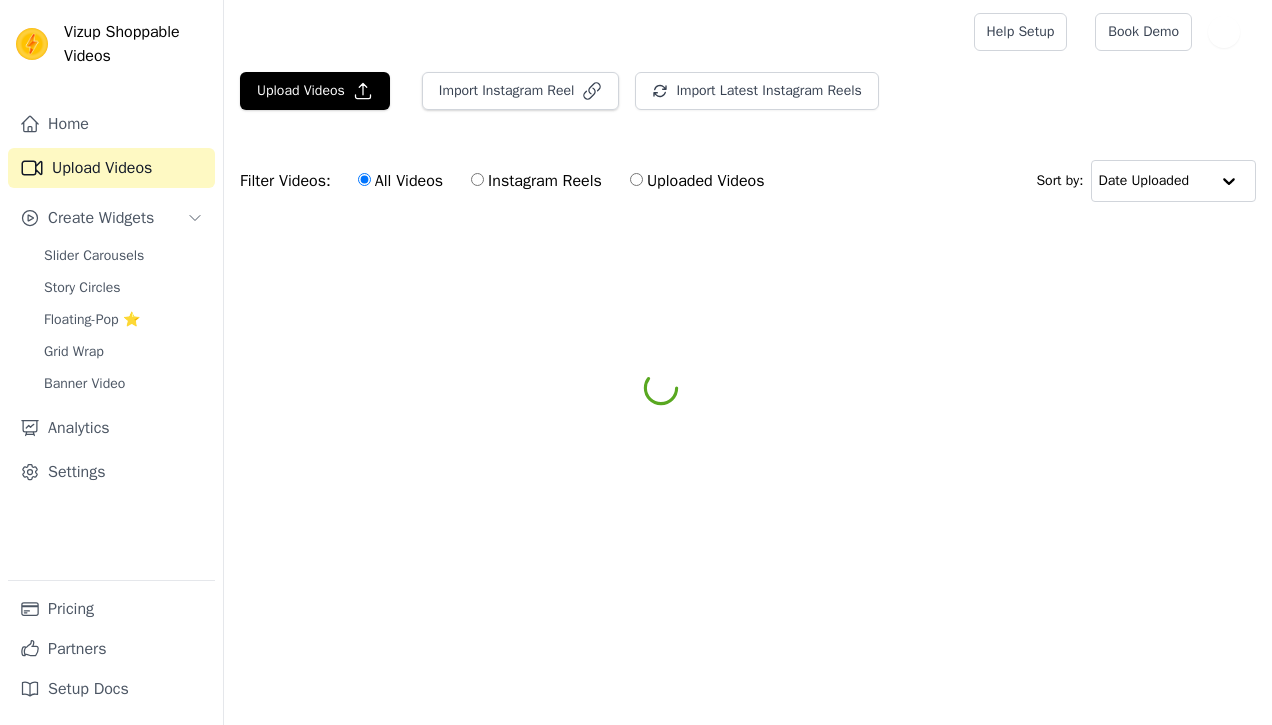 scroll, scrollTop: 0, scrollLeft: 0, axis: both 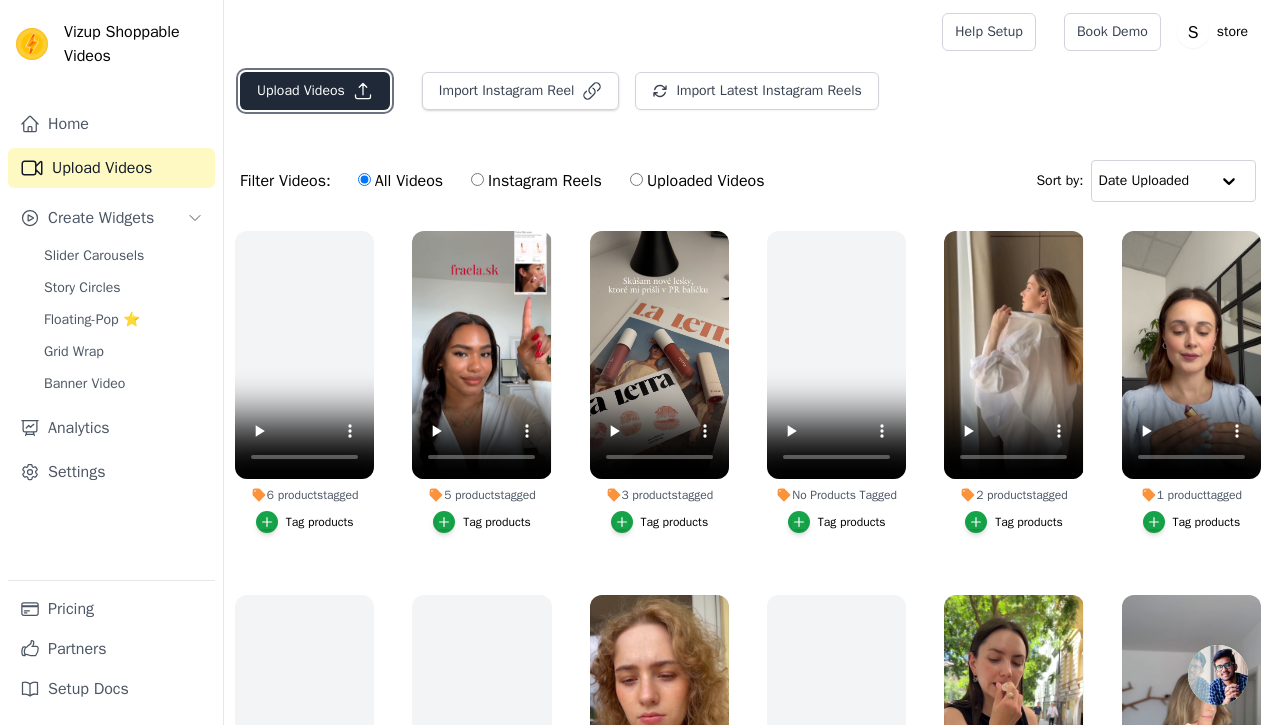 click on "Upload Videos" at bounding box center (315, 91) 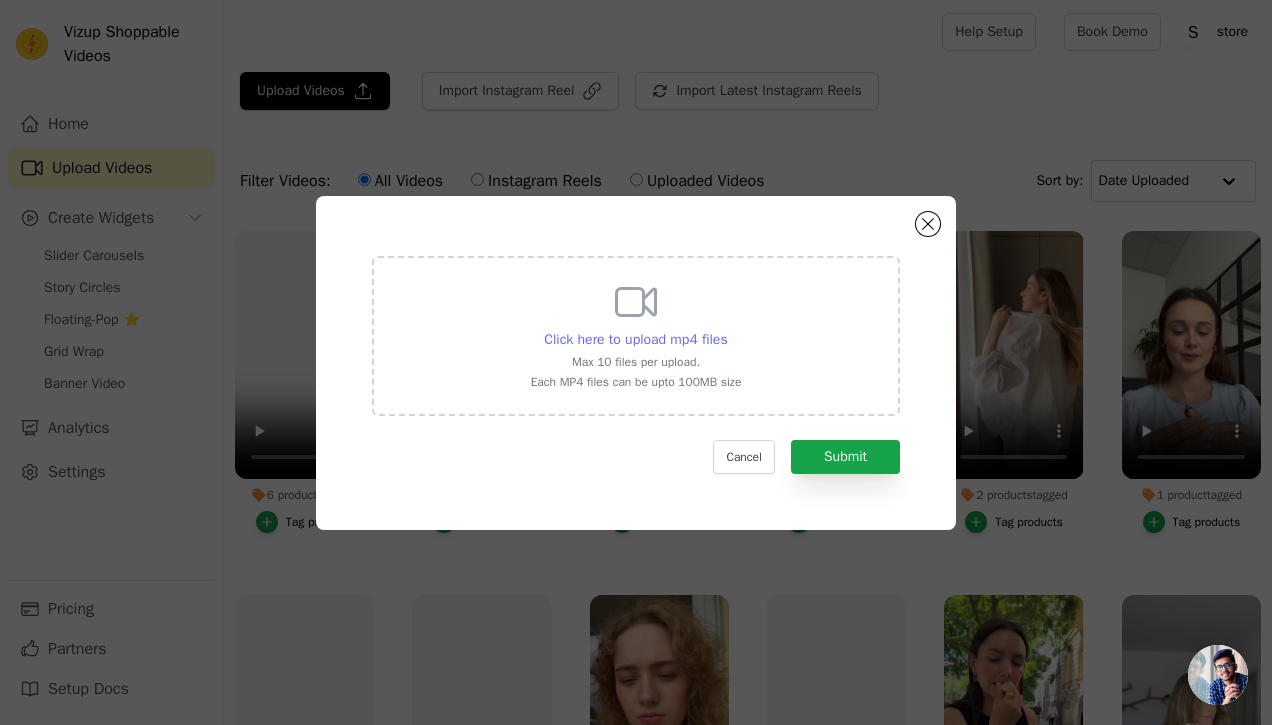 click on "Click here to upload mp4 files" at bounding box center (635, 339) 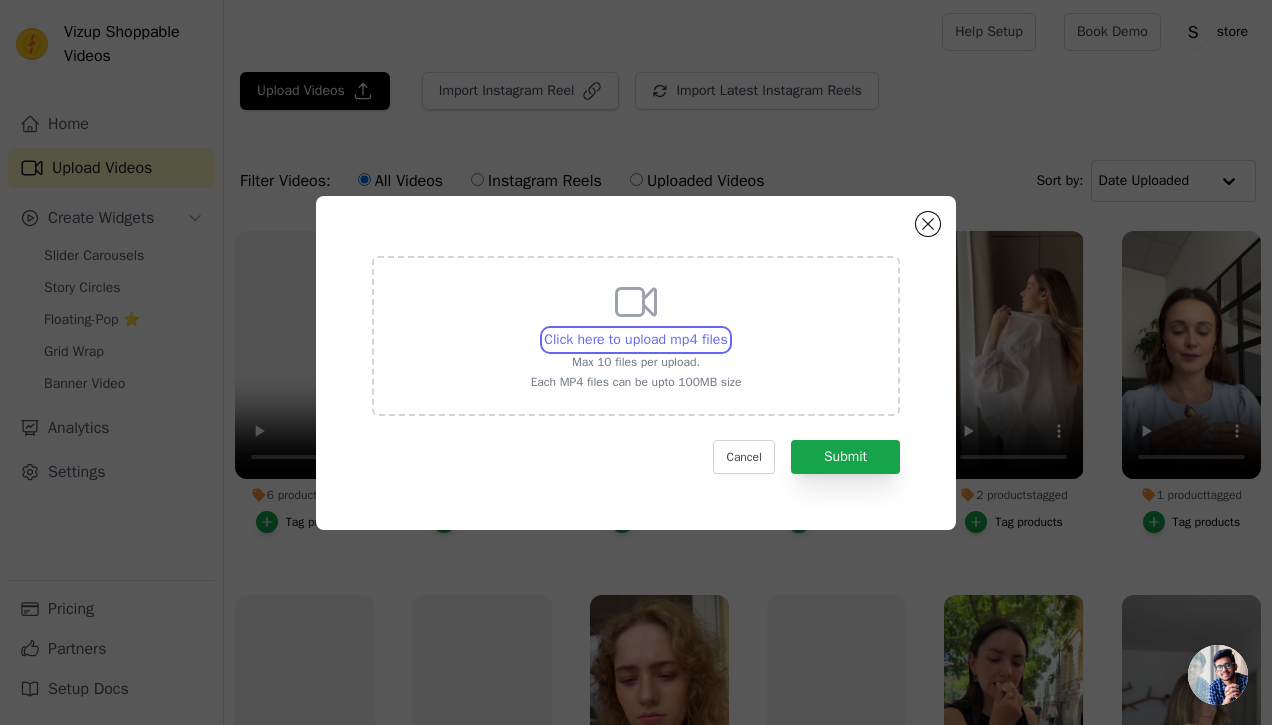 click on "Click here to upload mp4 files     Max 10 files per upload.   Each MP4 files can be upto 100MB size" at bounding box center (727, 329) 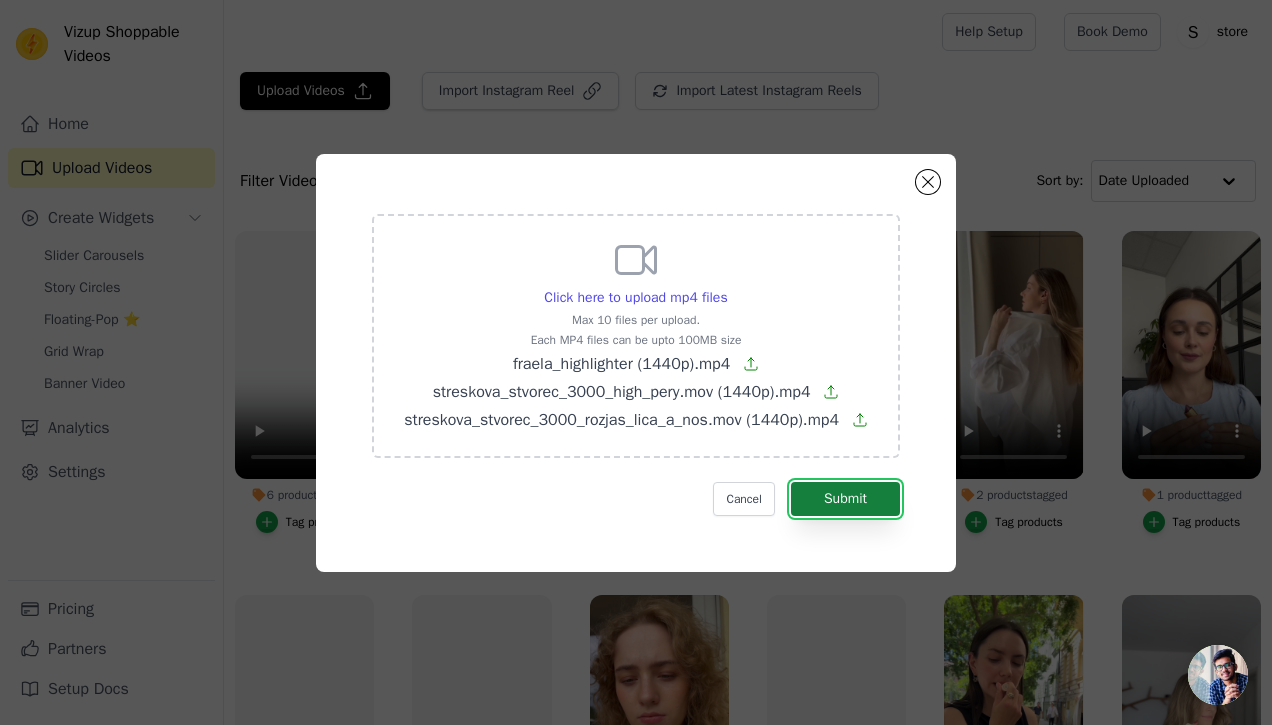 click on "Submit" at bounding box center [845, 499] 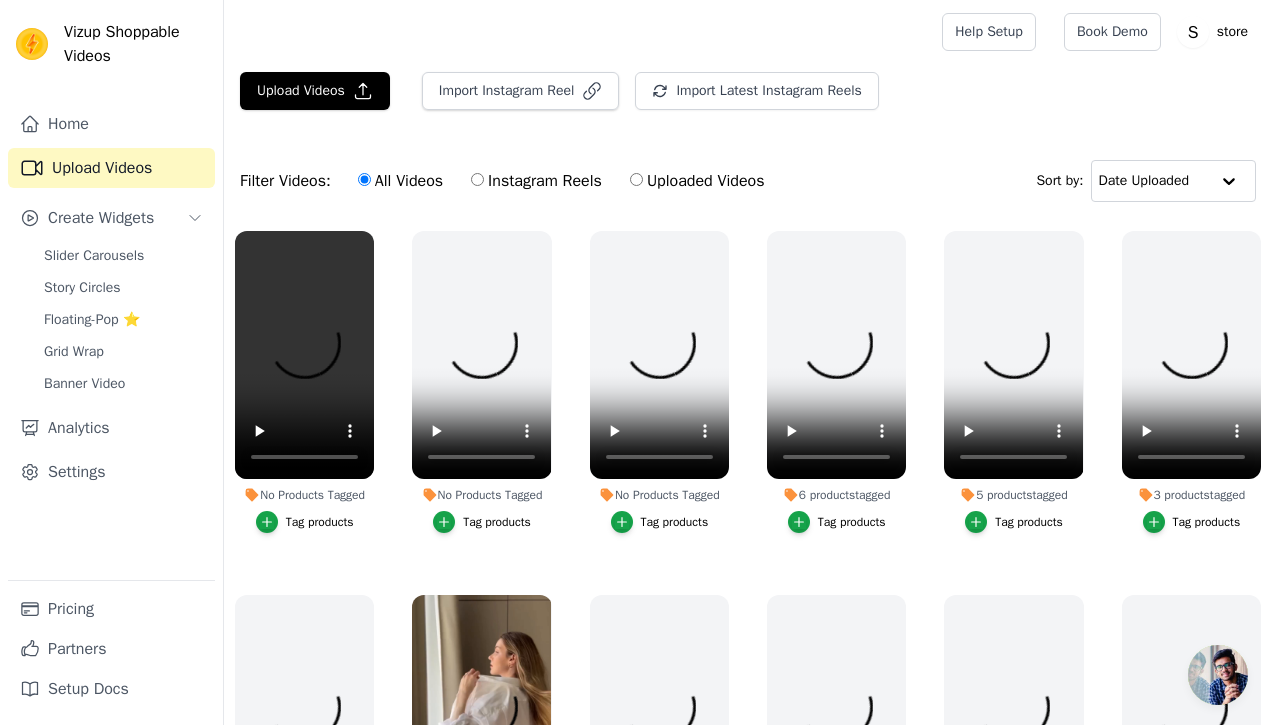 scroll, scrollTop: 0, scrollLeft: 0, axis: both 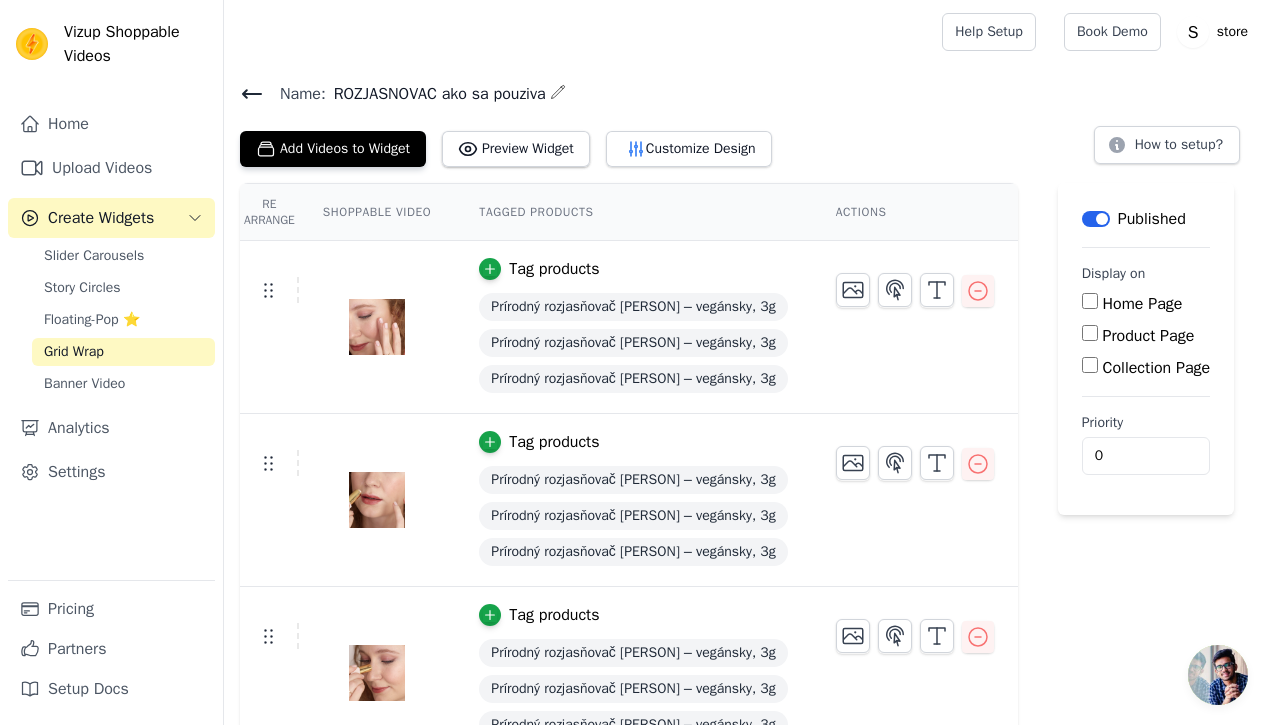 click on "Prírodný rozjasňovač [PERSON] – vegánsky, 3g" at bounding box center [633, 343] 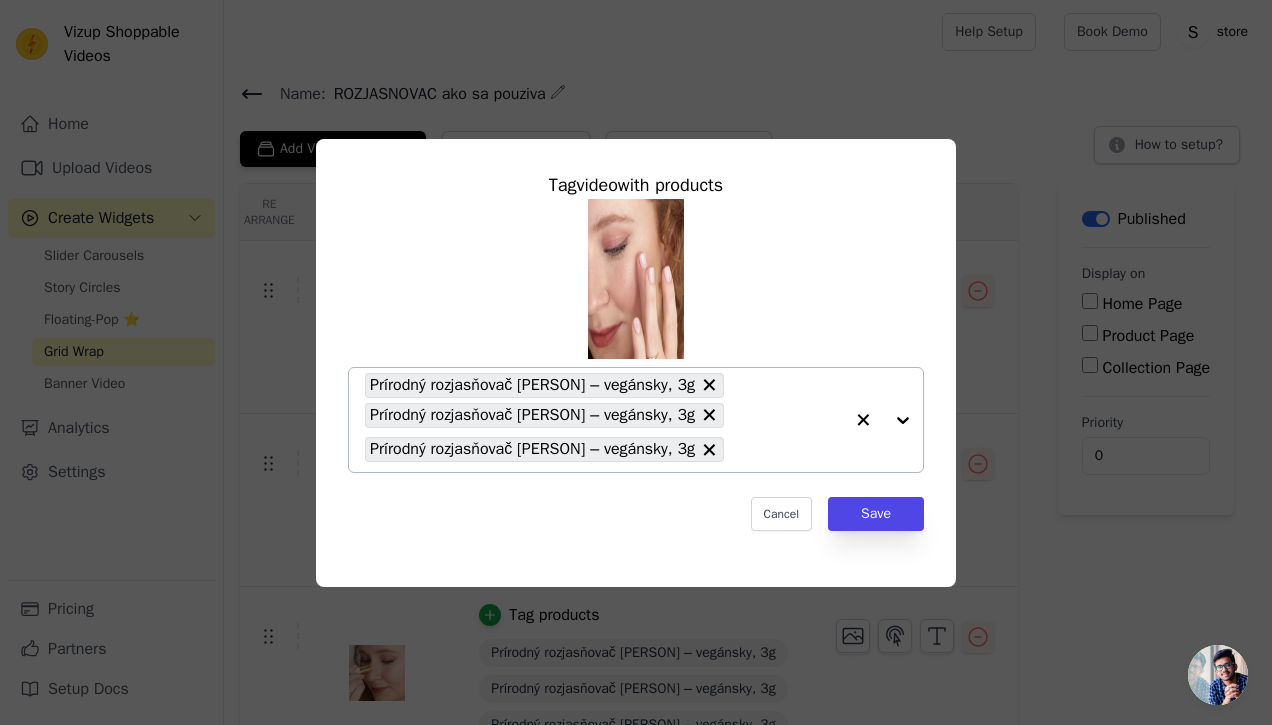 click 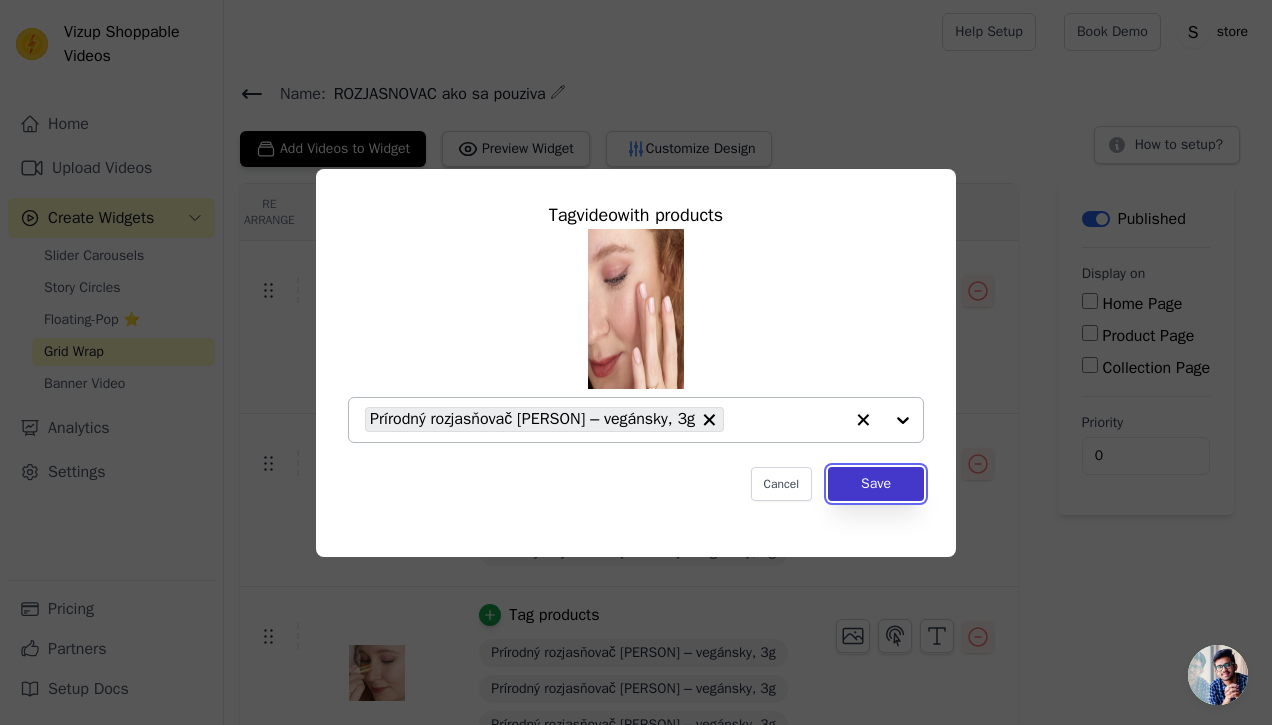 click on "Save" at bounding box center [876, 484] 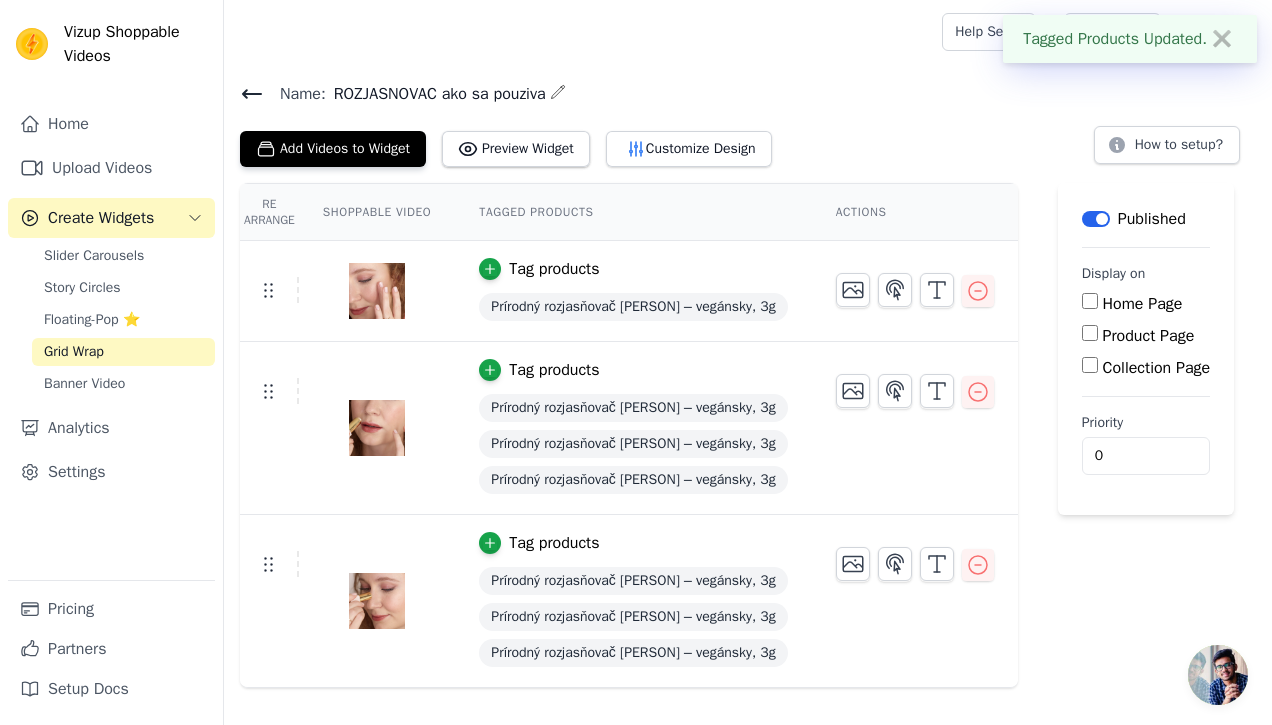 click on "Tag products" at bounding box center [633, 370] 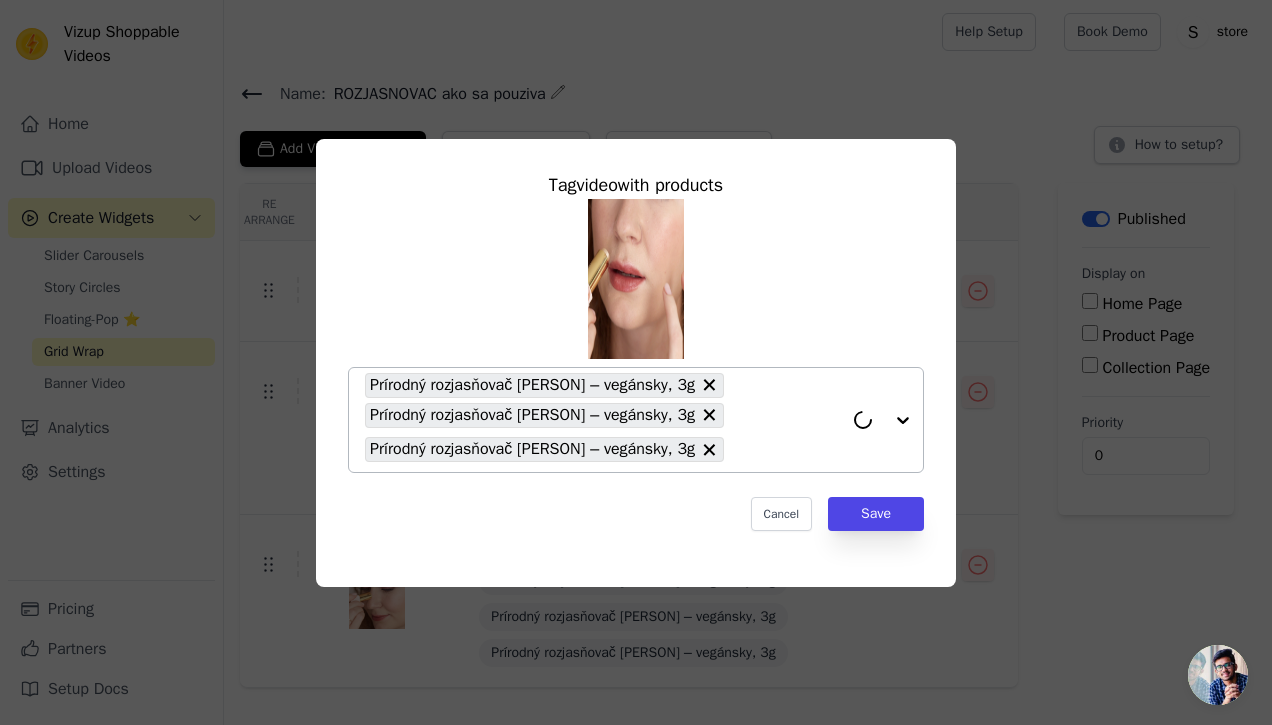 click 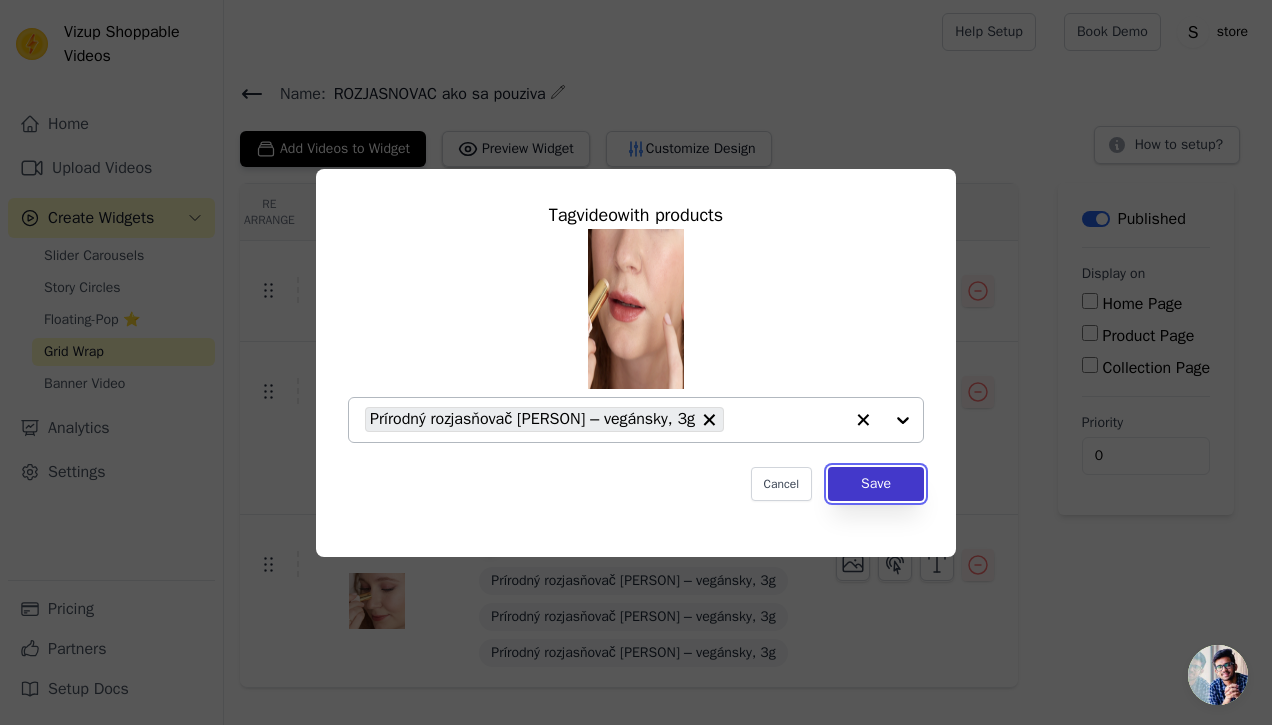 click on "Save" at bounding box center (876, 484) 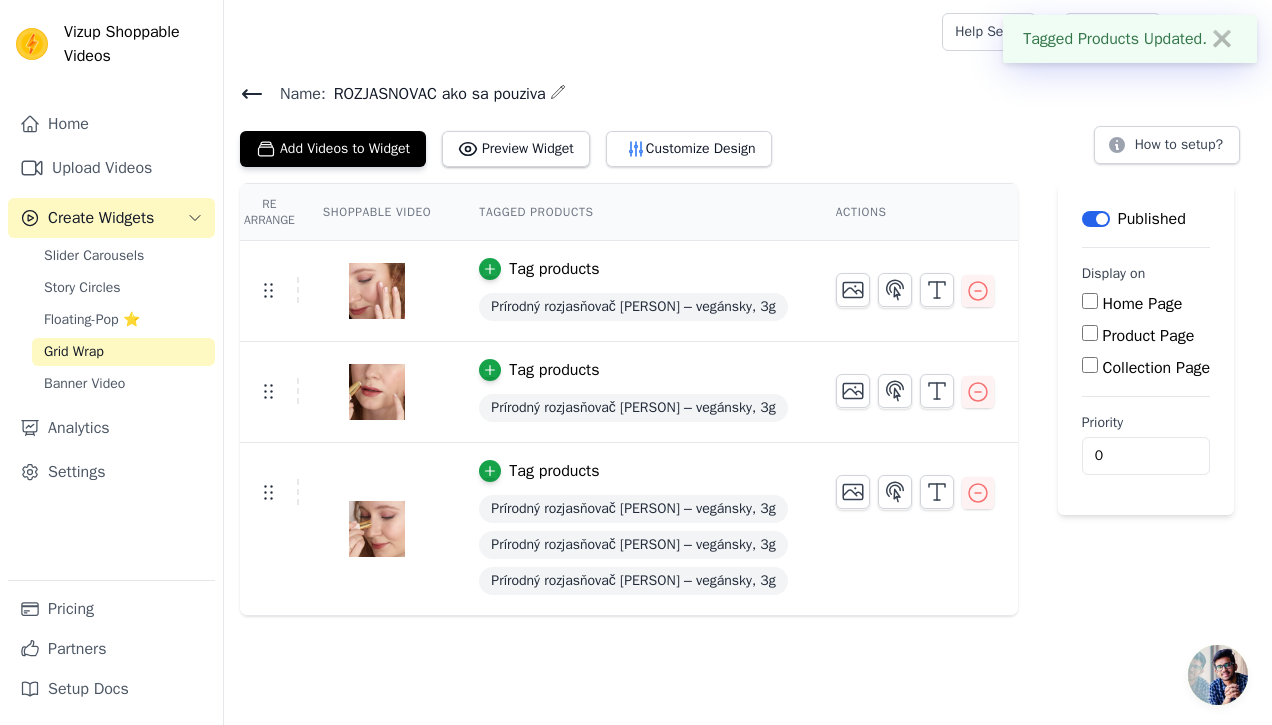 click on "Tag products" at bounding box center [554, 471] 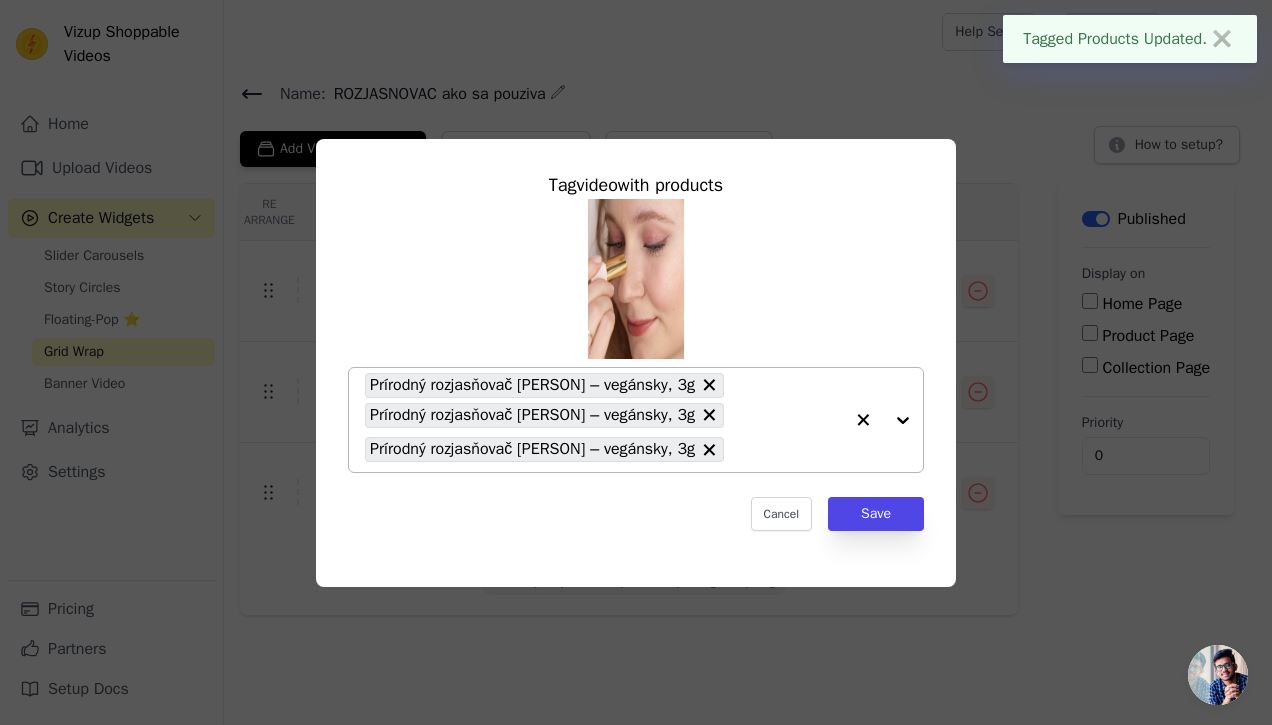 click 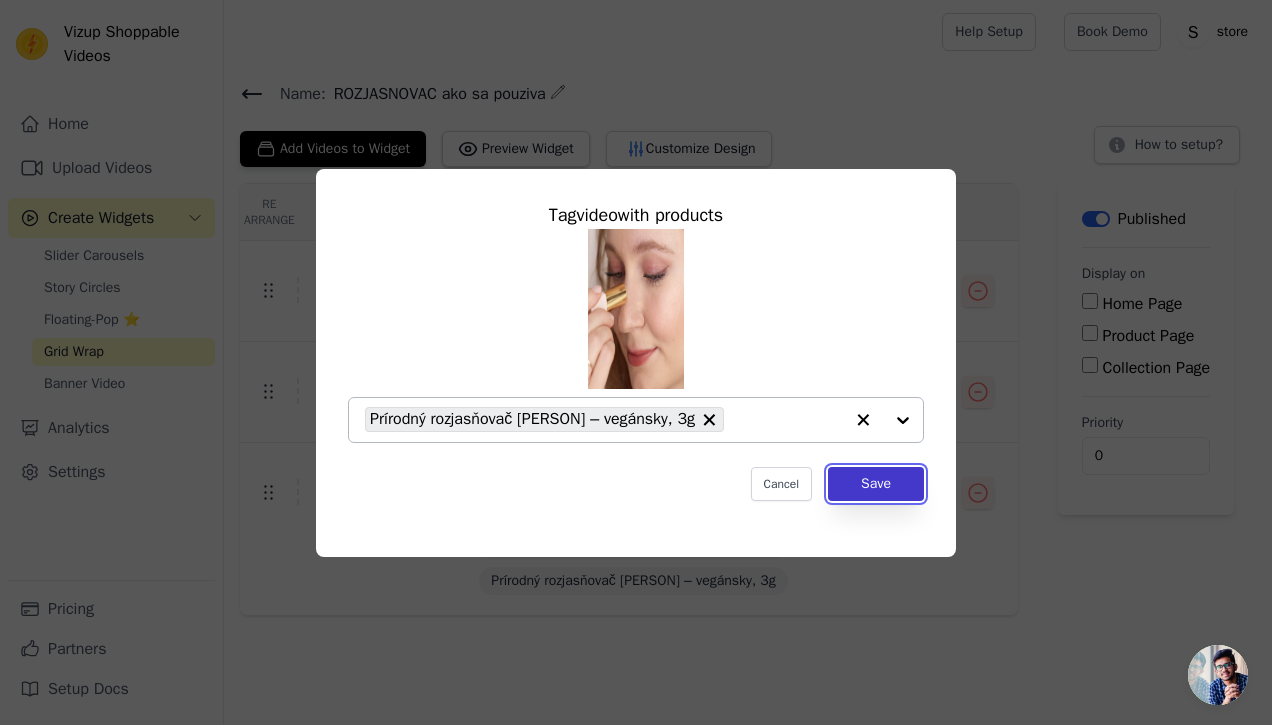 click on "Save" at bounding box center (876, 484) 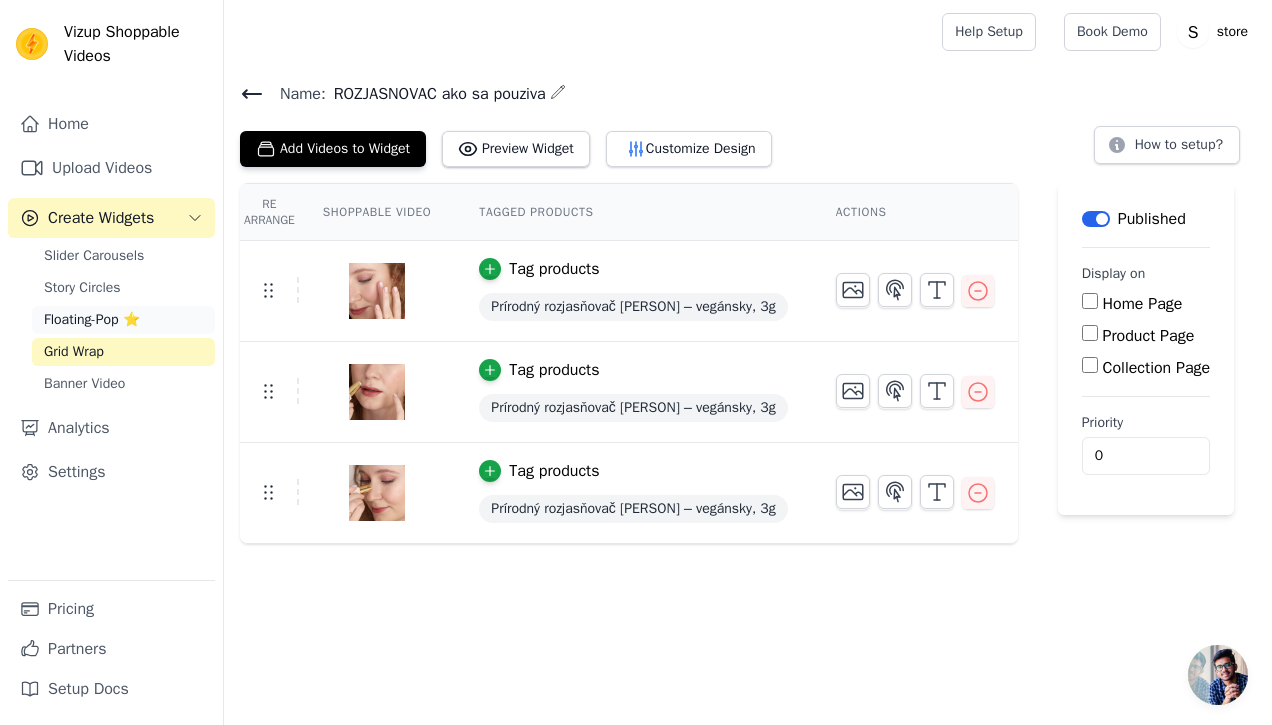 click on "Floating-Pop ⭐" at bounding box center [92, 320] 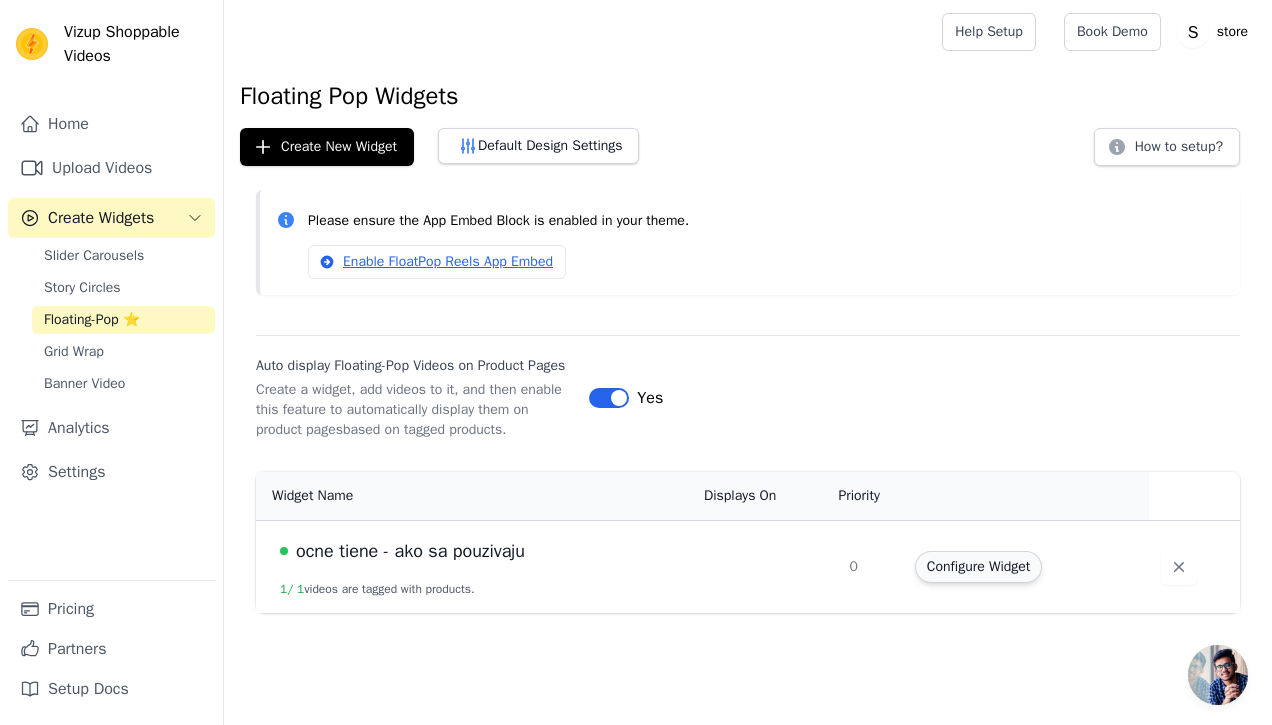 click on "Configure Widget" at bounding box center [978, 567] 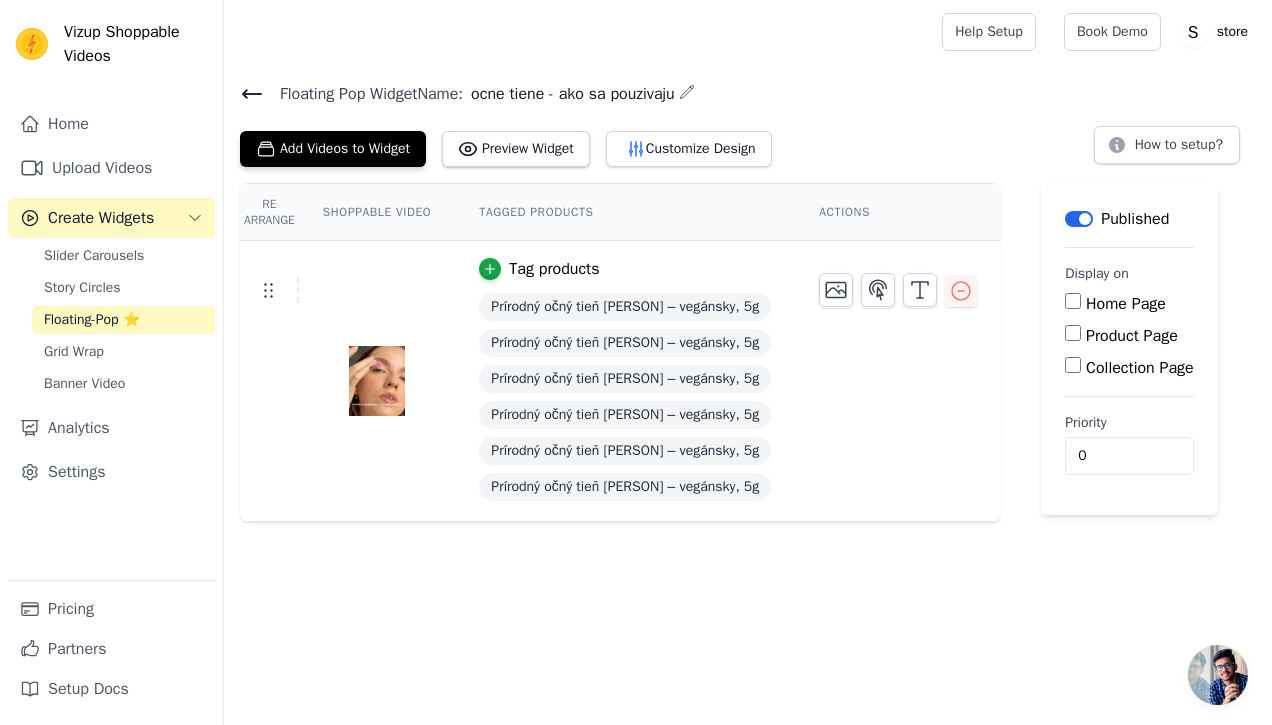 click on "Tag products" at bounding box center (554, 269) 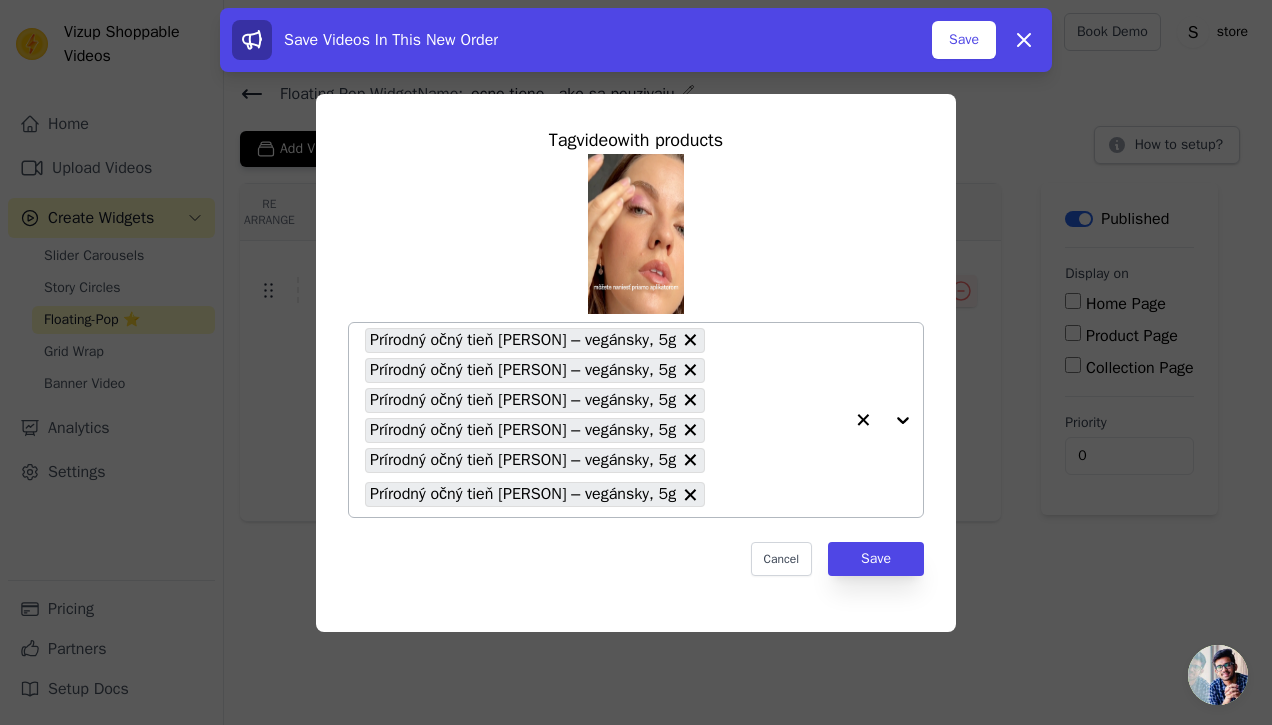 click at bounding box center [883, 420] 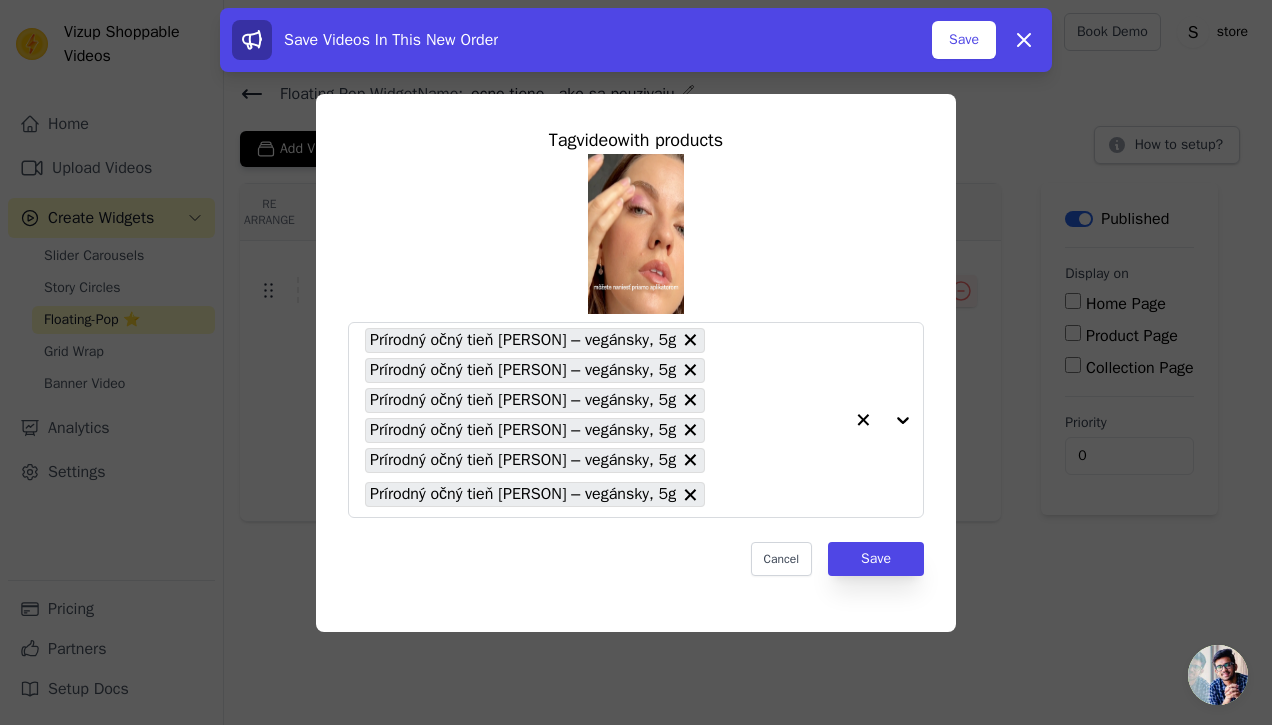 click on "Tag  video  with products           Prírodný očný tieň Garden – vegánsky, 5g     Prírodný očný tieň Closer – vegánsky, 5g     Prírodný očný tieň In bloom – vegánsky, 5g     Prírodný očný tieň Iris – vegánsky, 5g     Prírodný očný tieň Only you – vegánsky, 5g     Prírodný očný tieň Seasons – vegánsky, 5g                   Cancel   Save" at bounding box center [636, 363] 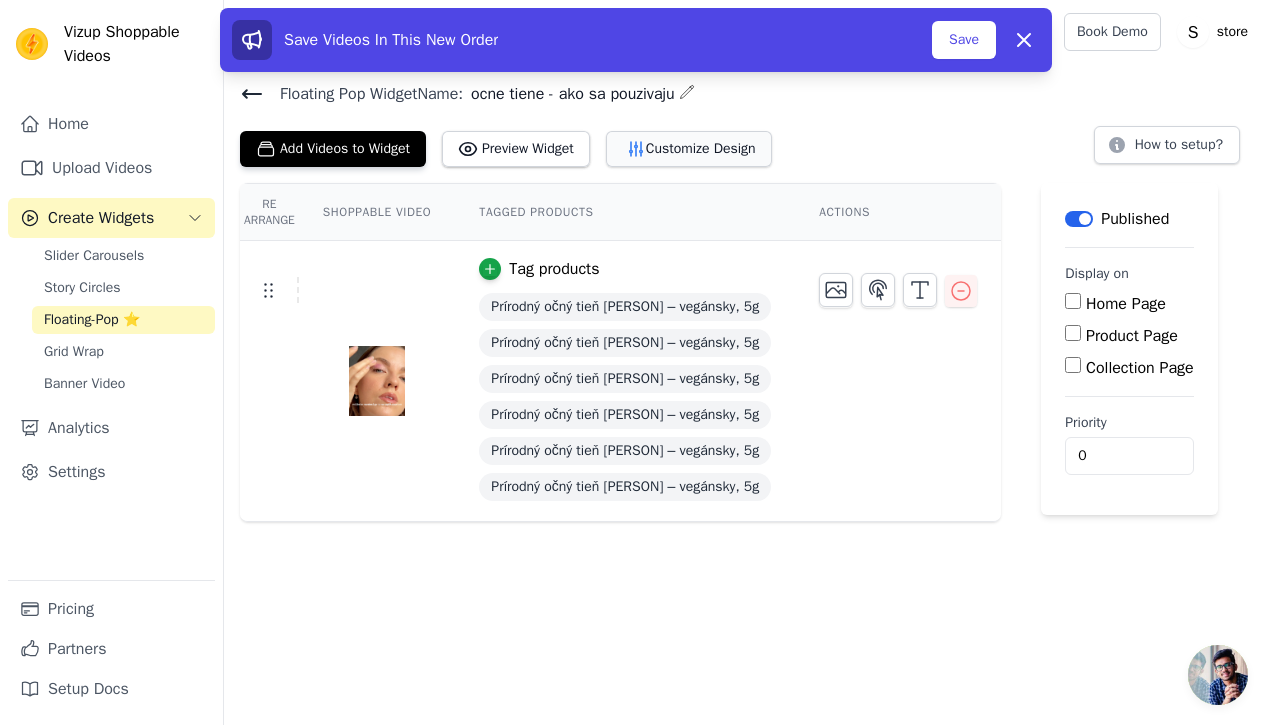 click on "Customize Design" at bounding box center [689, 149] 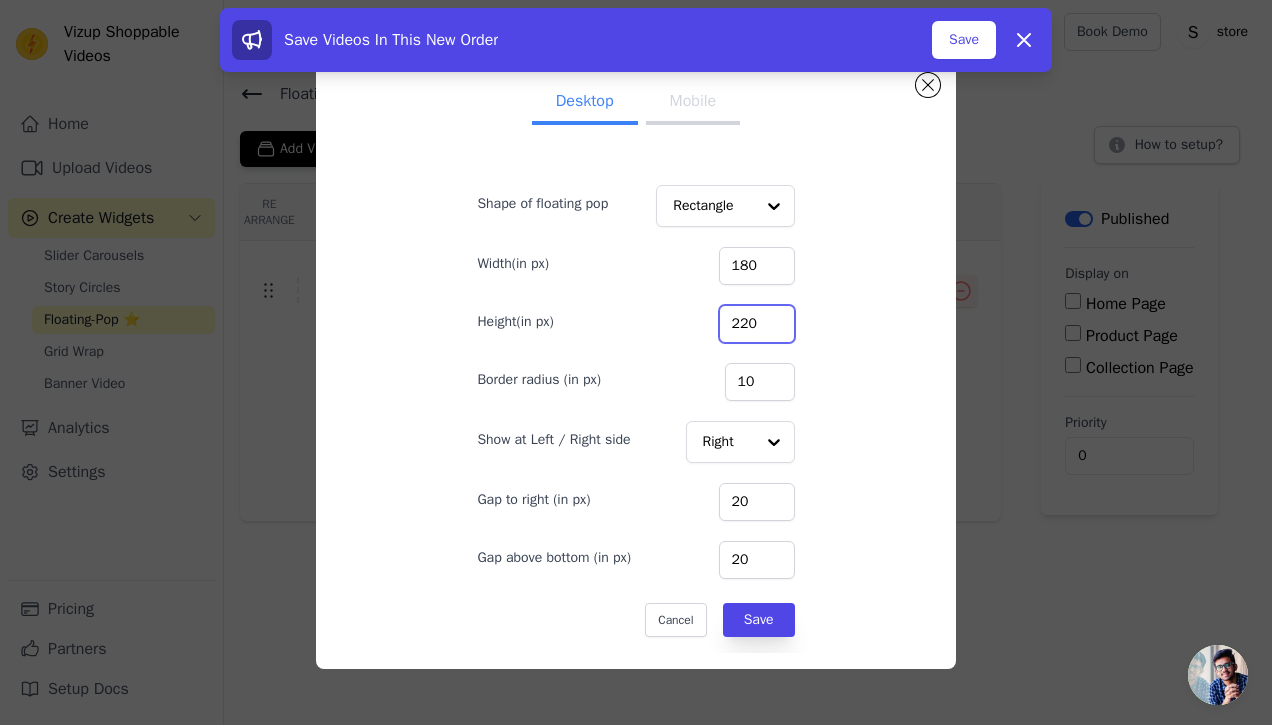 click on "220" at bounding box center (757, 324) 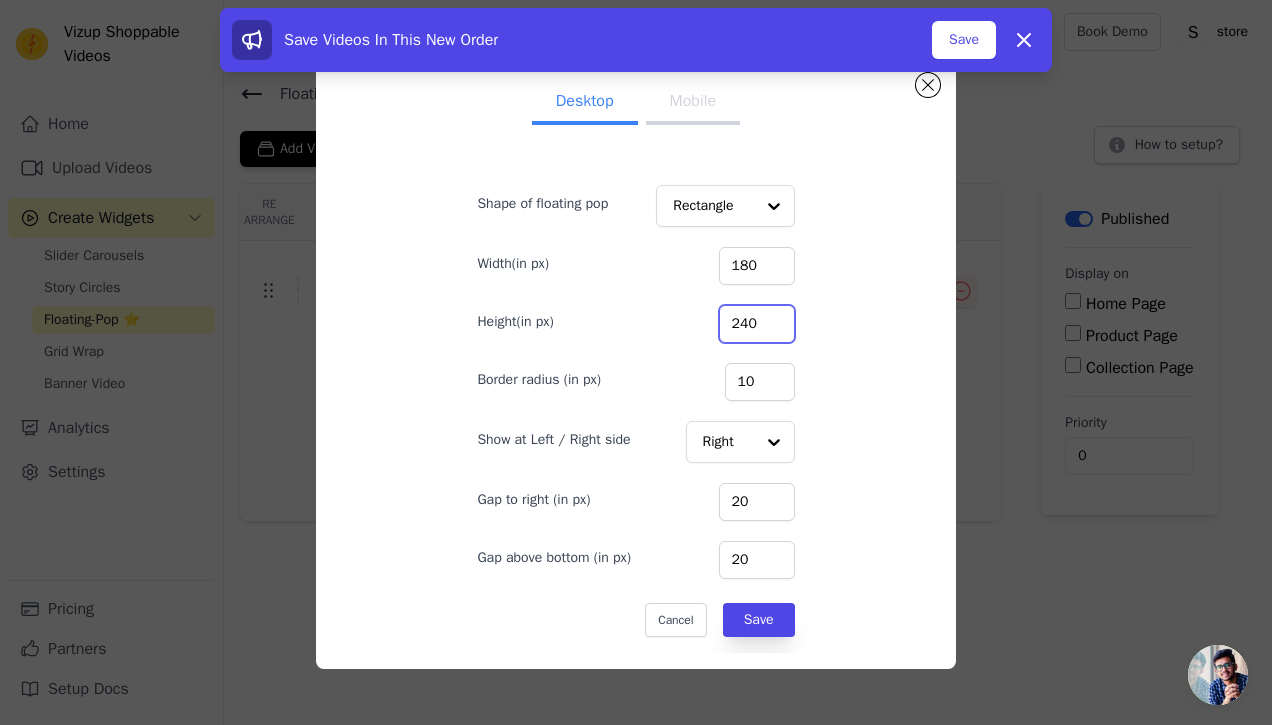 type on "240" 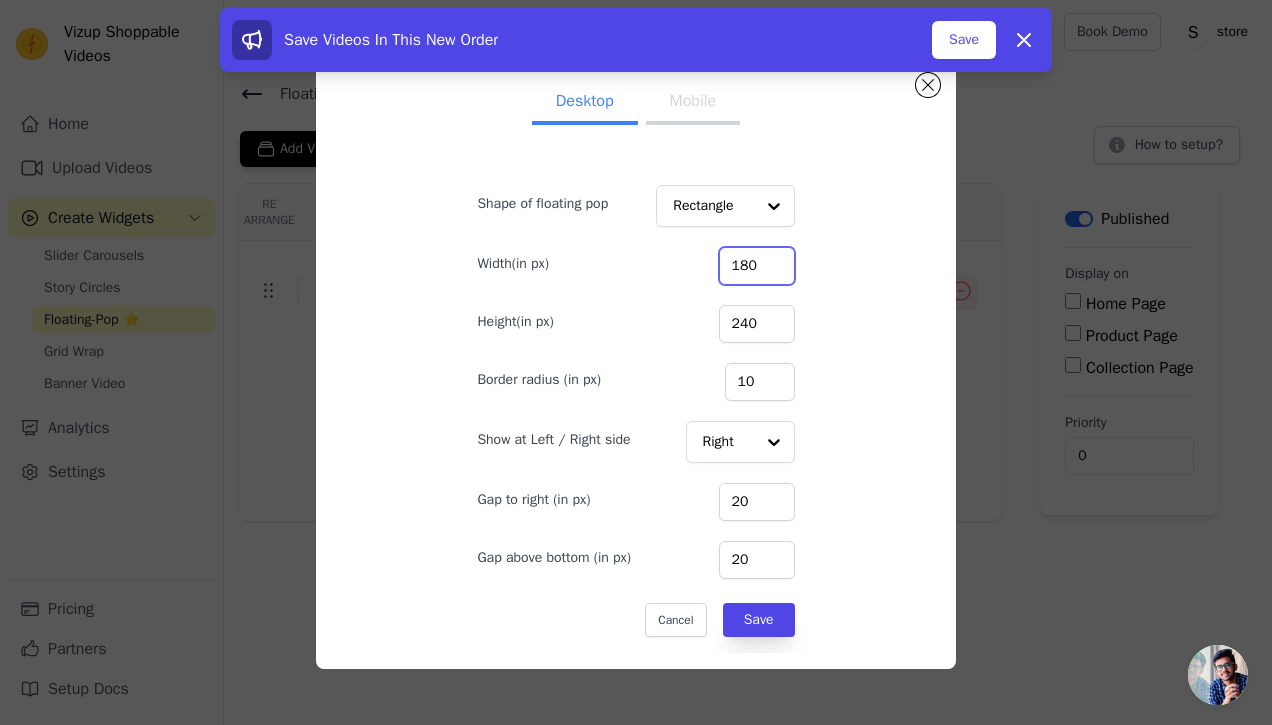 click on "180" at bounding box center [757, 266] 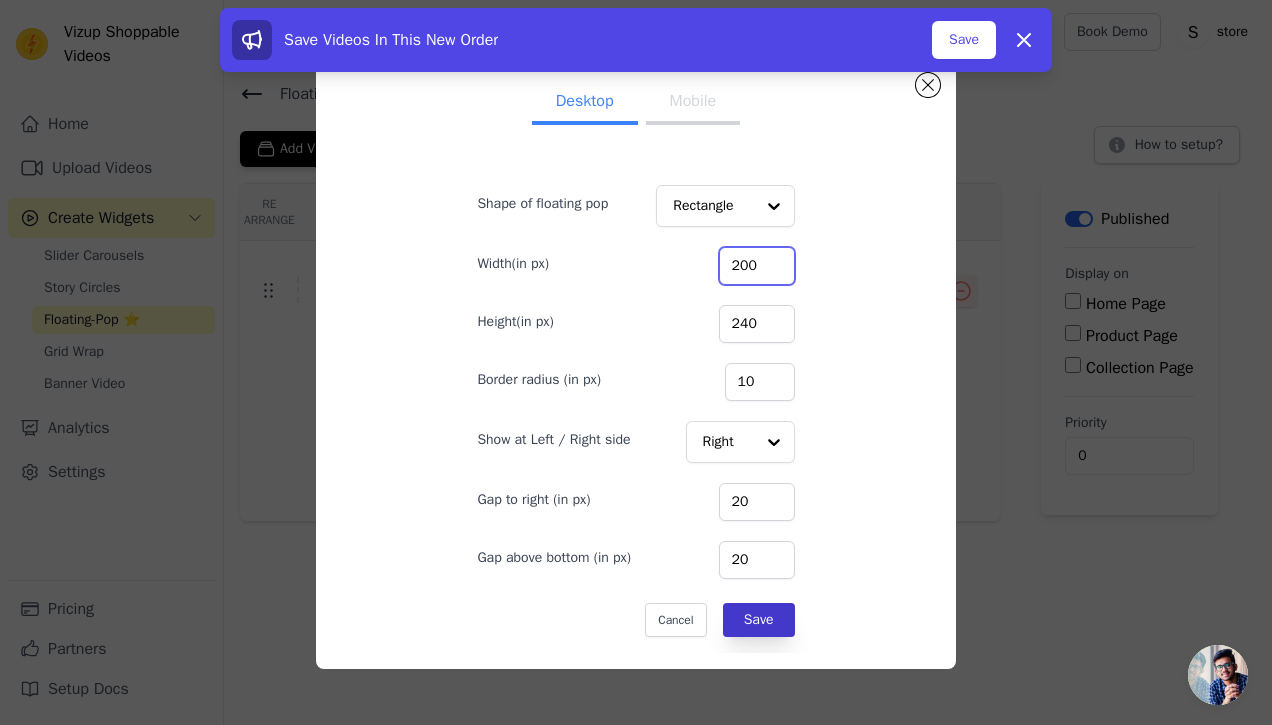 type on "200" 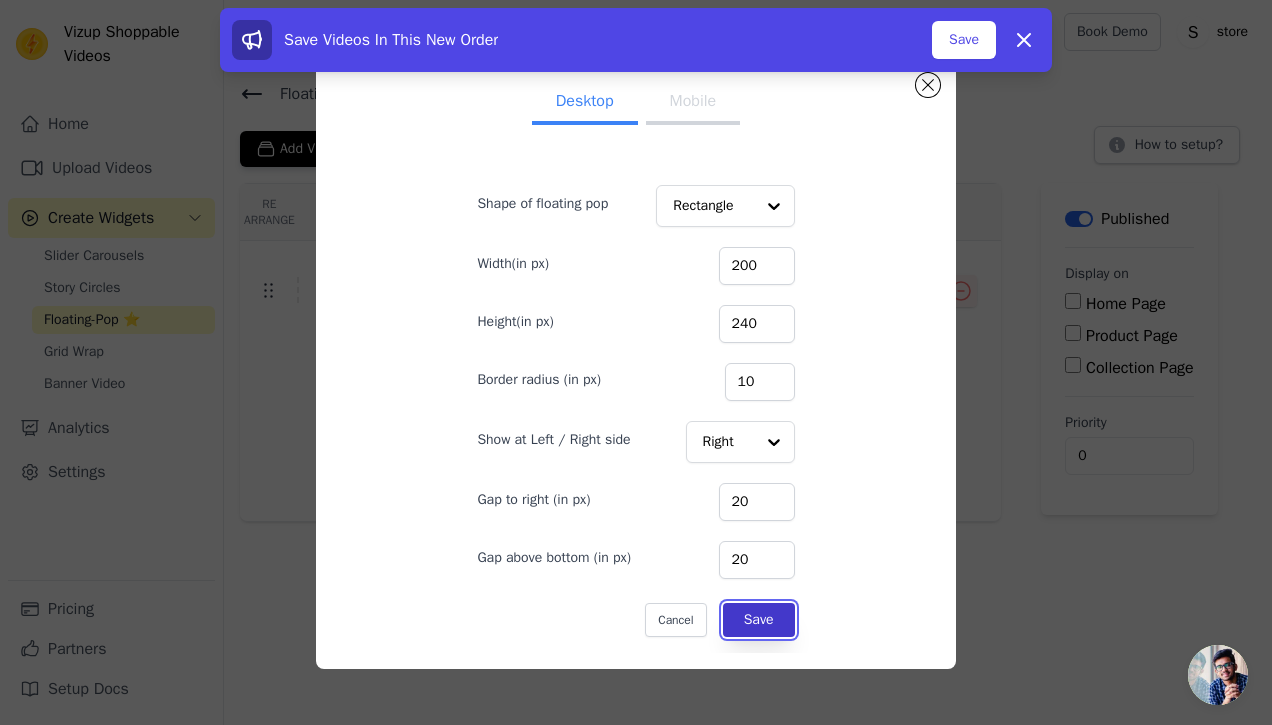 click on "Save" at bounding box center (759, 620) 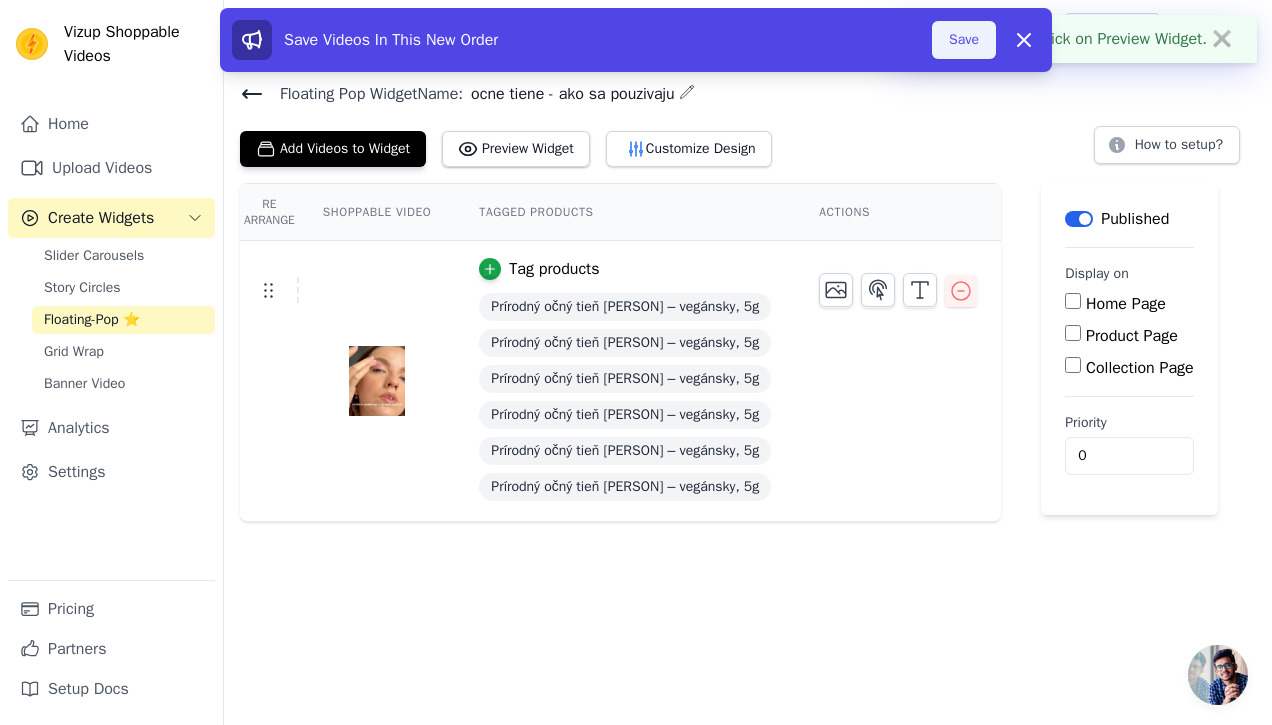 click on "Save" at bounding box center (964, 40) 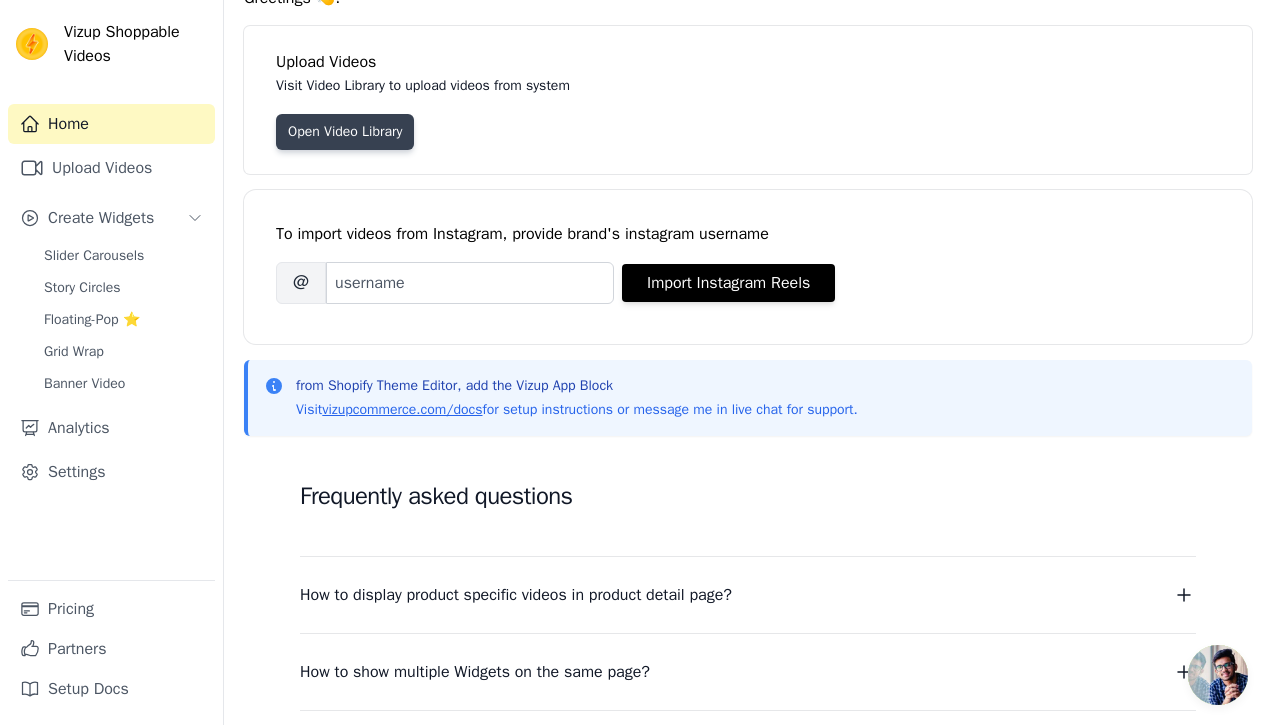 scroll, scrollTop: 0, scrollLeft: 0, axis: both 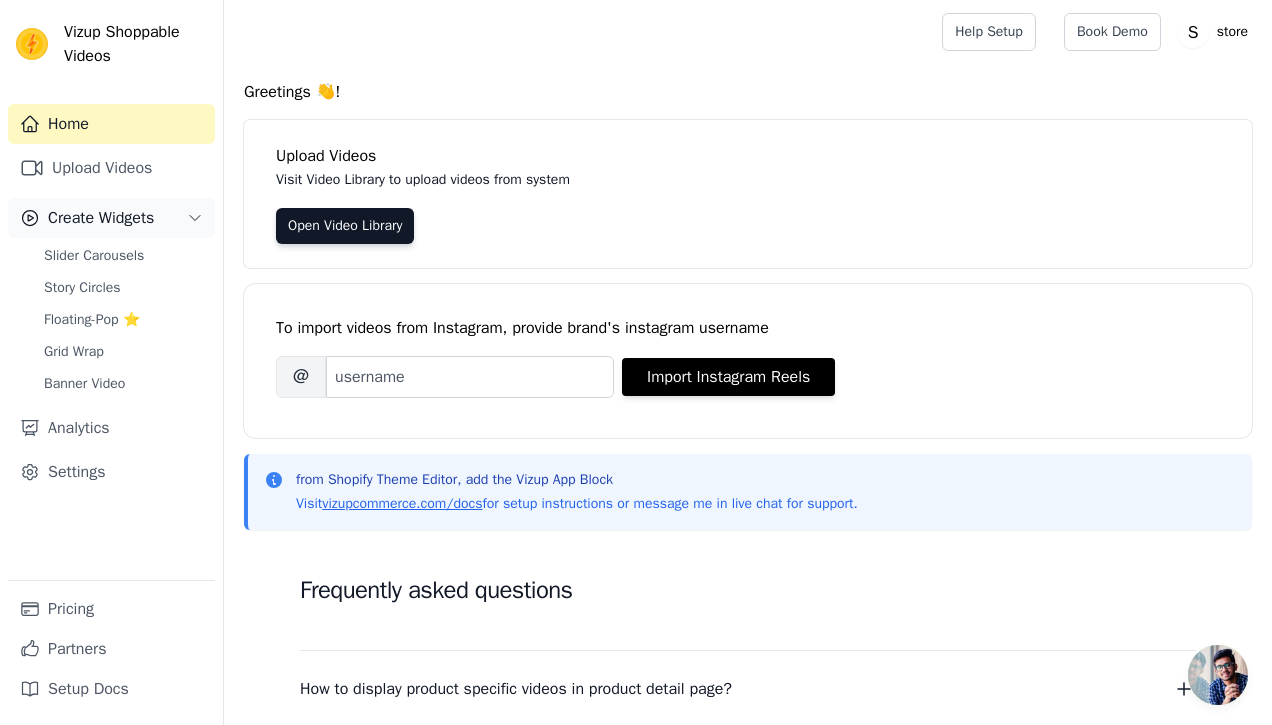 click on "Create Widgets" at bounding box center [111, 218] 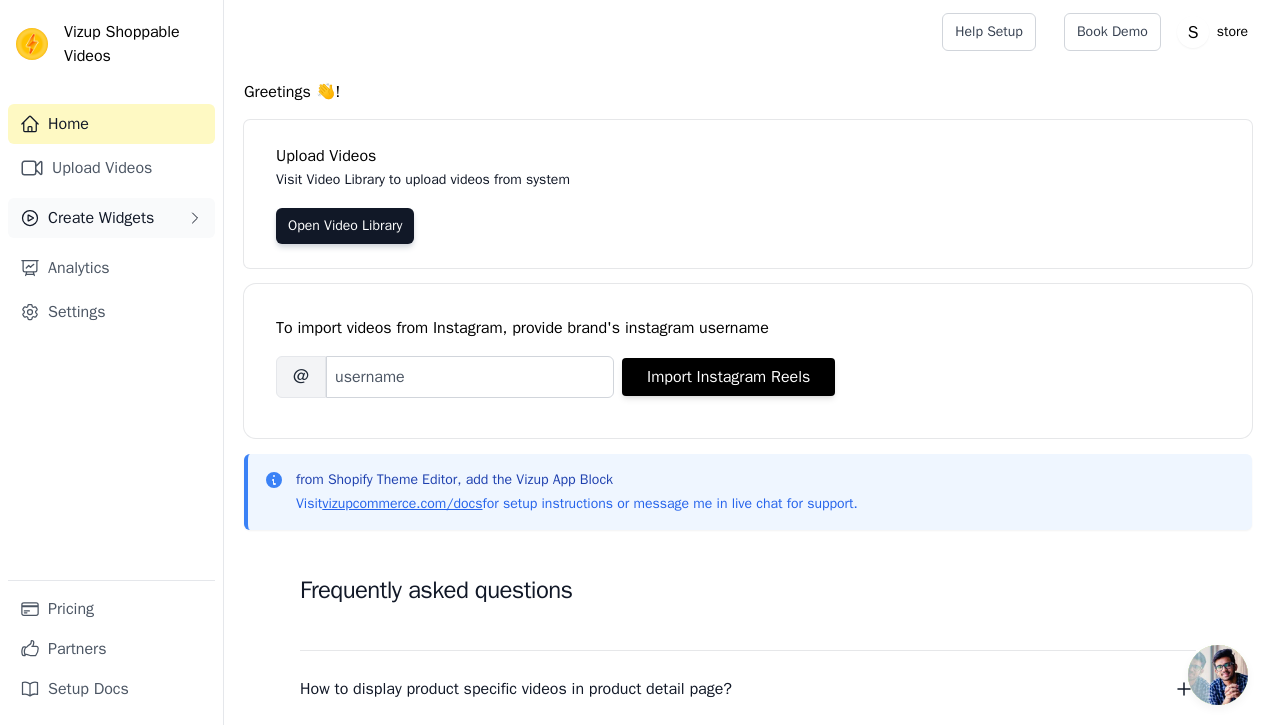 click on "Create Widgets" at bounding box center [111, 218] 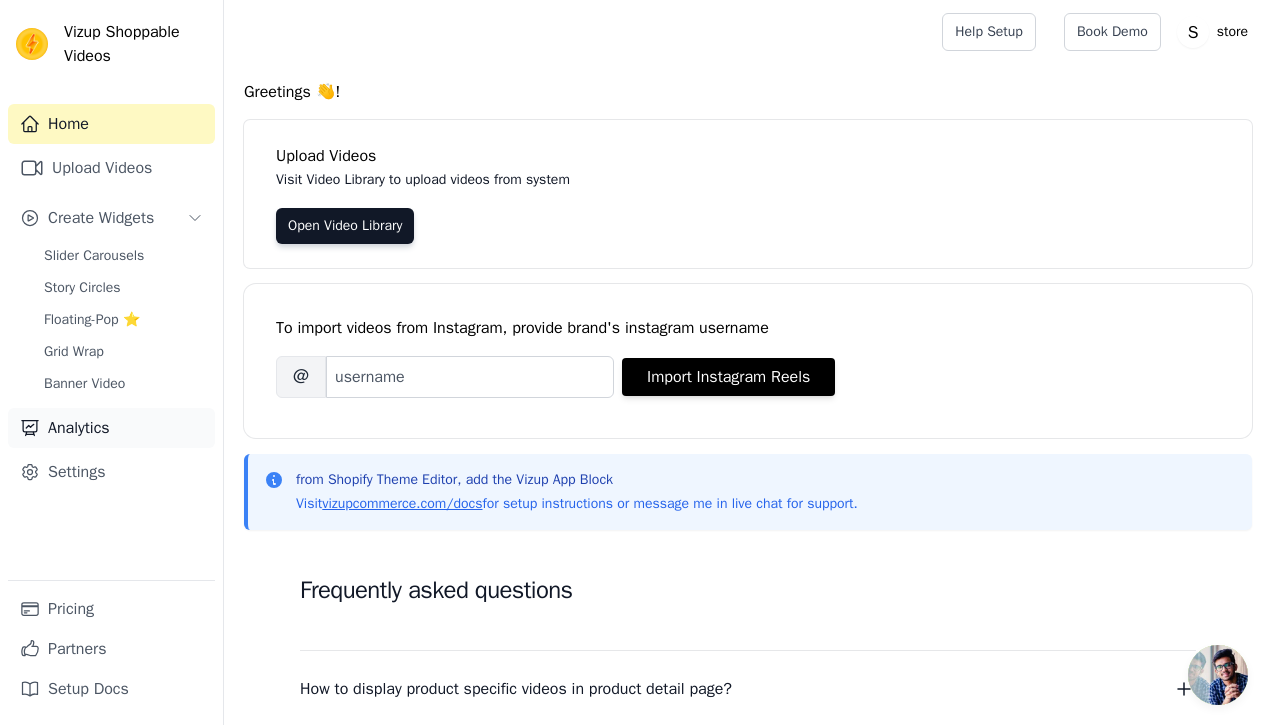 click on "Analytics" at bounding box center [111, 428] 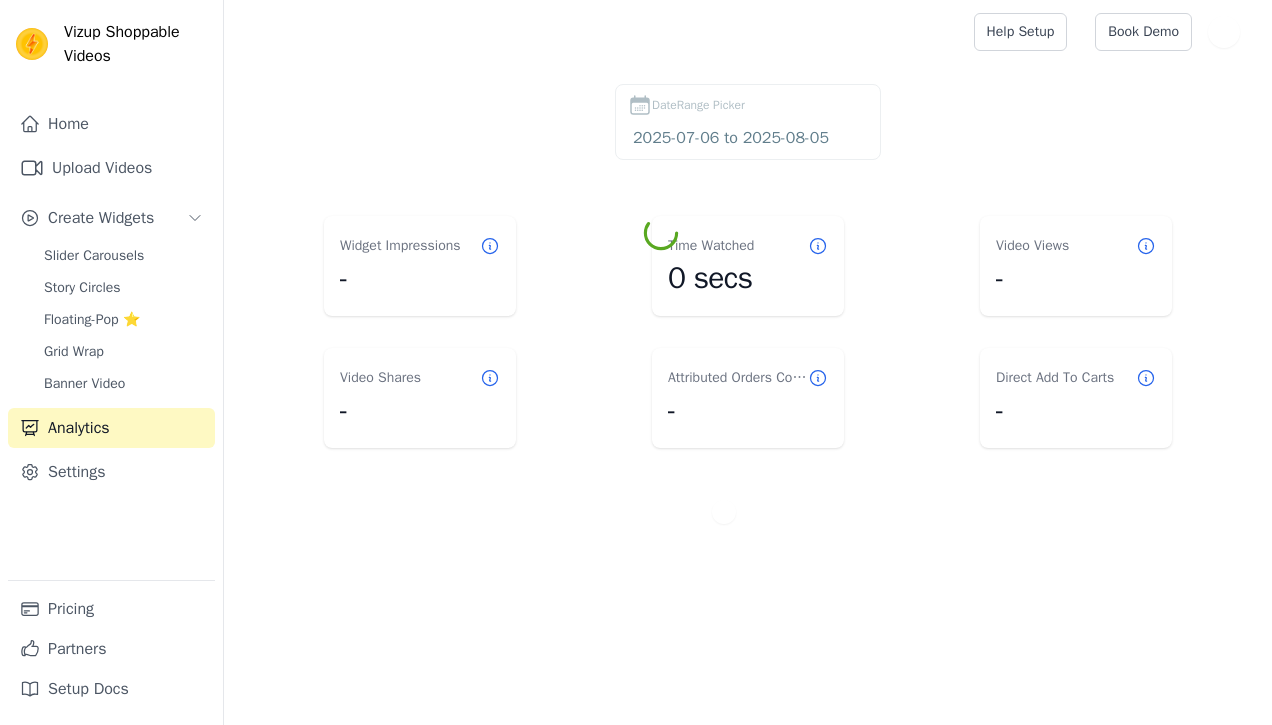 scroll, scrollTop: 0, scrollLeft: 0, axis: both 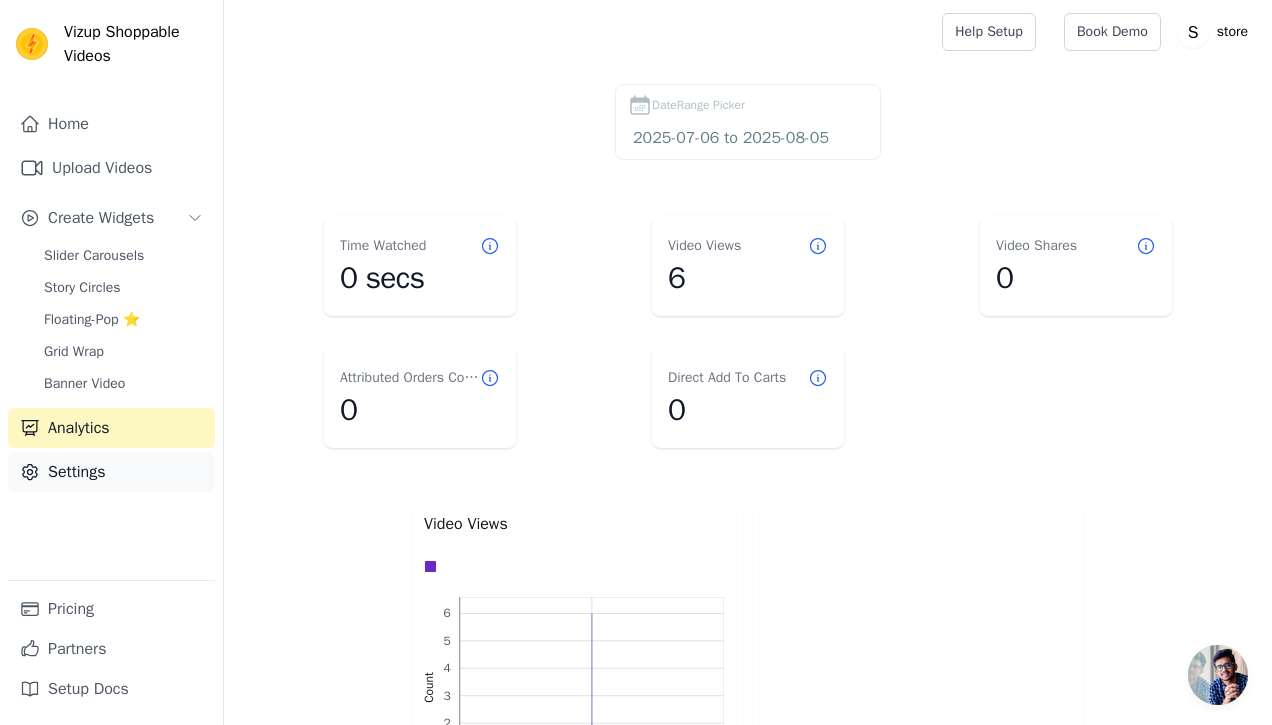 click on "Settings" at bounding box center (111, 472) 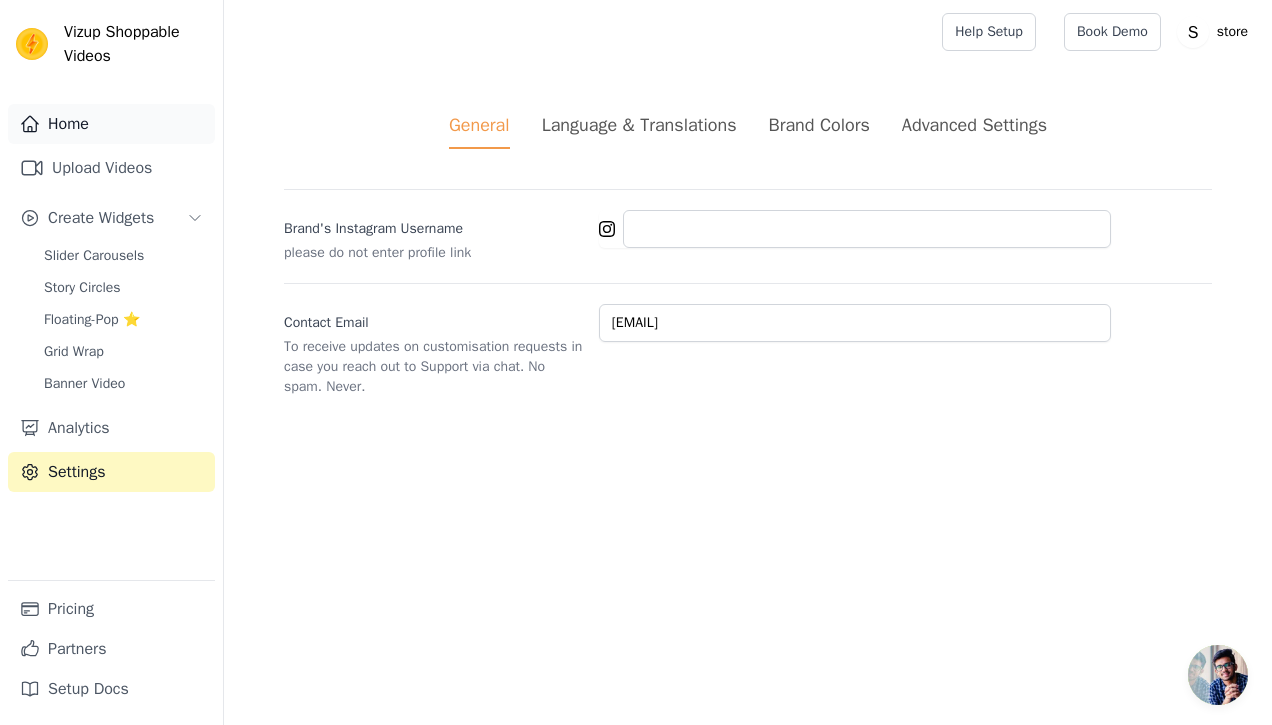 click on "Home" at bounding box center (111, 124) 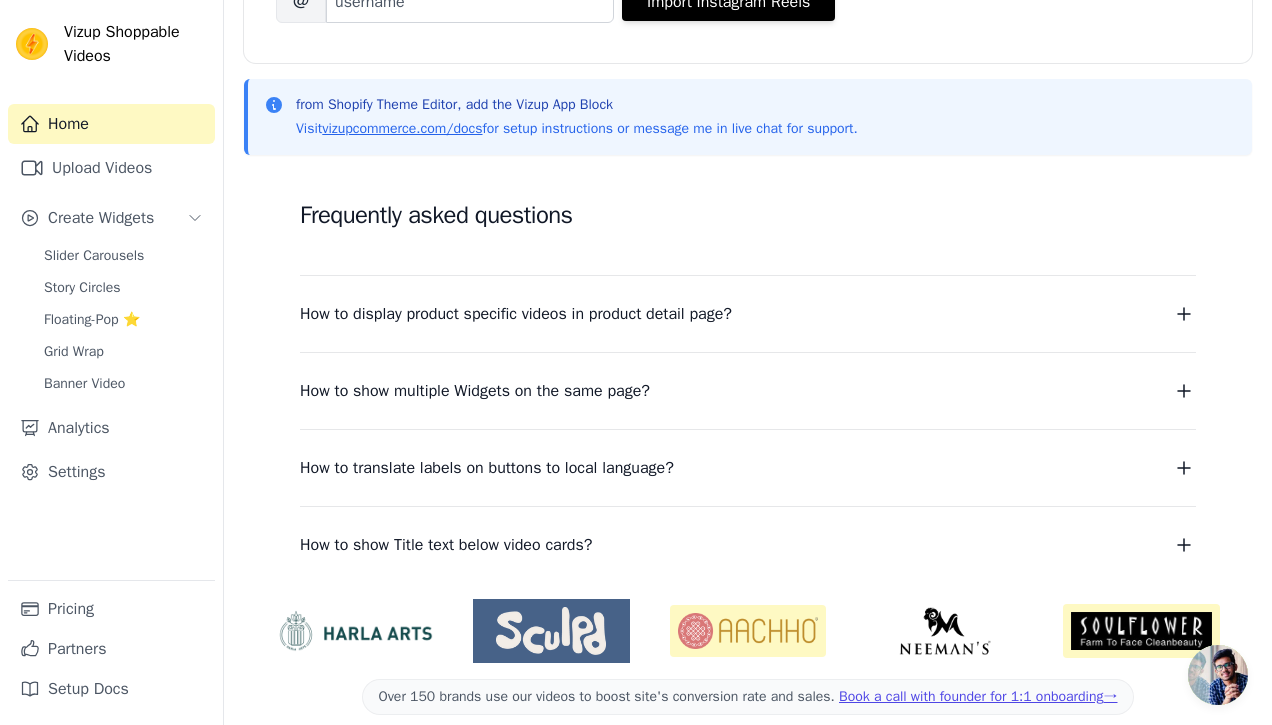 scroll, scrollTop: 397, scrollLeft: 0, axis: vertical 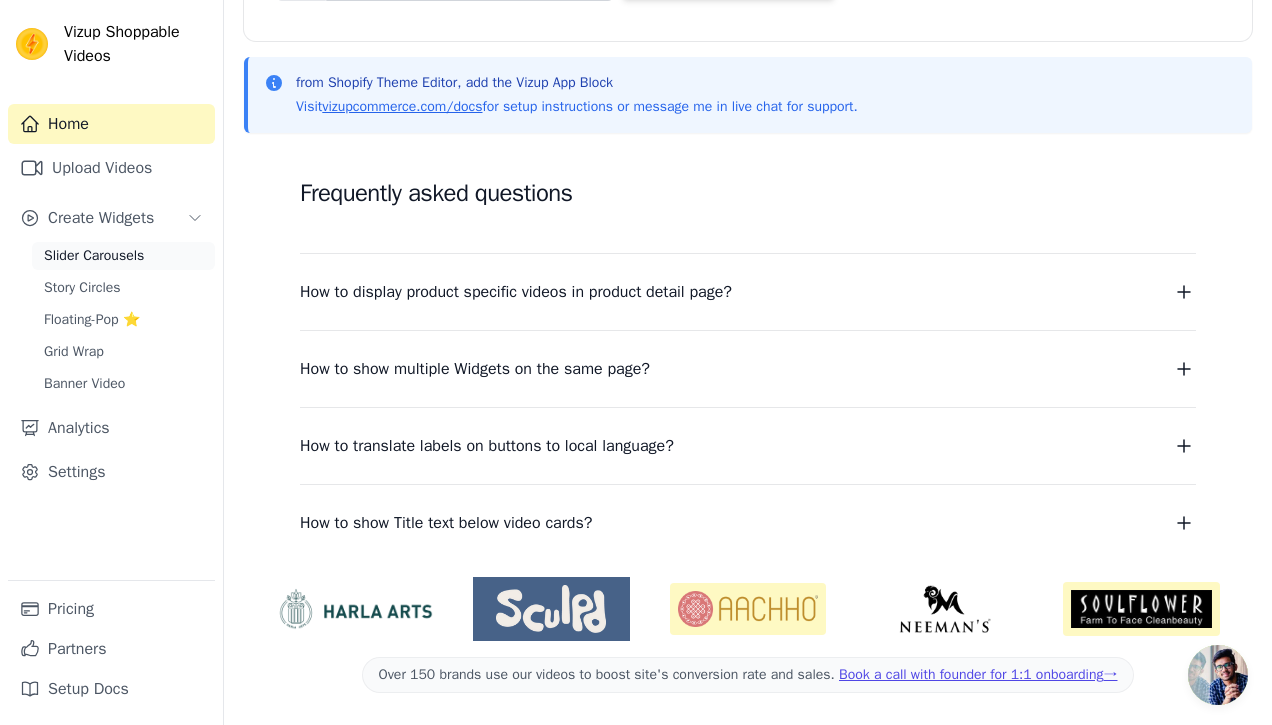 click on "Slider Carousels" at bounding box center (94, 256) 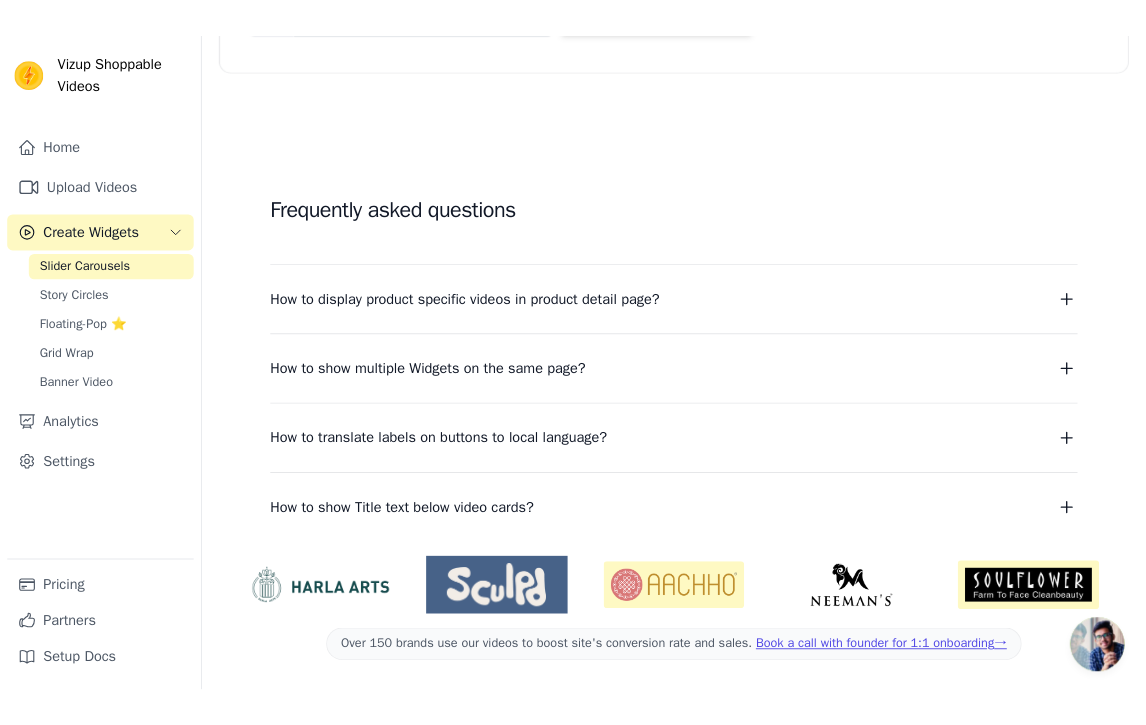 scroll, scrollTop: 0, scrollLeft: 0, axis: both 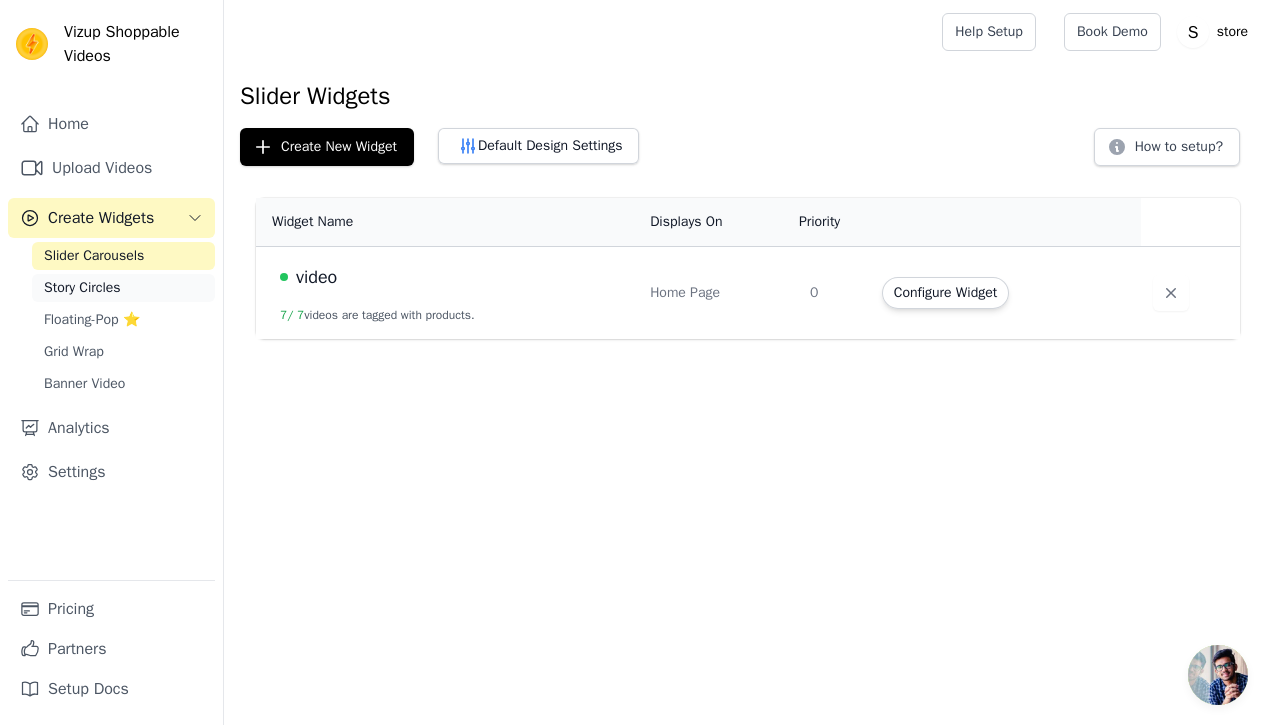click on "Story Circles" at bounding box center [82, 288] 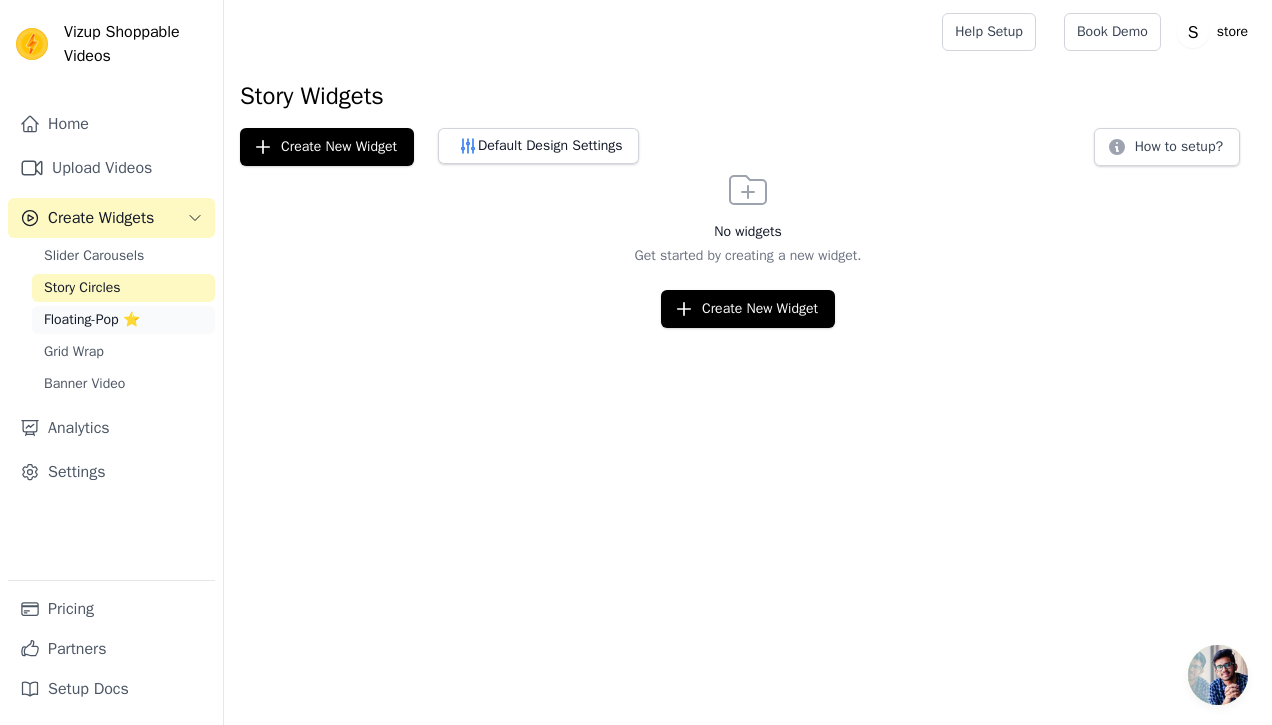 click on "Floating-Pop ⭐" at bounding box center [92, 320] 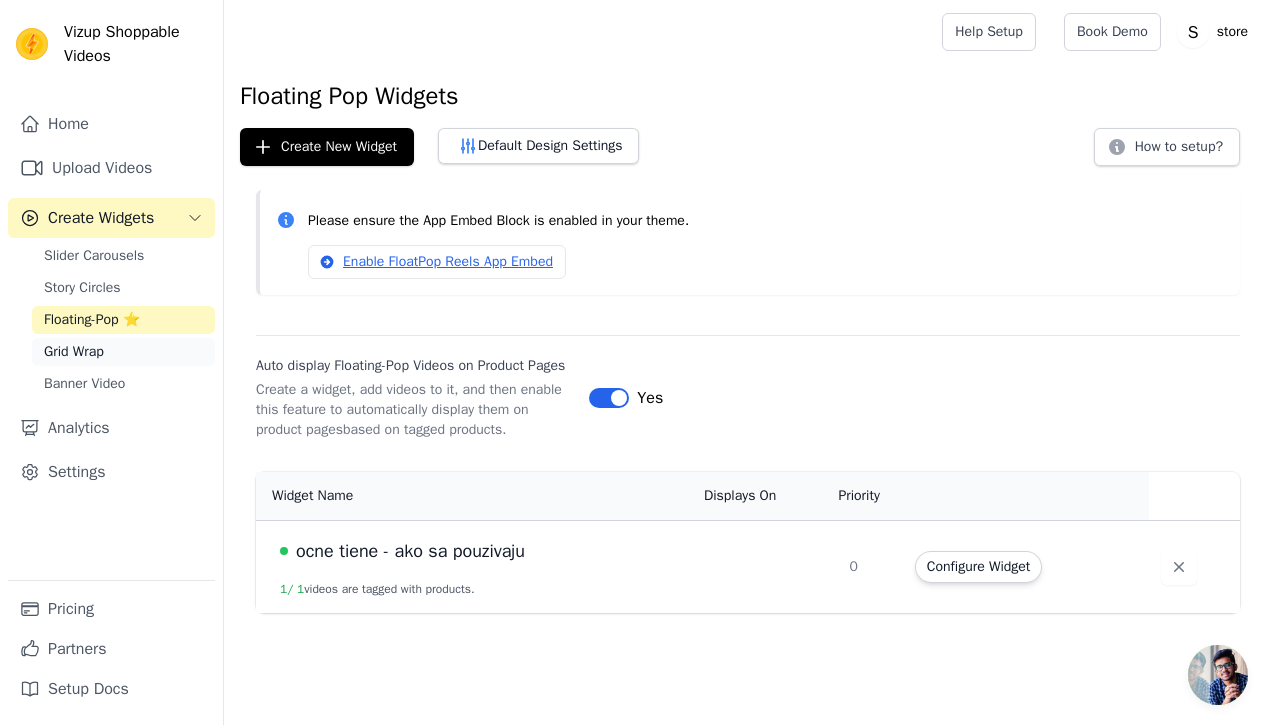 click on "Grid Wrap" at bounding box center [123, 352] 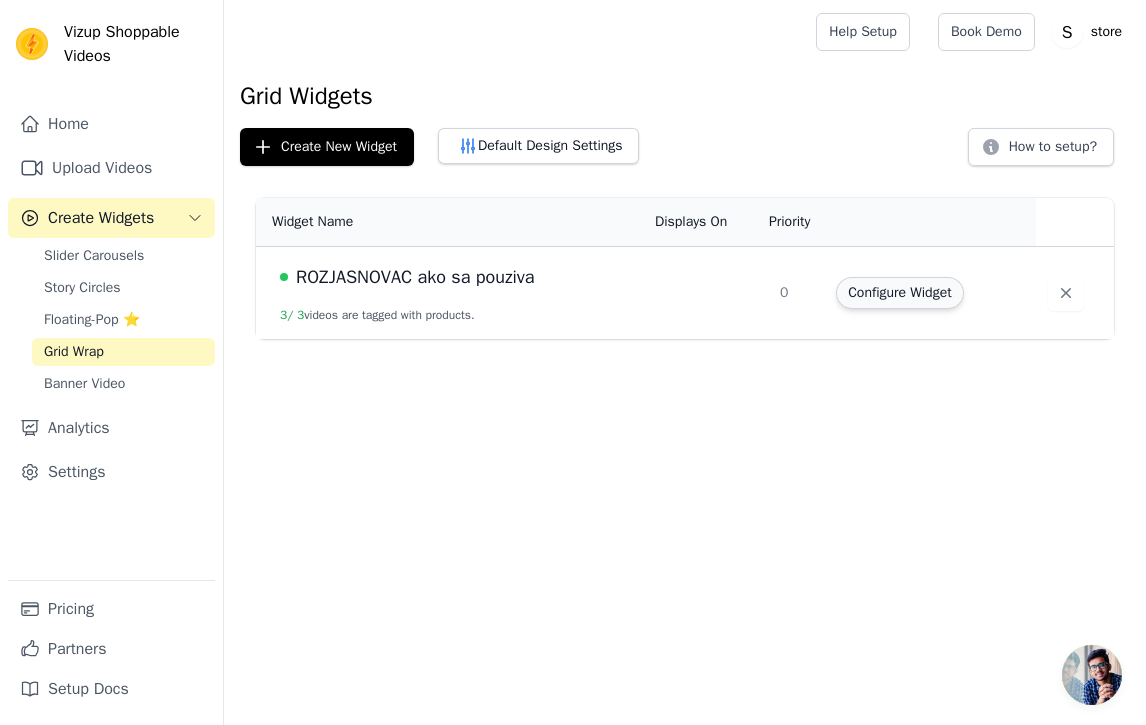 click on "Configure Widget" at bounding box center (899, 293) 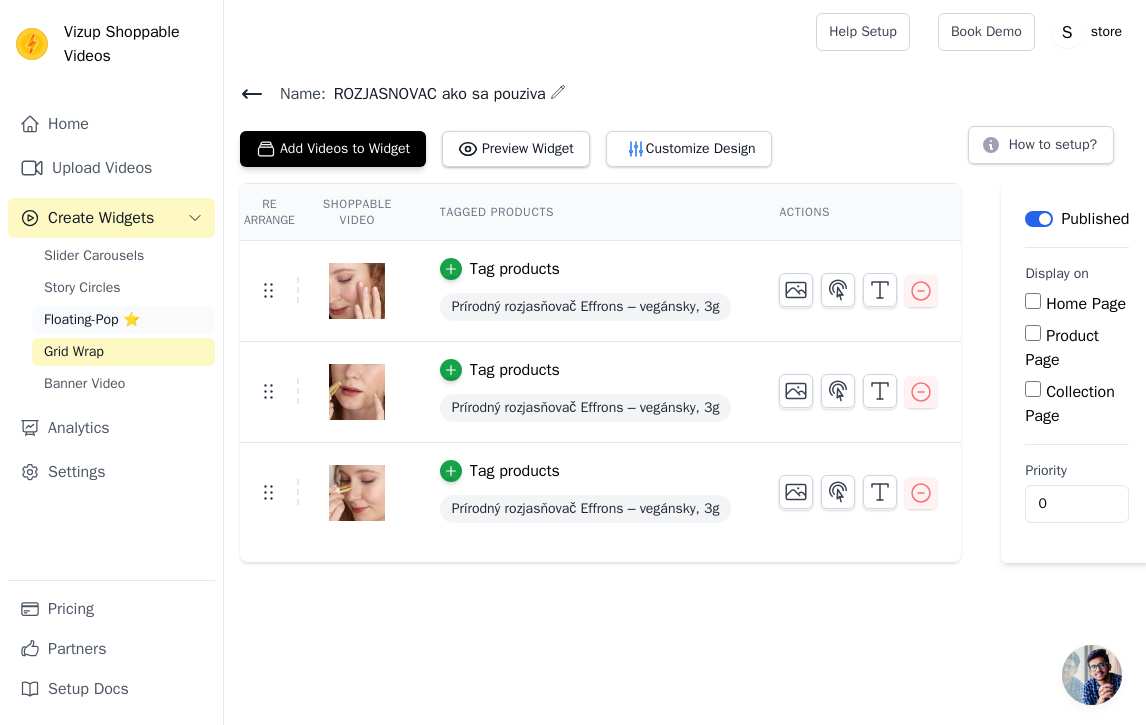 click on "Floating-Pop ⭐" at bounding box center [92, 320] 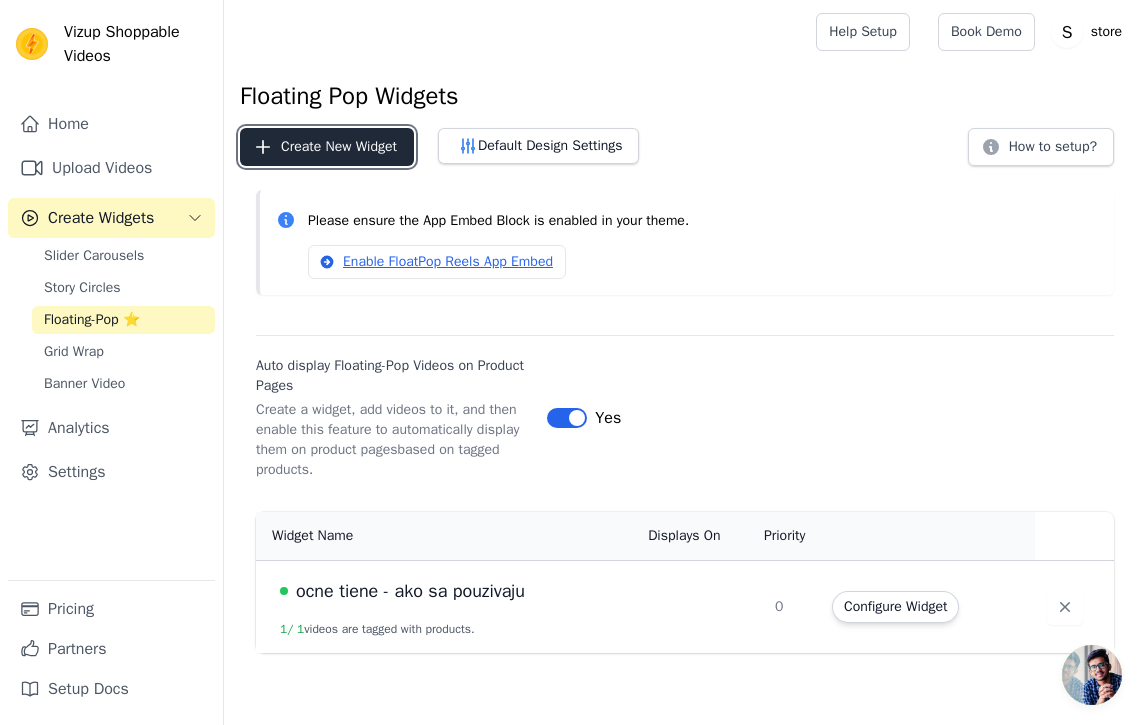click on "Create New Widget" at bounding box center [327, 147] 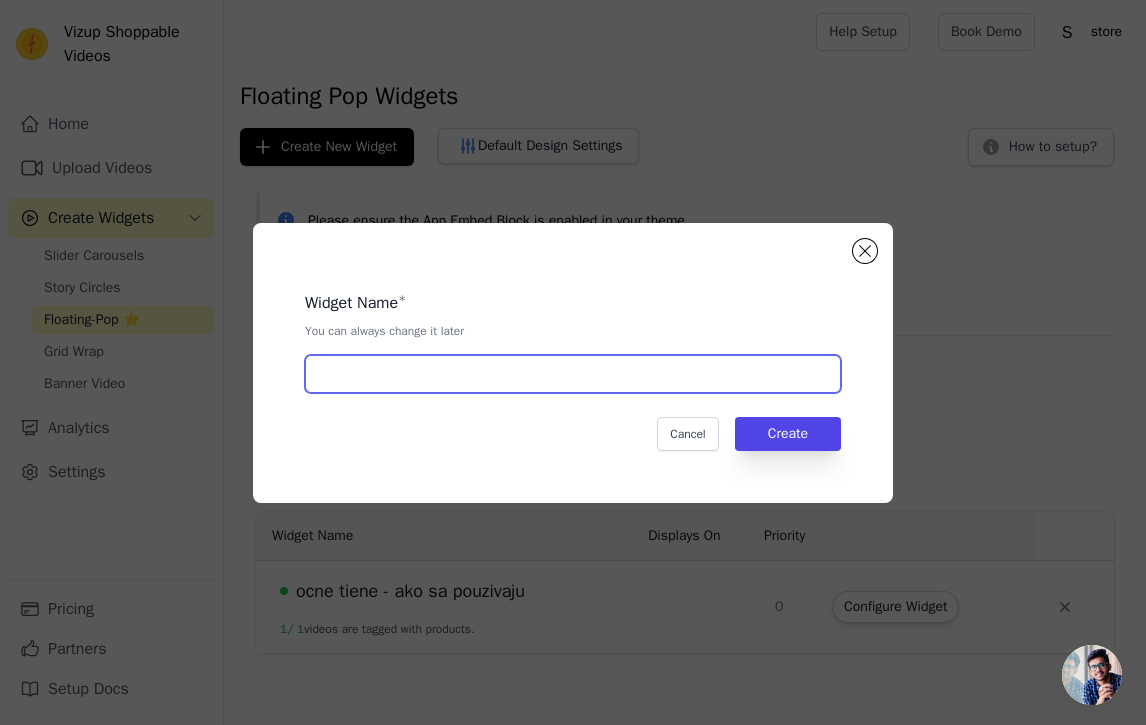 click at bounding box center [573, 374] 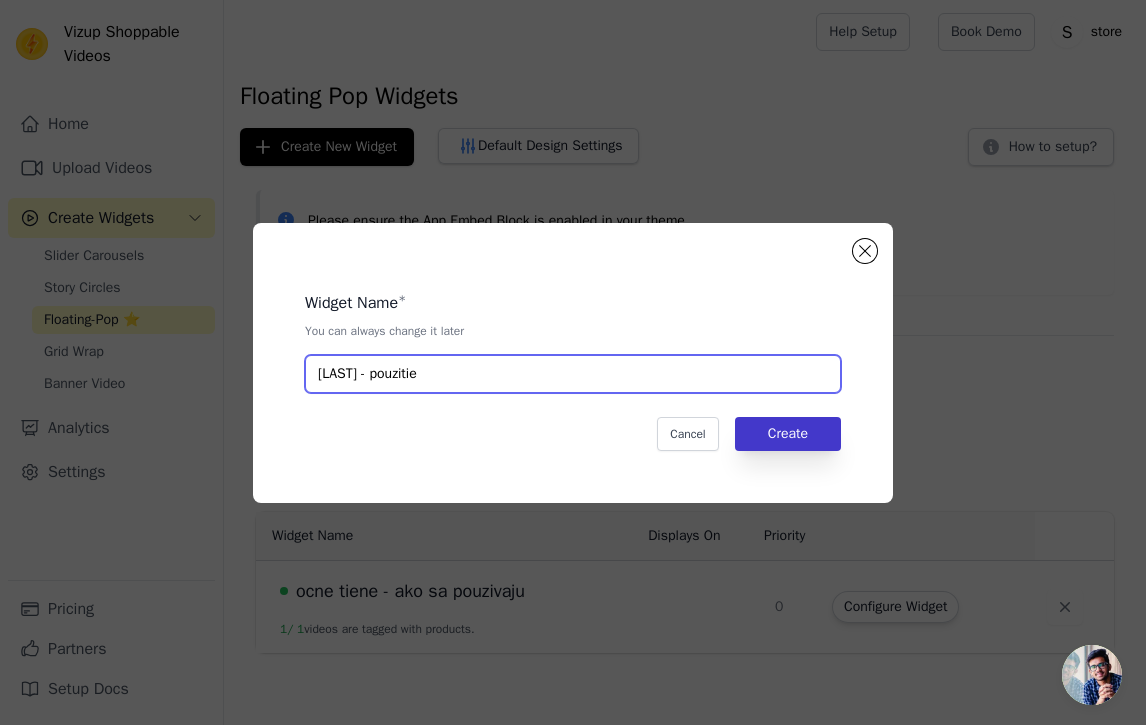 type on "[LAST] - pouzitie" 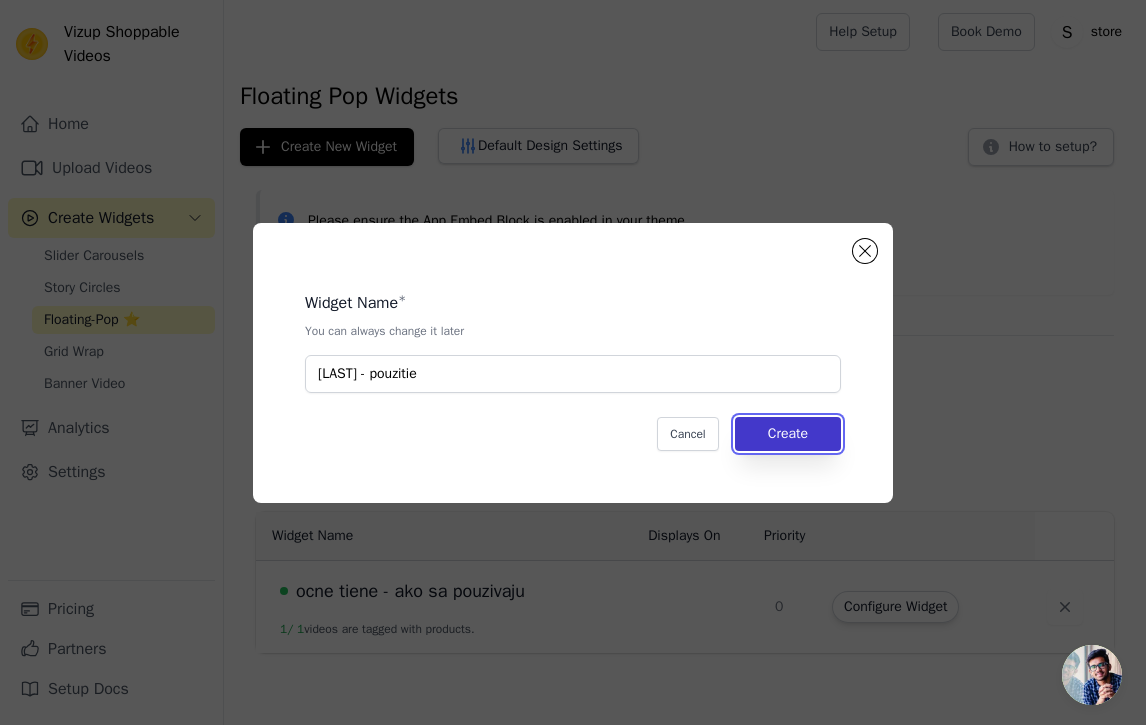 click on "Create" at bounding box center [788, 434] 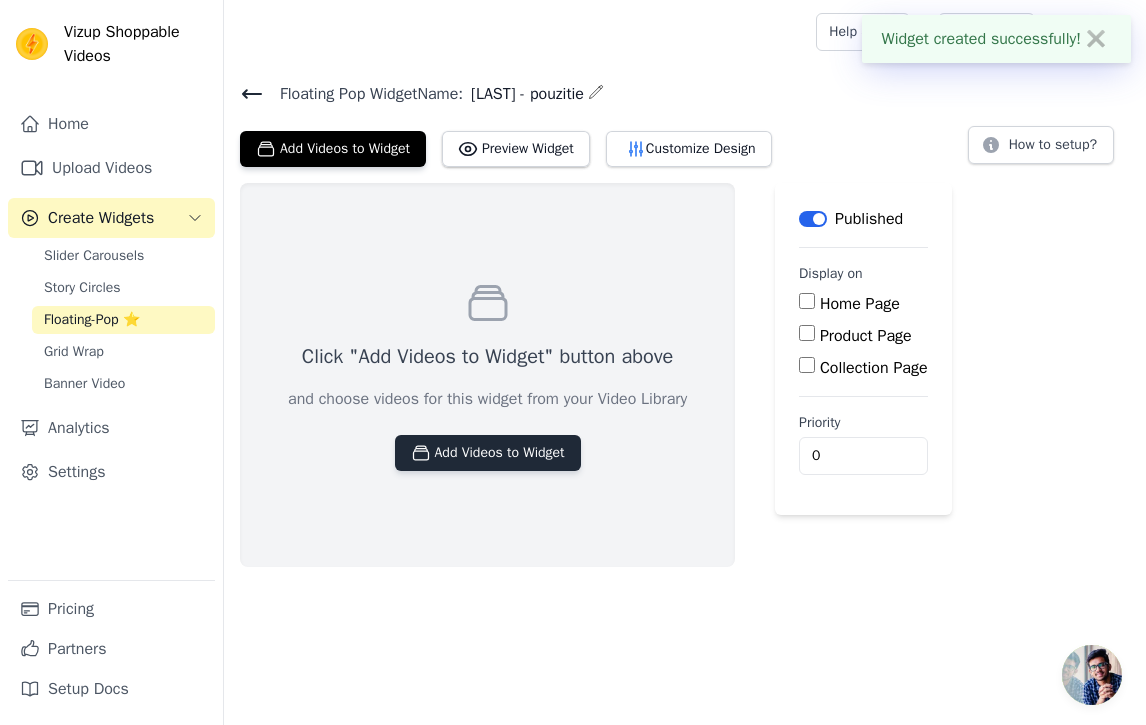 click on "Add Videos to Widget" at bounding box center [488, 453] 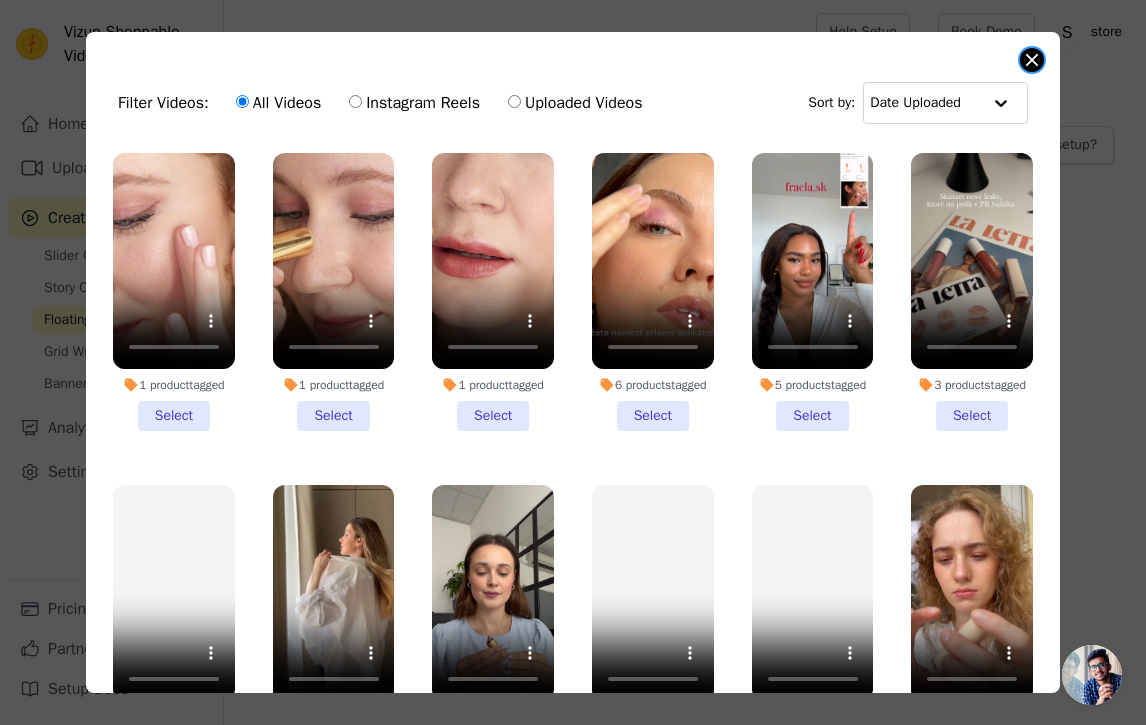 click at bounding box center (1032, 60) 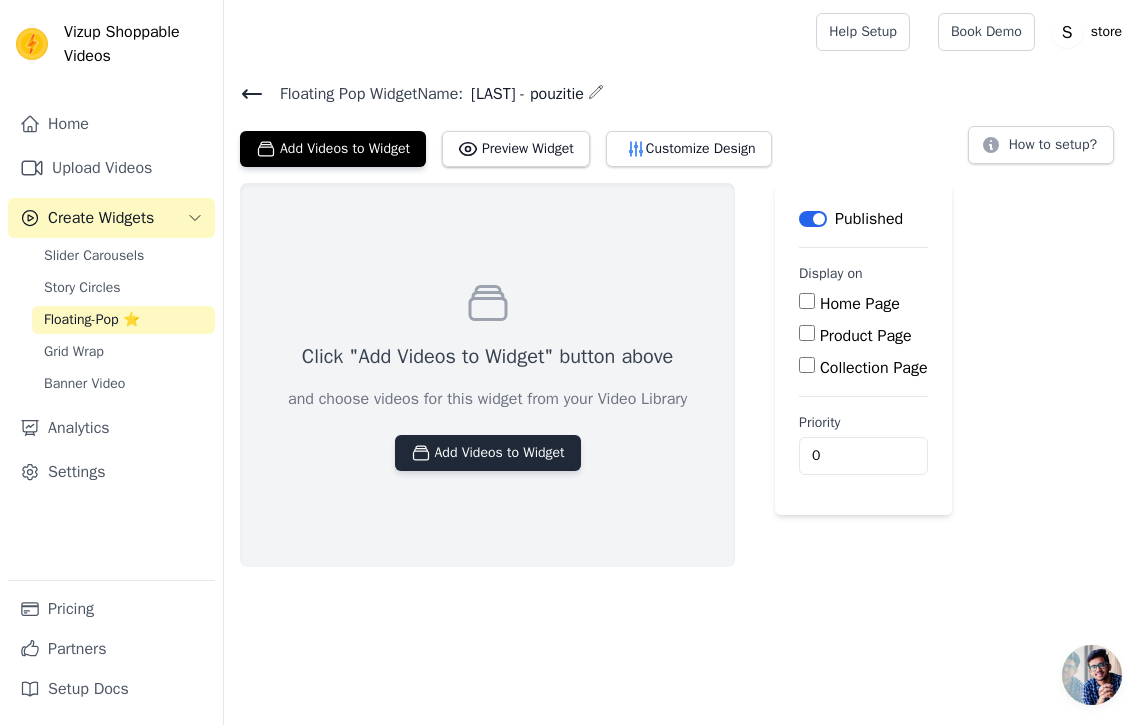 click on "Add Videos to Widget" at bounding box center [488, 453] 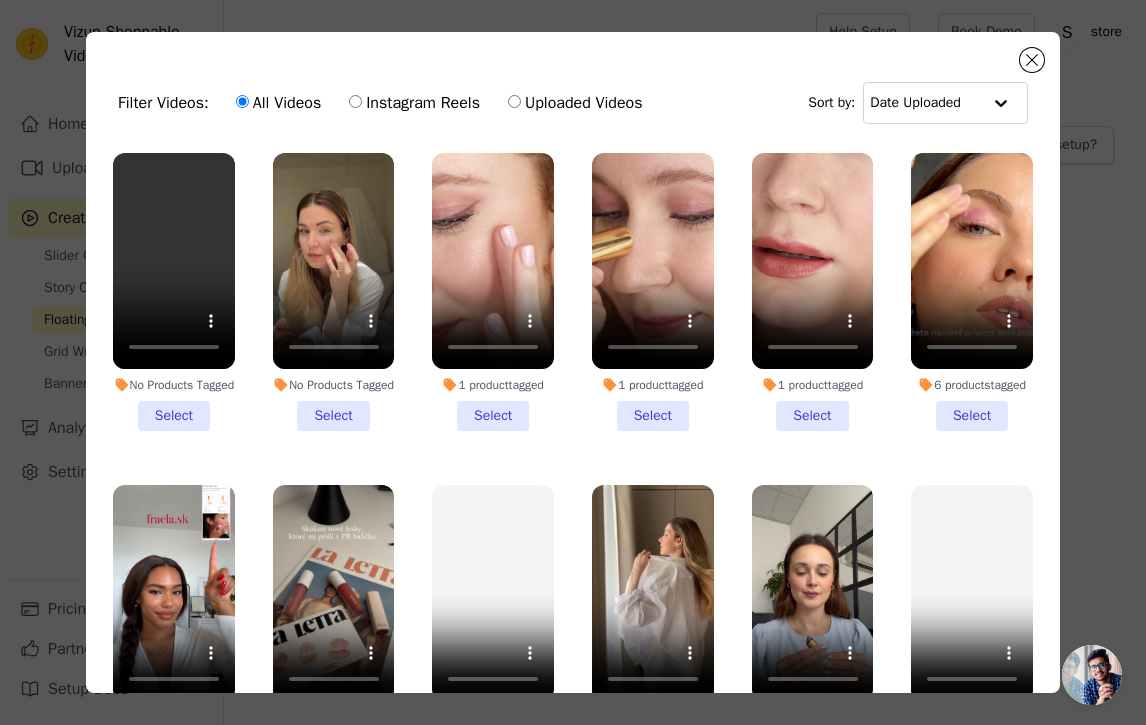 click on "No Products Tagged     Select" at bounding box center (174, 292) 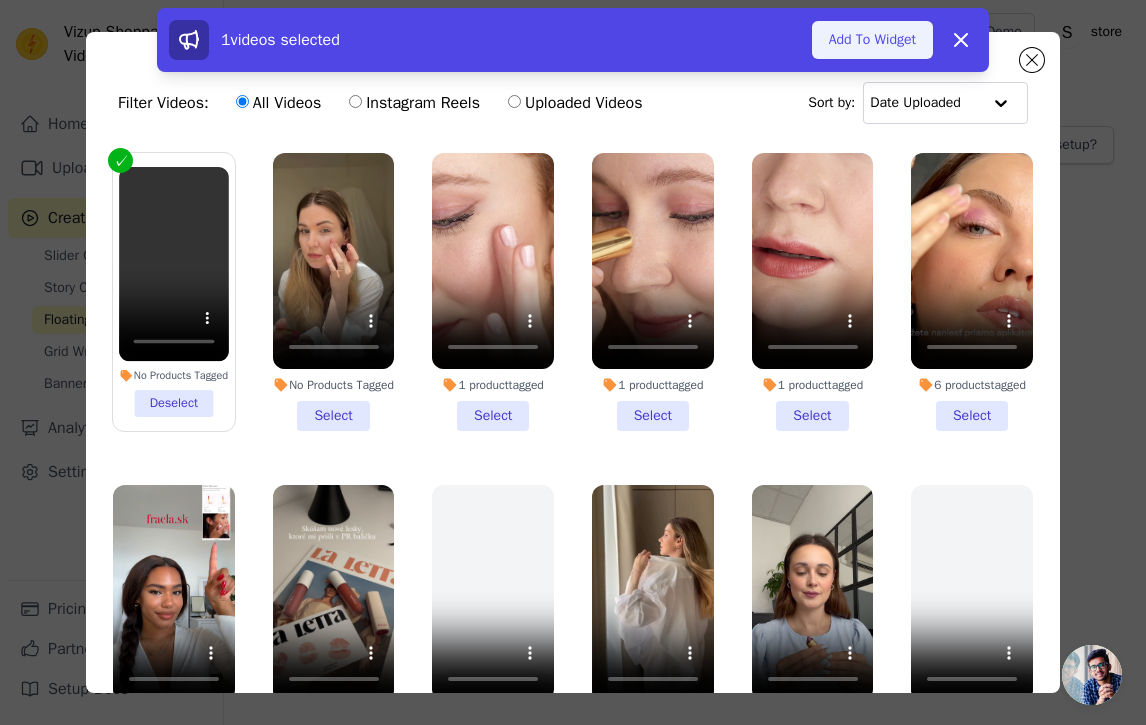click on "Add To Widget" at bounding box center [872, 40] 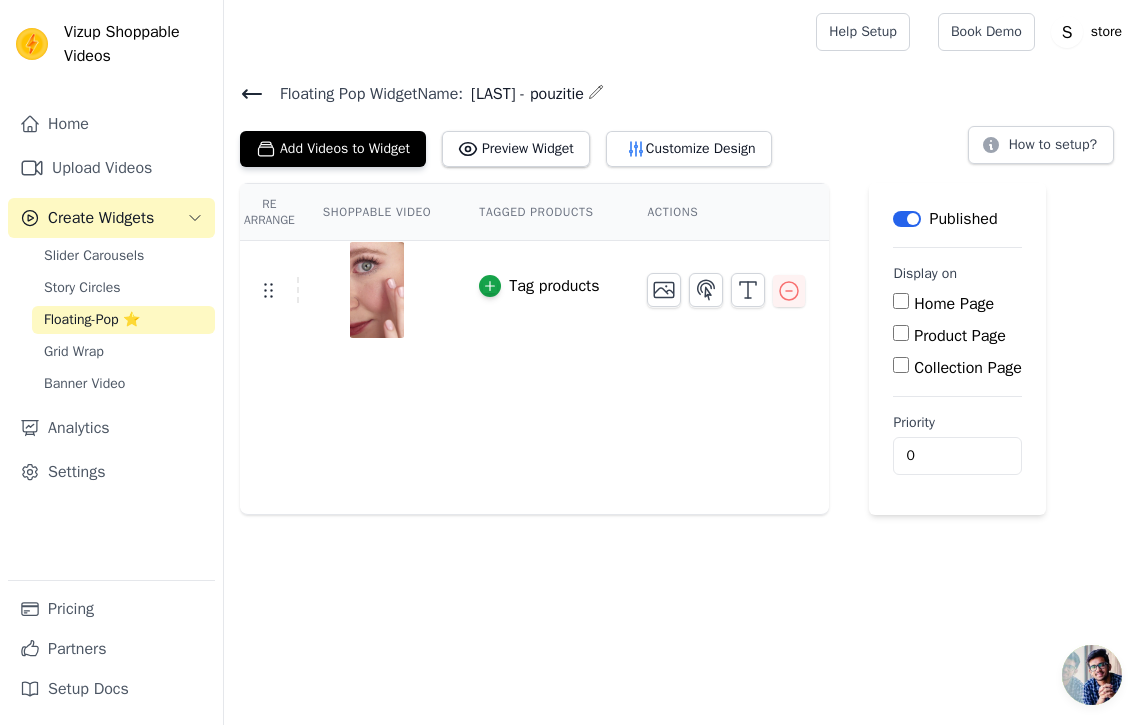 click on "Tag products" at bounding box center [554, 286] 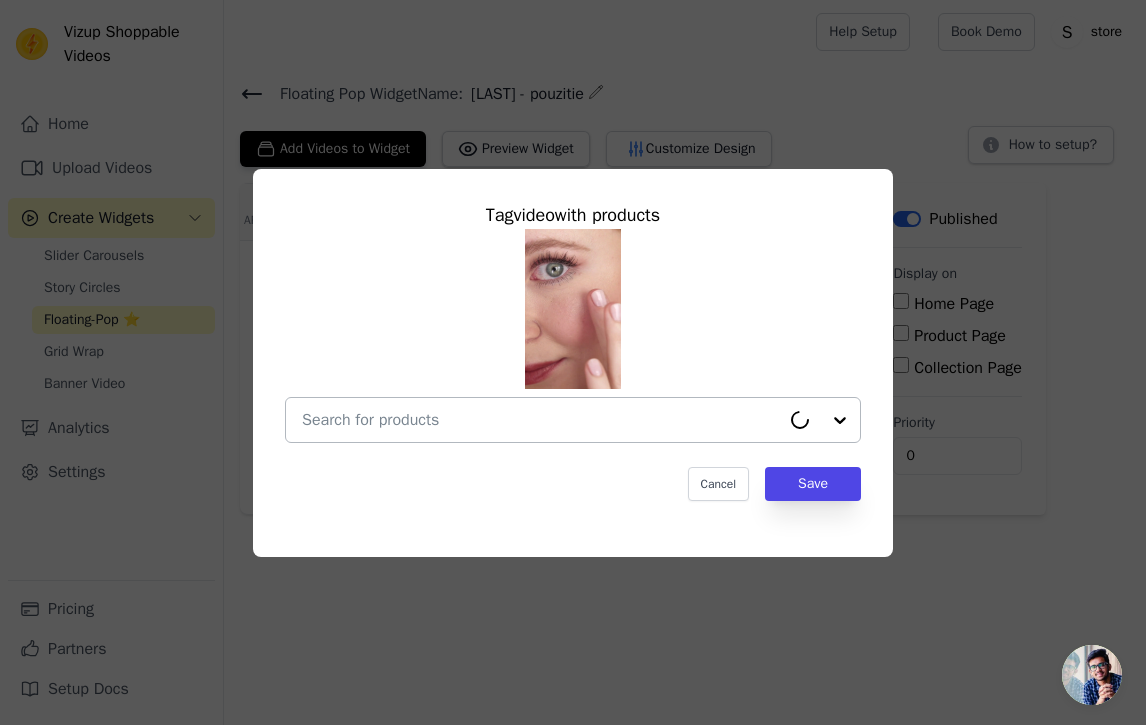 click at bounding box center [541, 420] 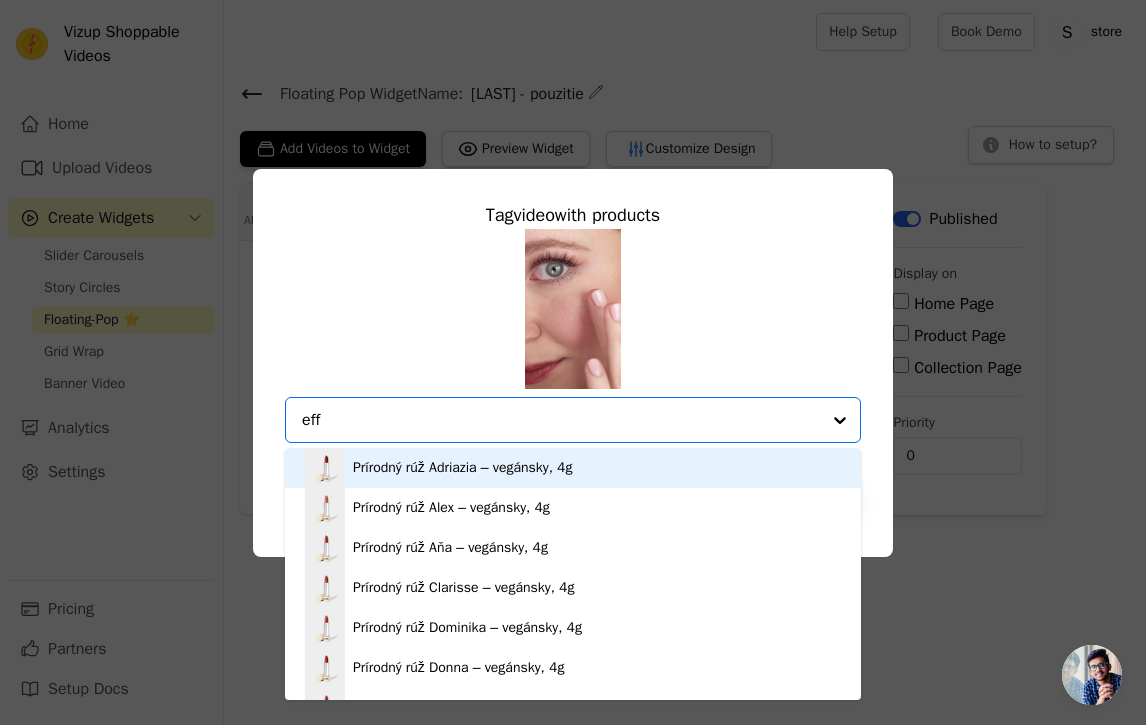 type on "effr" 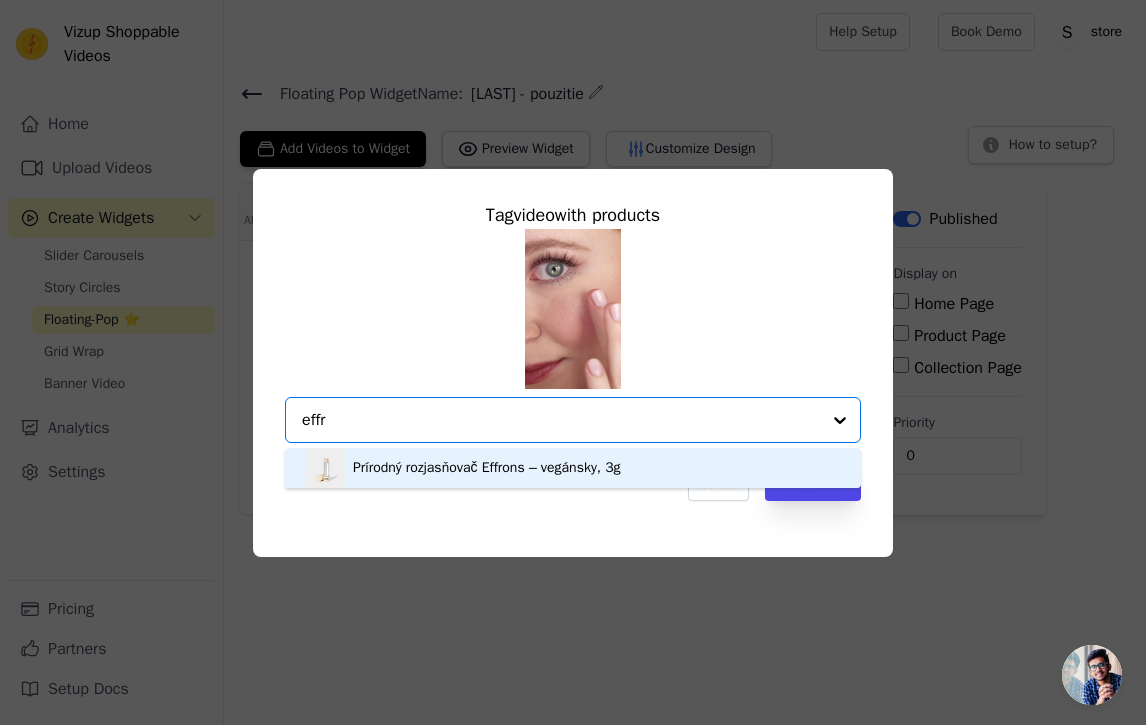 click on "Prírodný rozjasňovač Effrons – vegánsky, 3g" at bounding box center [573, 468] 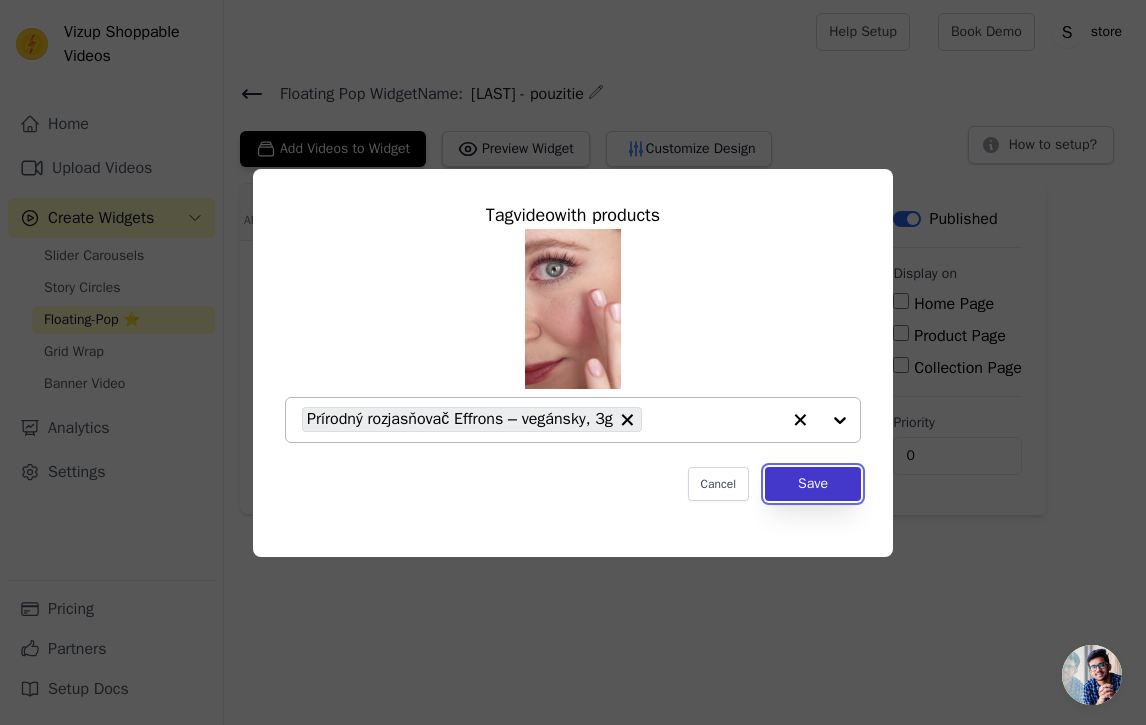click on "Save" at bounding box center (813, 484) 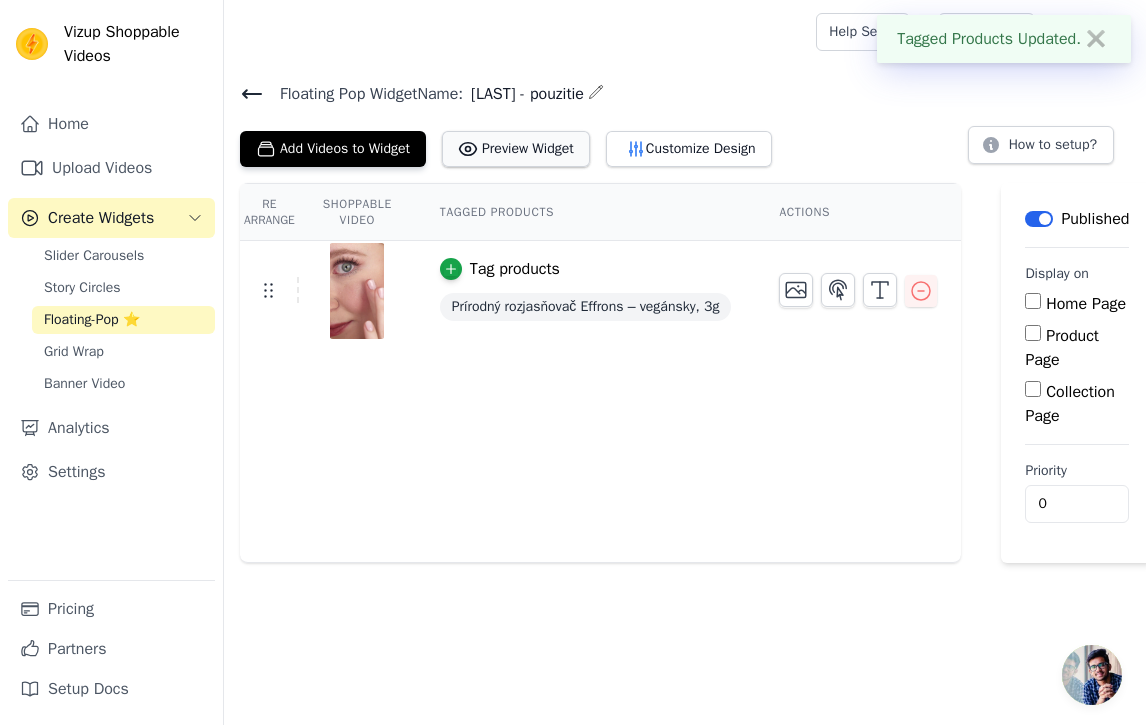 click on "Preview Widget" at bounding box center (516, 149) 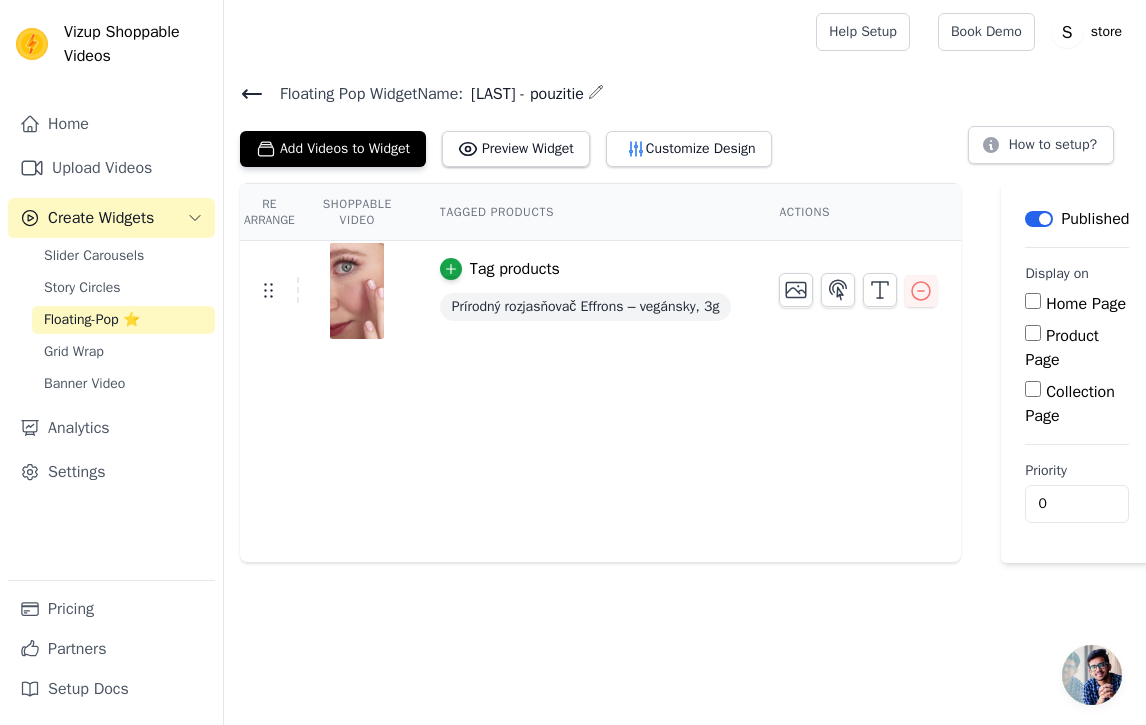 click 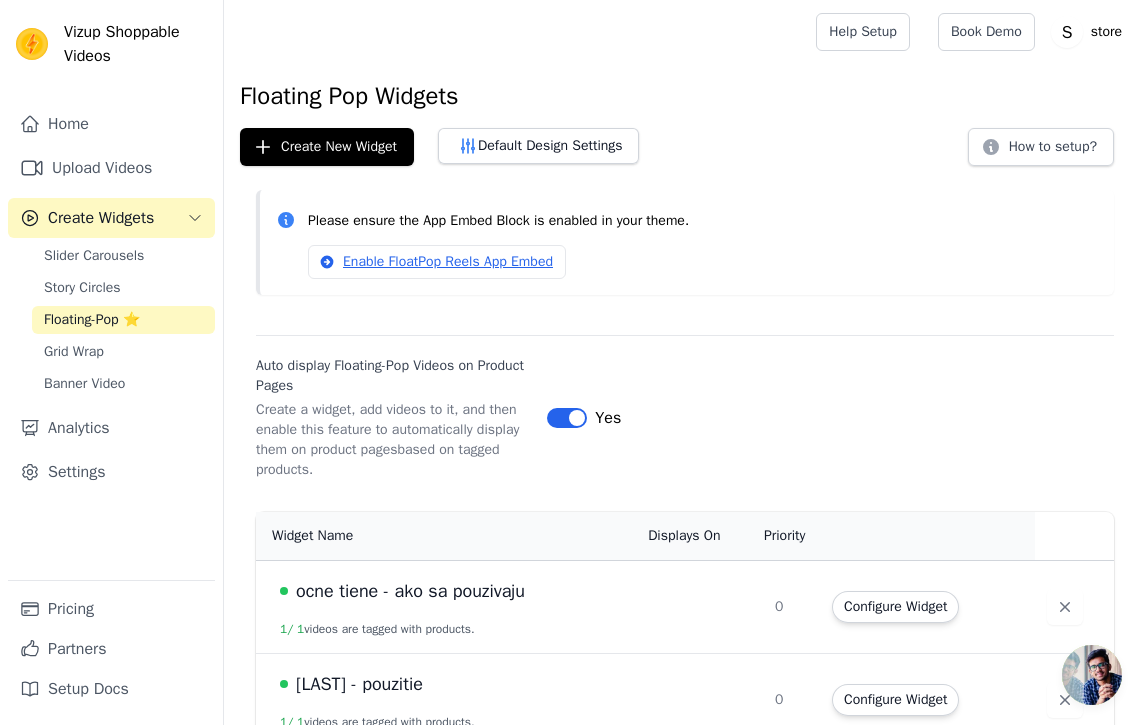 scroll, scrollTop: 29, scrollLeft: 0, axis: vertical 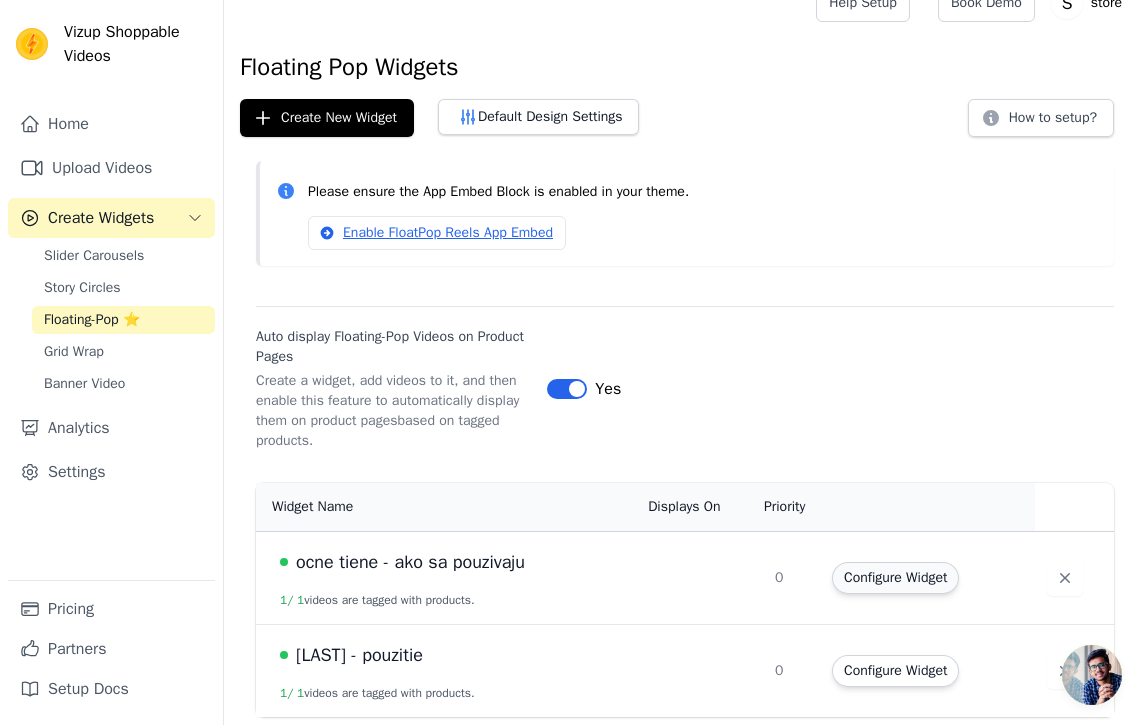click on "Configure Widget" at bounding box center (895, 578) 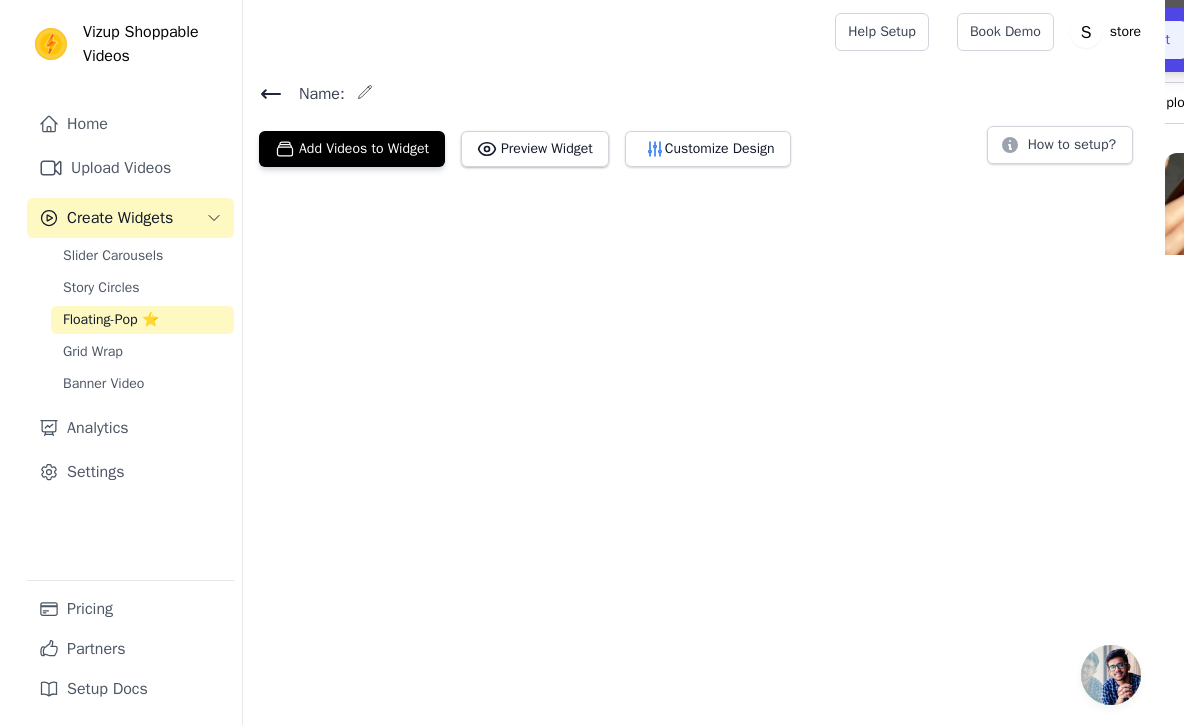 scroll, scrollTop: 0, scrollLeft: 0, axis: both 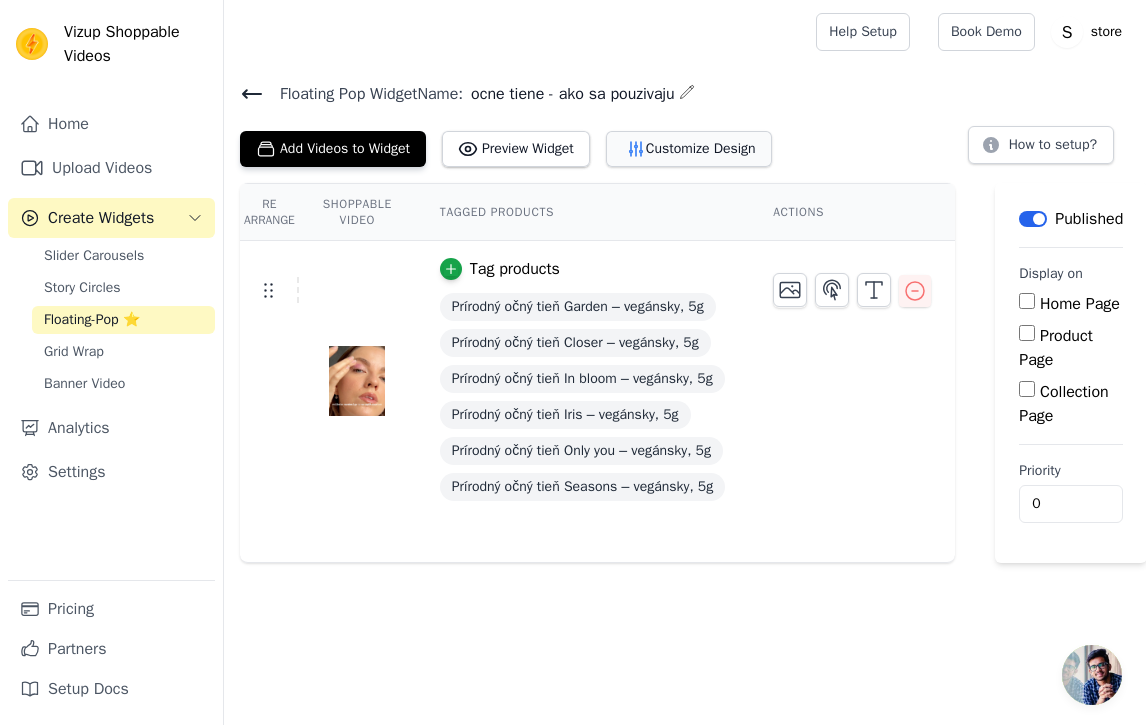 click on "Customize Design" at bounding box center [689, 149] 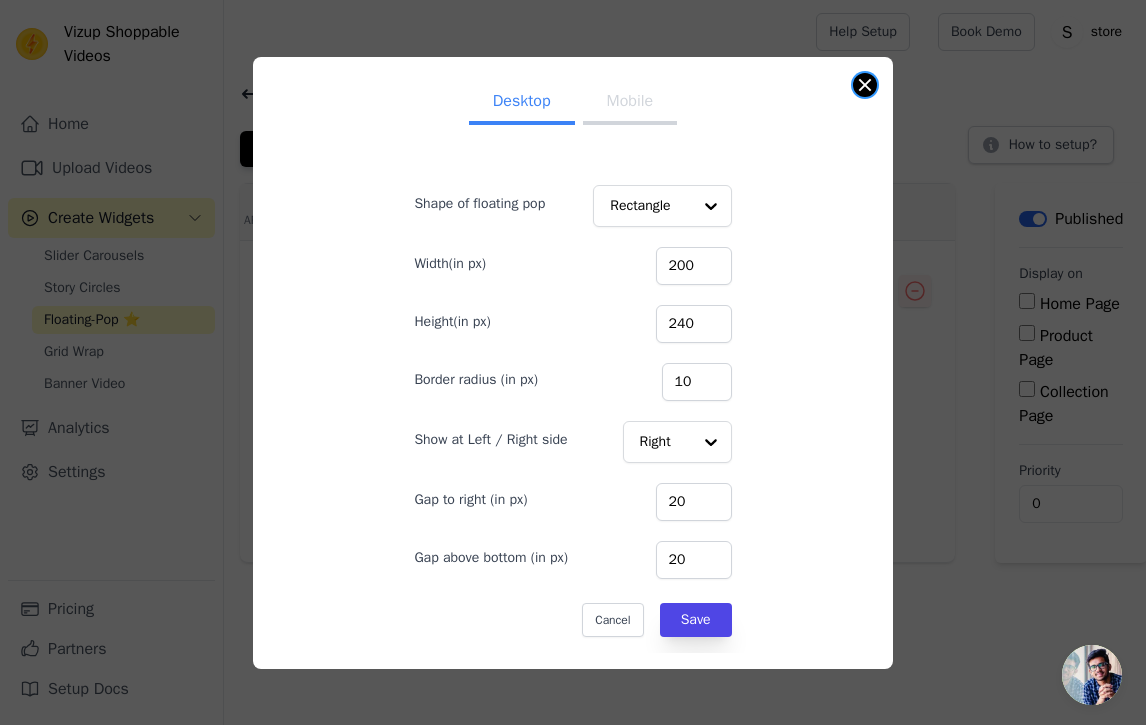 click at bounding box center [865, 85] 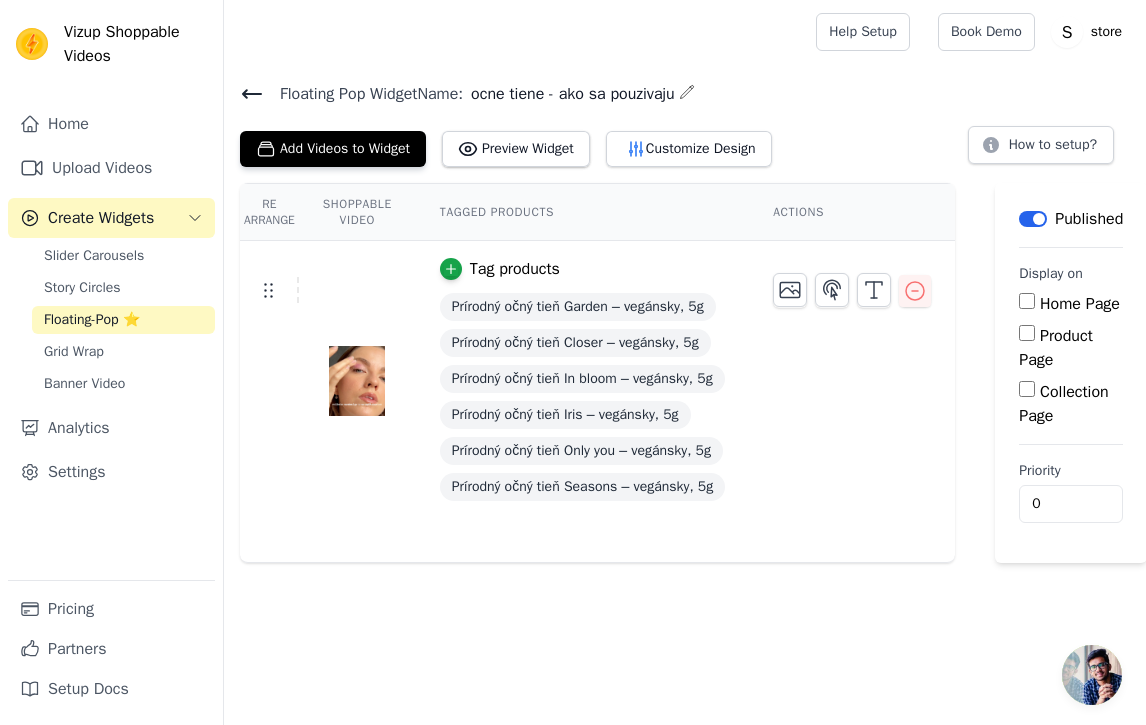 click 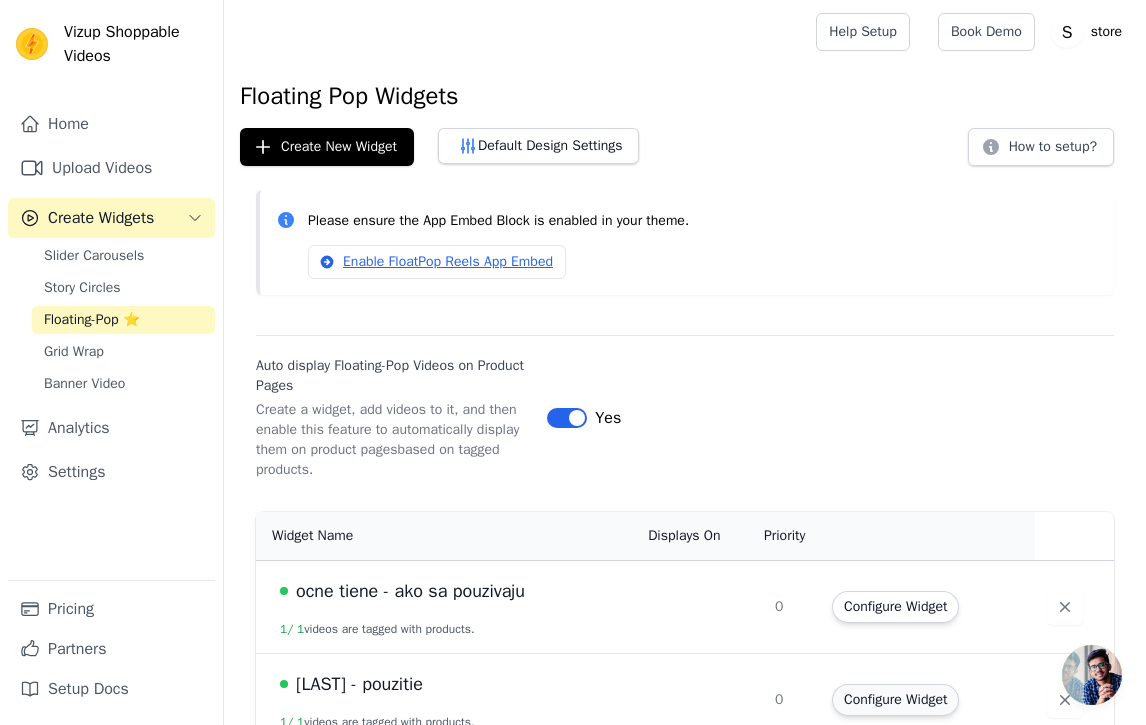 click on "Configure Widget" at bounding box center (895, 700) 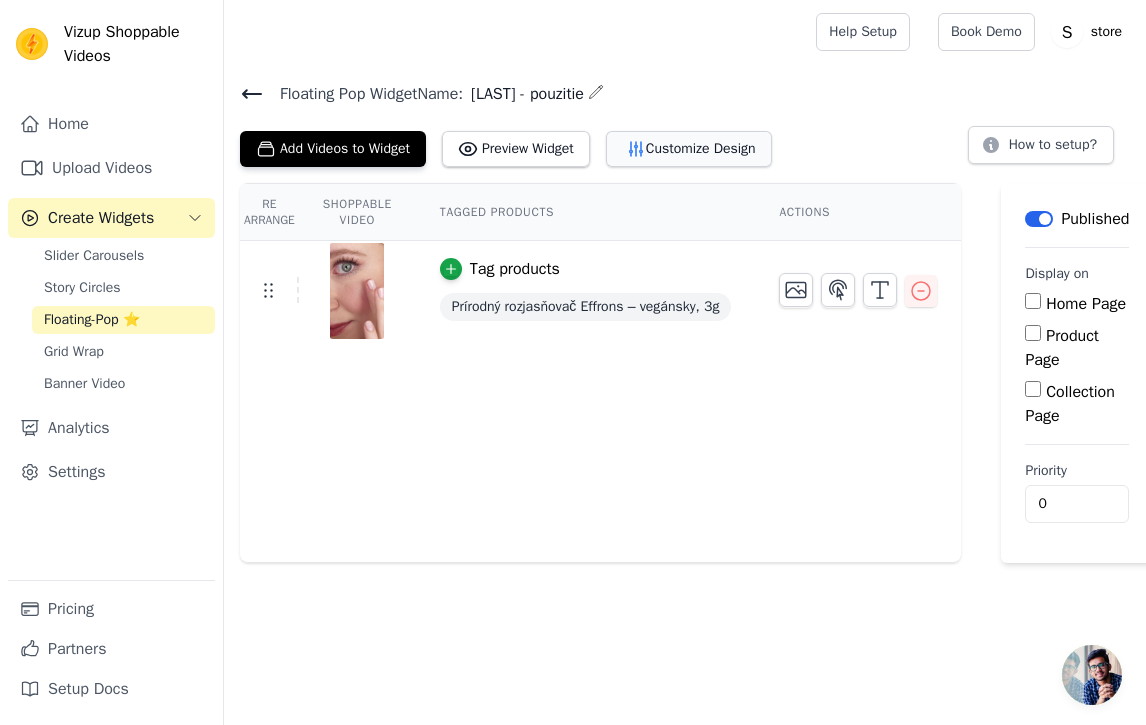 click on "Customize Design" at bounding box center [689, 149] 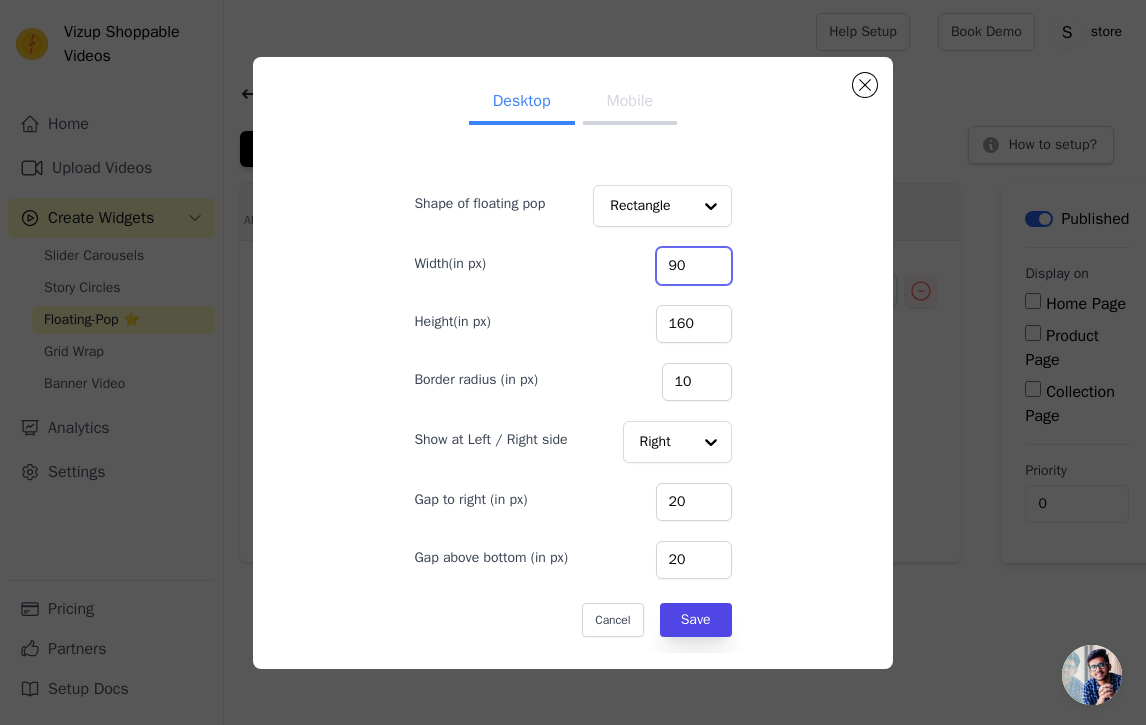 click on "90" at bounding box center [694, 266] 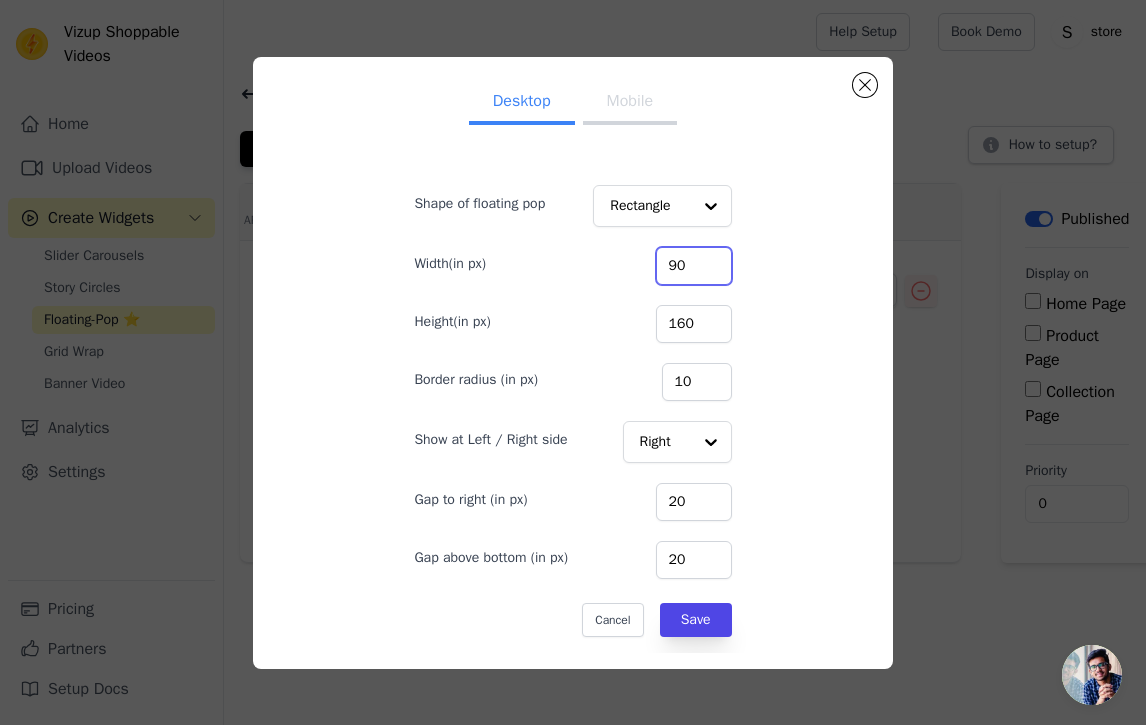 click on "90" at bounding box center [694, 266] 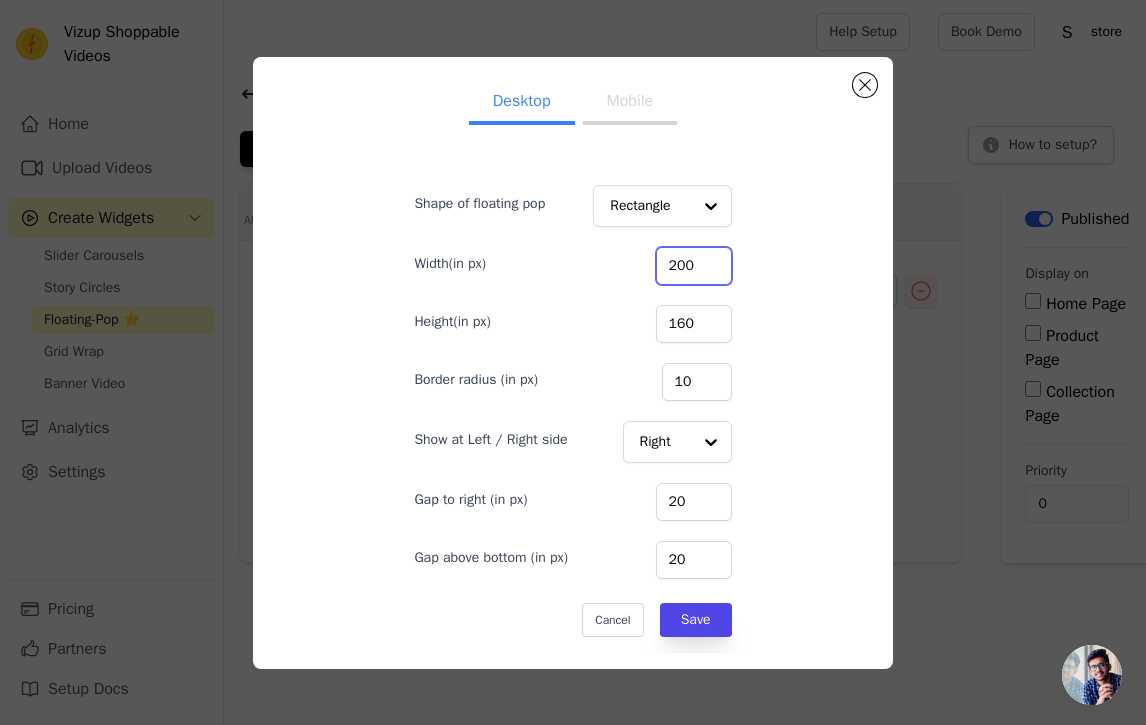 type on "200" 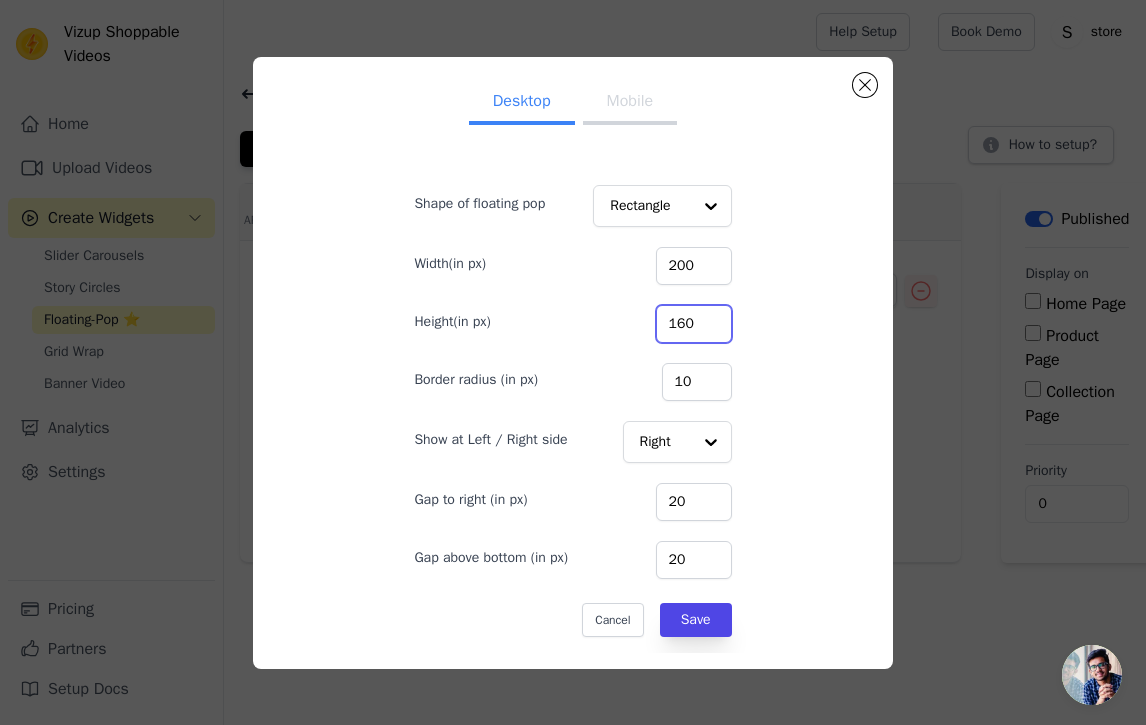 click on "160" at bounding box center (694, 324) 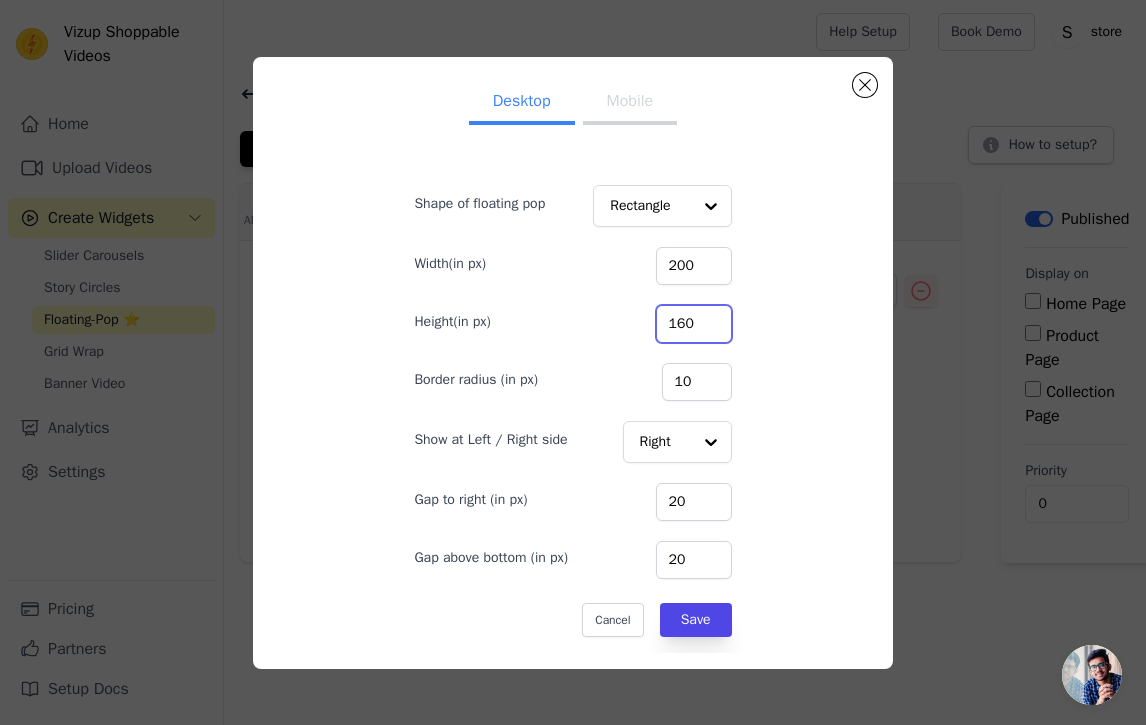 click on "160" at bounding box center (694, 324) 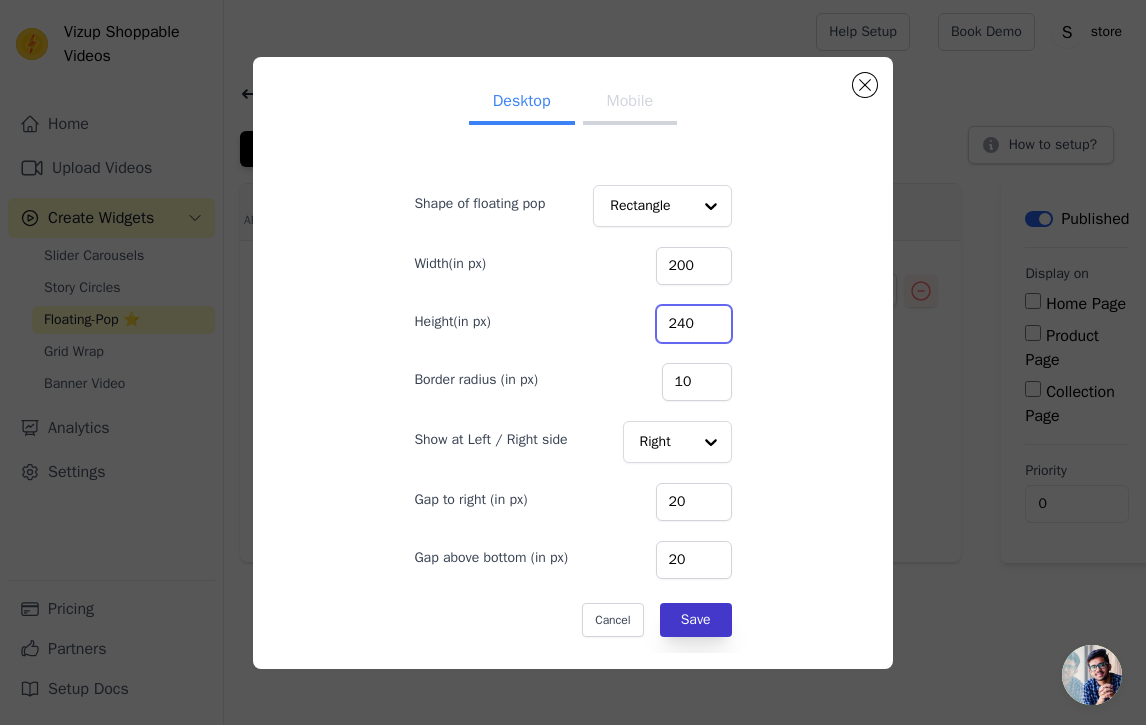 type on "240" 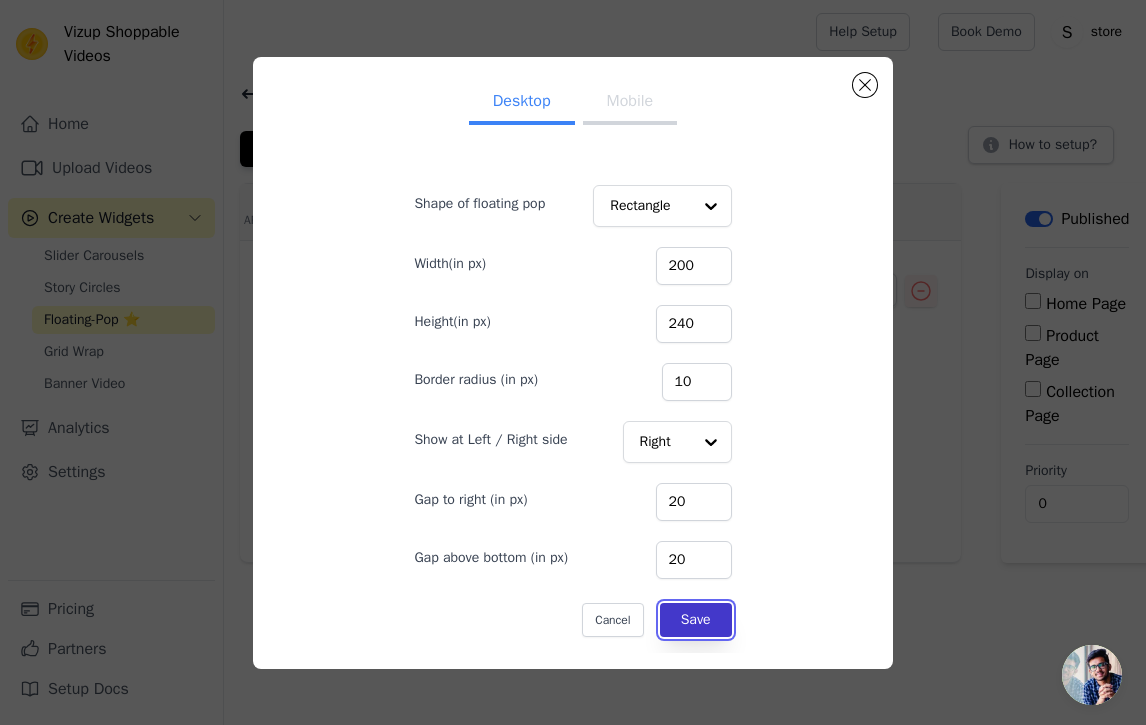 click on "Save" at bounding box center [696, 620] 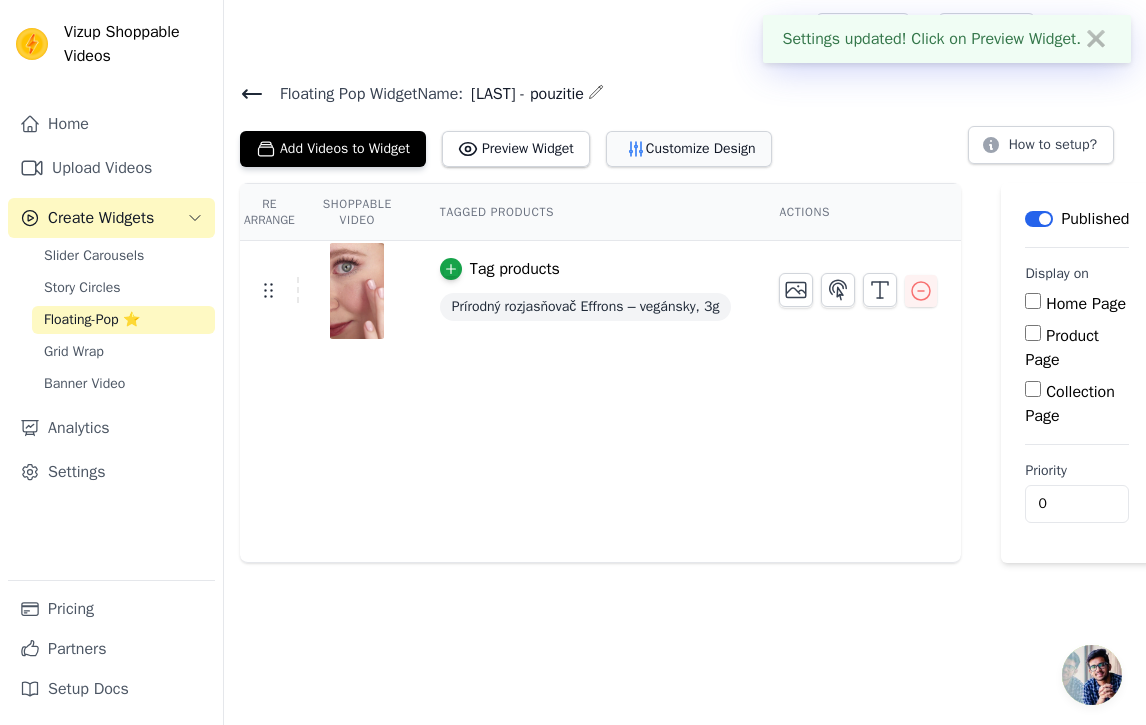 click on "Customize Design" at bounding box center (689, 149) 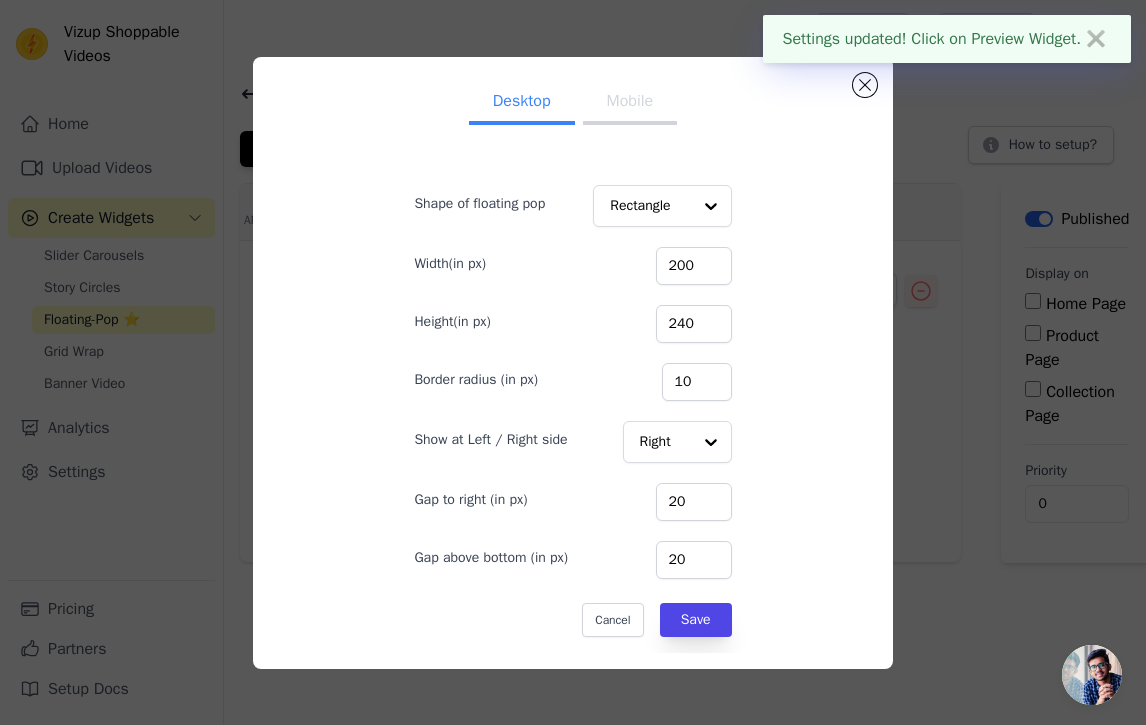 click on "Mobile" at bounding box center [630, 103] 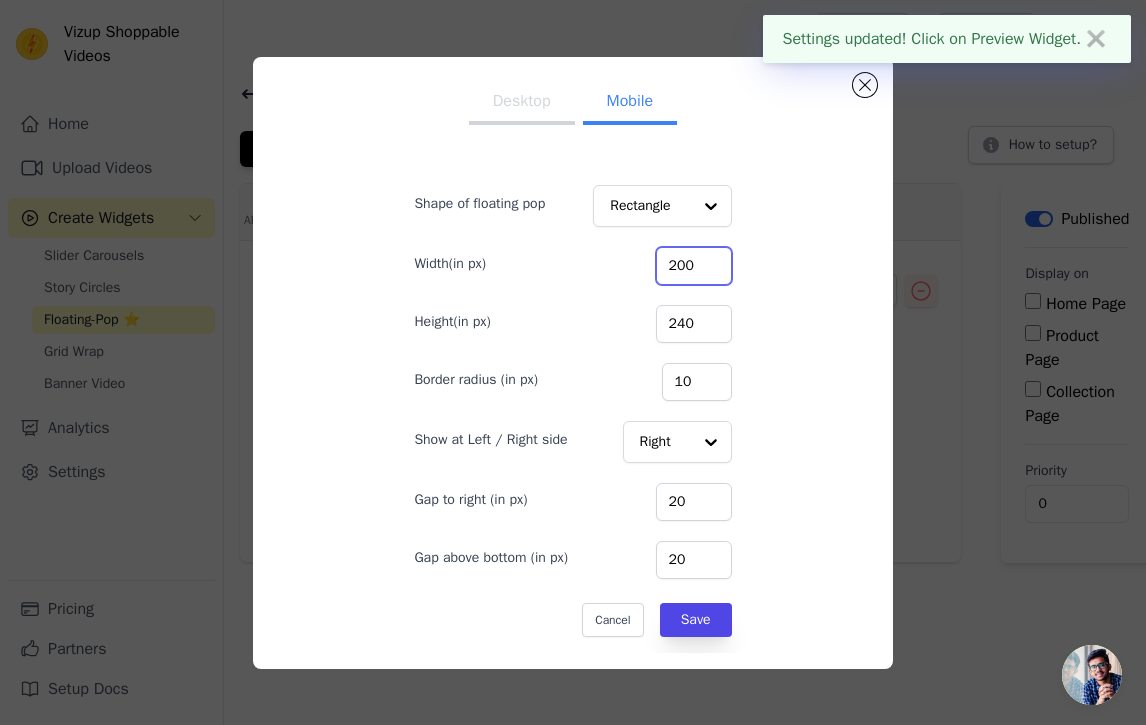 click on "200" at bounding box center (694, 266) 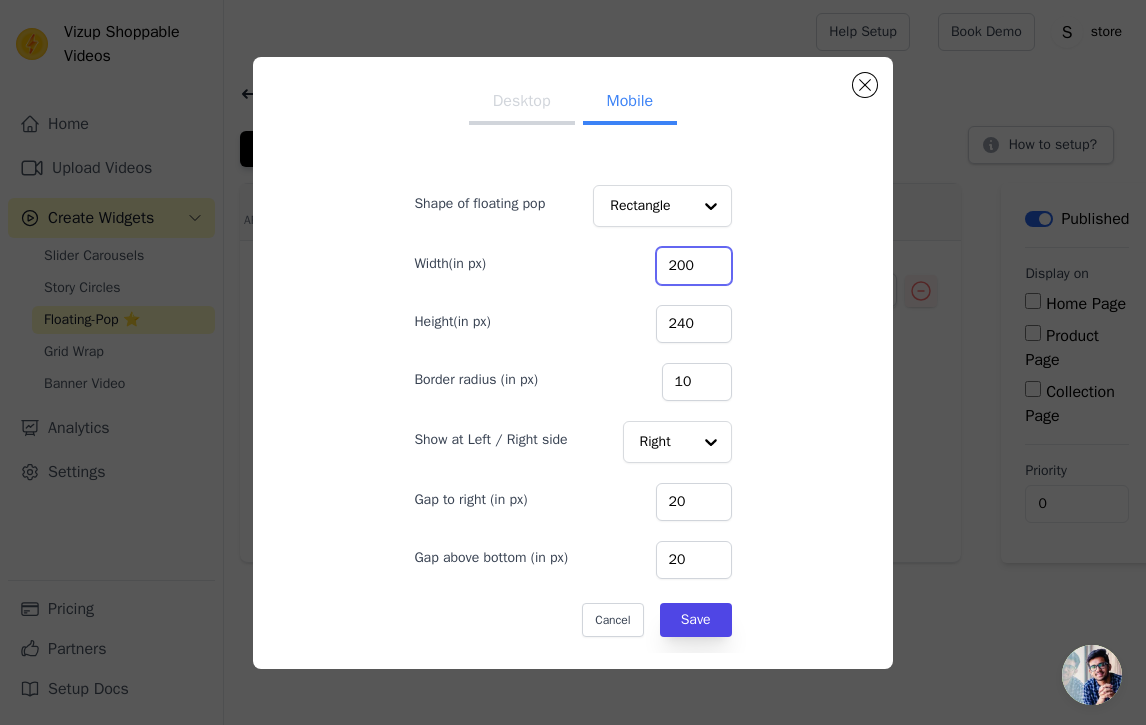 click on "200" at bounding box center [694, 266] 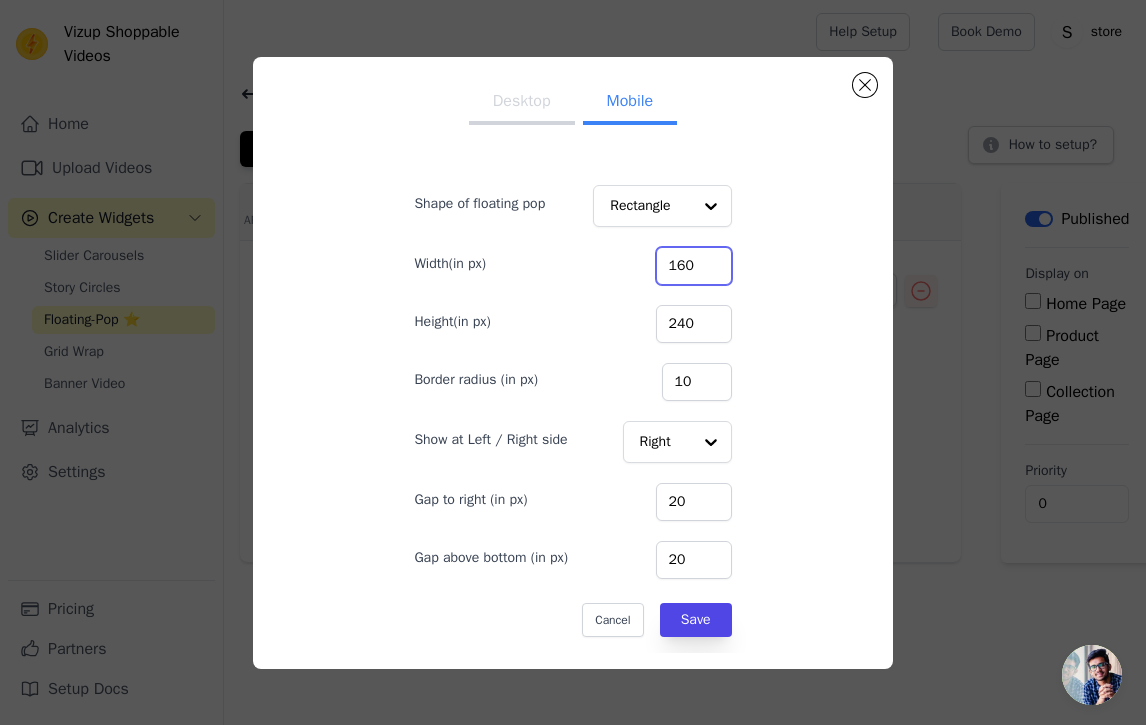 type on "160" 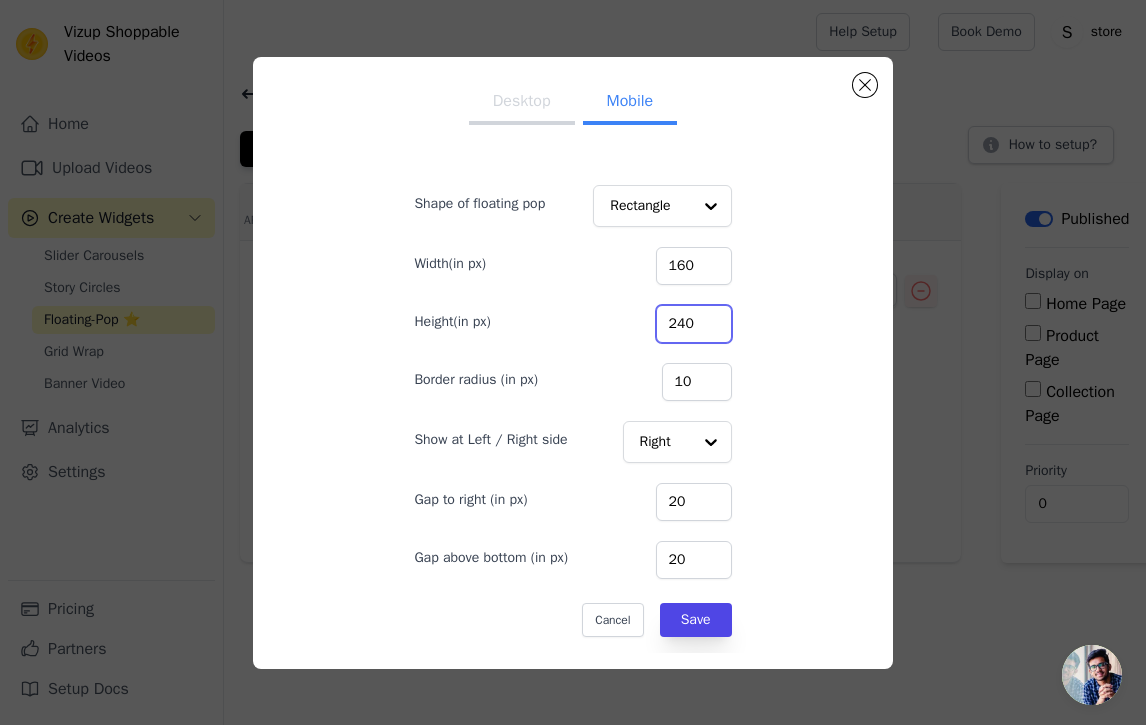 click on "240" at bounding box center [694, 324] 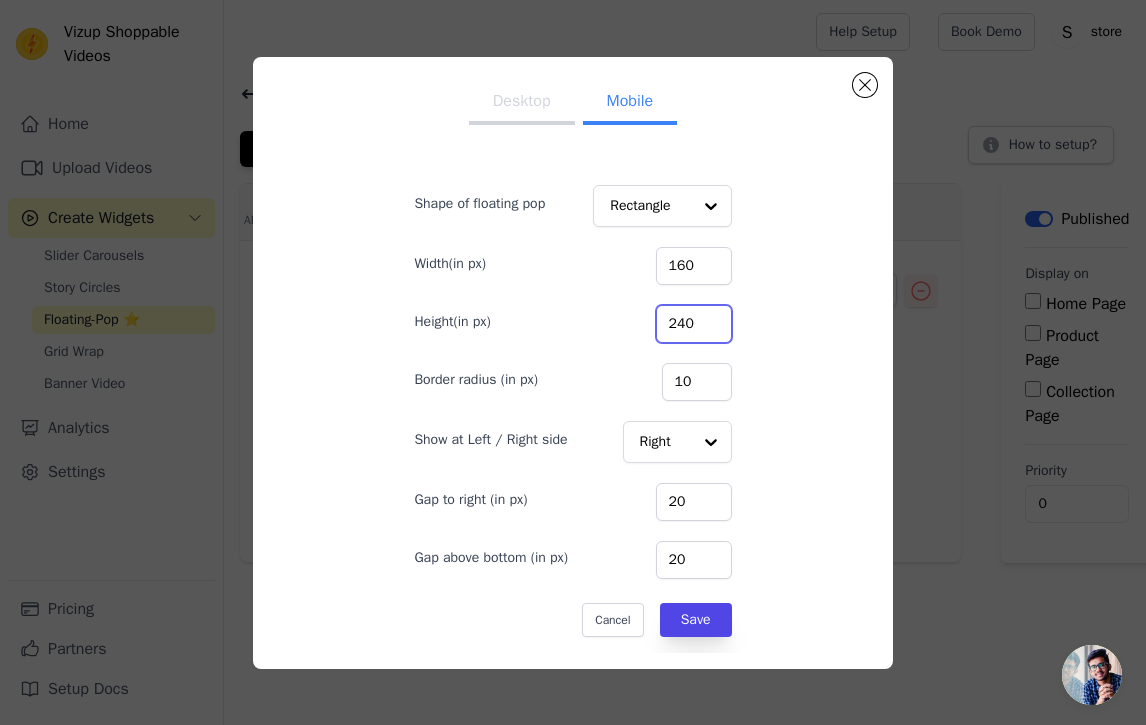 click on "240" at bounding box center [694, 324] 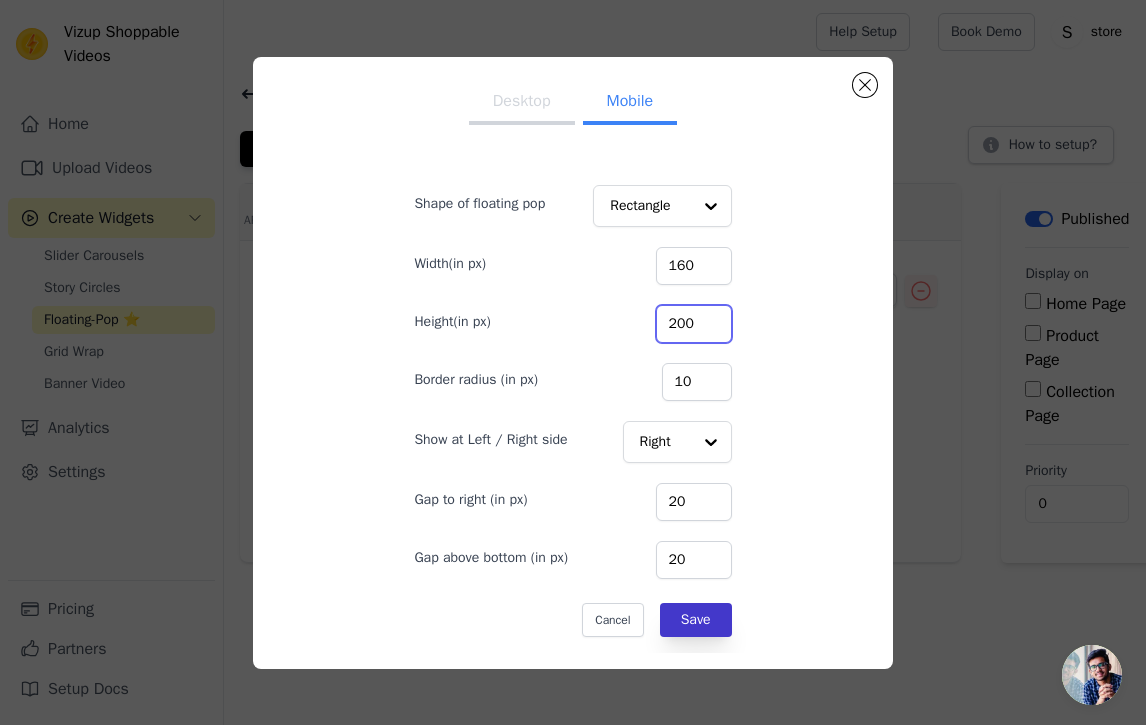 type on "200" 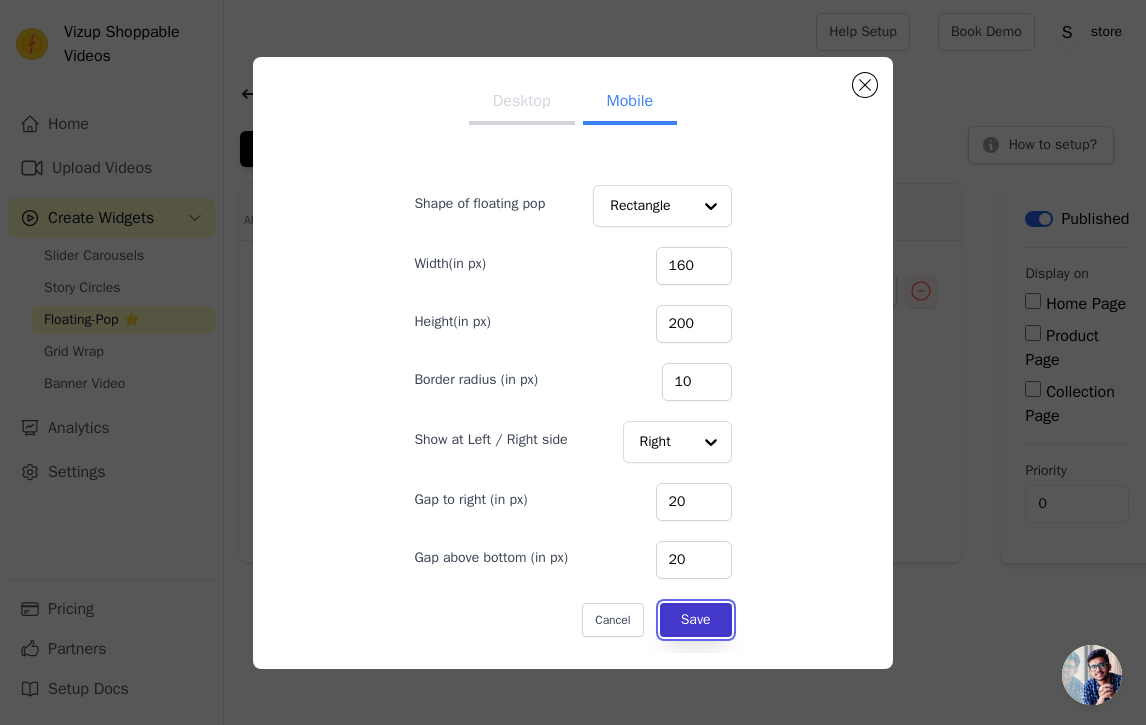 click on "Save" at bounding box center (696, 620) 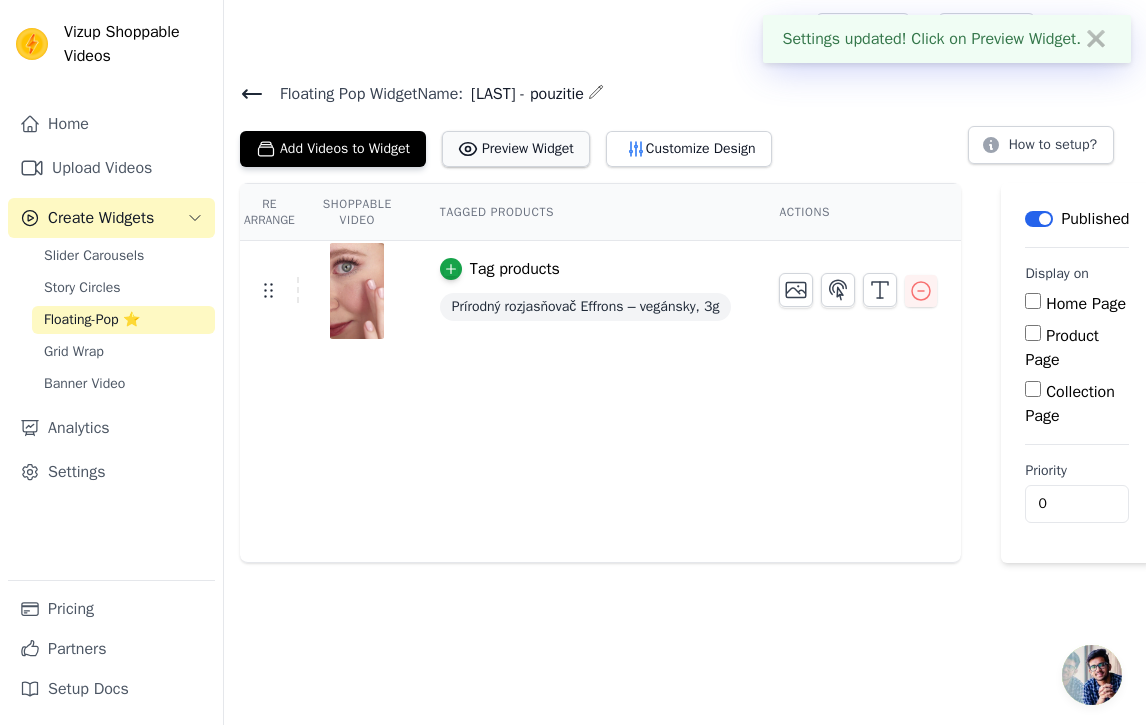 click on "Preview Widget" at bounding box center (516, 149) 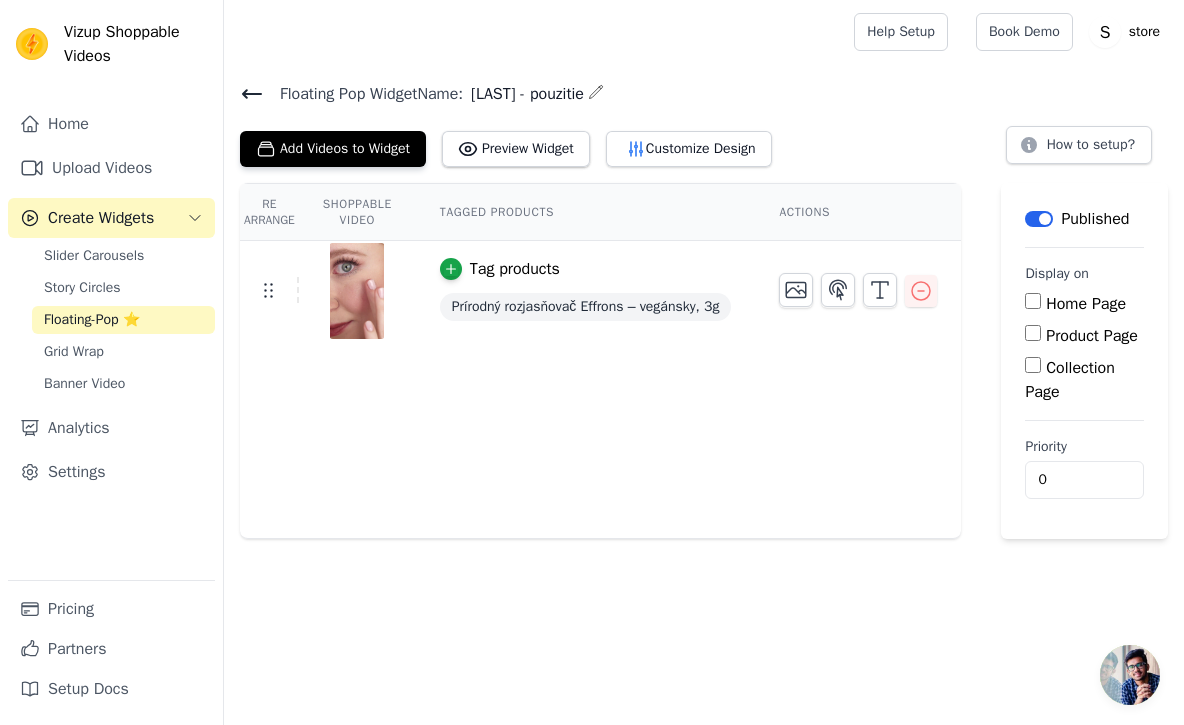 click 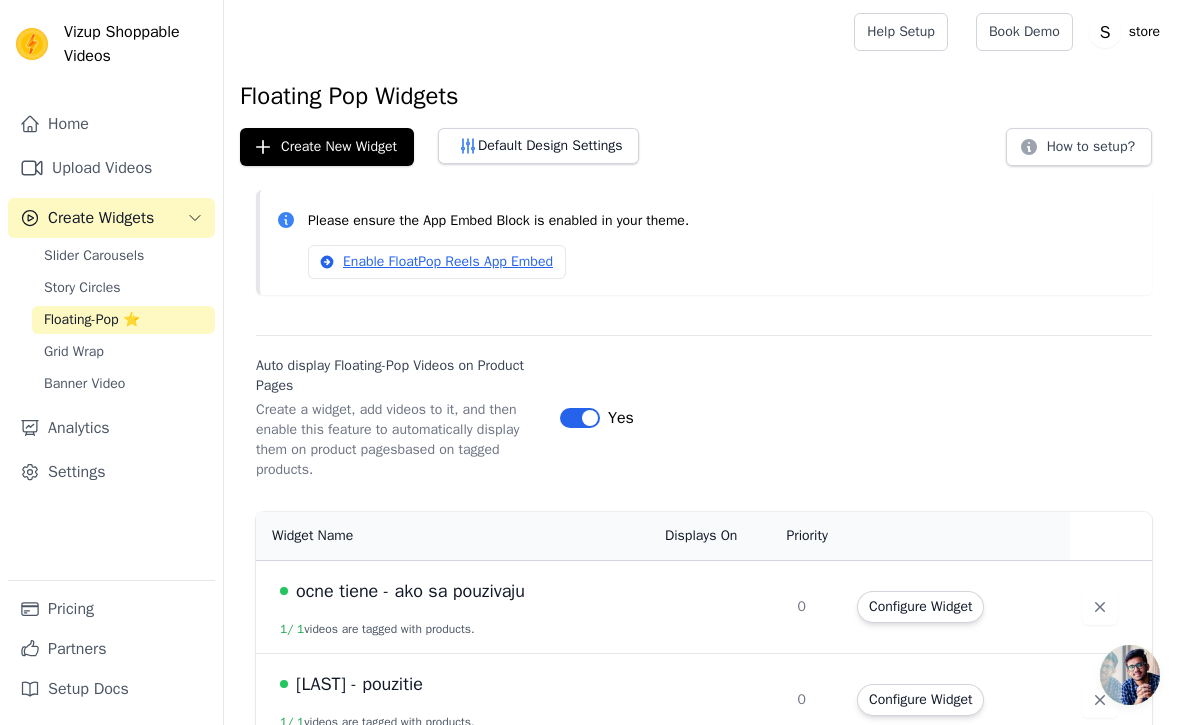 scroll, scrollTop: 29, scrollLeft: 0, axis: vertical 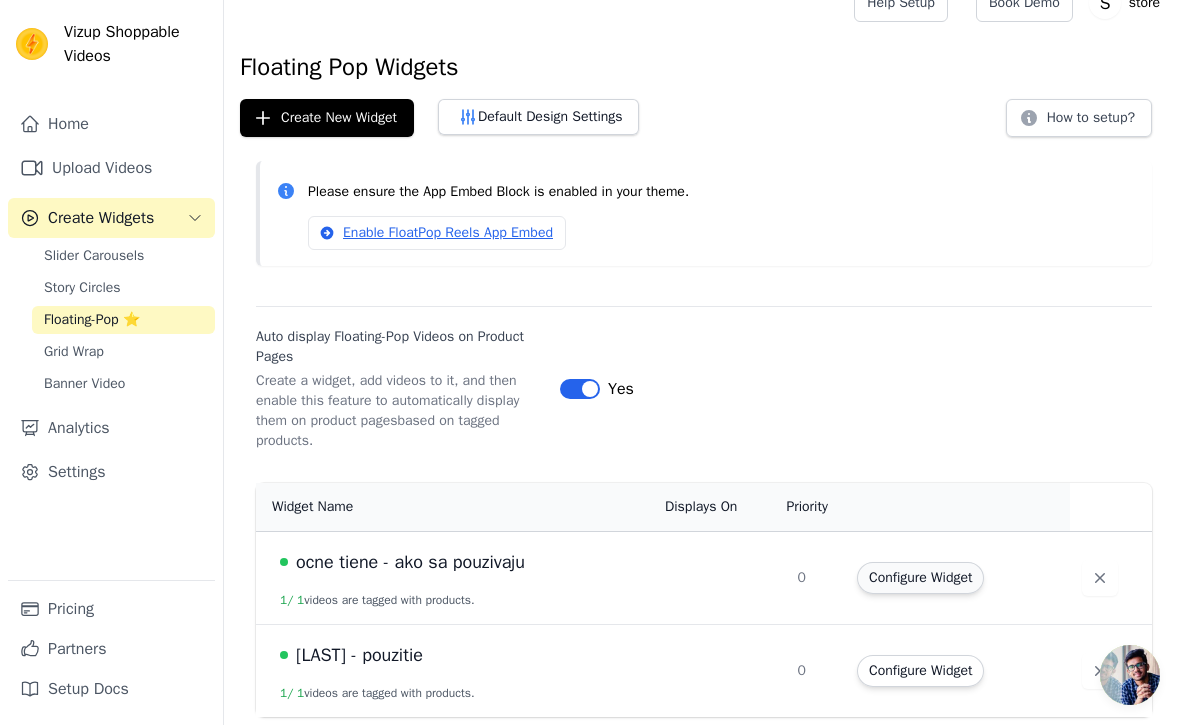 click on "Configure Widget" at bounding box center (920, 578) 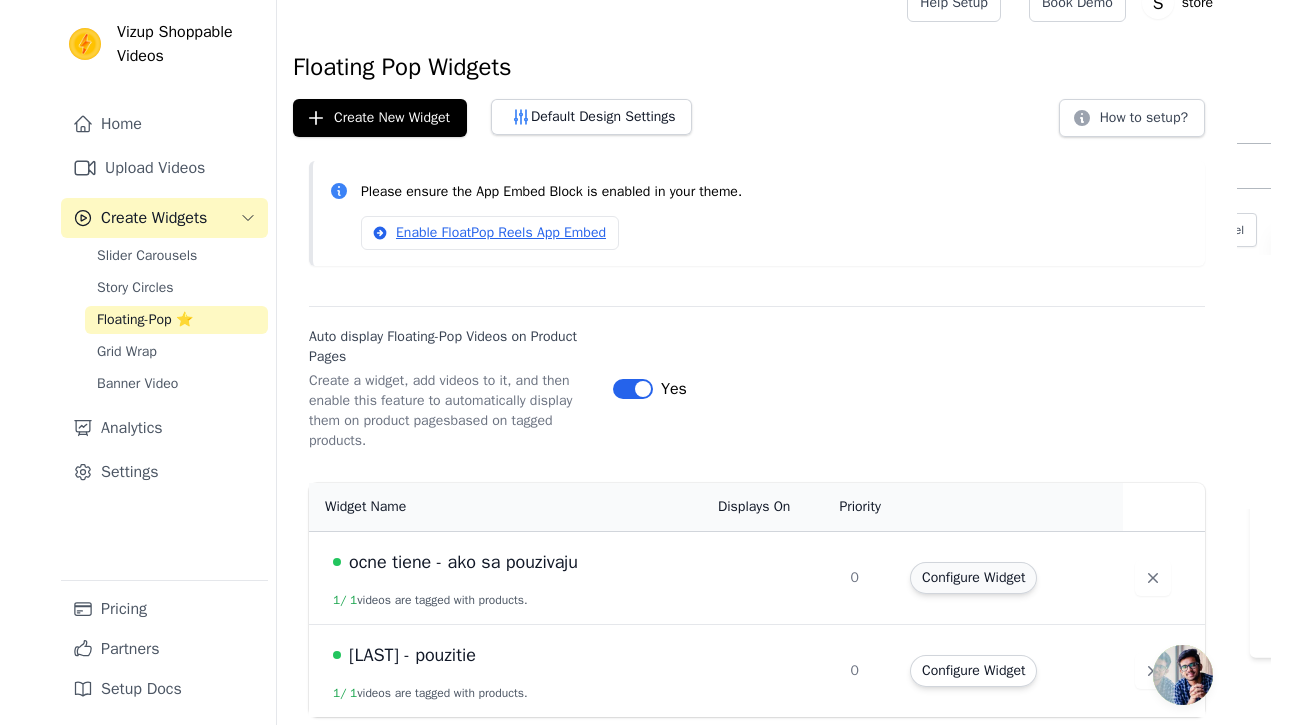 scroll, scrollTop: 0, scrollLeft: 0, axis: both 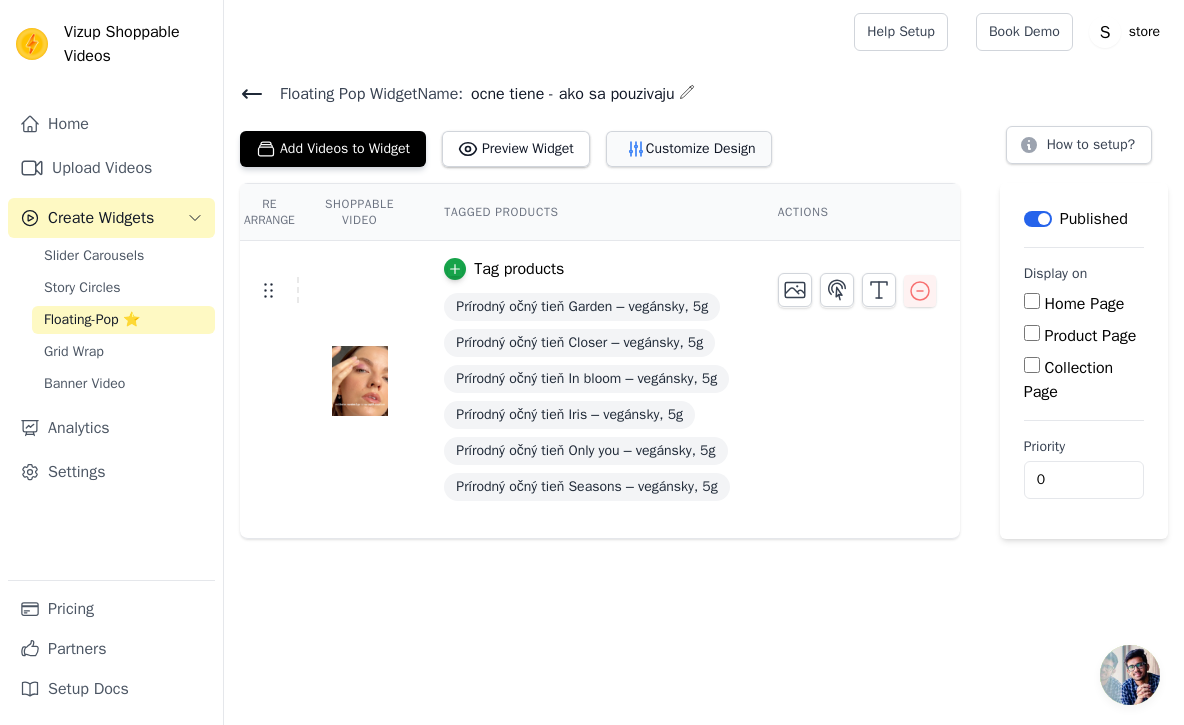 click on "Customize Design" at bounding box center (689, 149) 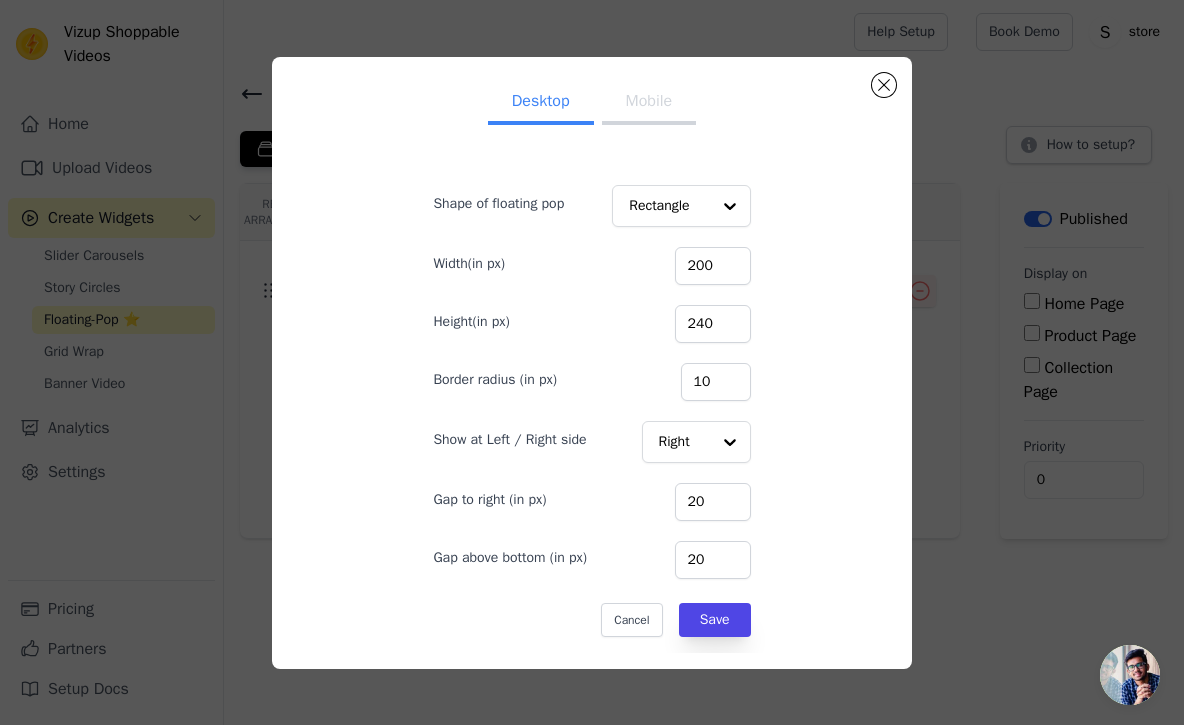 click on "Mobile" at bounding box center [649, 103] 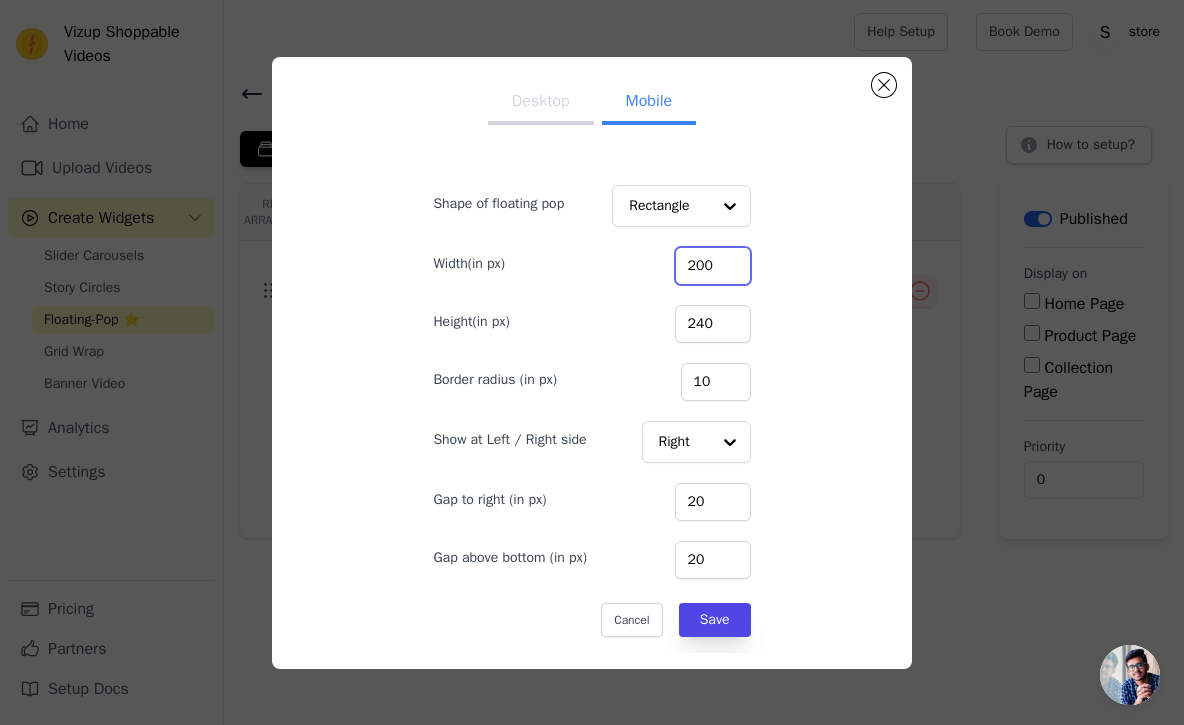 click on "200" at bounding box center (713, 266) 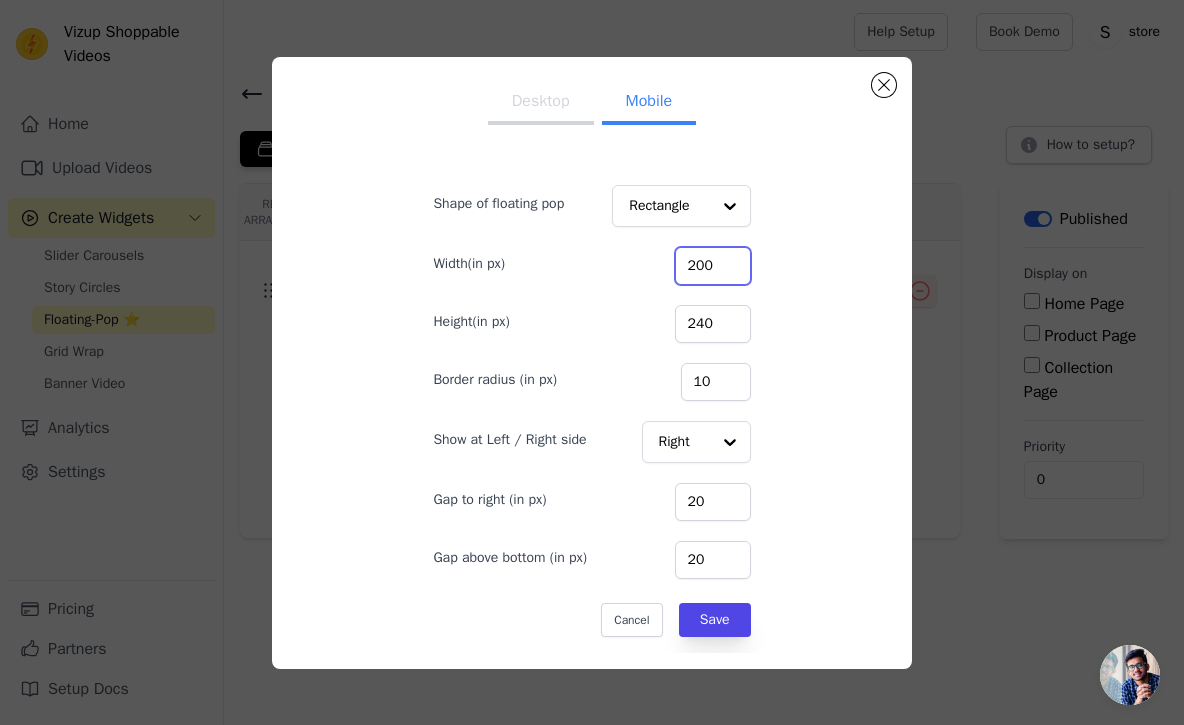 click on "200" at bounding box center (713, 266) 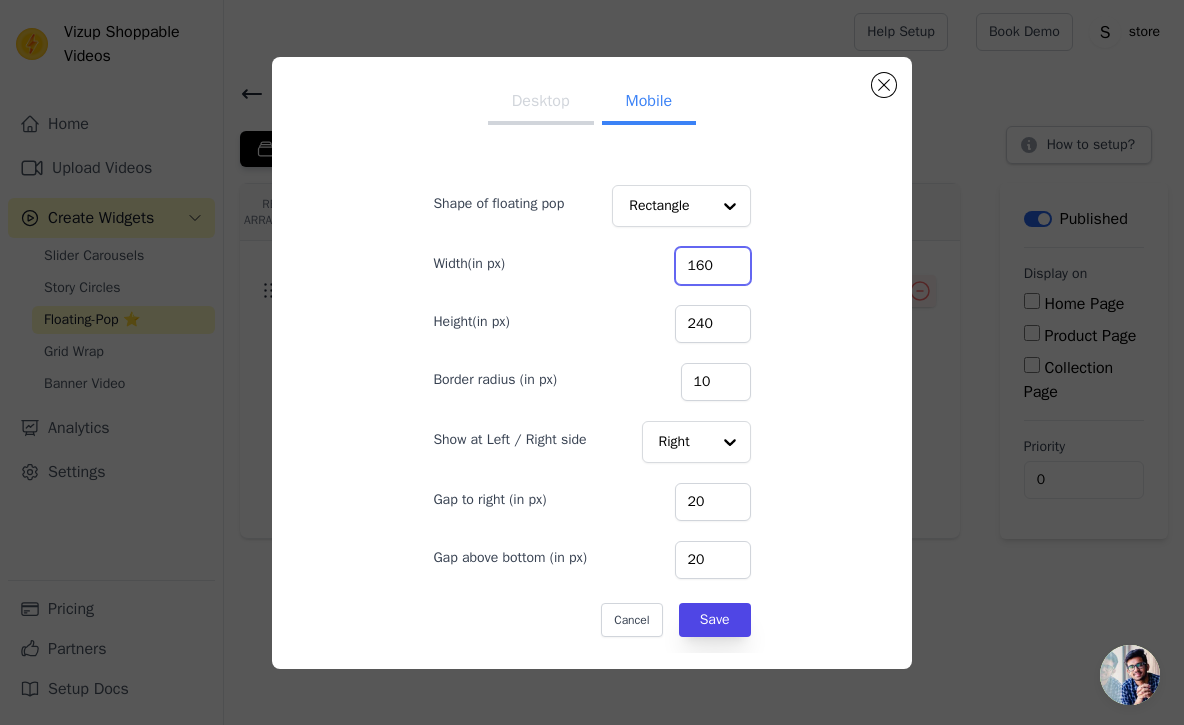 type on "160" 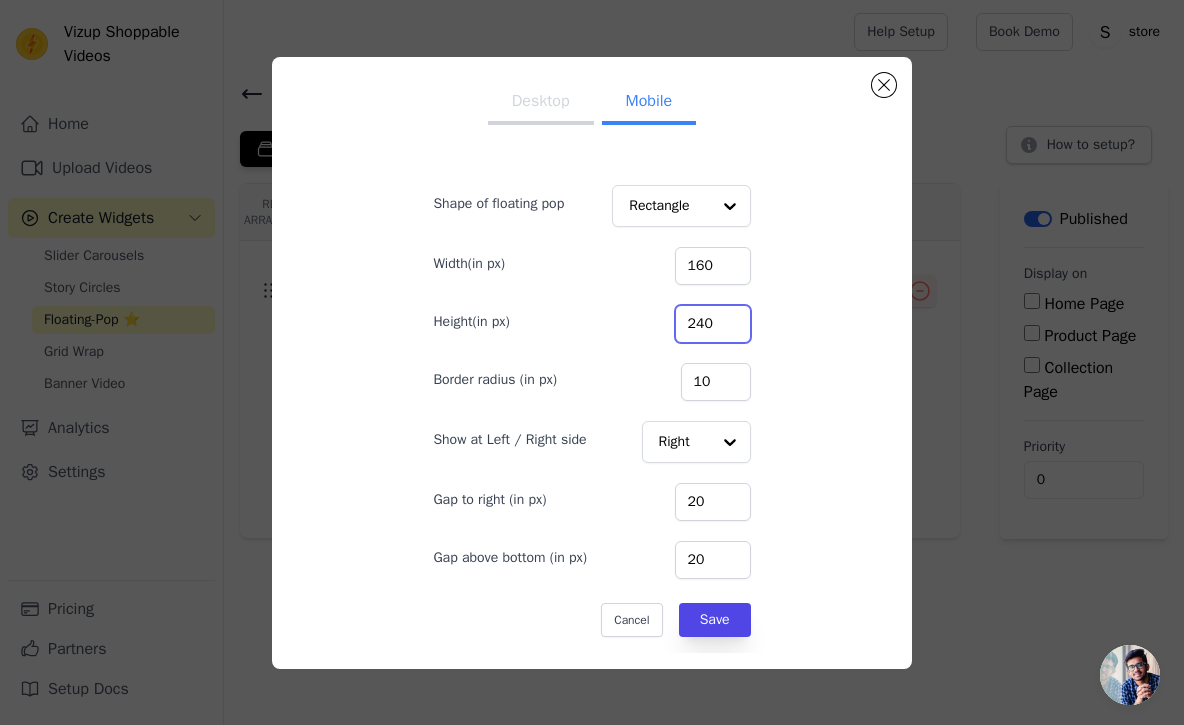 click on "240" at bounding box center [713, 324] 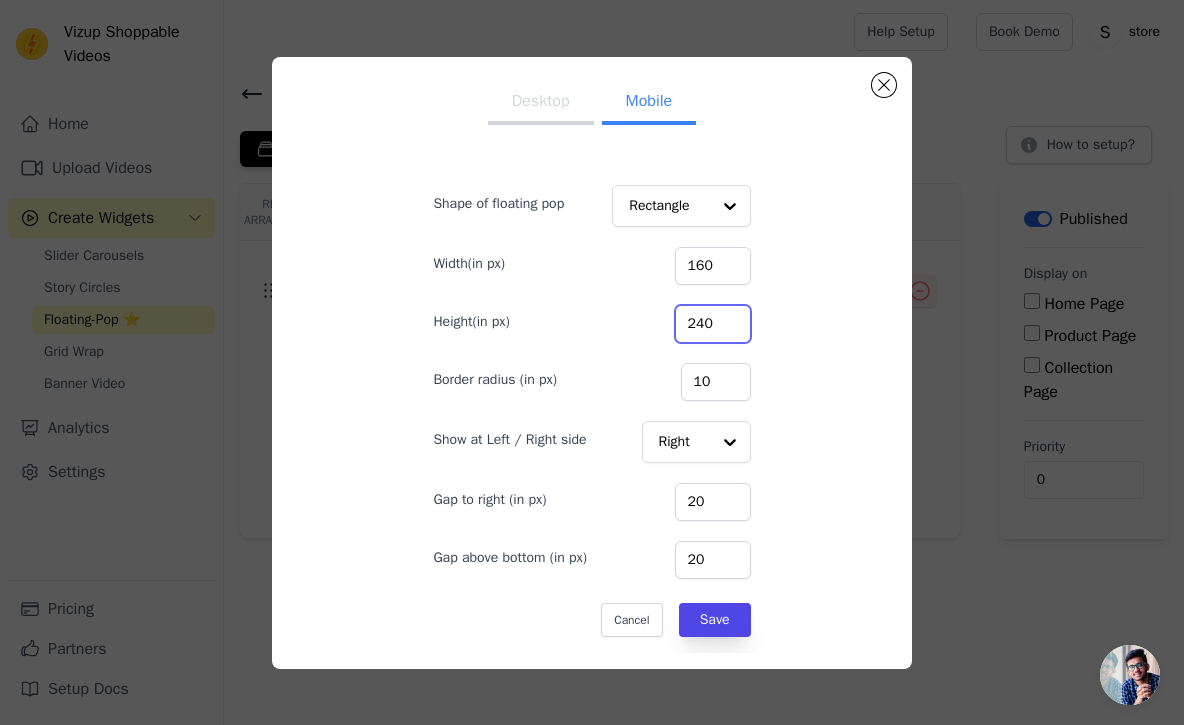 click on "240" at bounding box center (713, 324) 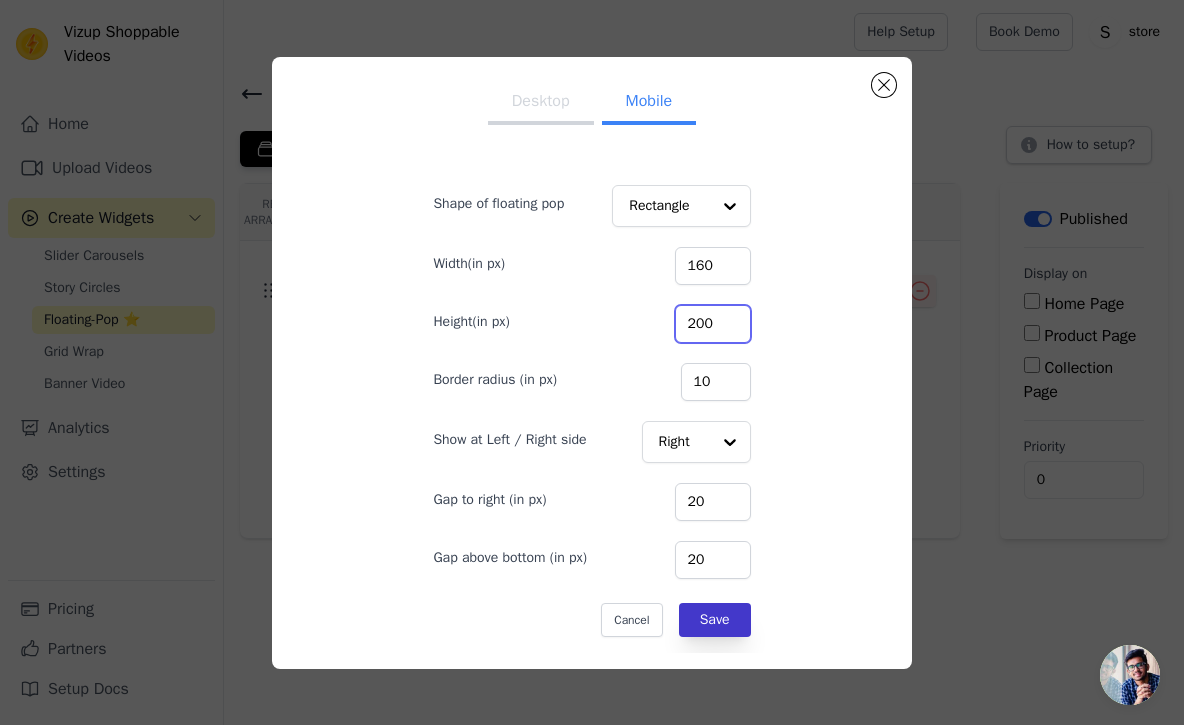 type on "200" 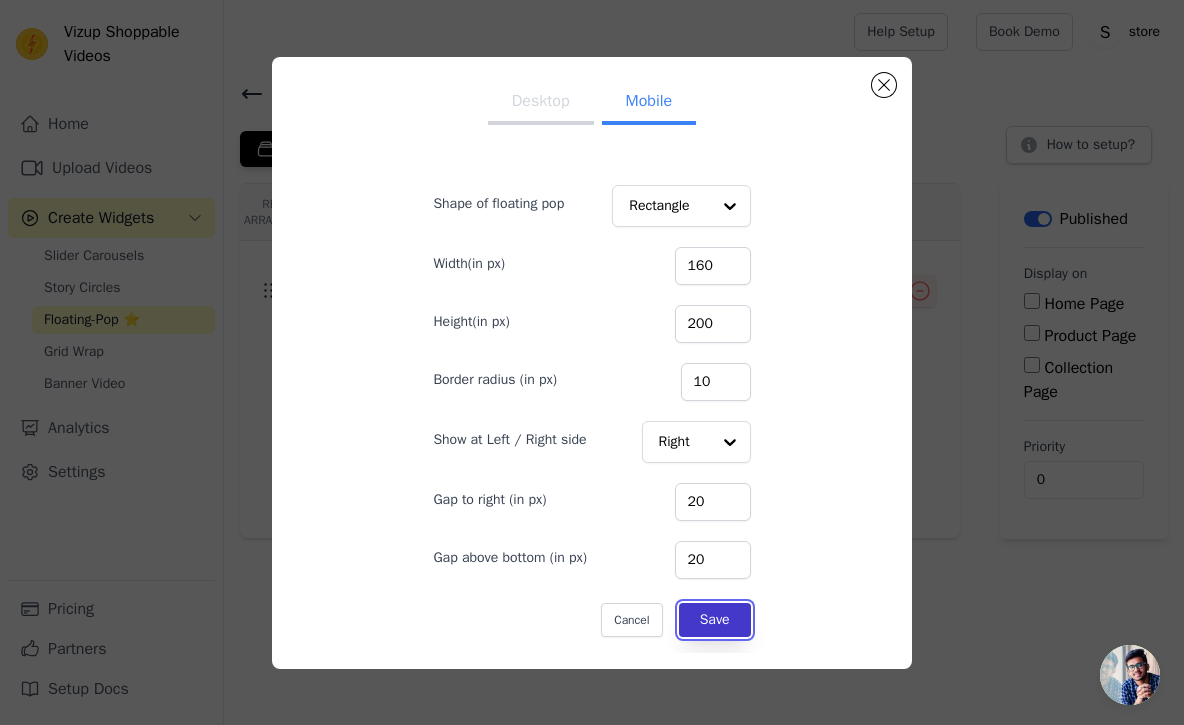 click on "Save" at bounding box center [715, 620] 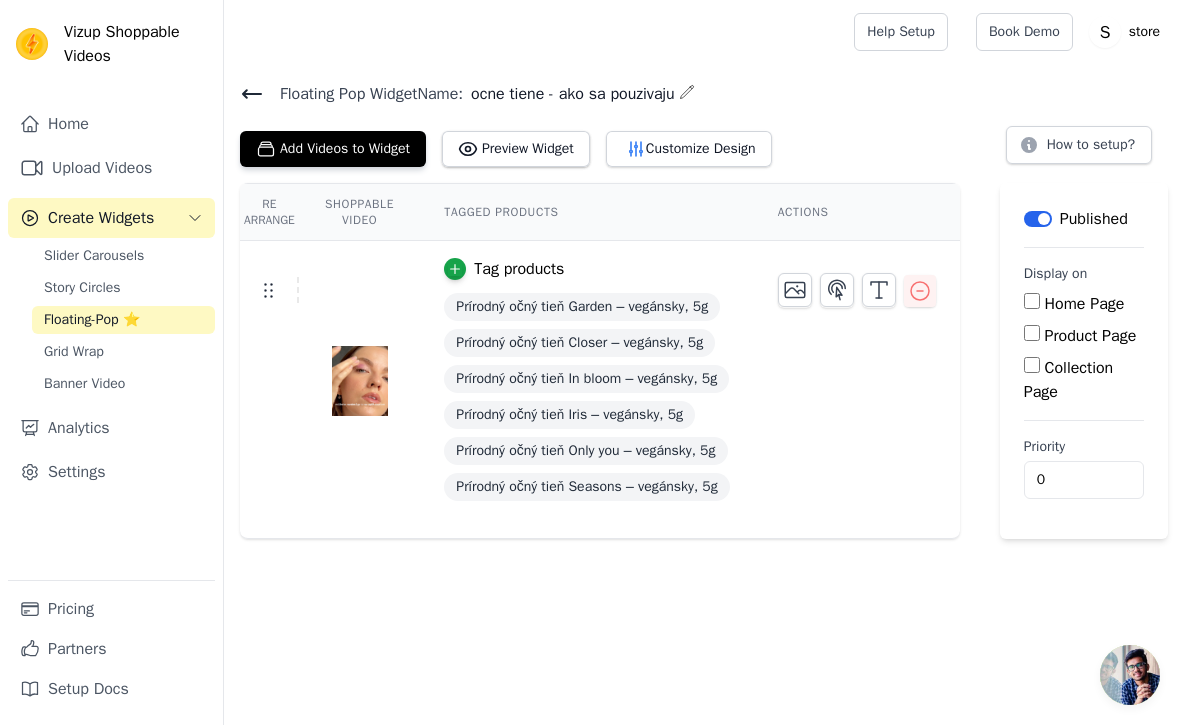 click 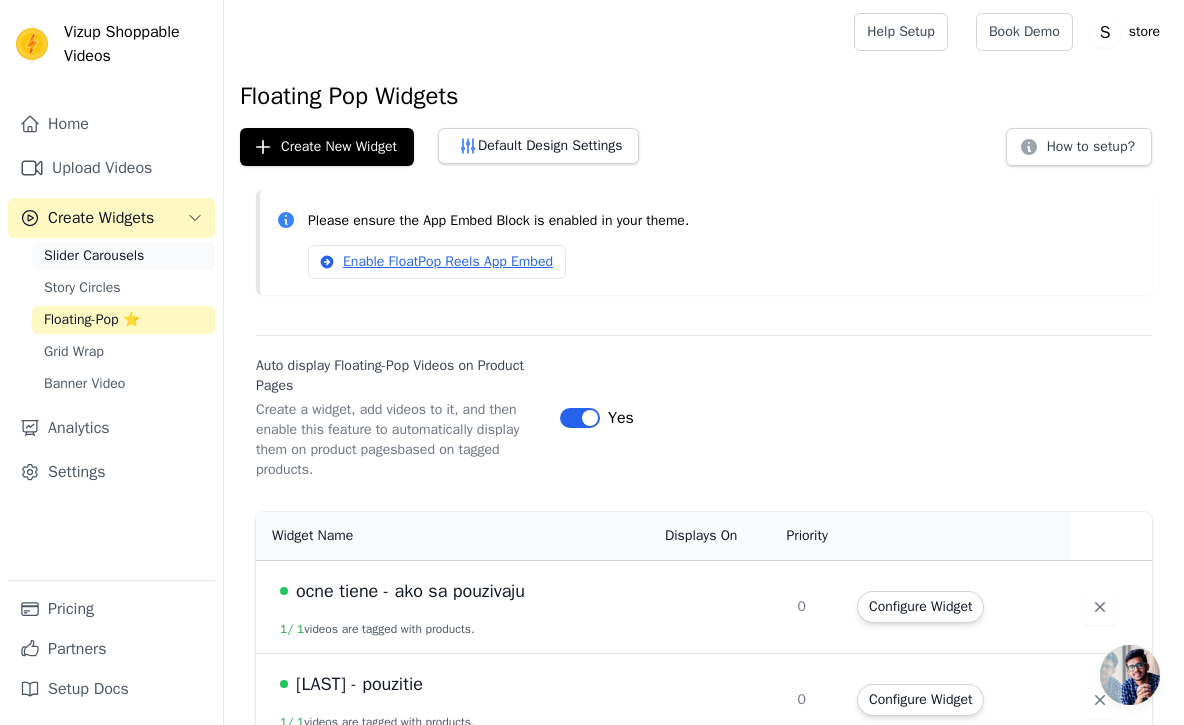 click on "Slider Carousels" at bounding box center (94, 256) 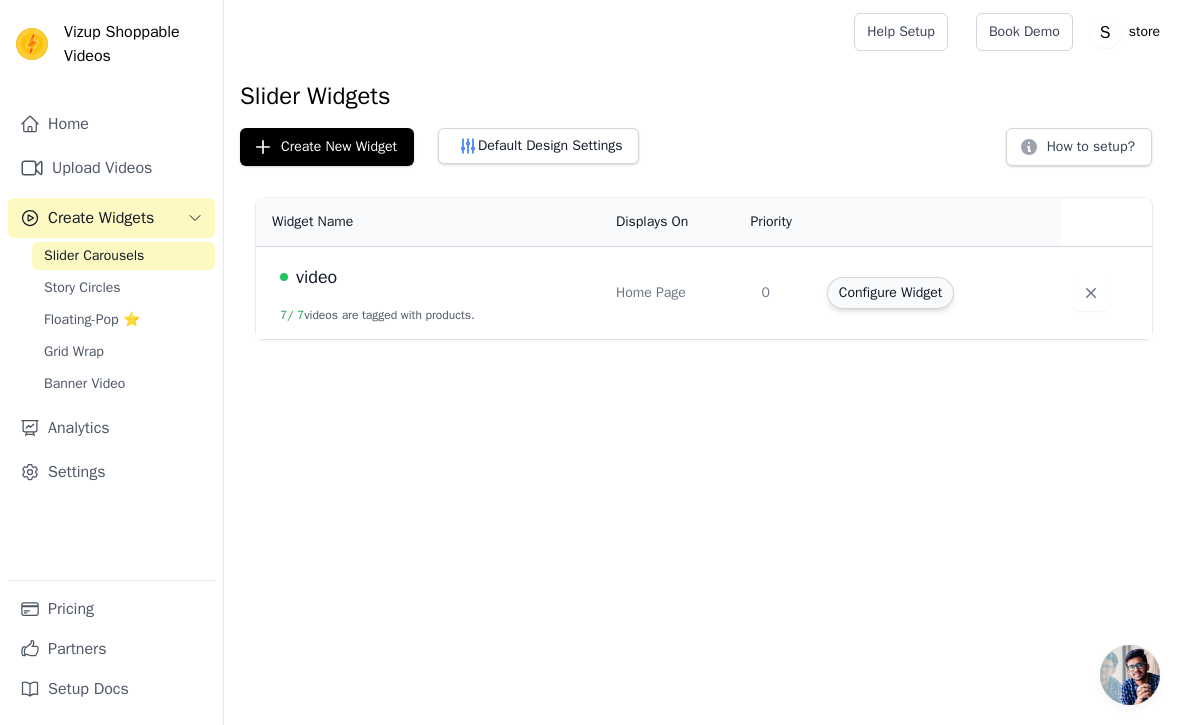 click on "Configure Widget" at bounding box center [890, 293] 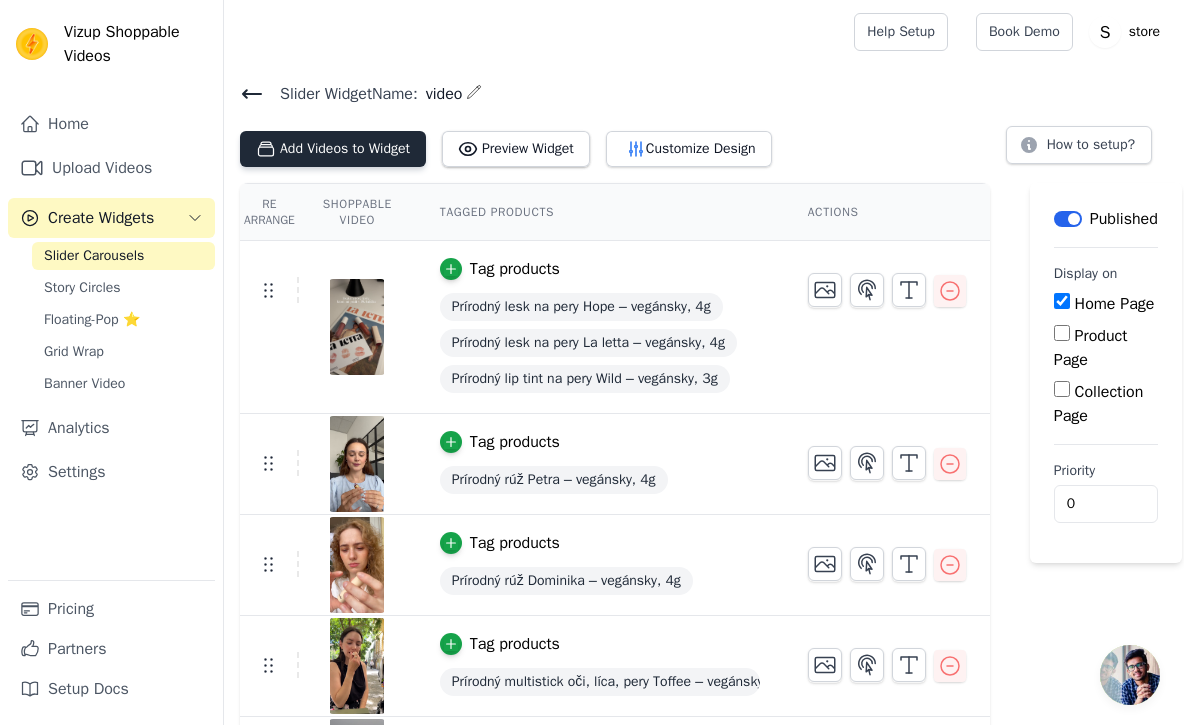 click on "Add Videos to Widget" at bounding box center [333, 149] 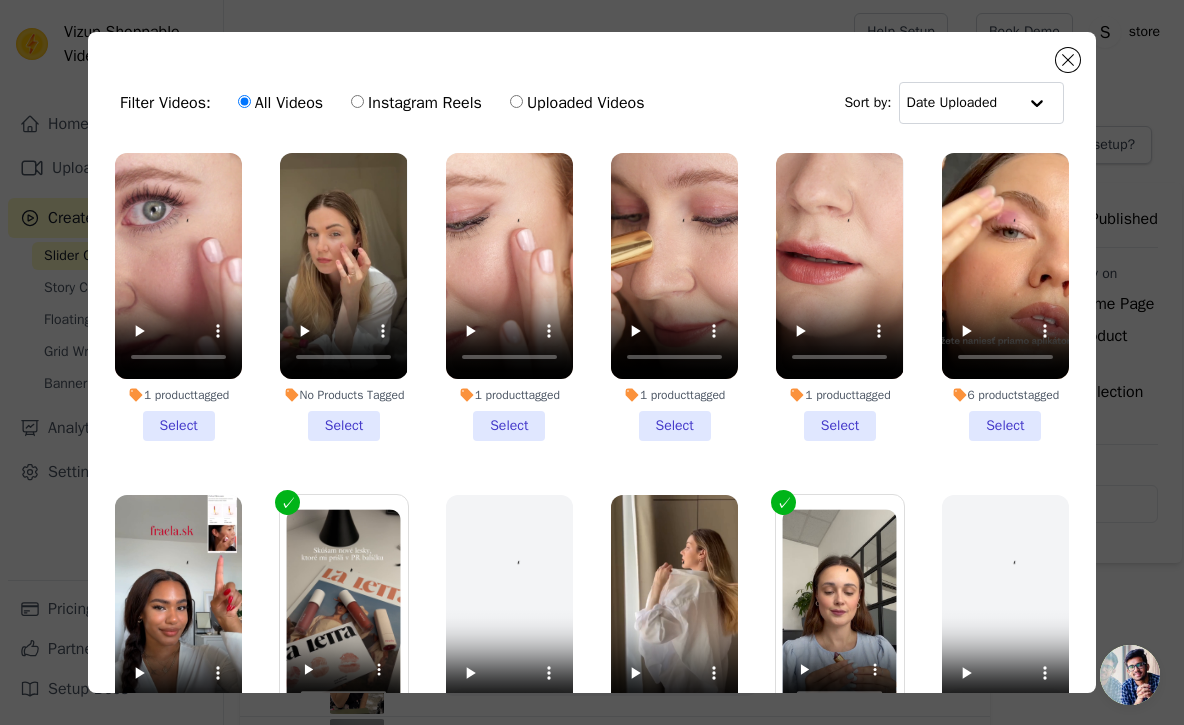 click on "No Products Tagged     Select" at bounding box center [343, 297] 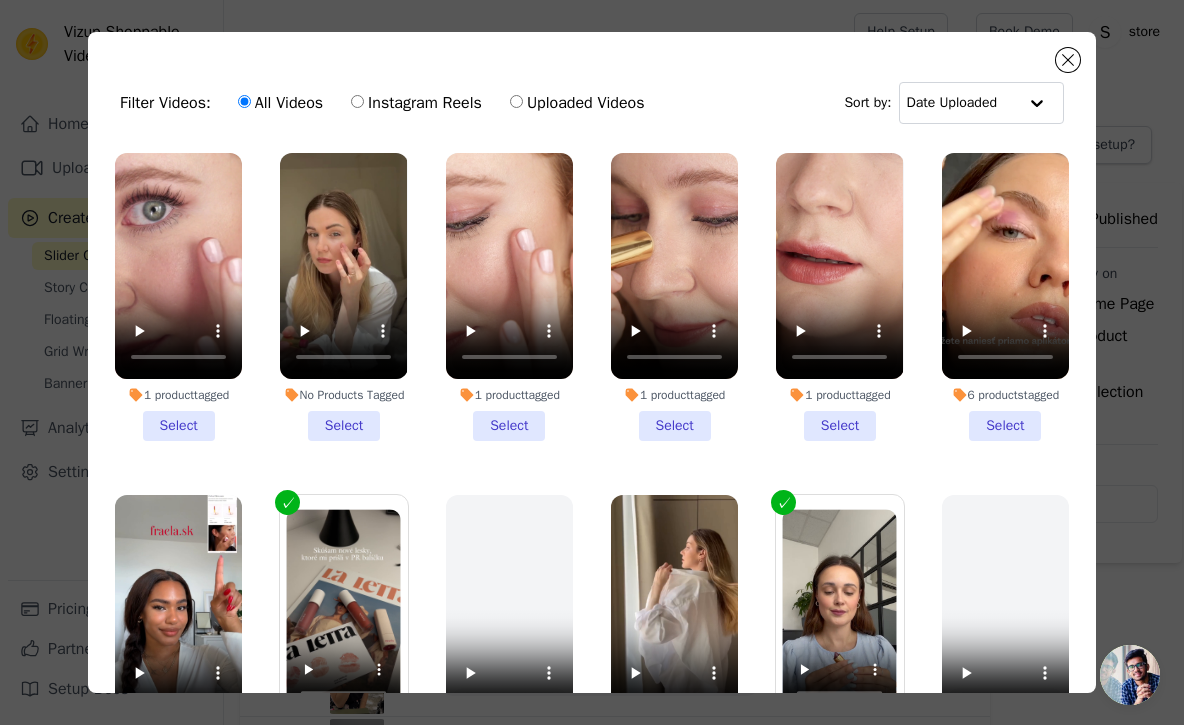 click on "No Products Tagged     Select" at bounding box center (0, 0) 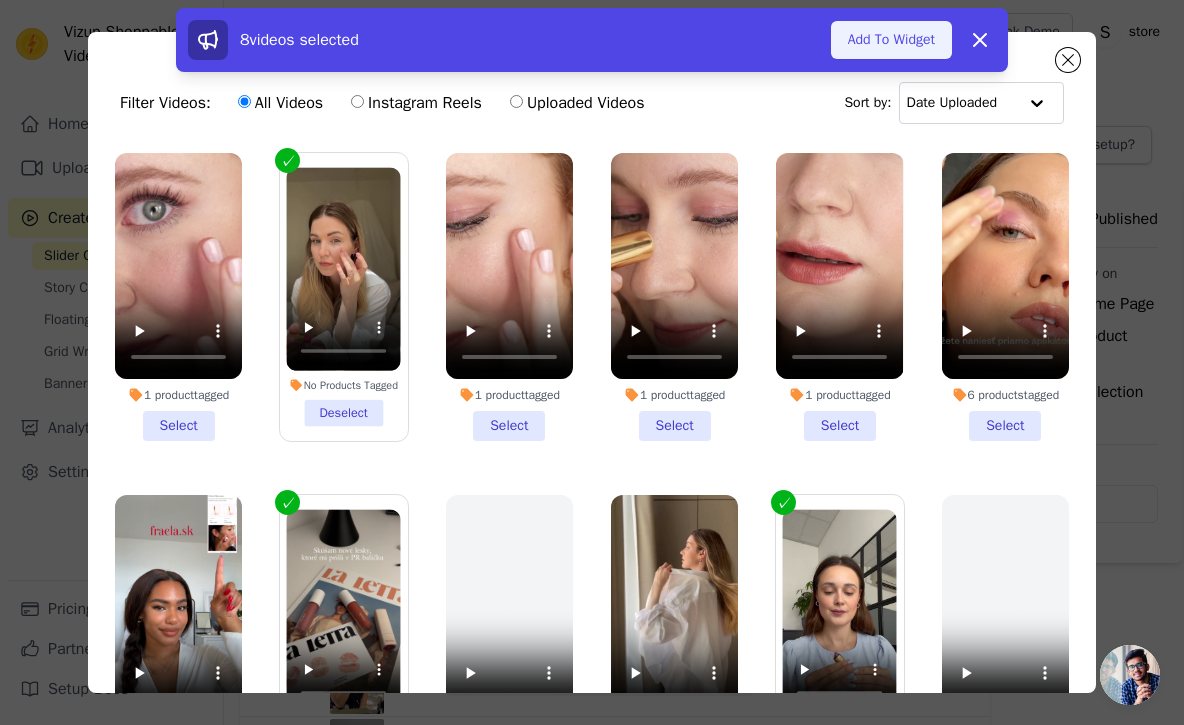 click on "Add To Widget" at bounding box center [891, 40] 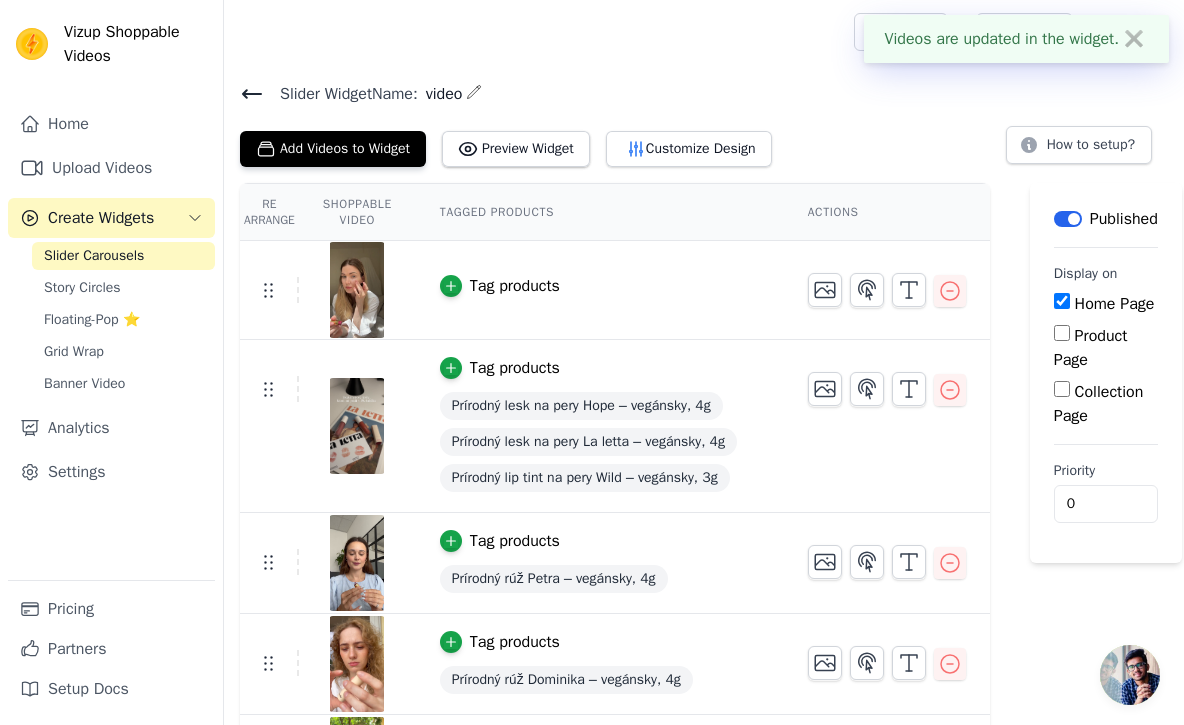 click on "Tag products" at bounding box center (515, 286) 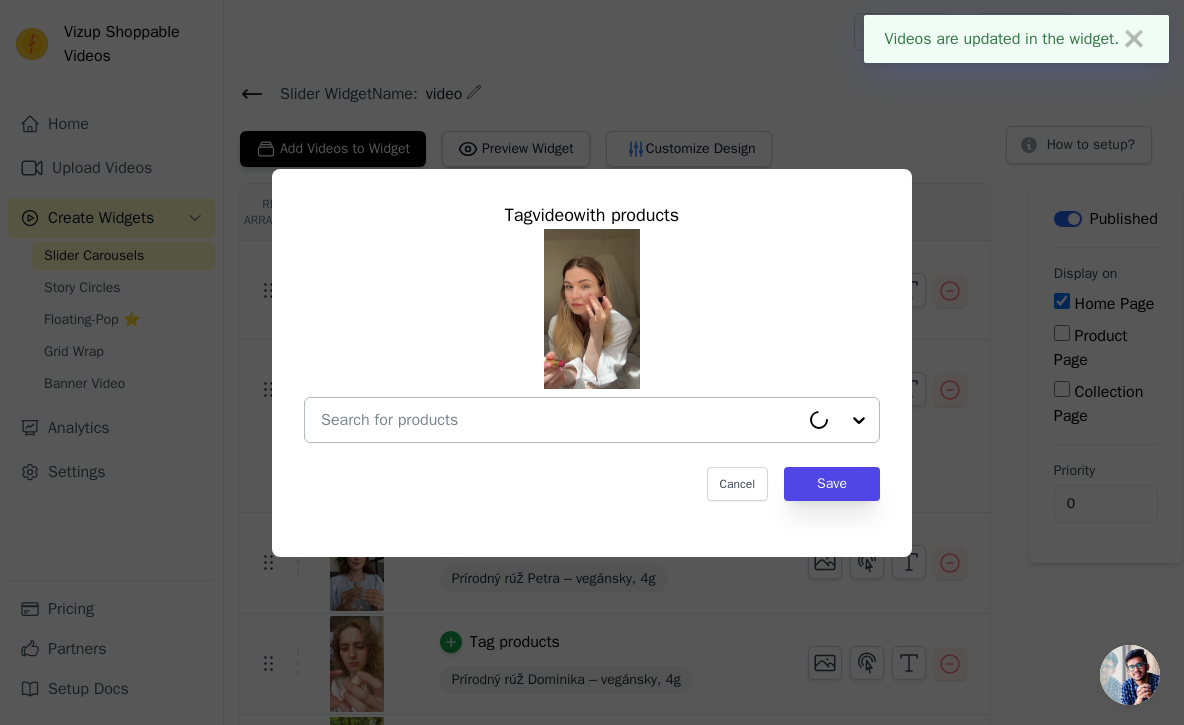 click at bounding box center (560, 420) 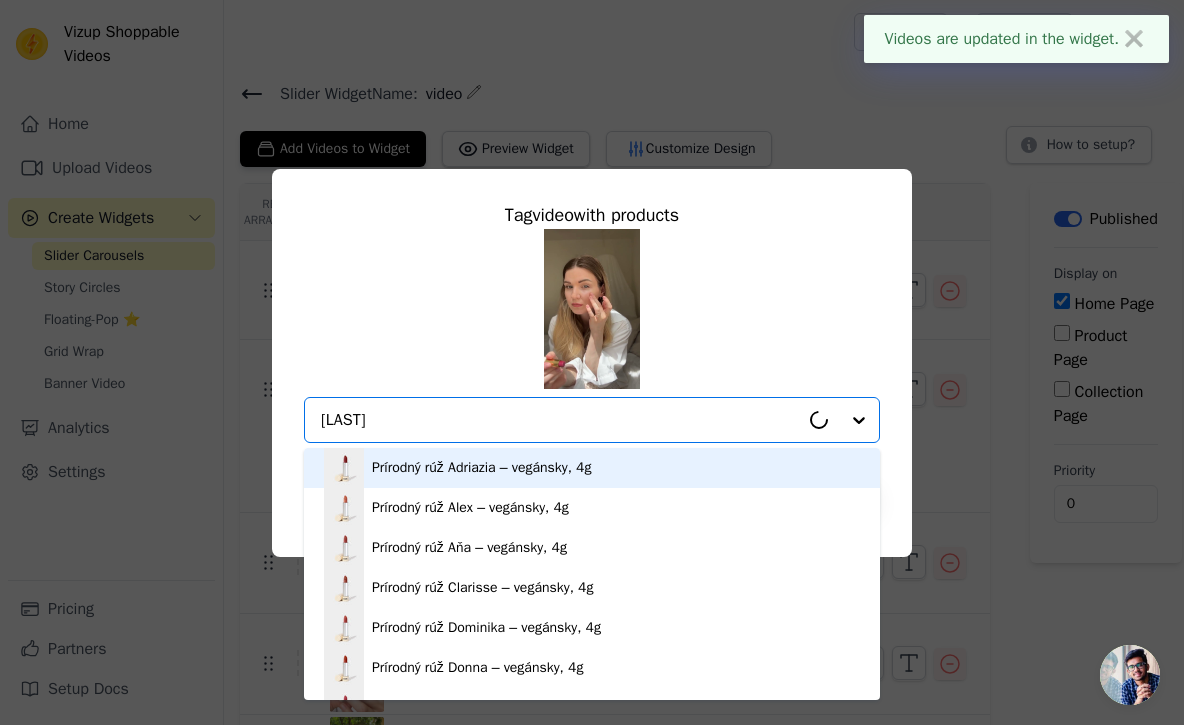 type on "berr" 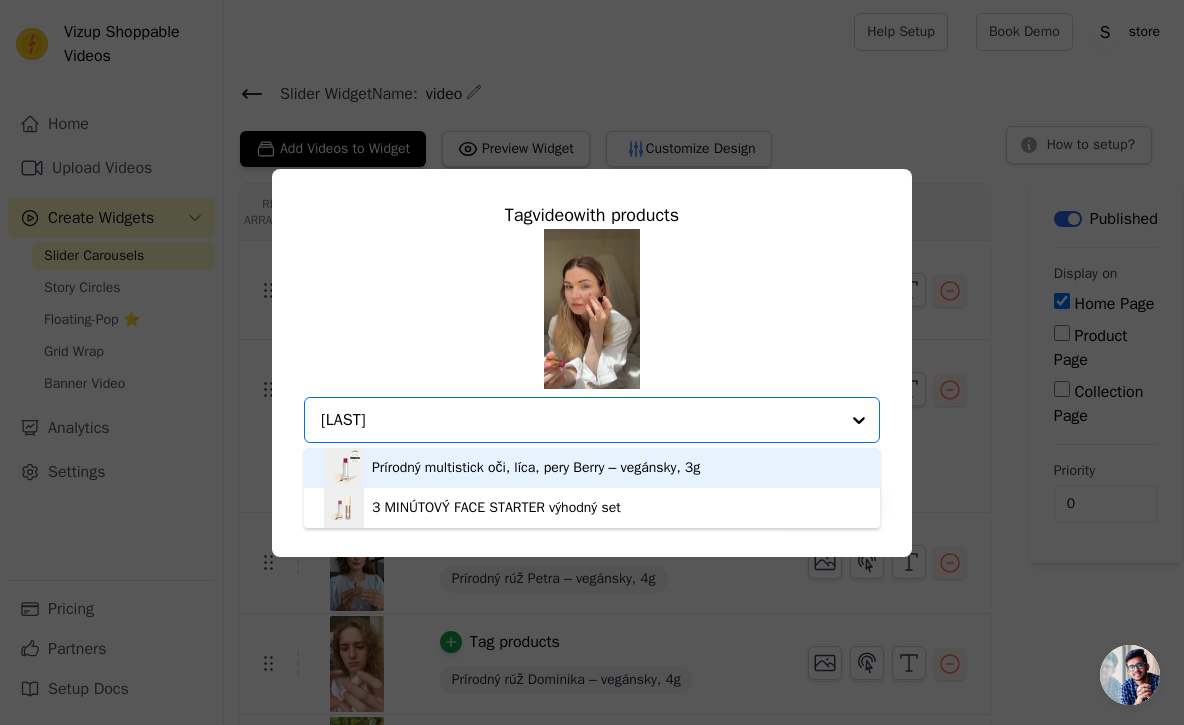 click on "Prírodný multistick oči, líca, pery Berry – vegánsky, 3g" at bounding box center (536, 468) 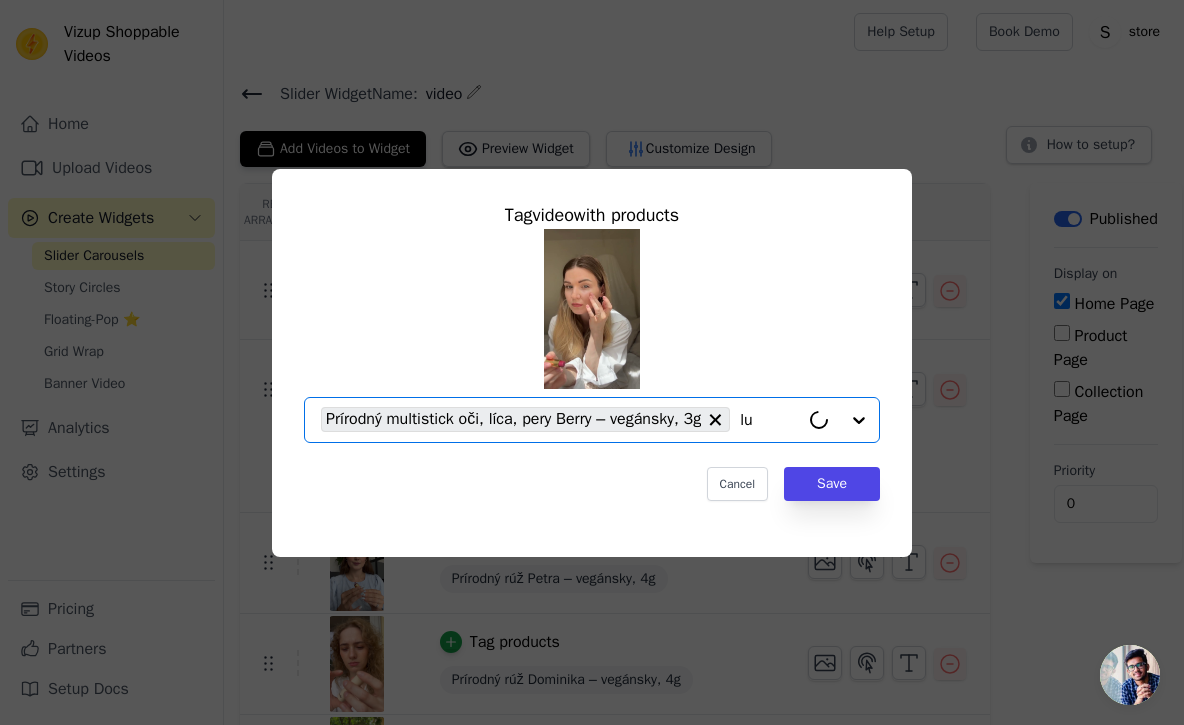 type on "lun" 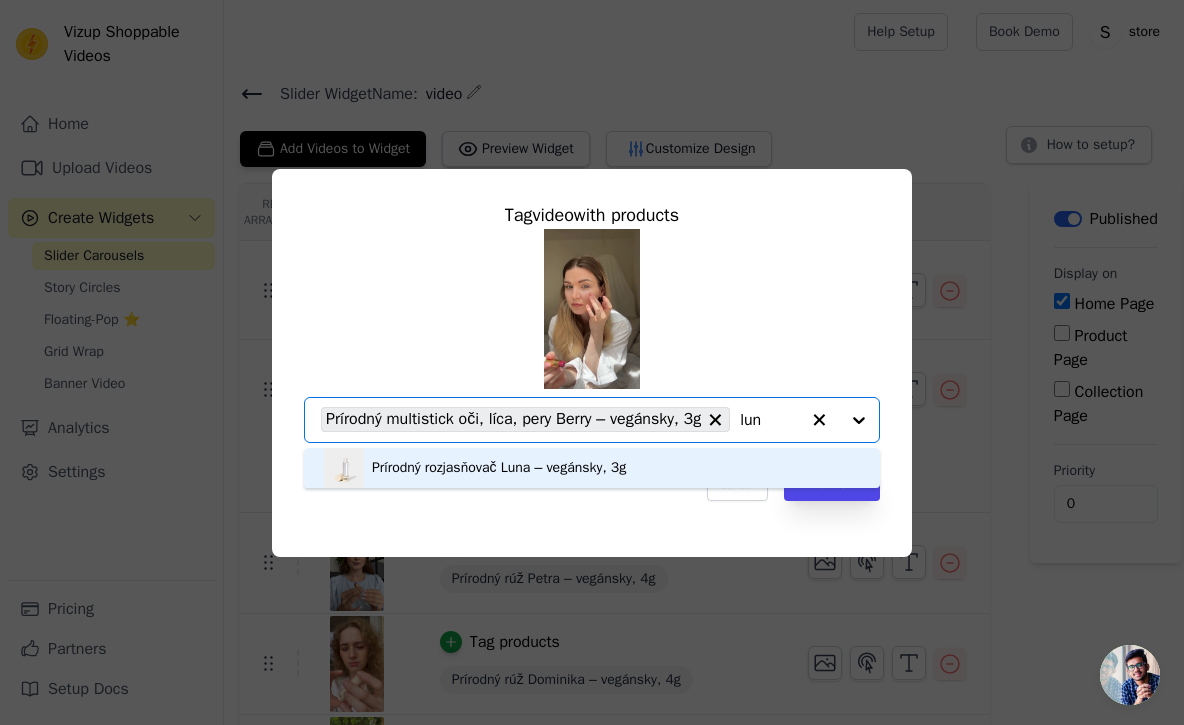 click on "Prírodný rozjasňovač Luna – vegánsky, 3g" at bounding box center (499, 468) 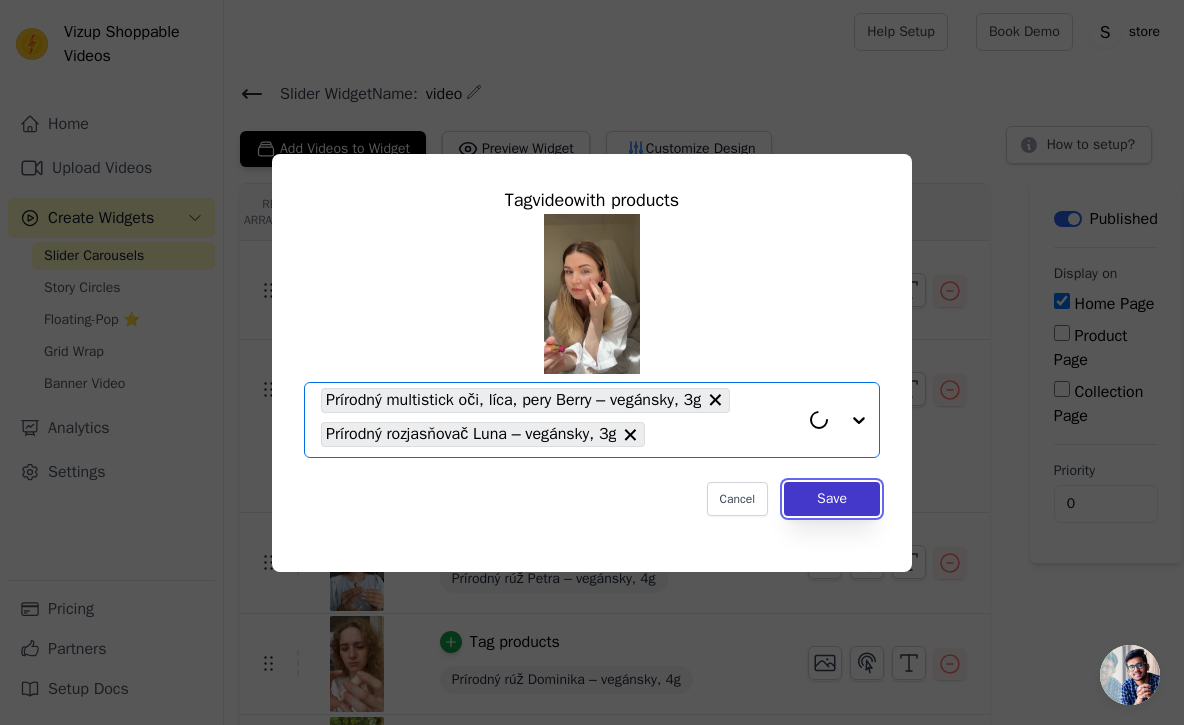 click on "Save" at bounding box center [832, 499] 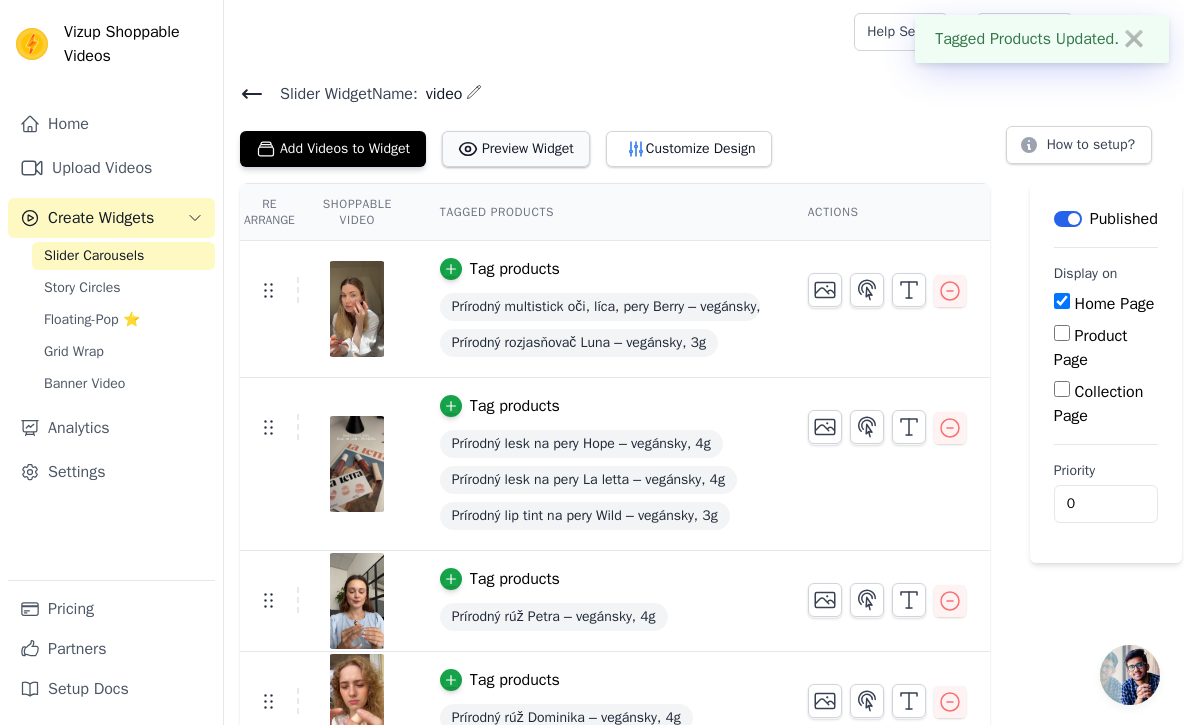 click on "Preview Widget" at bounding box center [516, 149] 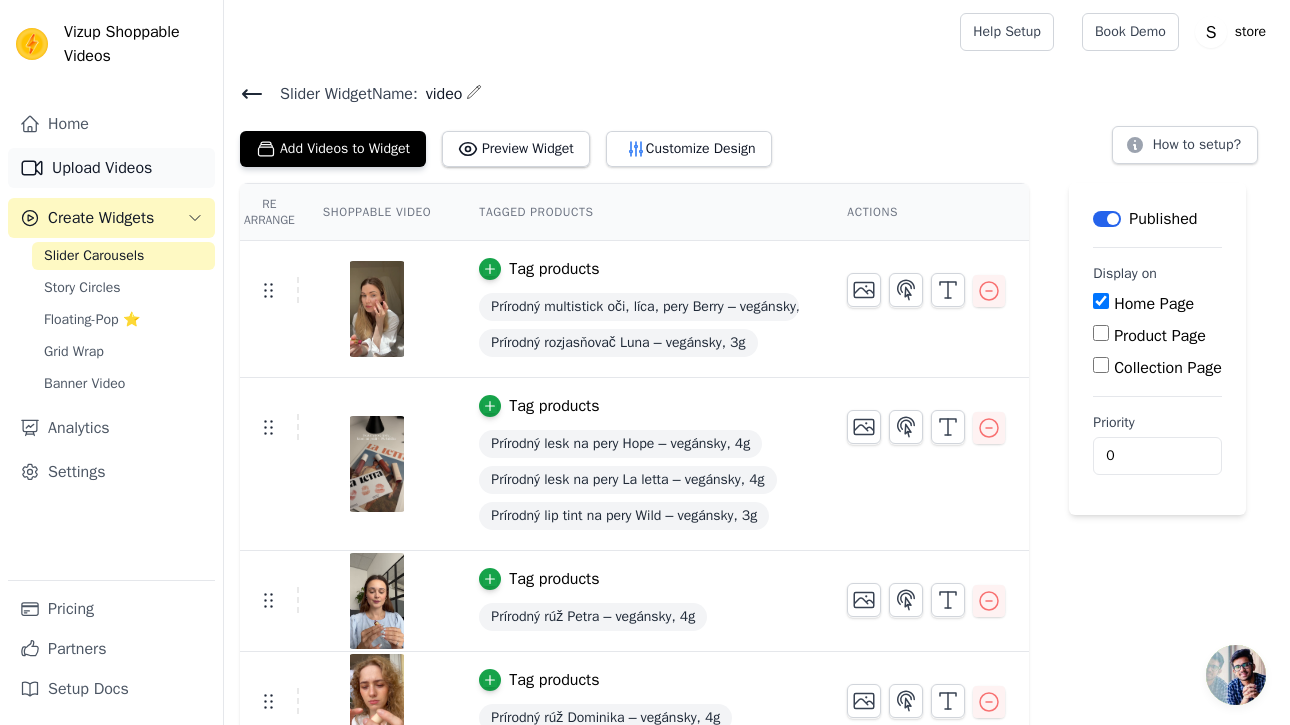 click on "Upload Videos" at bounding box center (111, 168) 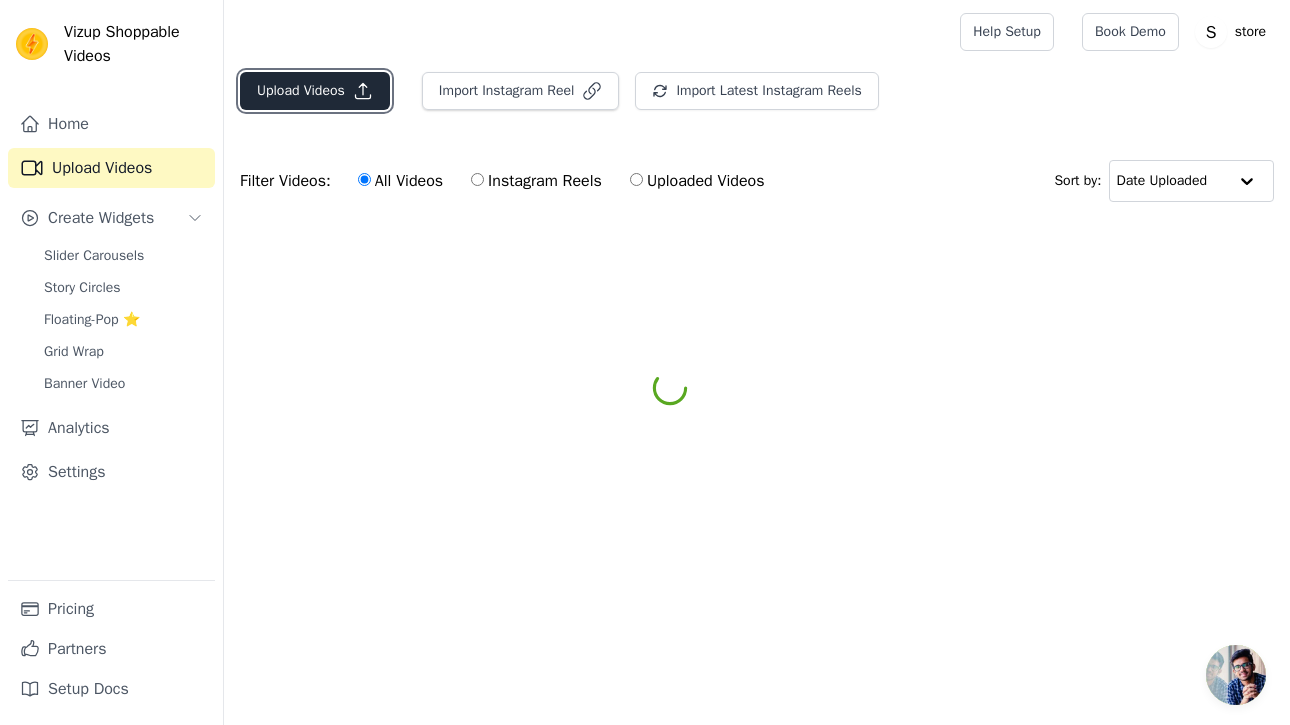 click on "Upload Videos" at bounding box center [315, 91] 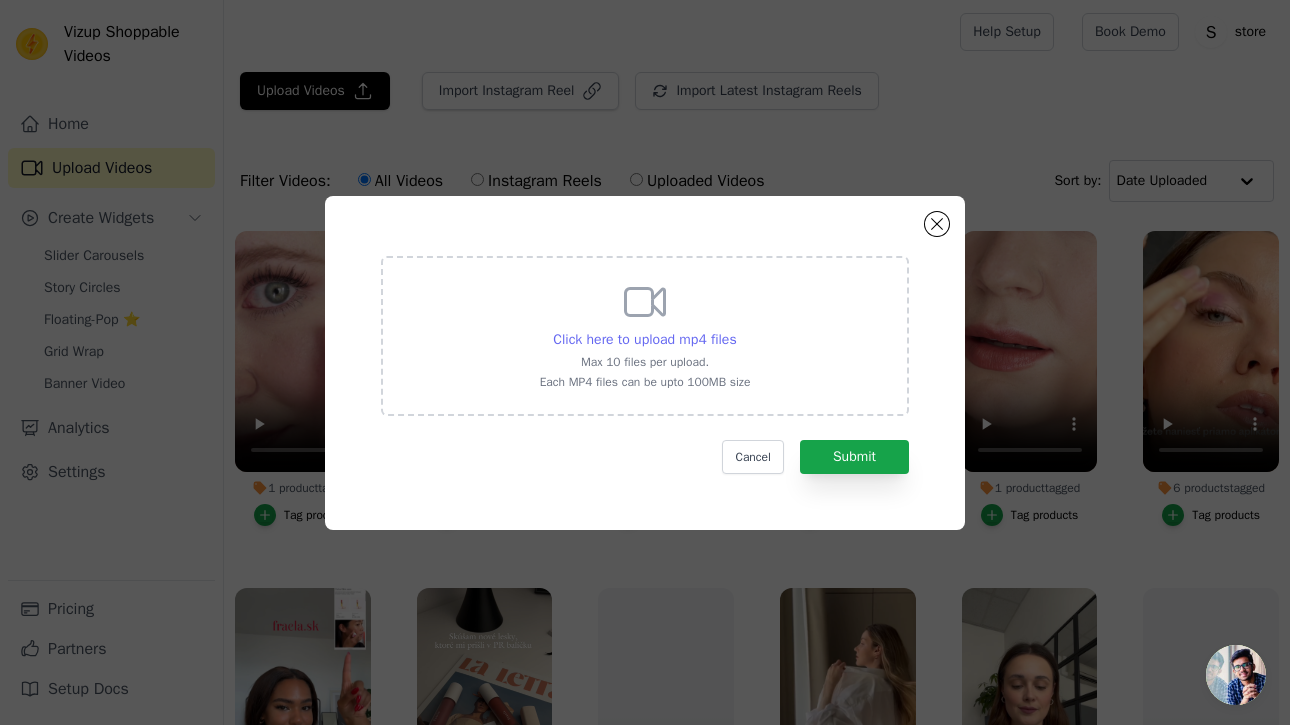 click on "Click here to upload mp4 files" at bounding box center (644, 339) 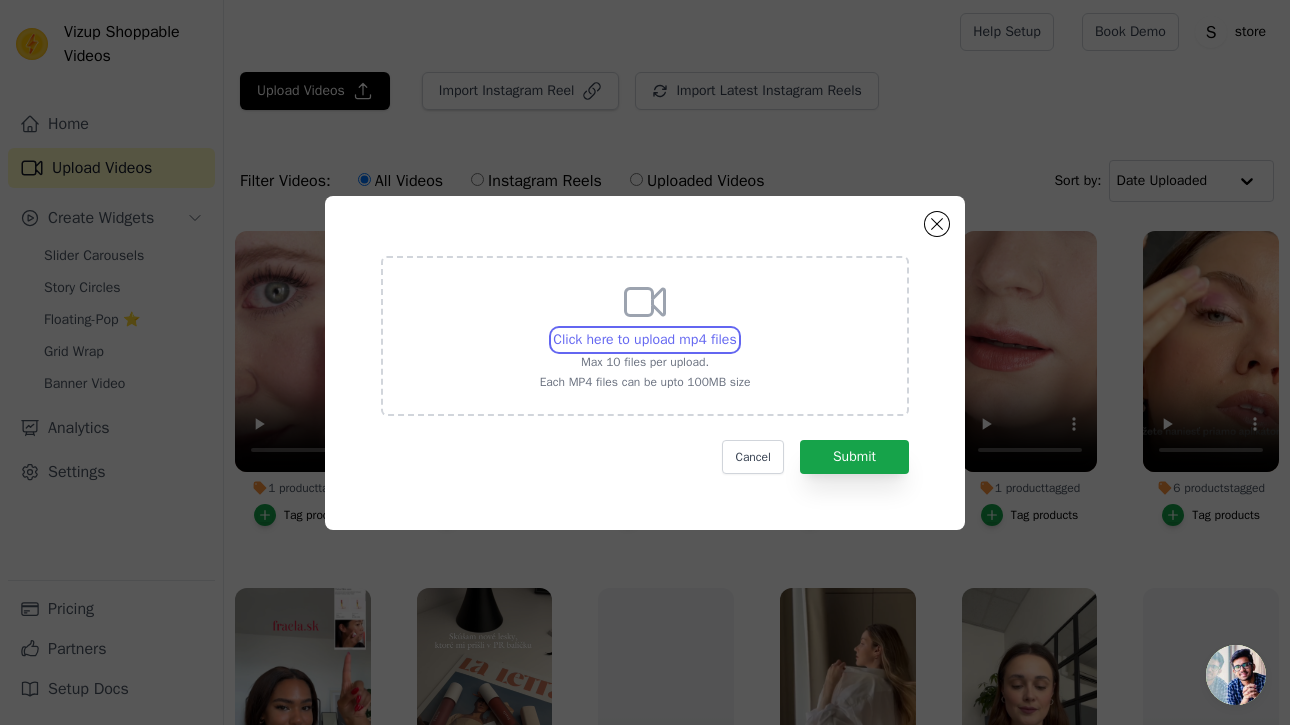 click on "Click here to upload mp4 files     Max 10 files per upload.   Each MP4 files can be upto 100MB size" at bounding box center (736, 329) 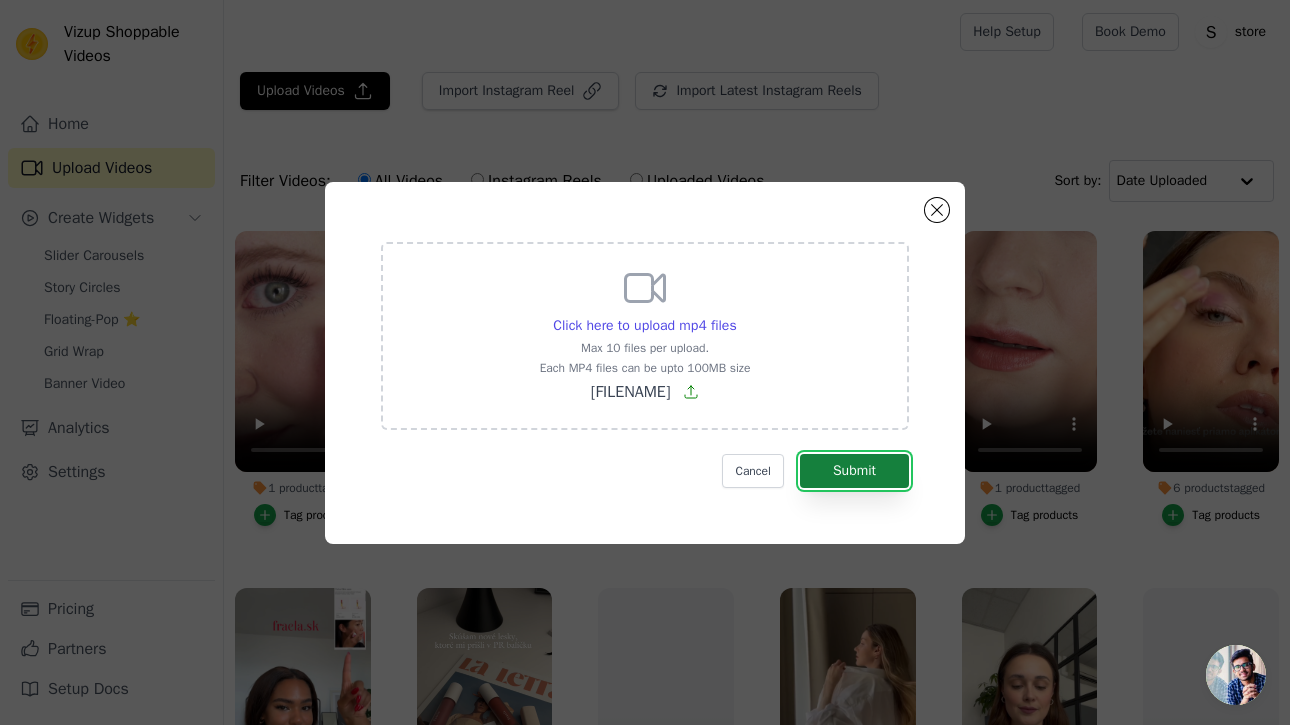 click on "Submit" at bounding box center [854, 471] 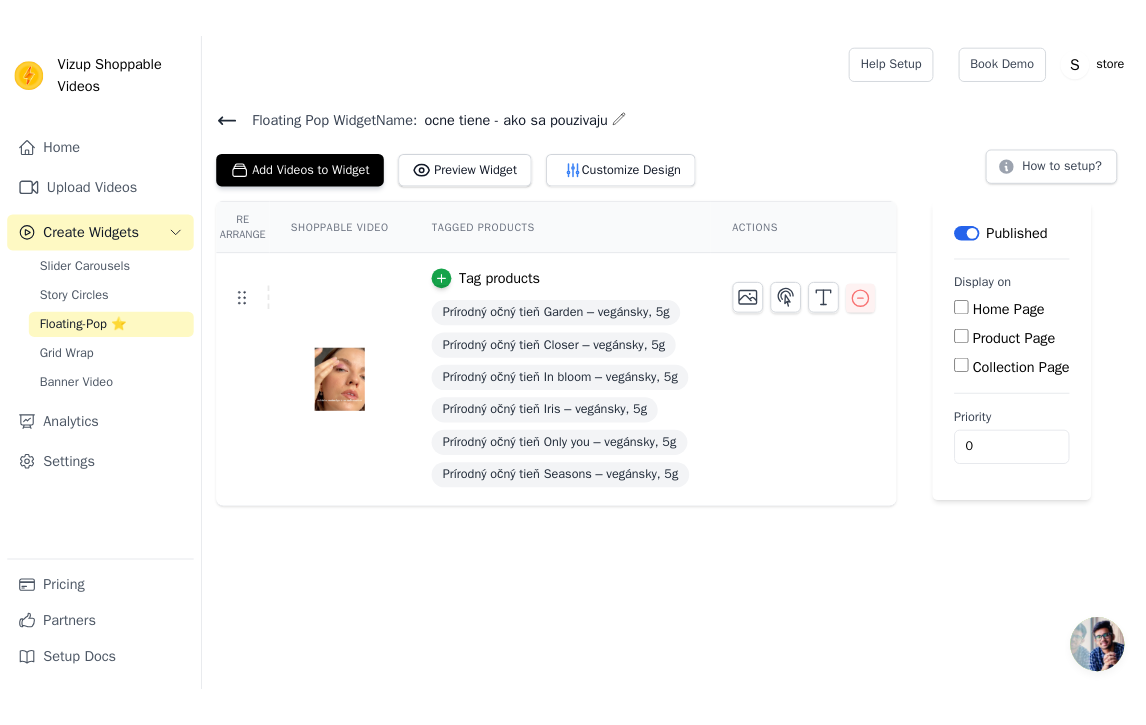 scroll, scrollTop: 0, scrollLeft: 0, axis: both 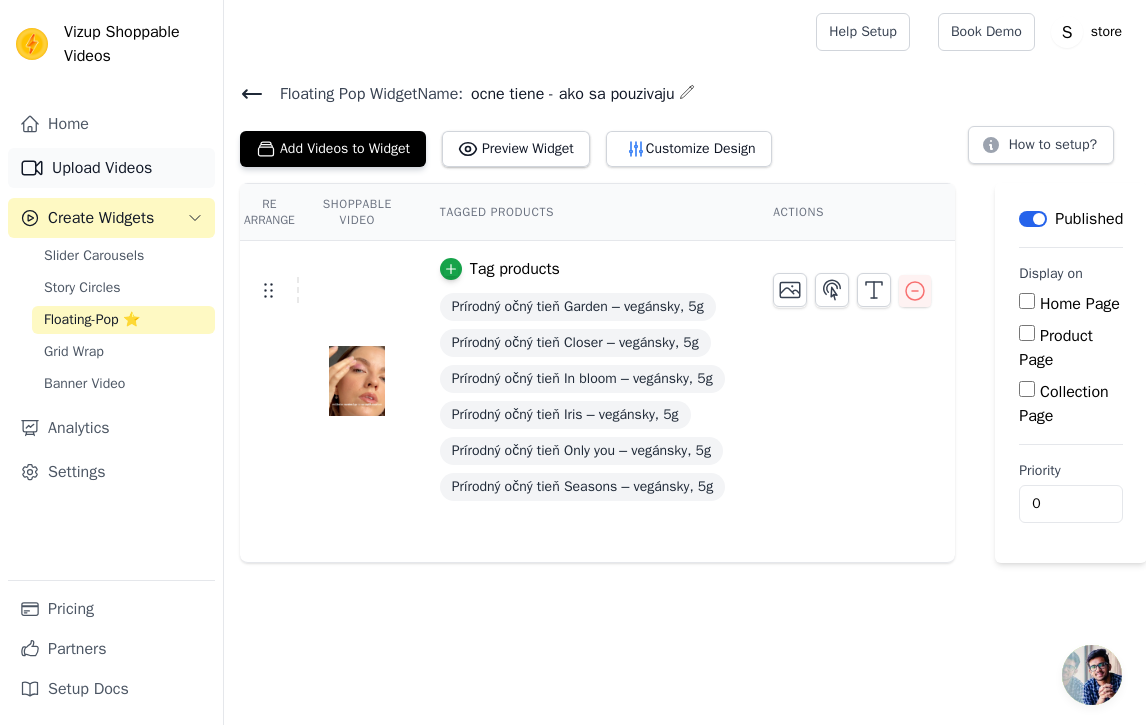 click on "Upload Videos" at bounding box center [111, 168] 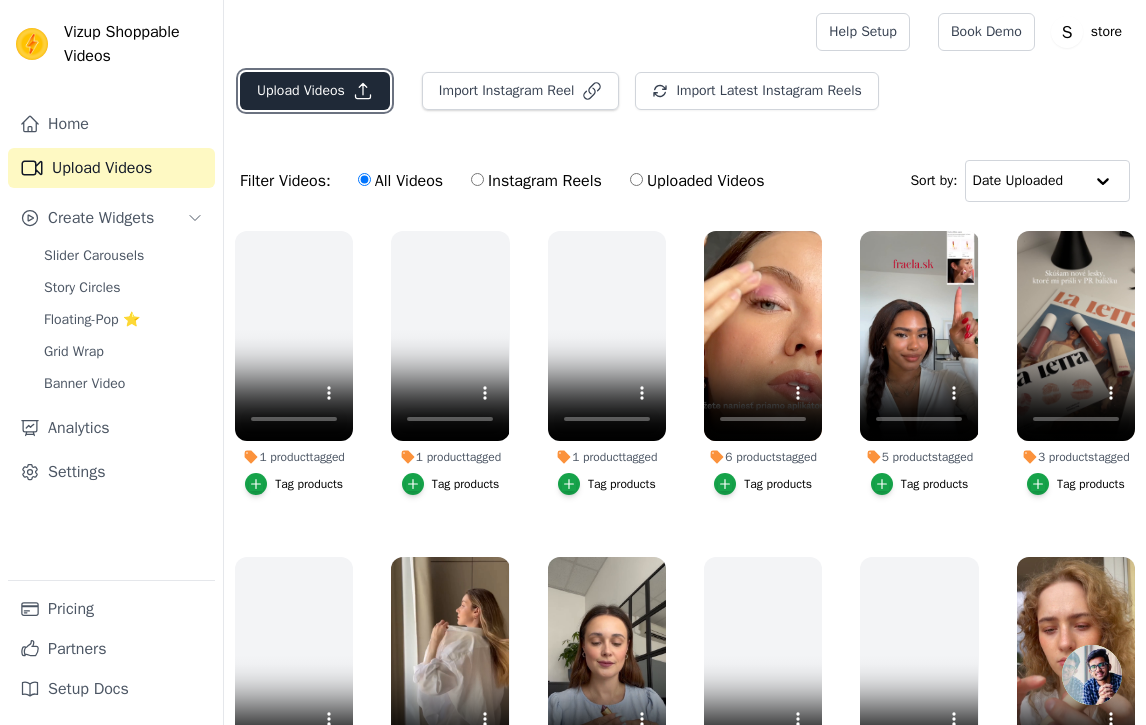 click on "Upload Videos" at bounding box center [315, 91] 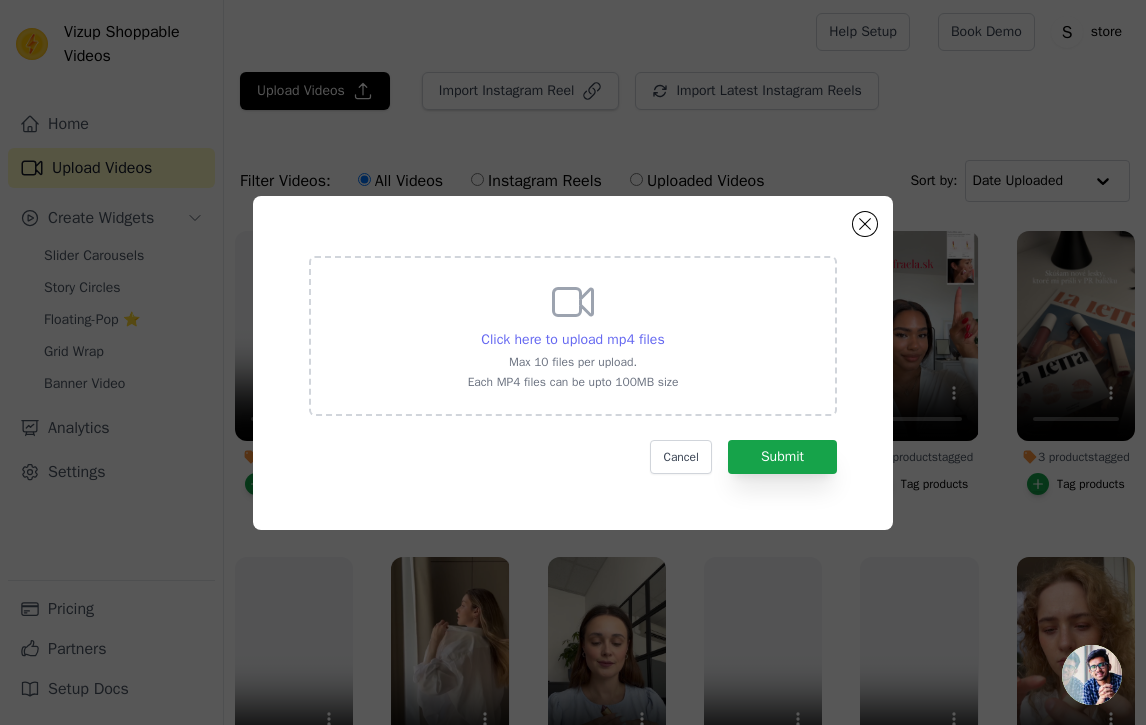 click on "Click here to upload mp4 files" at bounding box center [572, 339] 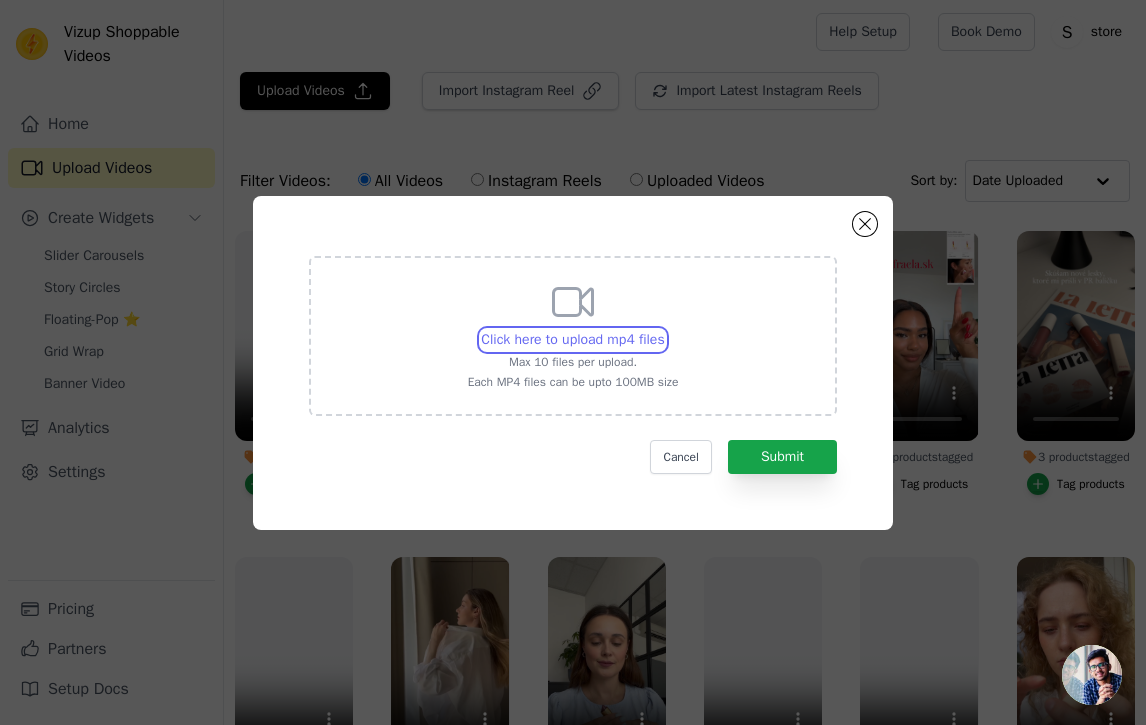 click on "Click here to upload mp4 files     Max 10 files per upload.   Each MP4 files can be upto 100MB size" at bounding box center (664, 329) 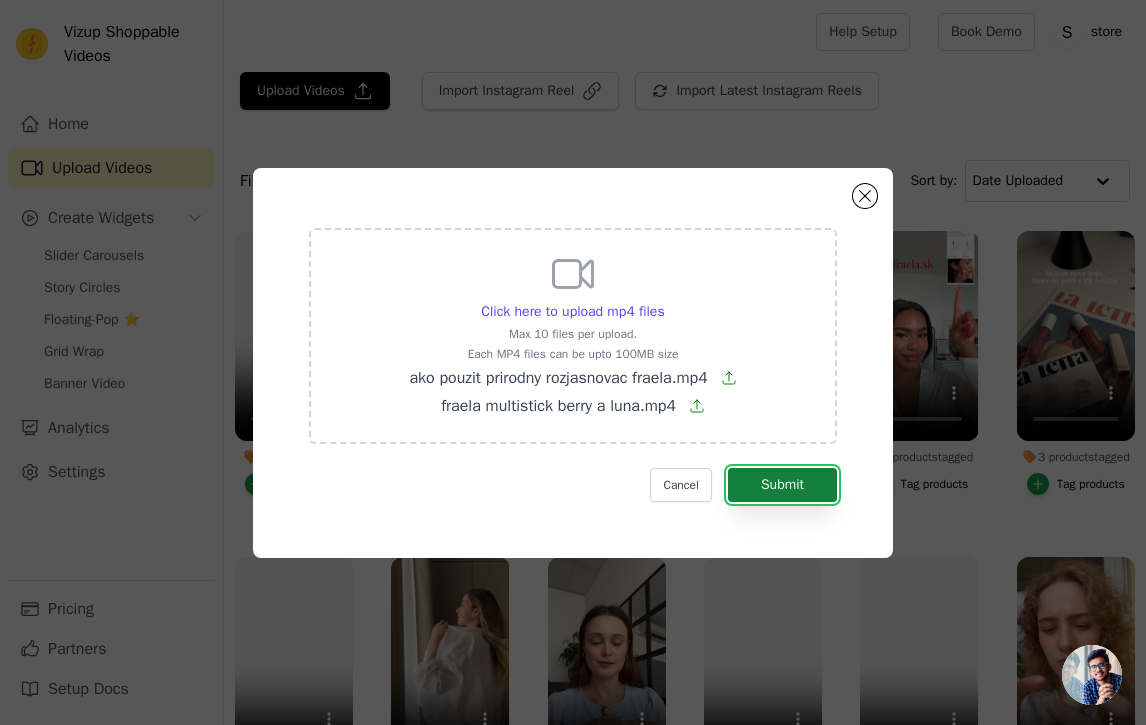 click on "Submit" at bounding box center (782, 485) 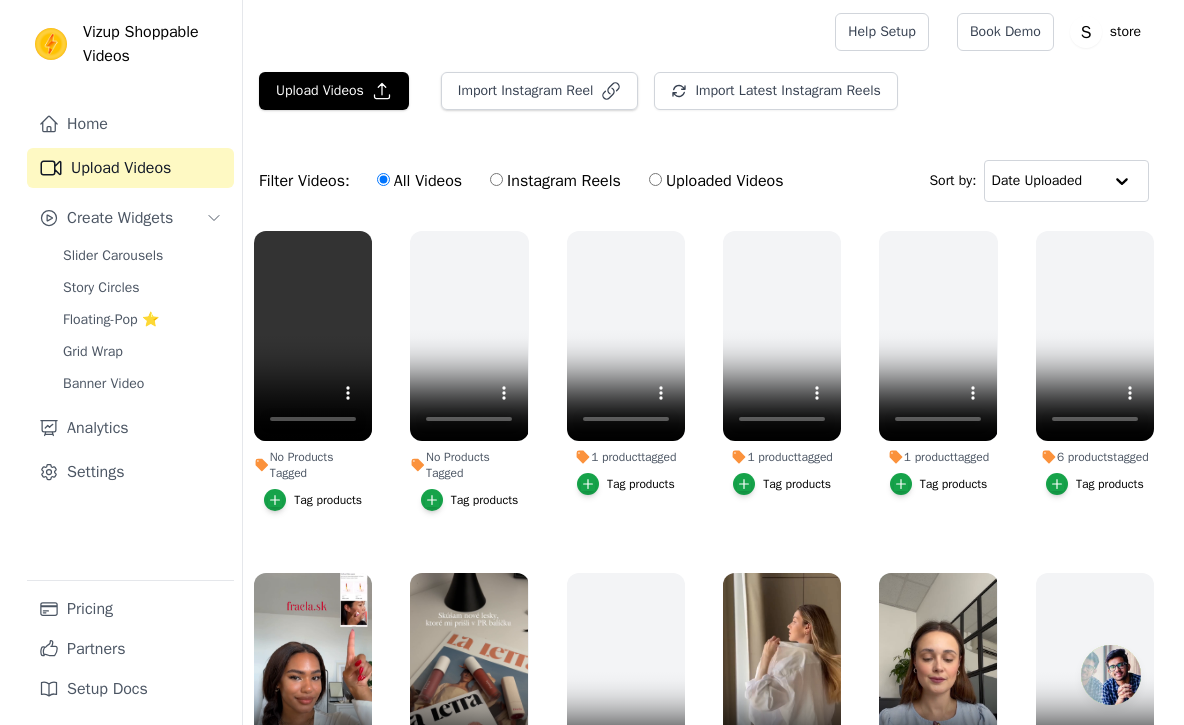 scroll, scrollTop: 0, scrollLeft: 0, axis: both 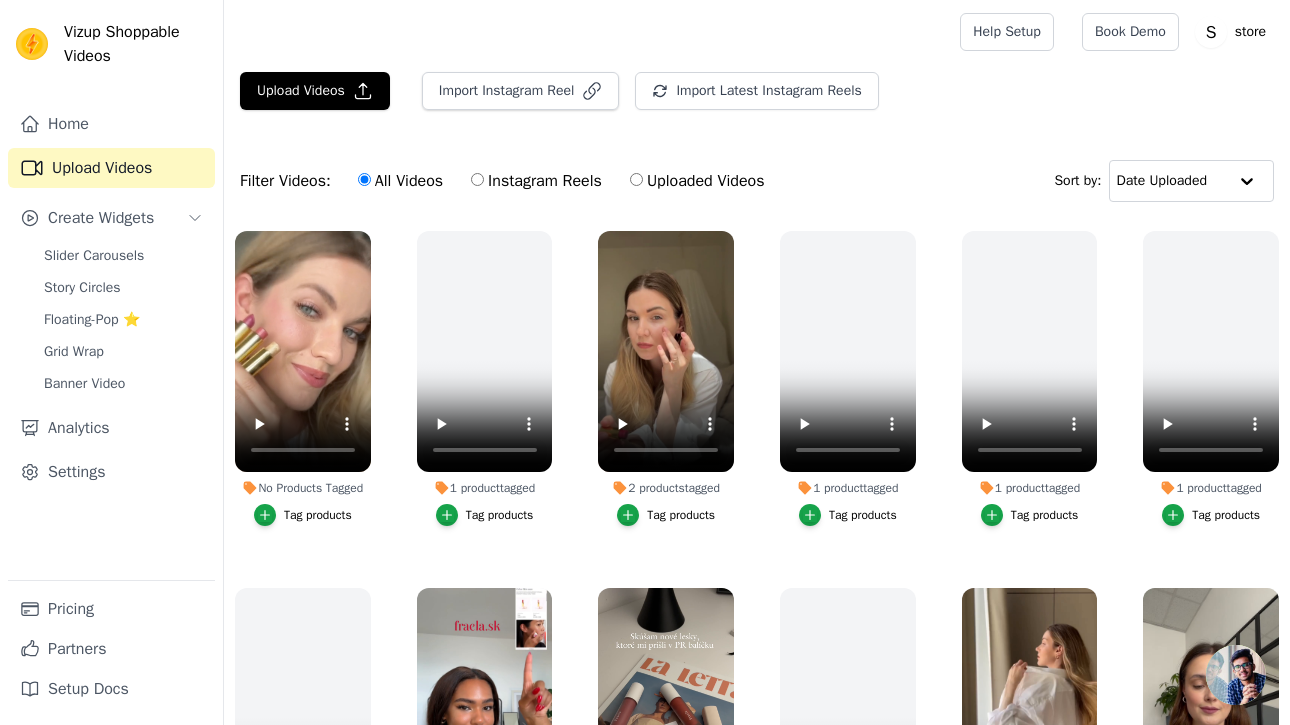 click on "Tag products" at bounding box center [318, 515] 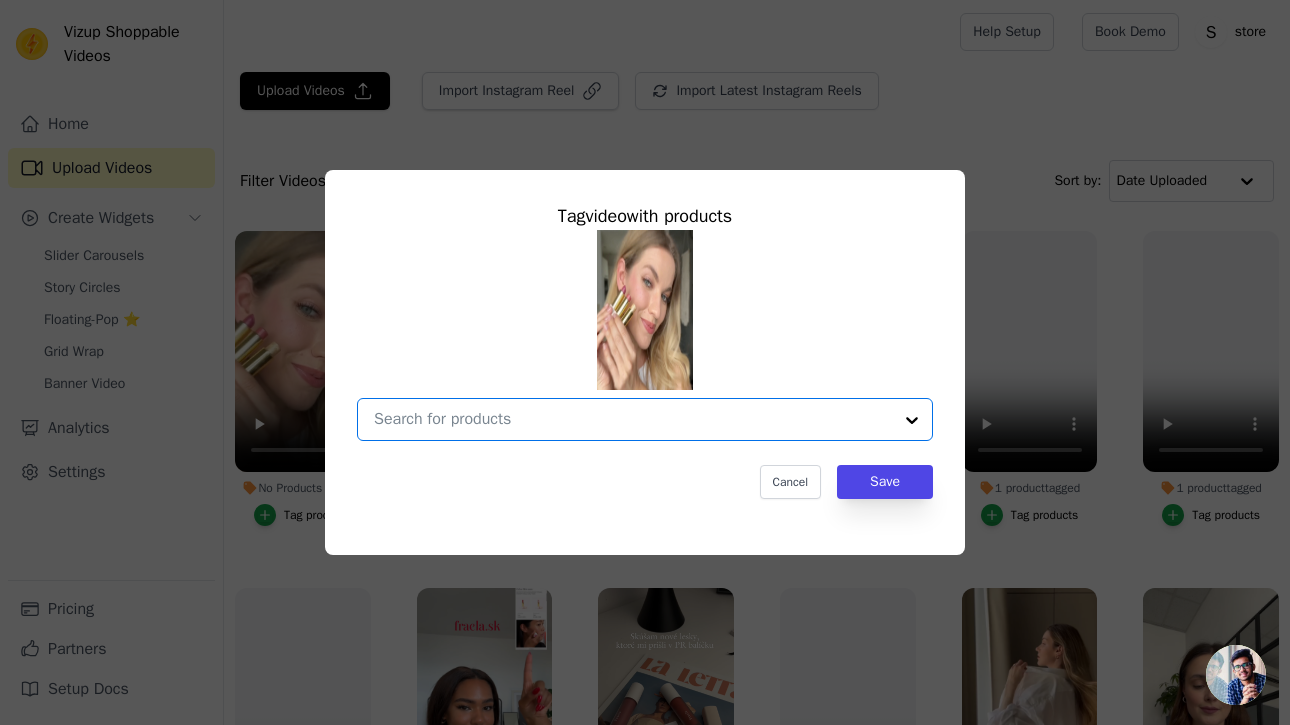 click on "No Products Tagged     Tag  video  with products       Option undefined, selected.   Select is focused, type to refine list, press down to open the menu.                   Cancel   Save     Tag products" at bounding box center [633, 419] 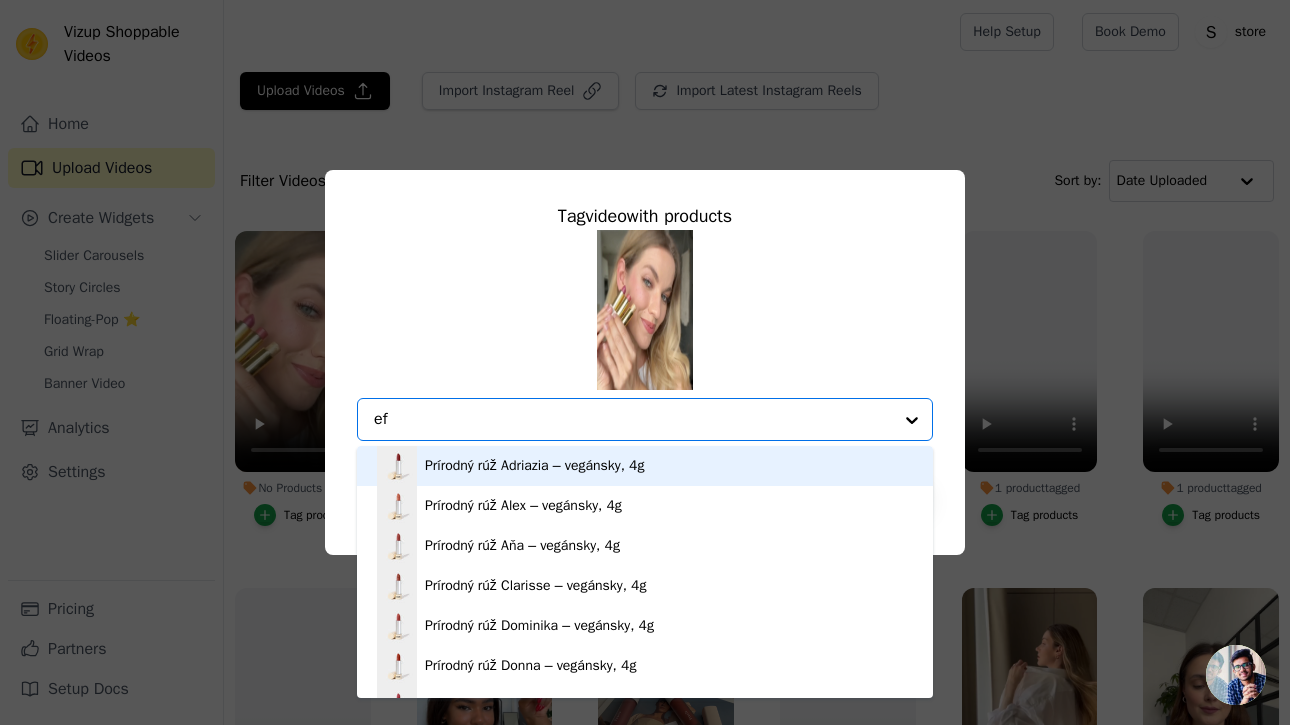 type on "eff" 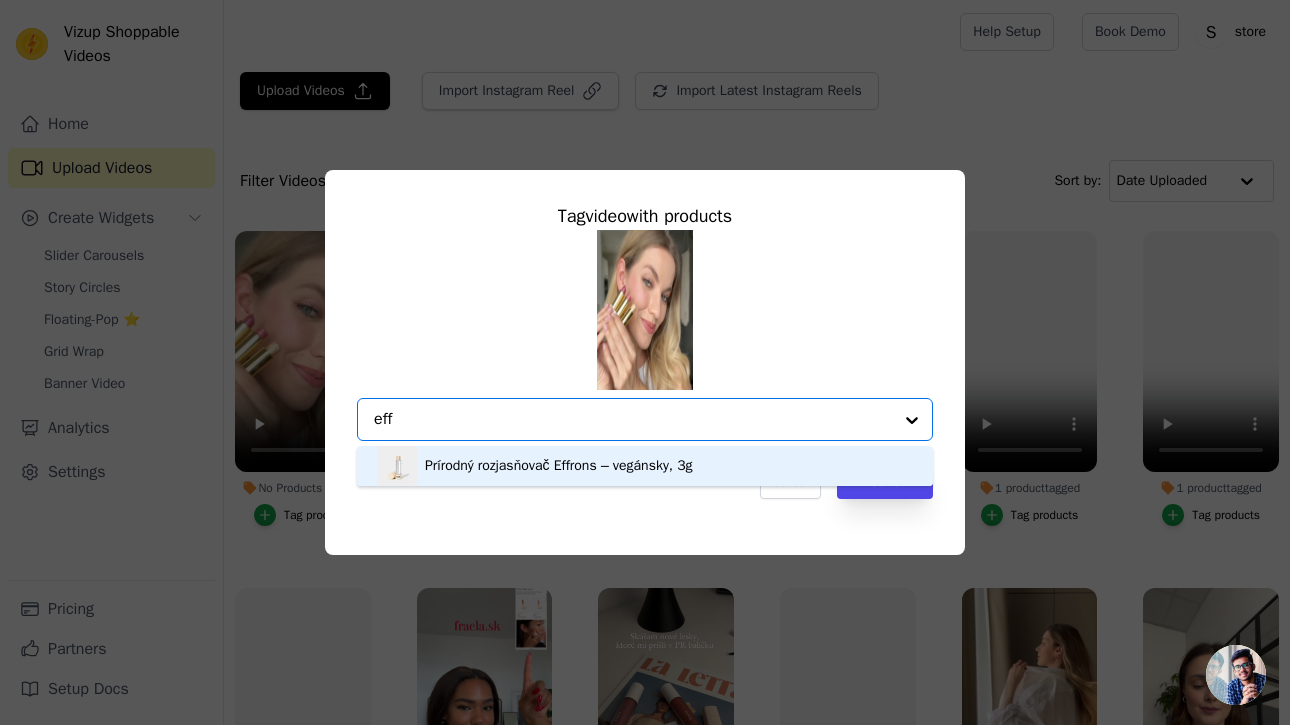 click on "Prírodný rozjasňovač Effrons – vegánsky, 3g" at bounding box center (559, 466) 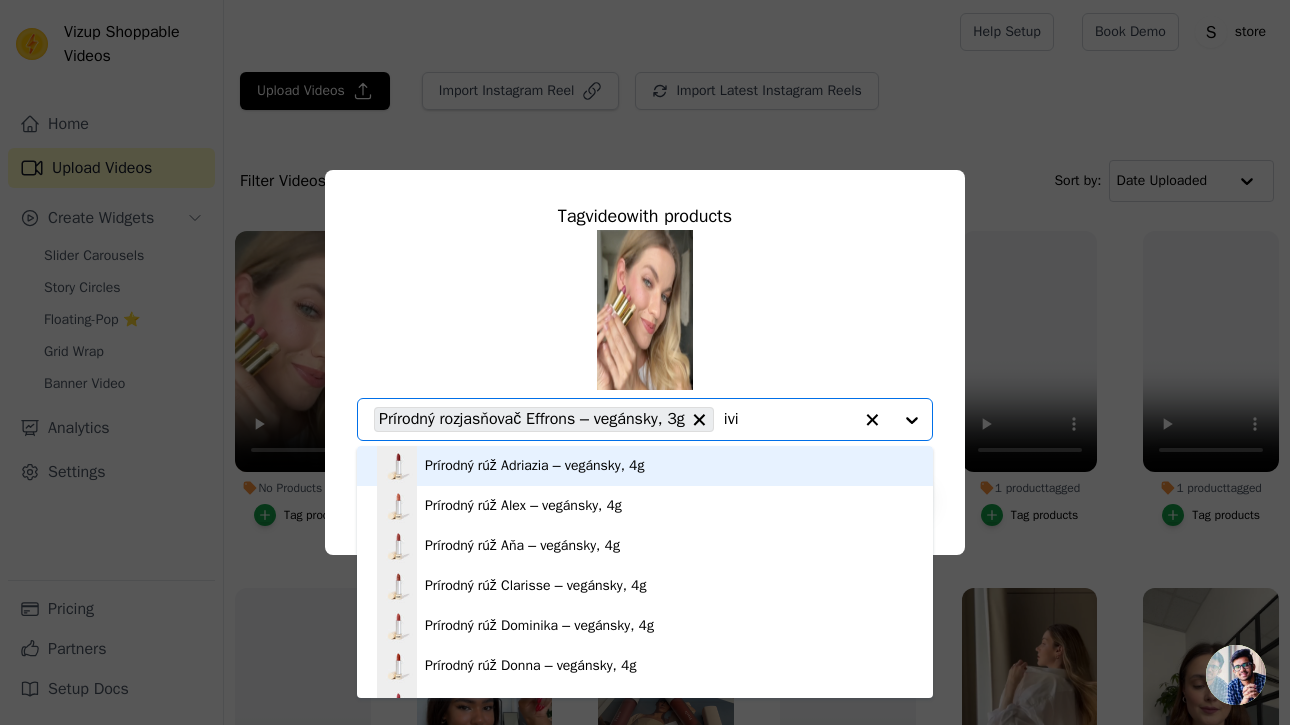 type on "ivic" 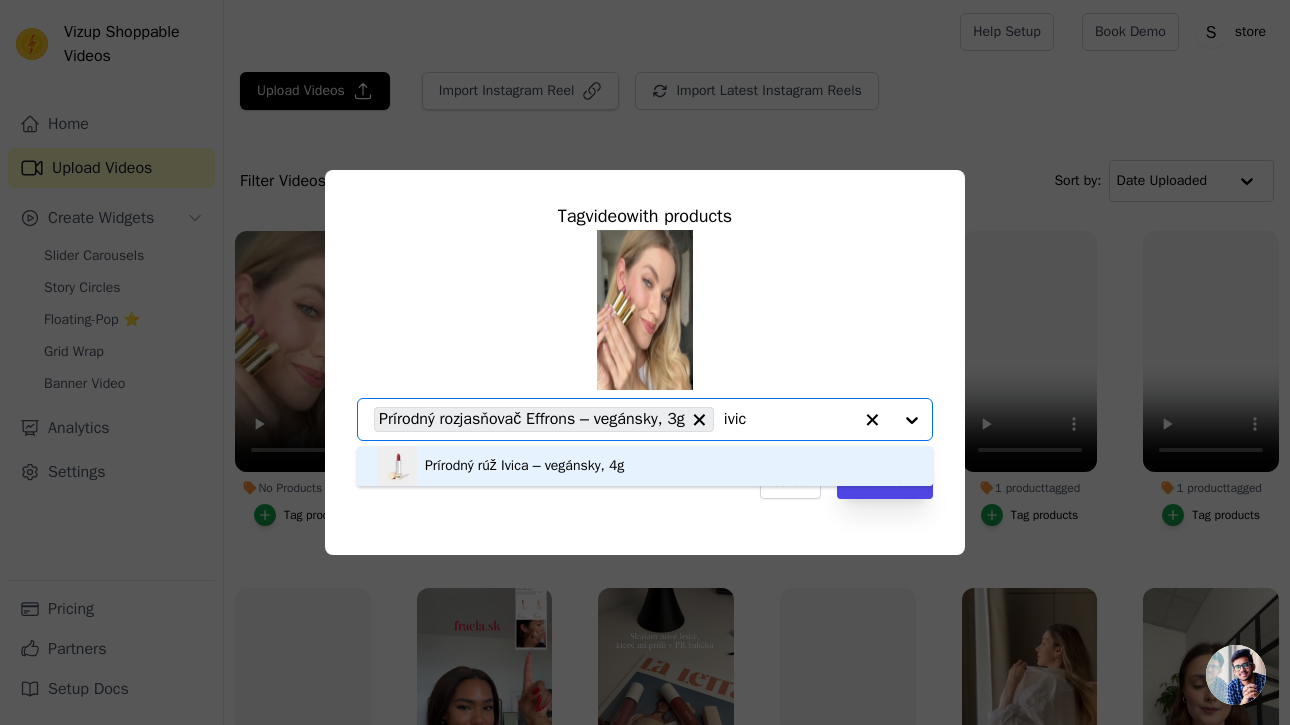 click on "Prírodný rúž Ivica – vegánsky, 4g" at bounding box center (524, 466) 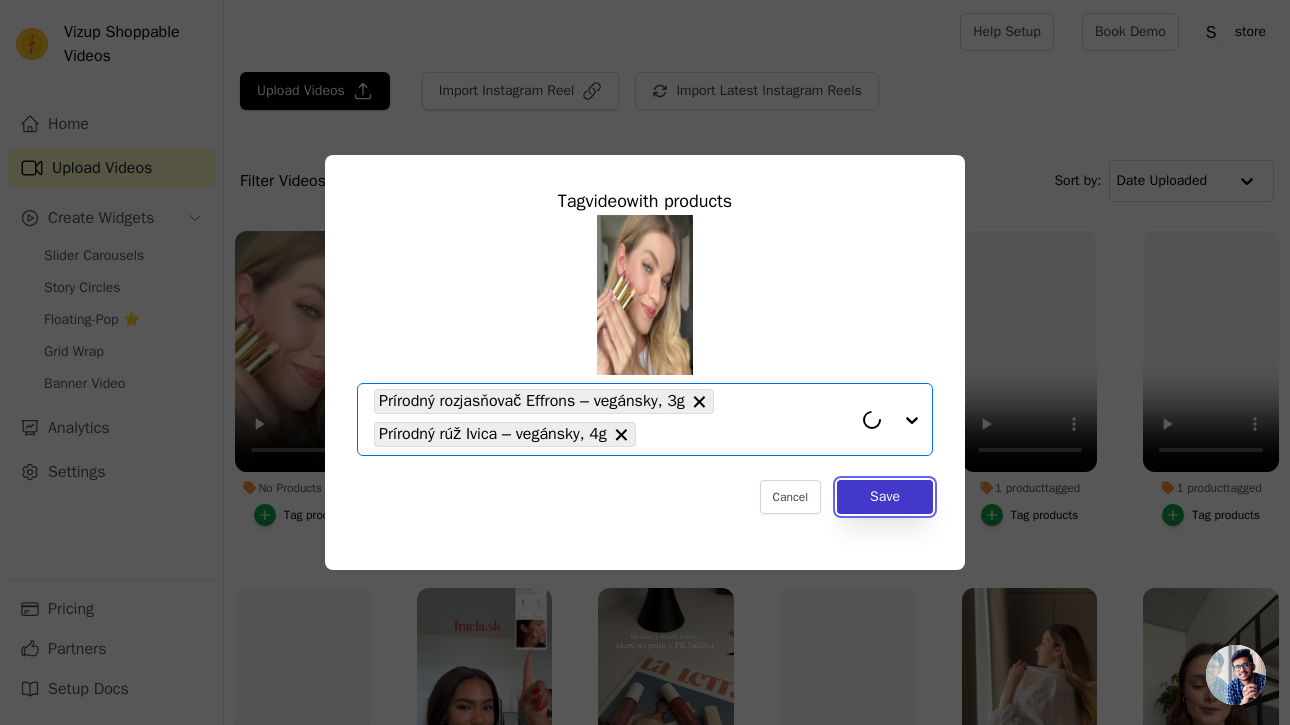 click on "Save" at bounding box center (885, 497) 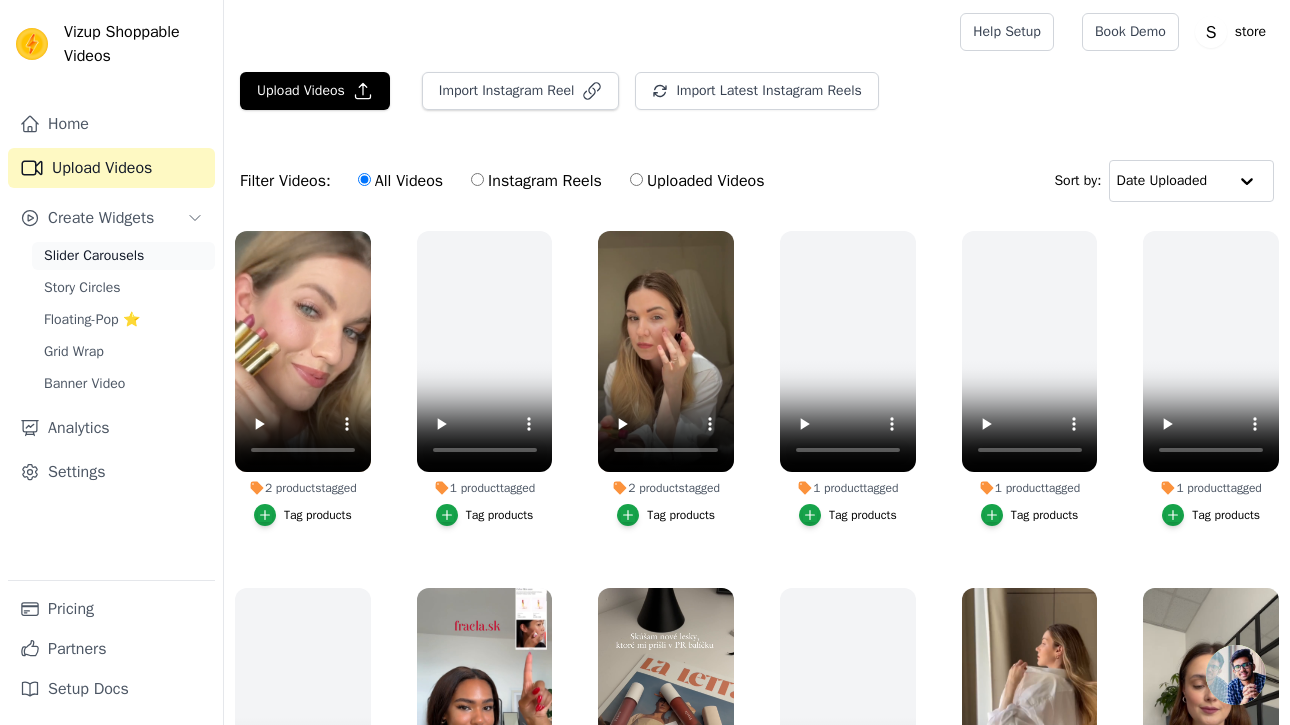 click on "Slider Carousels" at bounding box center (94, 256) 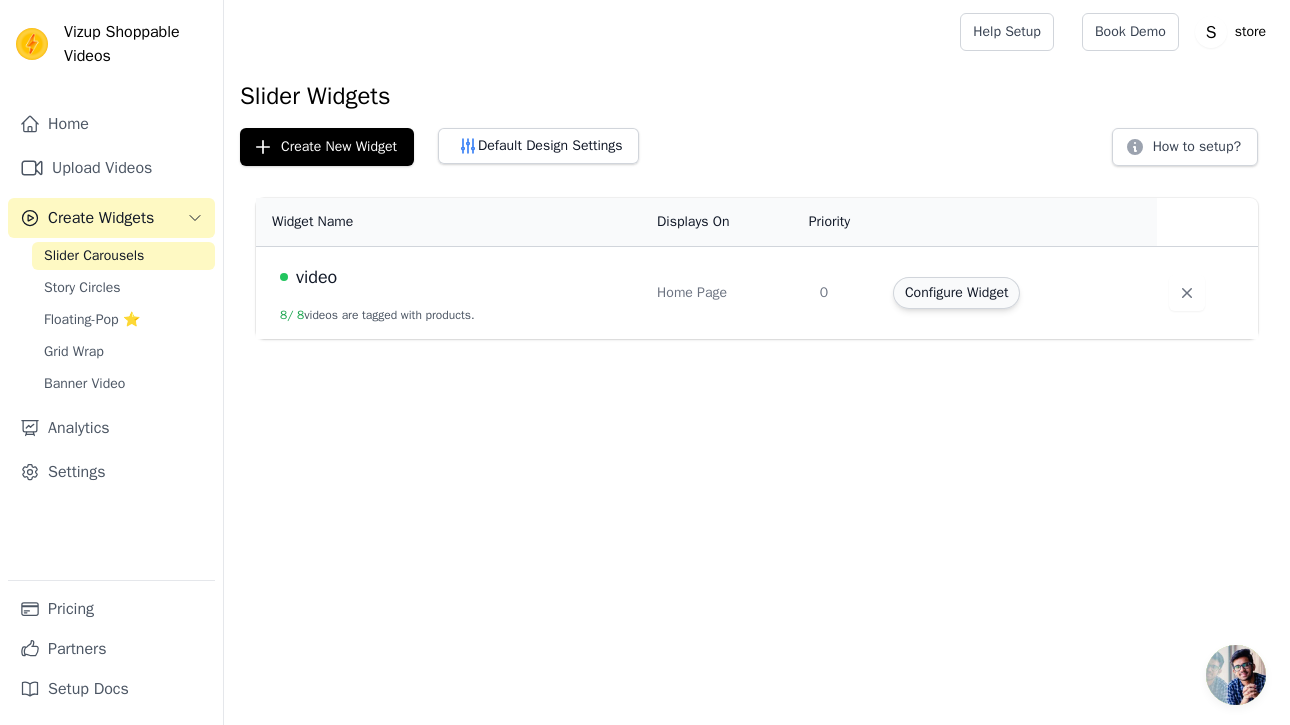 click on "Configure Widget" at bounding box center [956, 293] 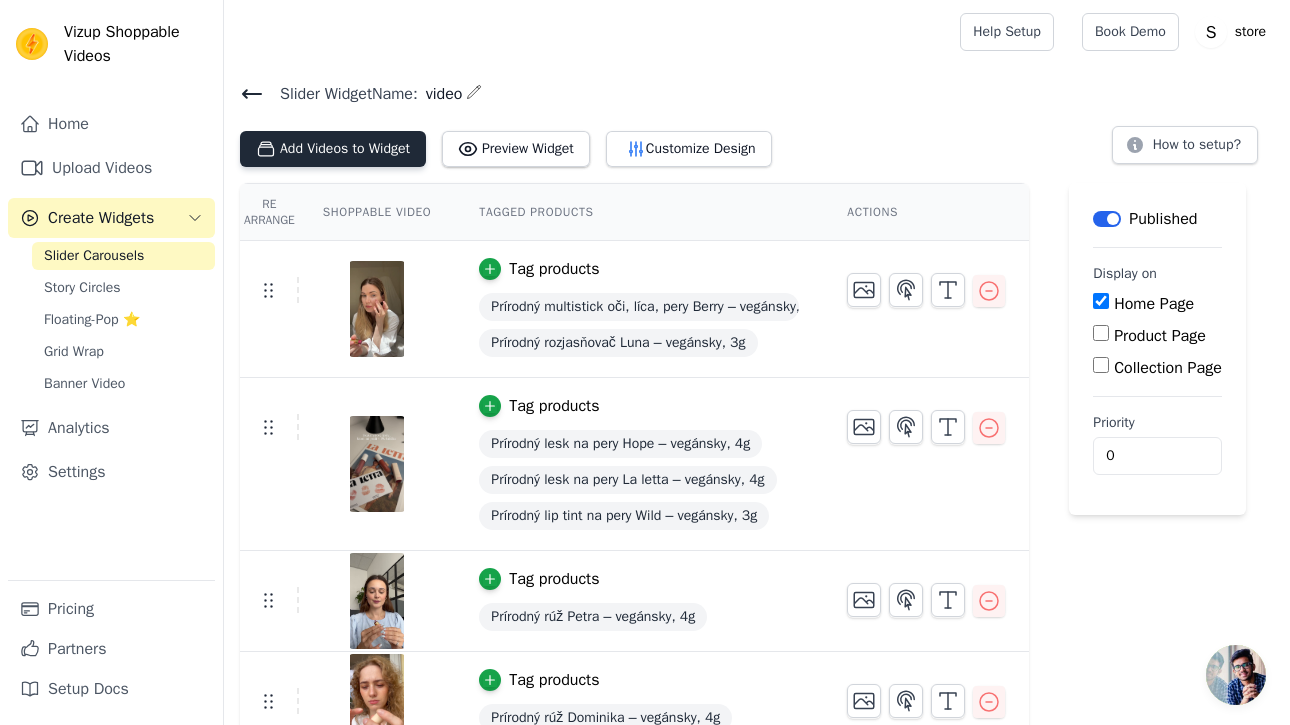 click on "Add Videos to Widget" at bounding box center [333, 149] 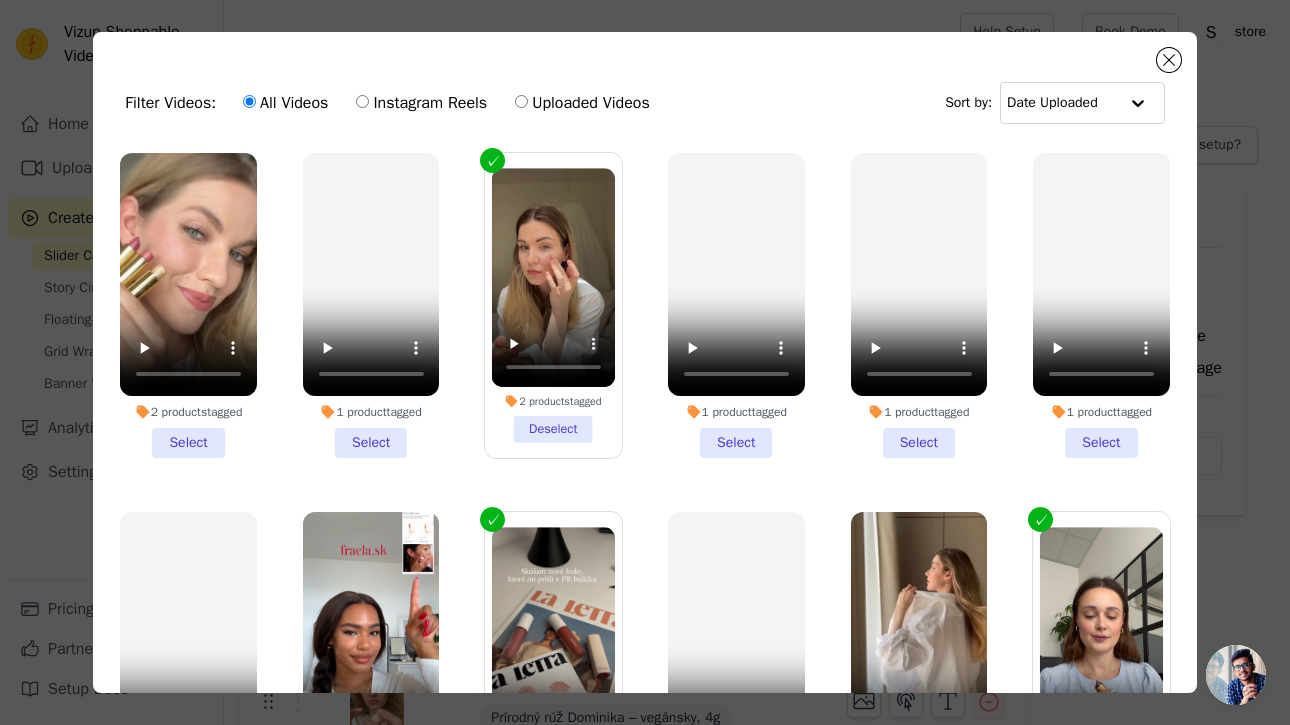 click on "2   products  tagged     Select" at bounding box center (188, 305) 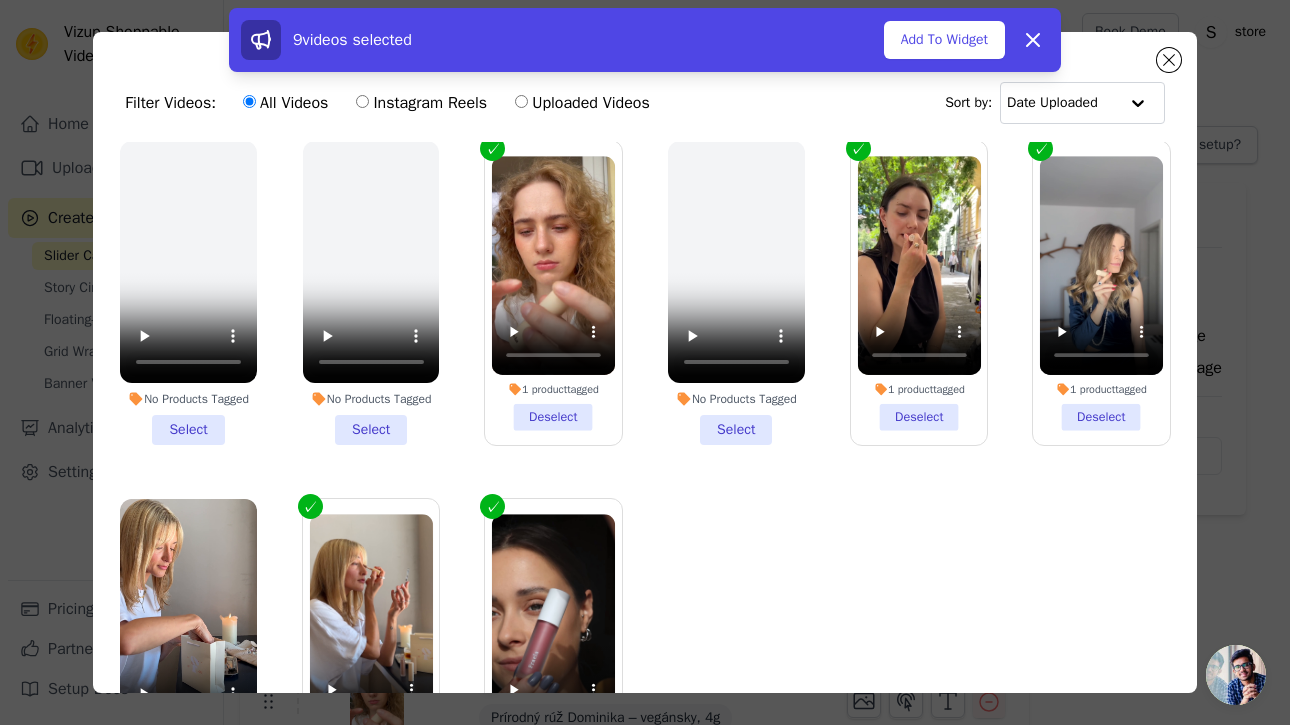 scroll, scrollTop: 774, scrollLeft: 0, axis: vertical 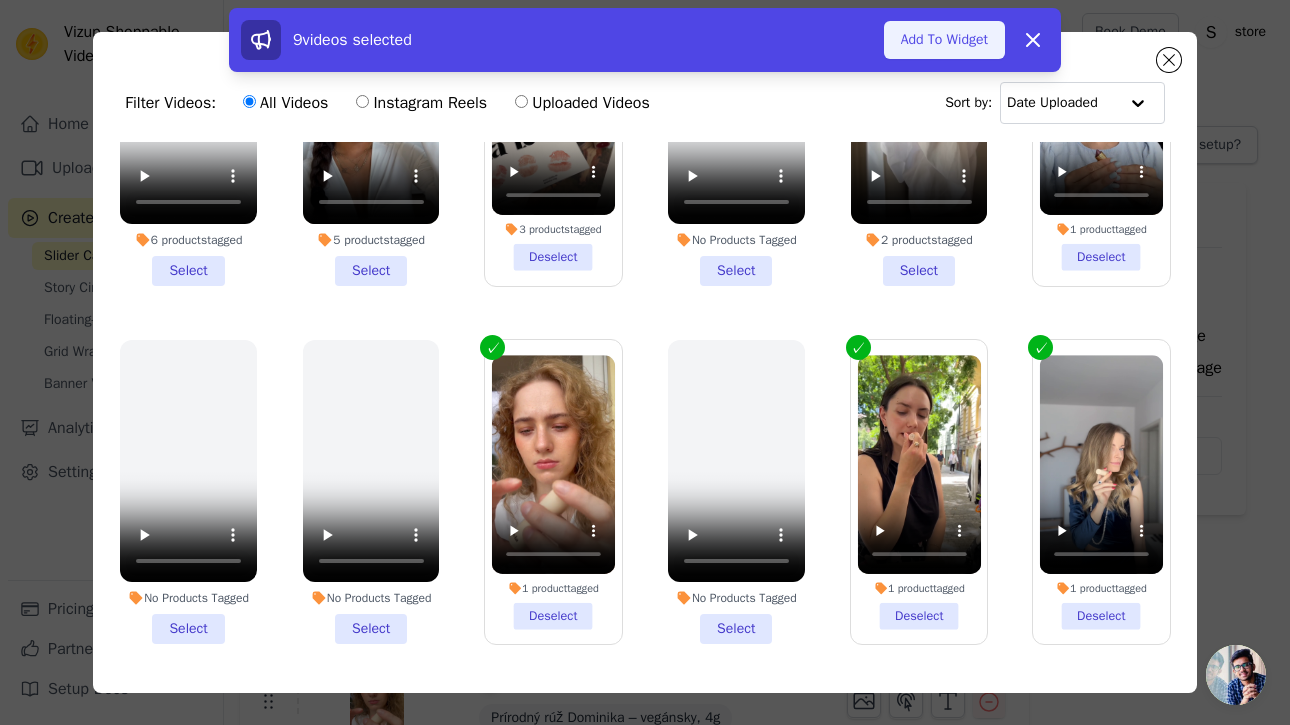 click on "Add To Widget" at bounding box center (944, 40) 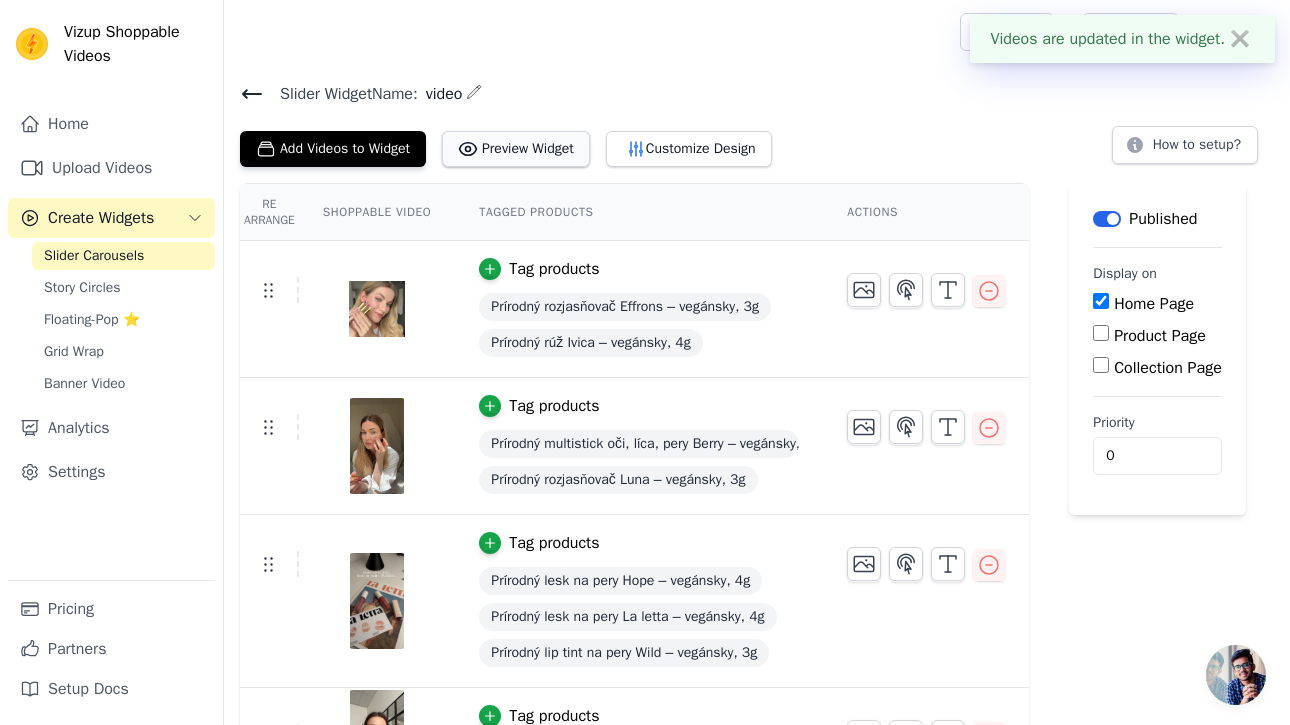 click on "Preview Widget" at bounding box center [516, 149] 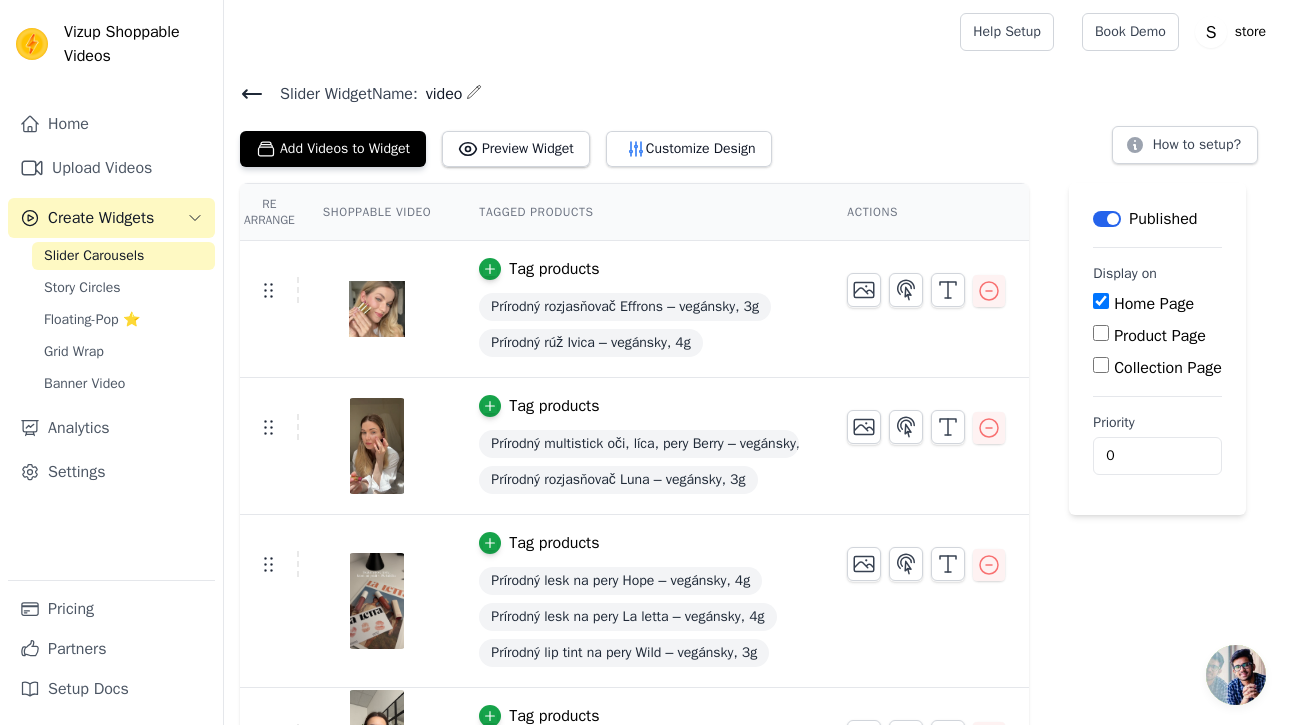 click on "Tag products" at bounding box center (554, 269) 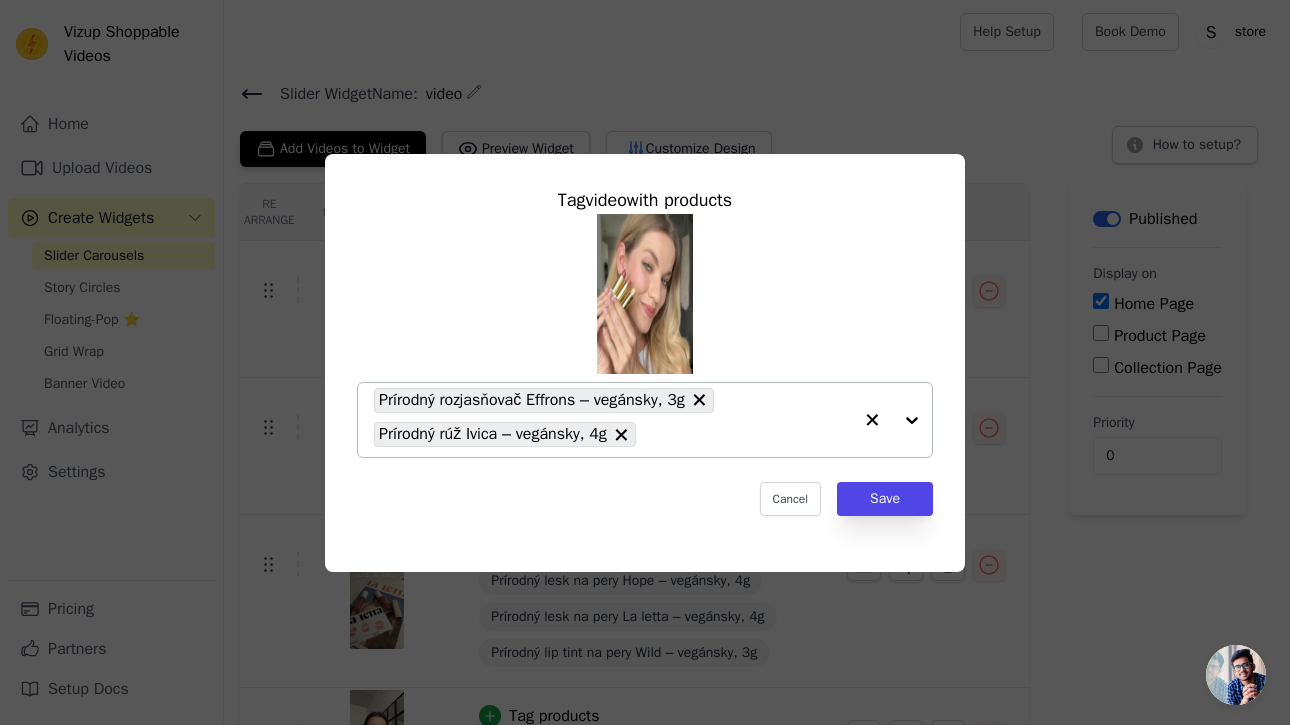 click 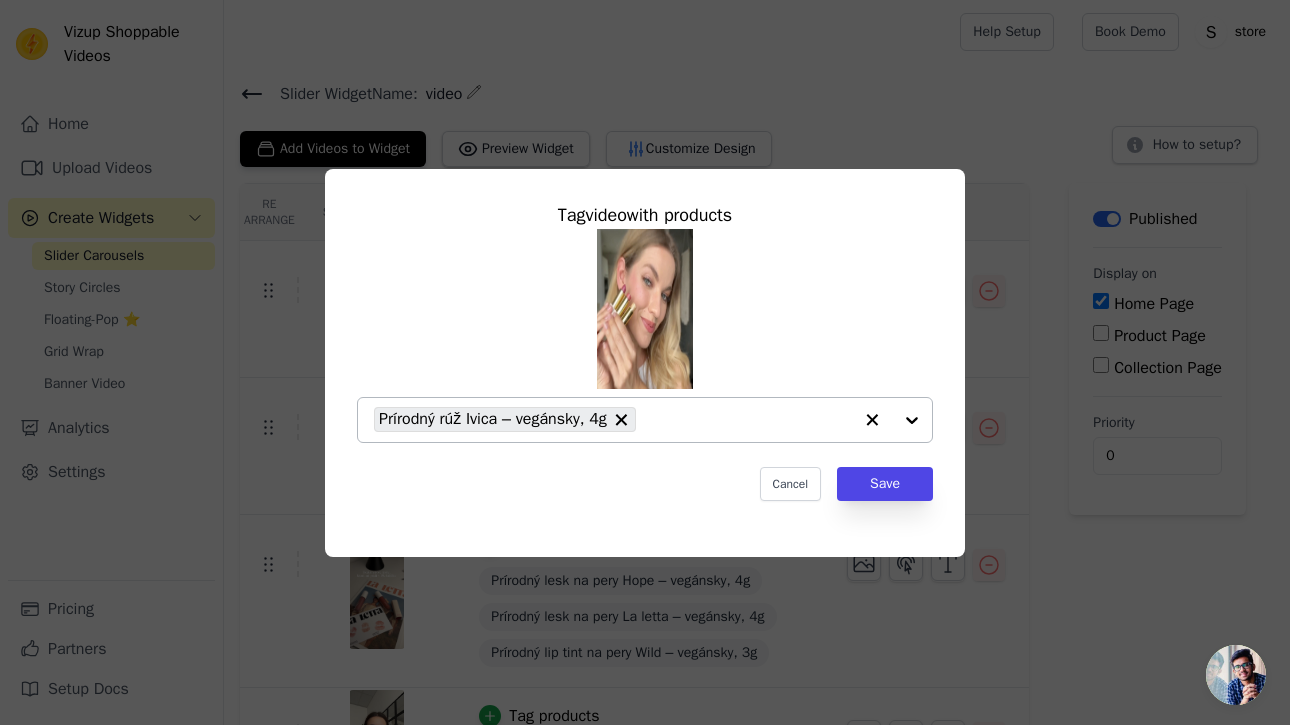 click 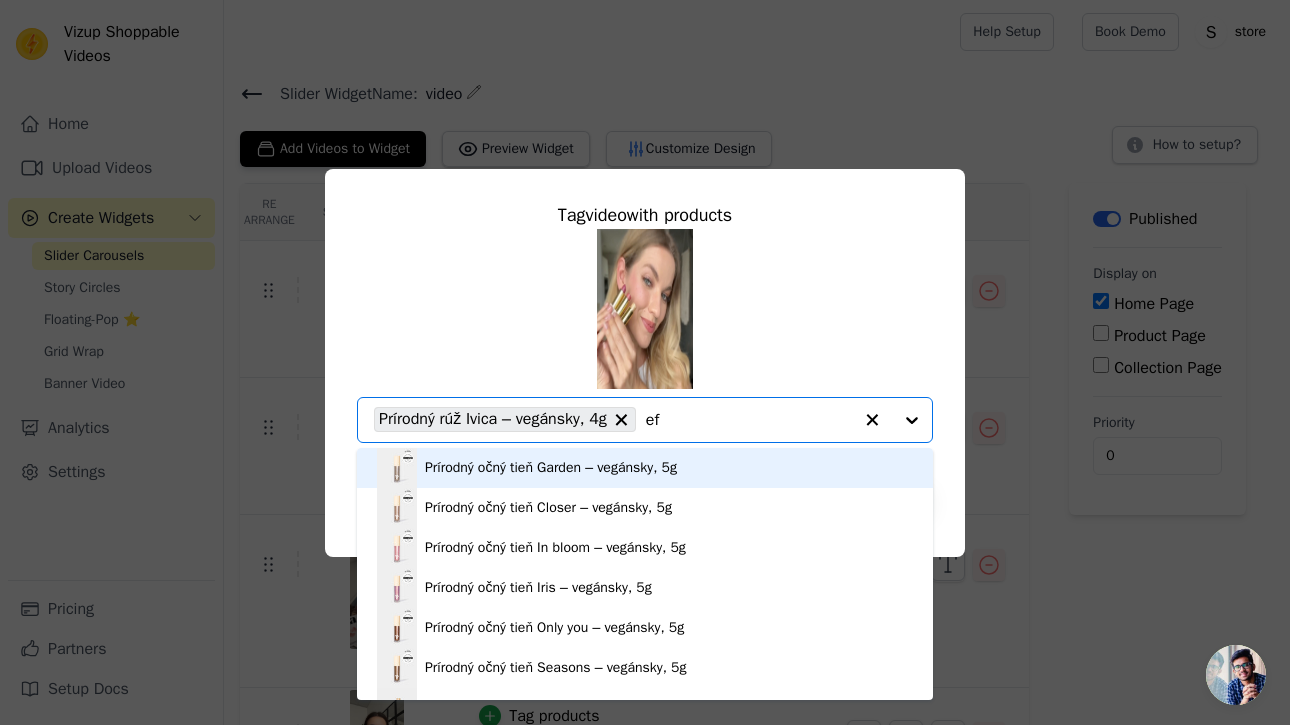 type on "eff" 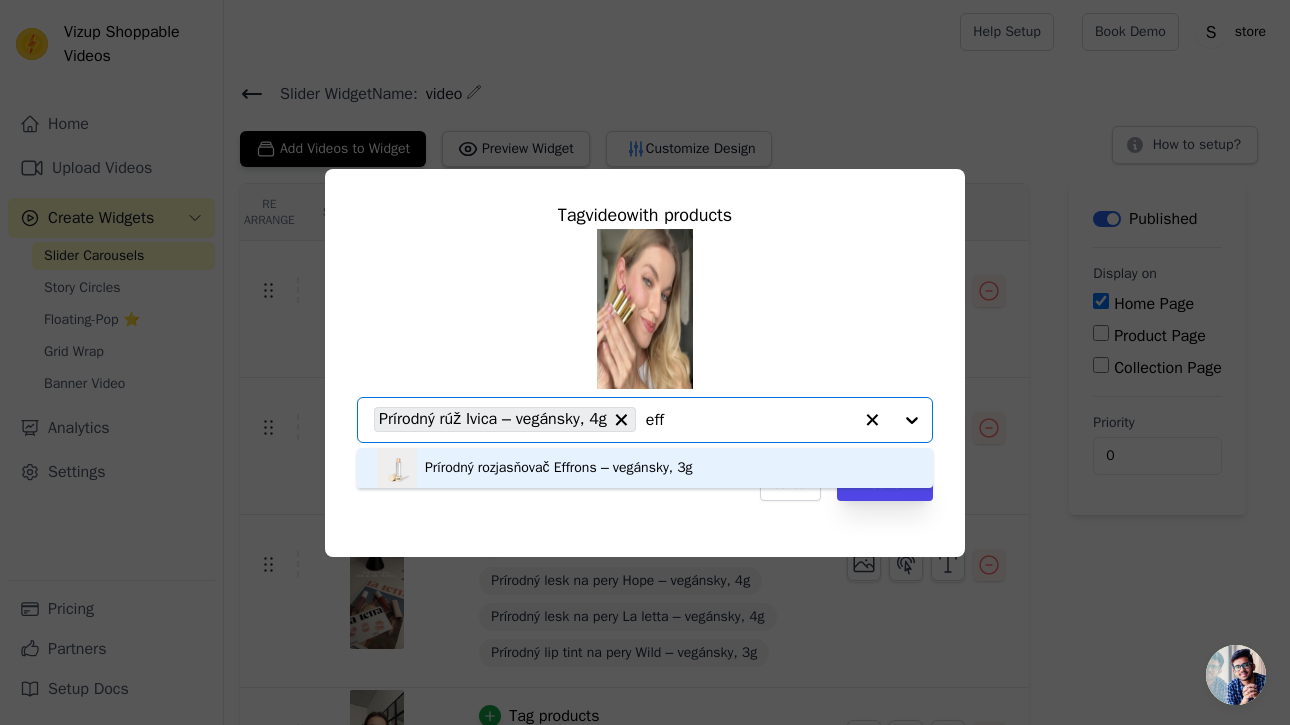 click on "Prírodný rozjasňovač Effrons – vegánsky, 3g" at bounding box center [559, 468] 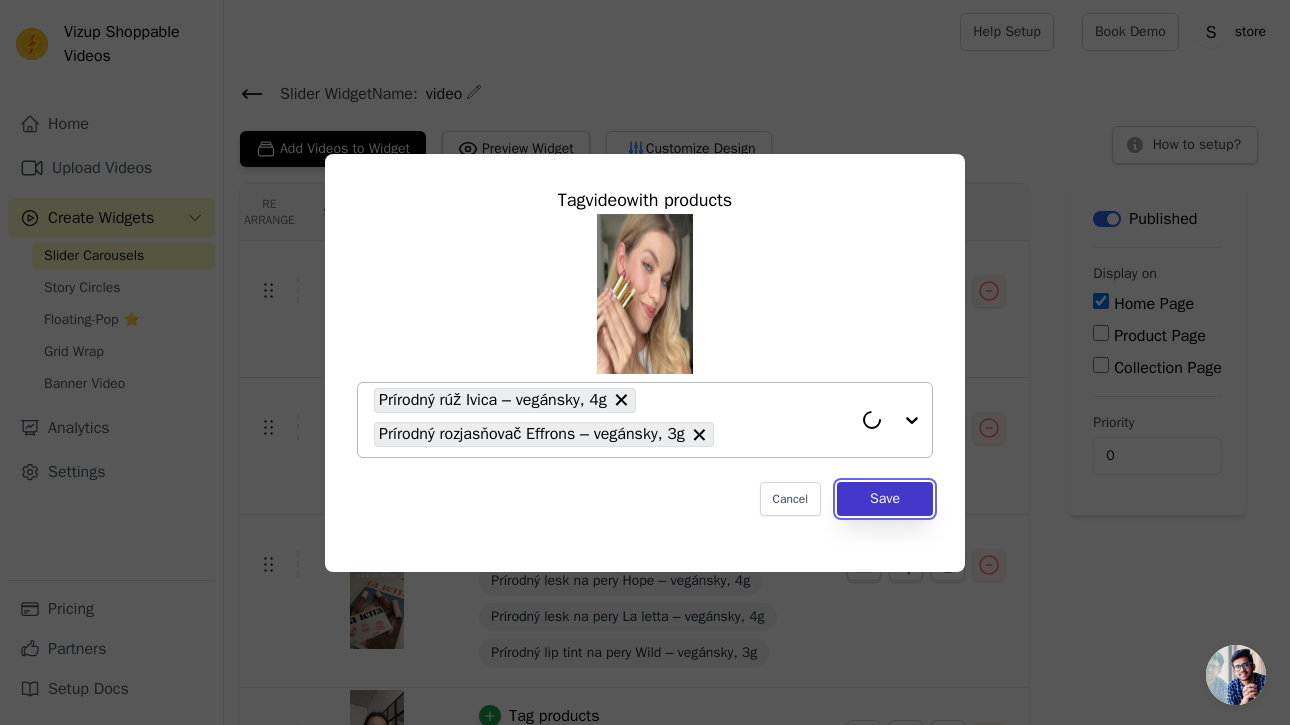 click on "Save" at bounding box center (885, 499) 